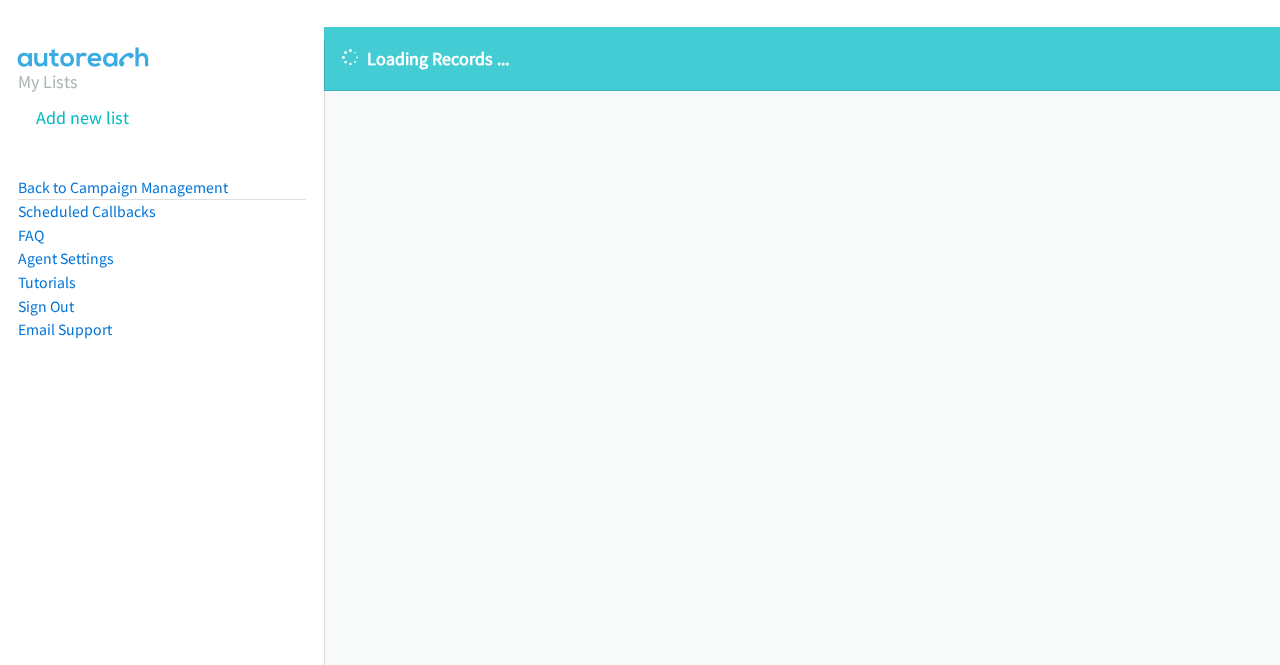 scroll, scrollTop: 0, scrollLeft: 0, axis: both 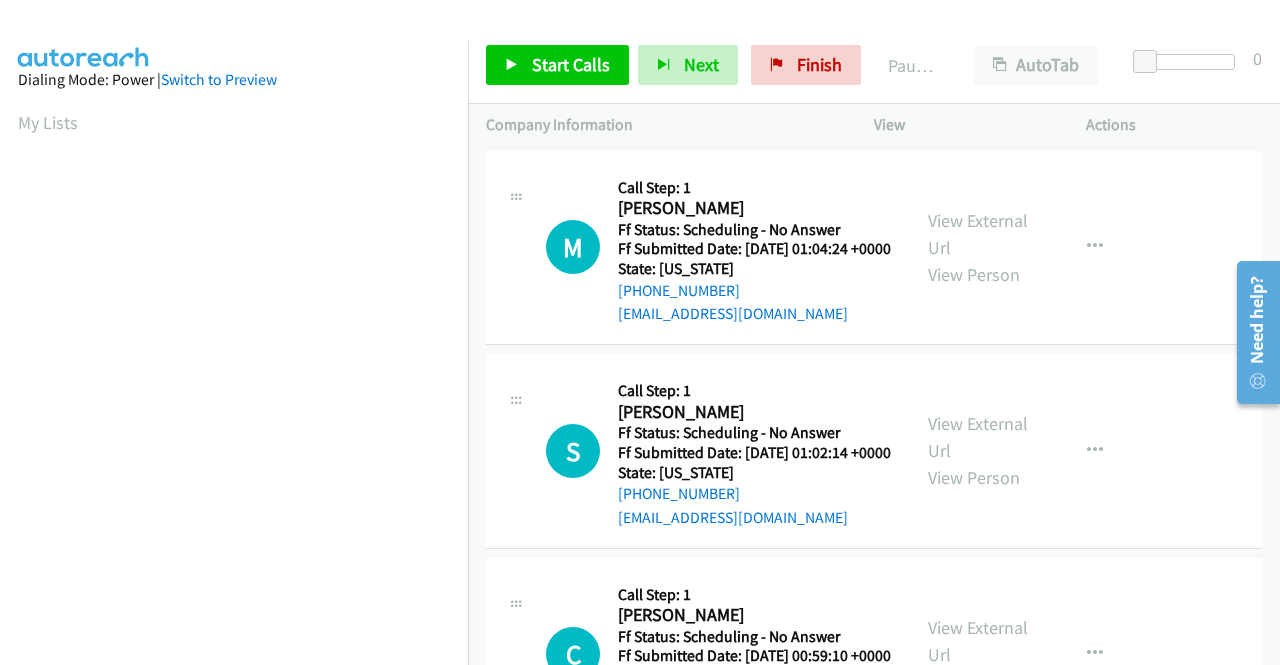 click on "M
Callback Scheduled
Call Step: 1
May Eaton
America/New_York
Ff Status: Scheduling - No Answer
Ff Submitted Date: 2025-07-21 01:04:24 +0000
State: North Carolina
+1 717-799-1770
lmayeaton@gmail.com
Call was successful?
View External Url
View Person
View External Url
Email
Schedule/Manage Callback
Skip Call
Add to do not call list" at bounding box center (874, 248) 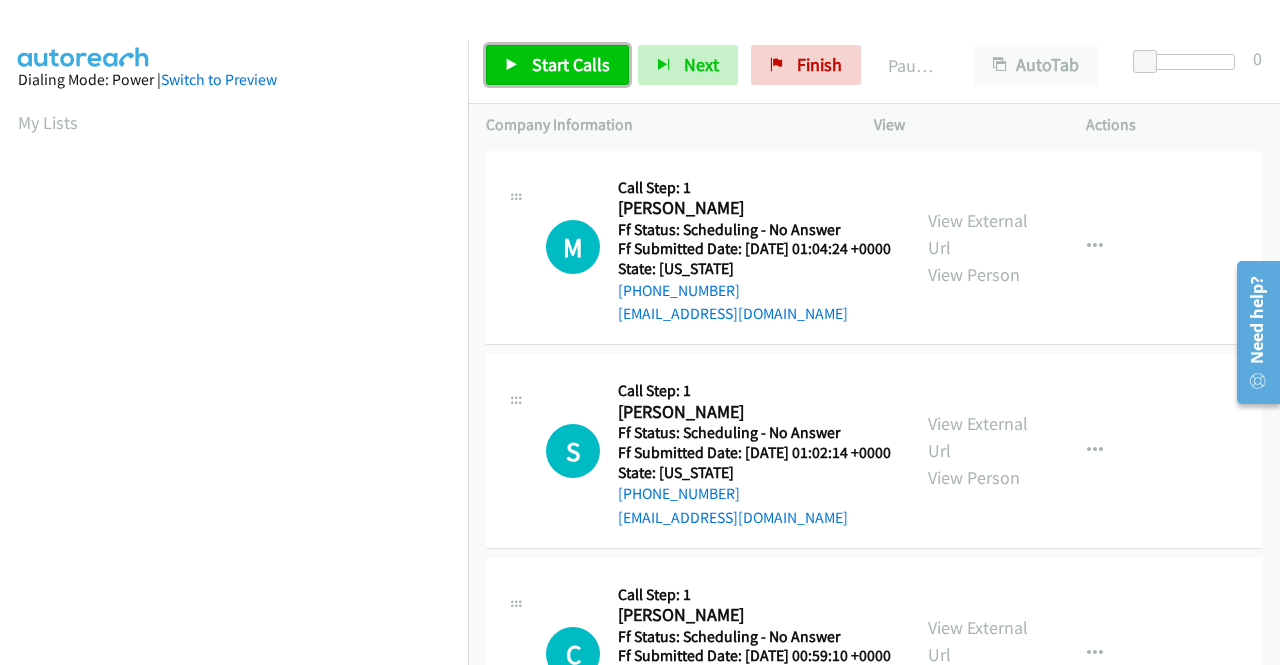 click at bounding box center [512, 66] 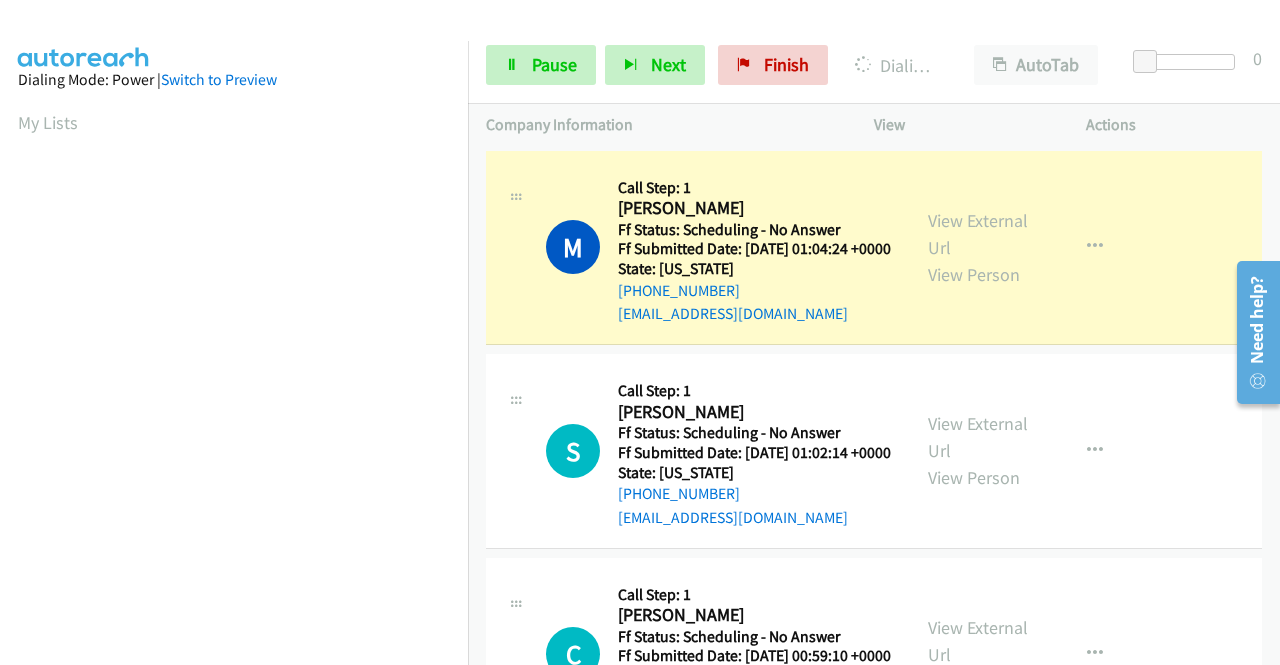 click on "View External Url
View Person" at bounding box center (980, 247) 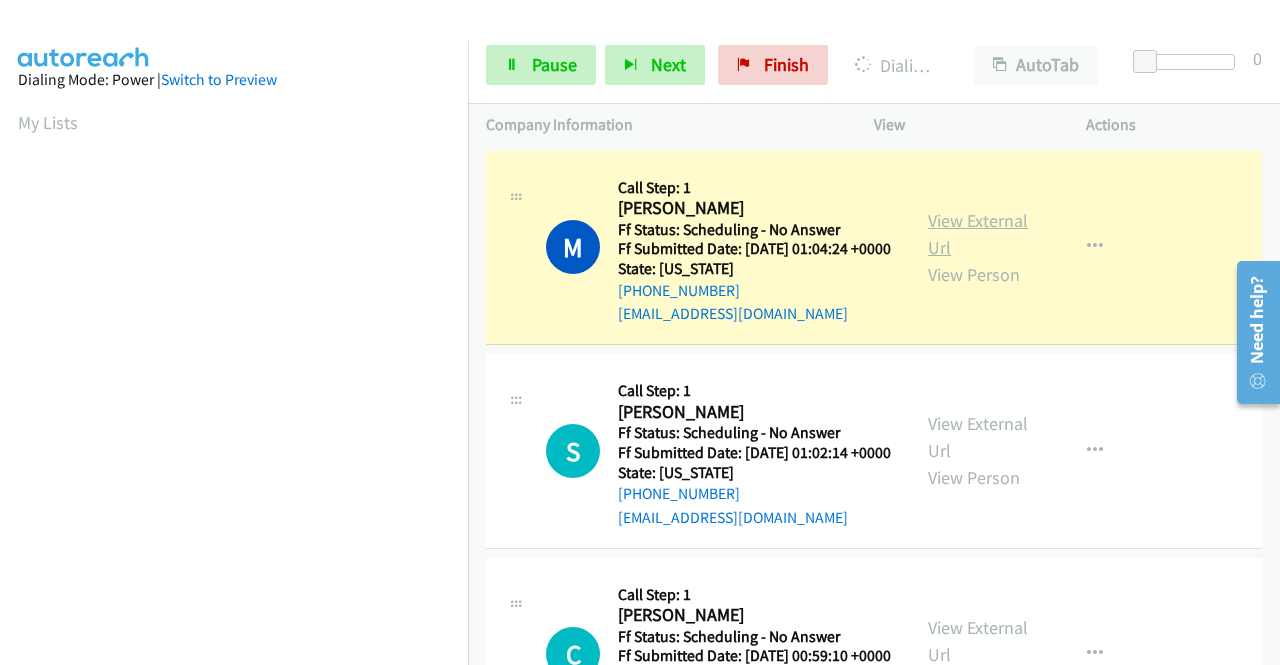 click on "View External Url" at bounding box center (978, 234) 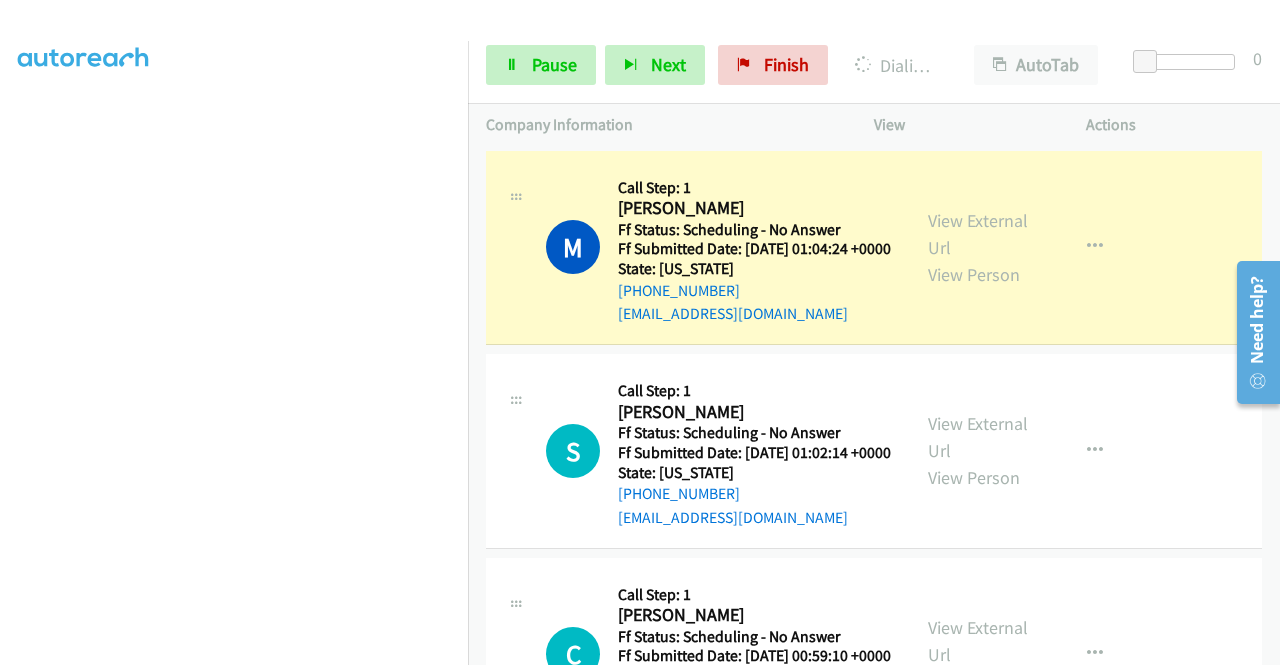scroll, scrollTop: 423, scrollLeft: 0, axis: vertical 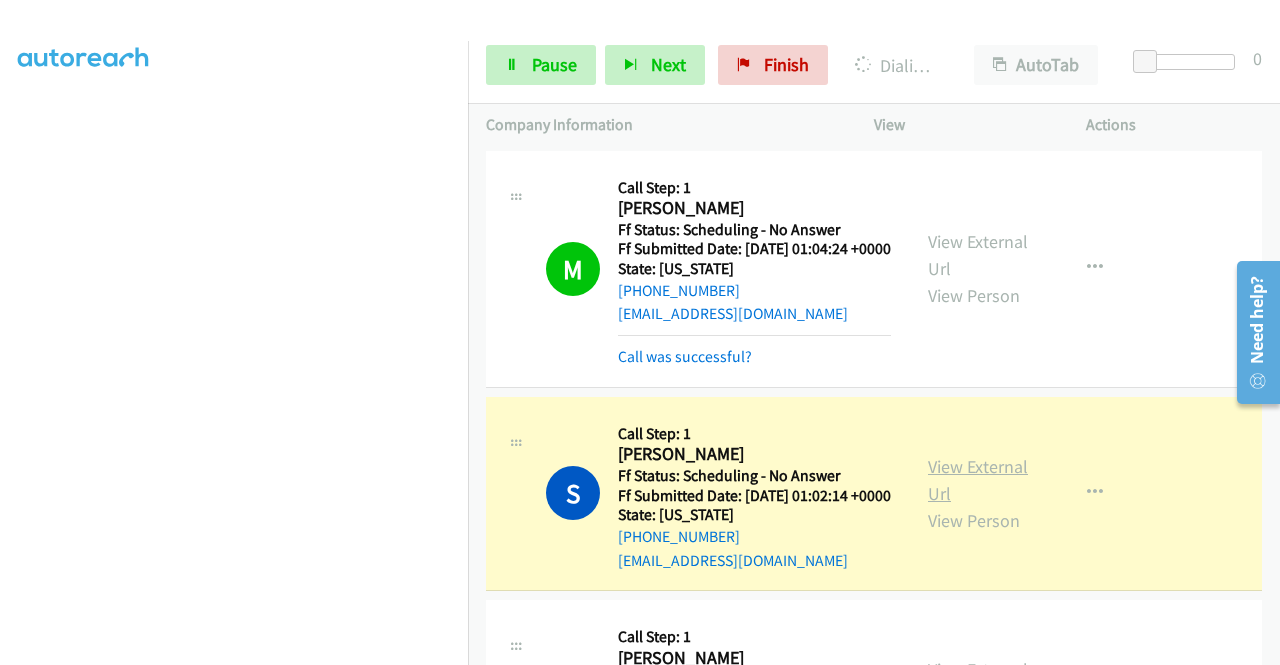 click on "View External Url" at bounding box center [978, 480] 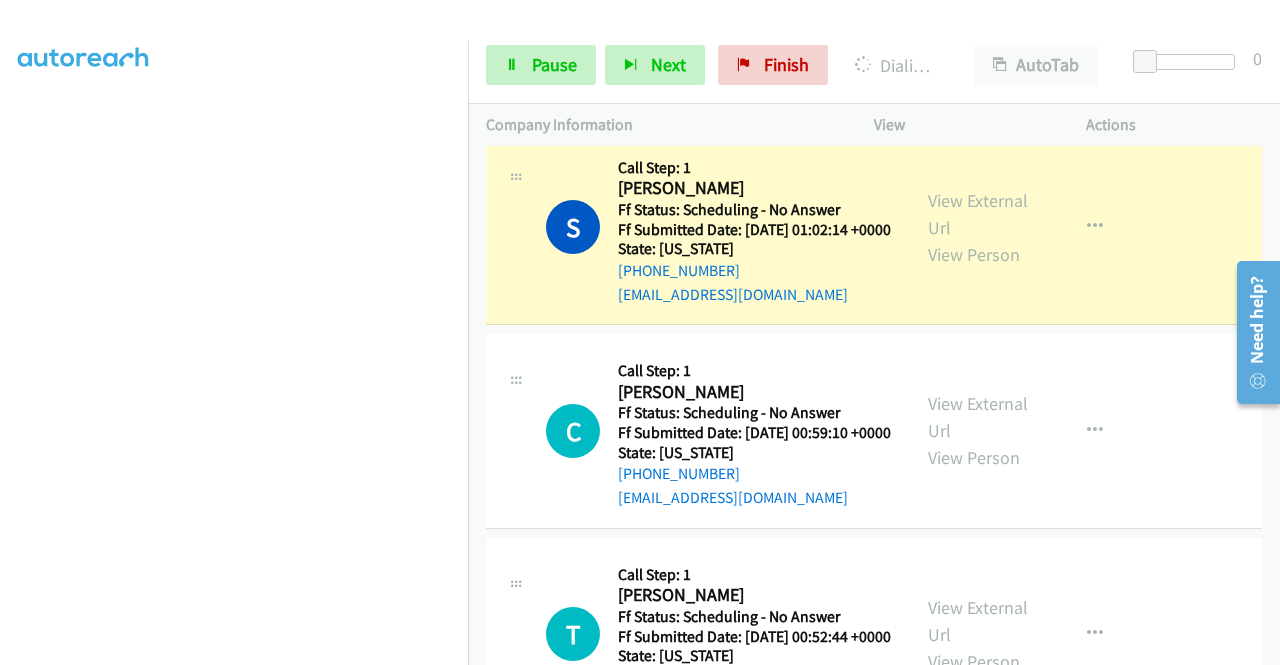 scroll, scrollTop: 306, scrollLeft: 0, axis: vertical 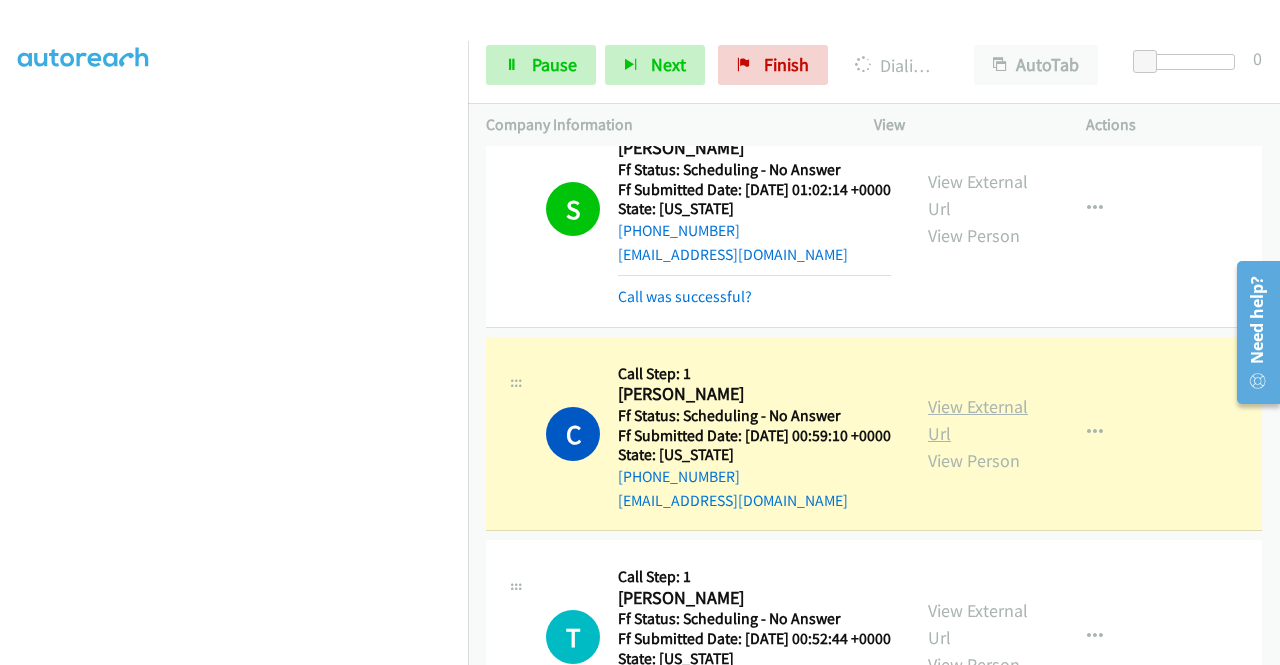 click on "View External Url" at bounding box center (978, 420) 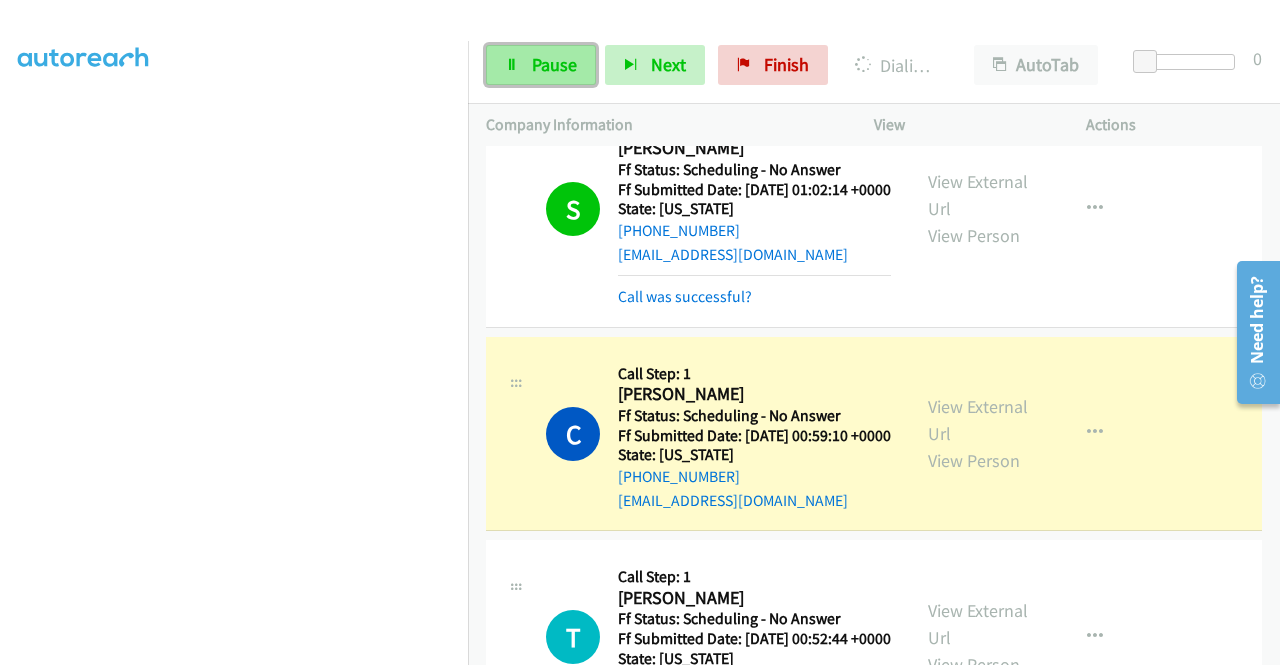 click on "Pause" at bounding box center [541, 65] 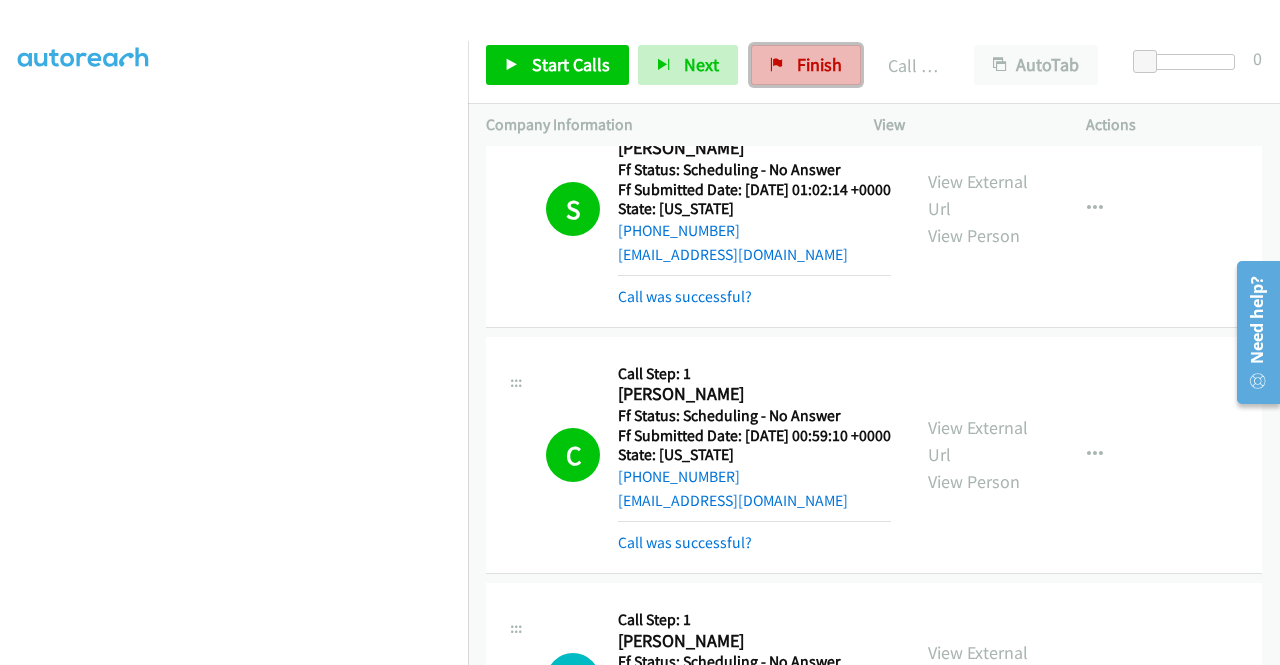 click on "Finish" at bounding box center [819, 64] 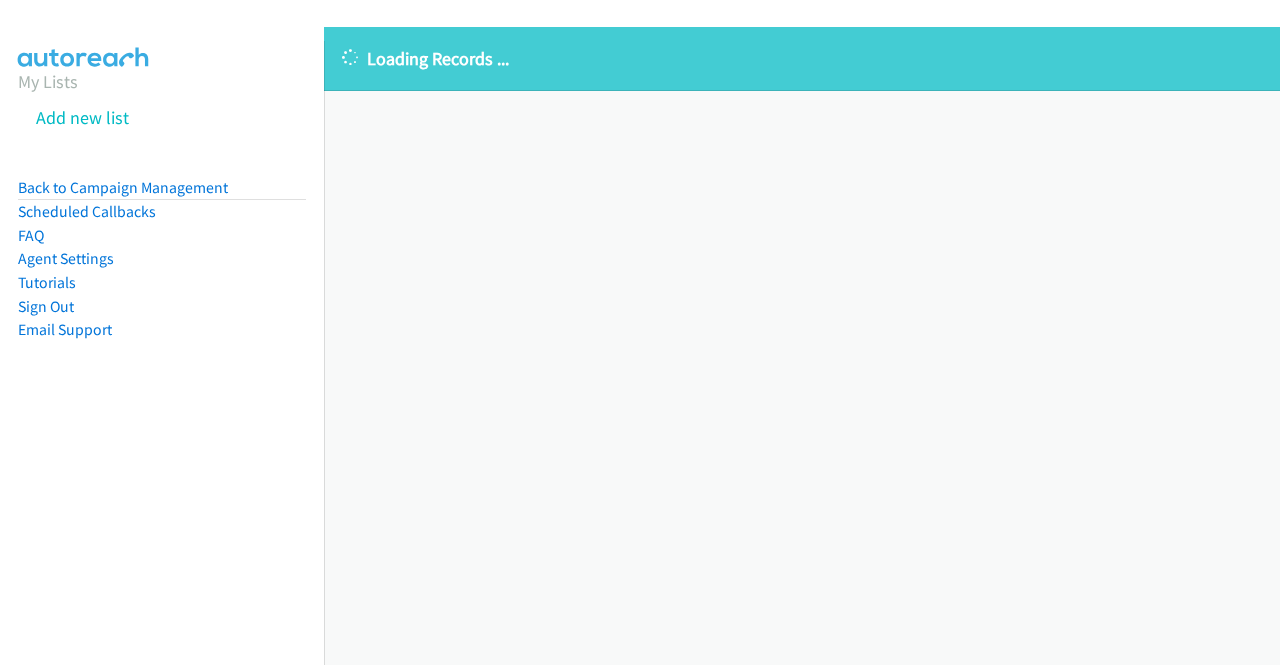 scroll, scrollTop: 0, scrollLeft: 0, axis: both 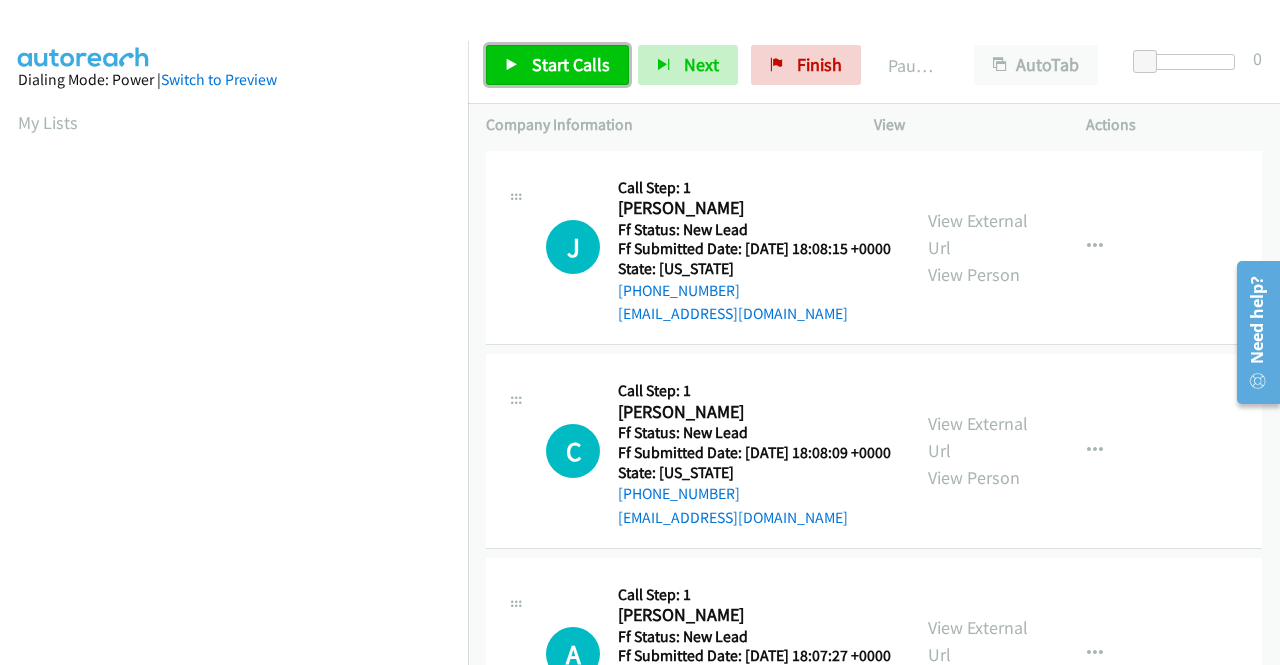 click on "Start Calls" at bounding box center [571, 64] 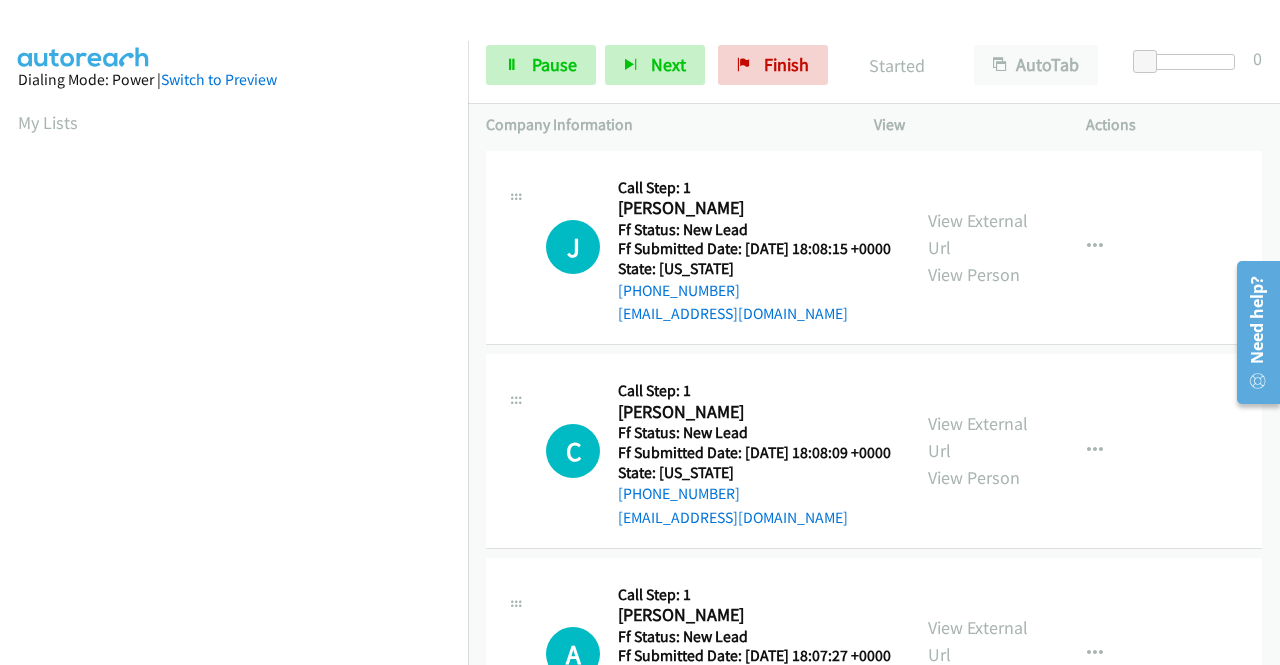 click on "J
Callback Scheduled
Call Step: 1
Julia Jacobsen
America/New_York
Ff Status: New Lead
Ff Submitted Date: 2025-07-22 18:08:15 +0000
State: Vermont
+1 631-327-4195
juliajacobsen20@gmail.com
Call was successful?" at bounding box center [698, 248] 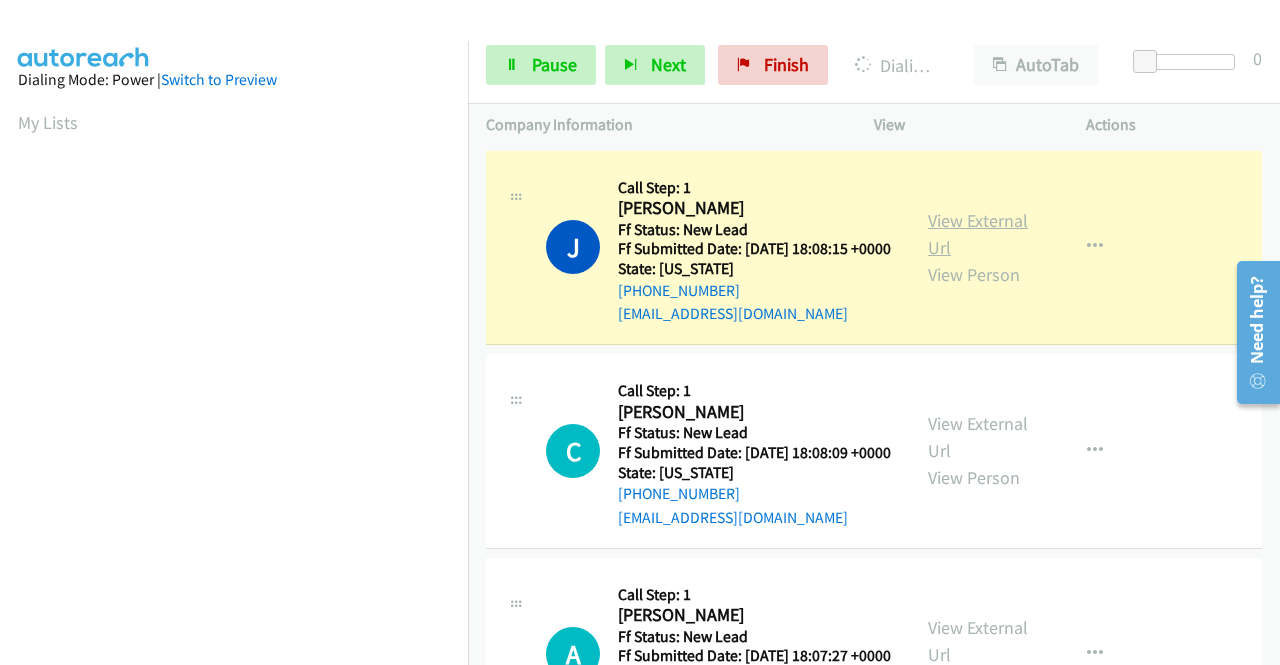 click on "View External Url" at bounding box center [978, 234] 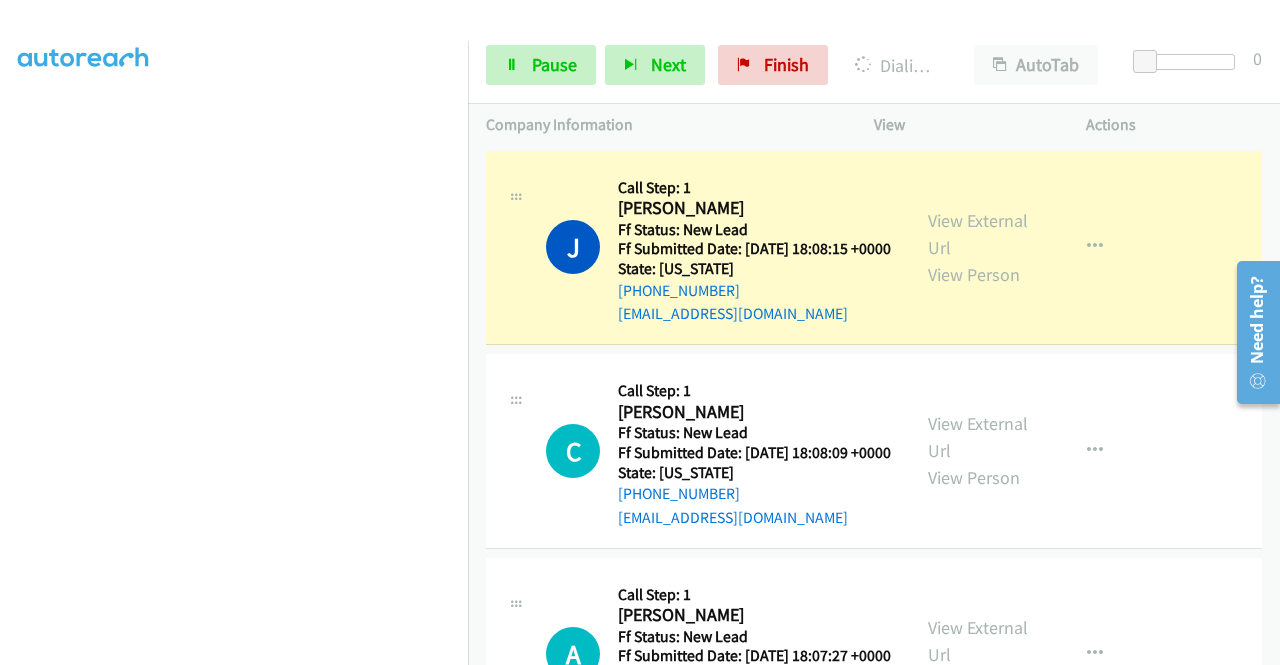 scroll, scrollTop: 391, scrollLeft: 0, axis: vertical 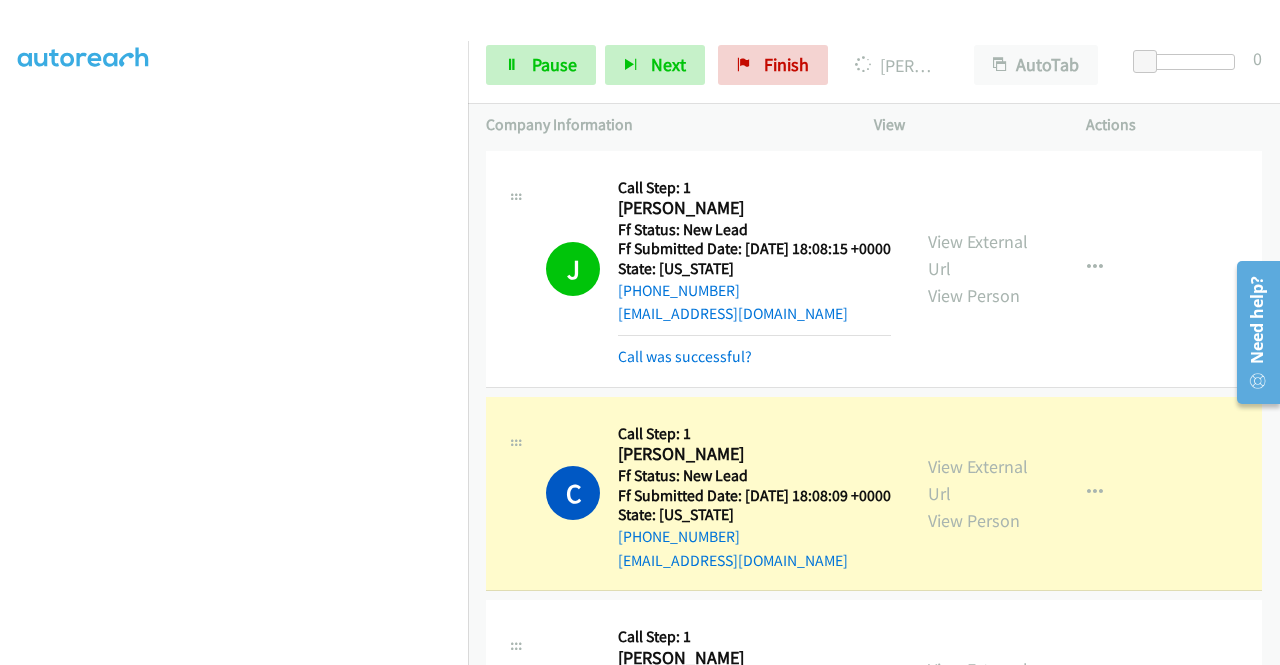 click on "View External Url
View Person" at bounding box center (980, 493) 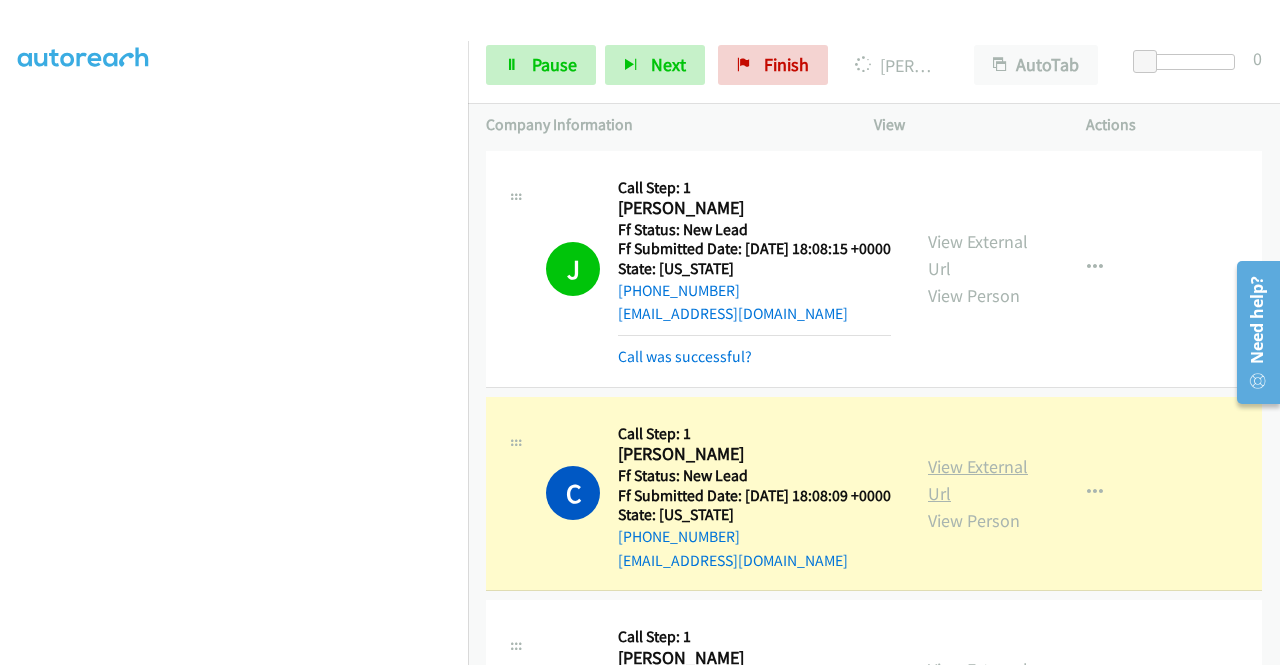 click on "View External Url" at bounding box center [978, 480] 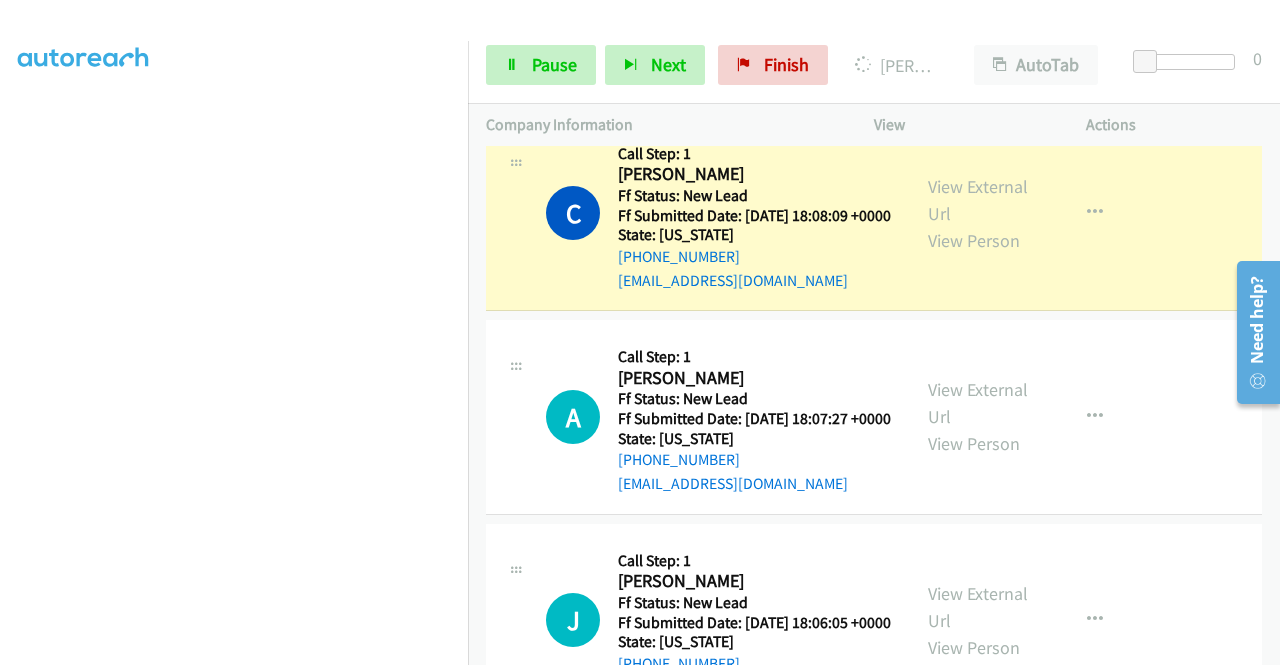 scroll, scrollTop: 320, scrollLeft: 0, axis: vertical 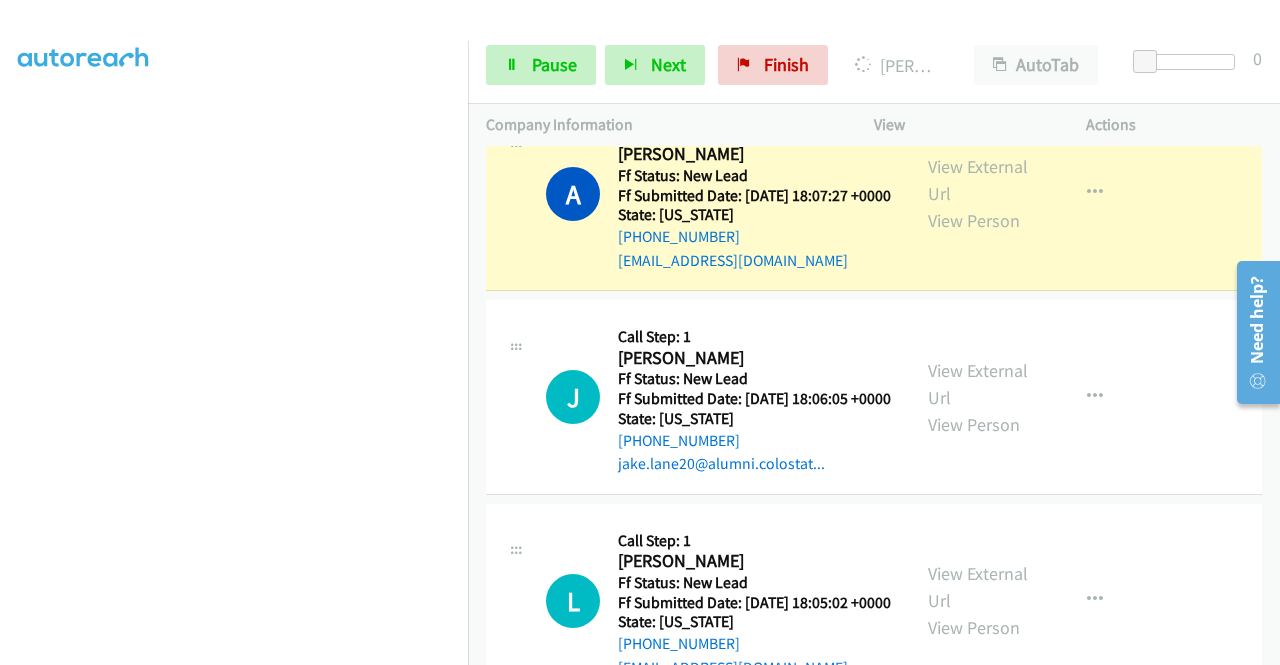 click on "View External Url
View Person
View External Url
Email
Schedule/Manage Callback
Skip Call
Add to do not call list" at bounding box center (1025, 194) 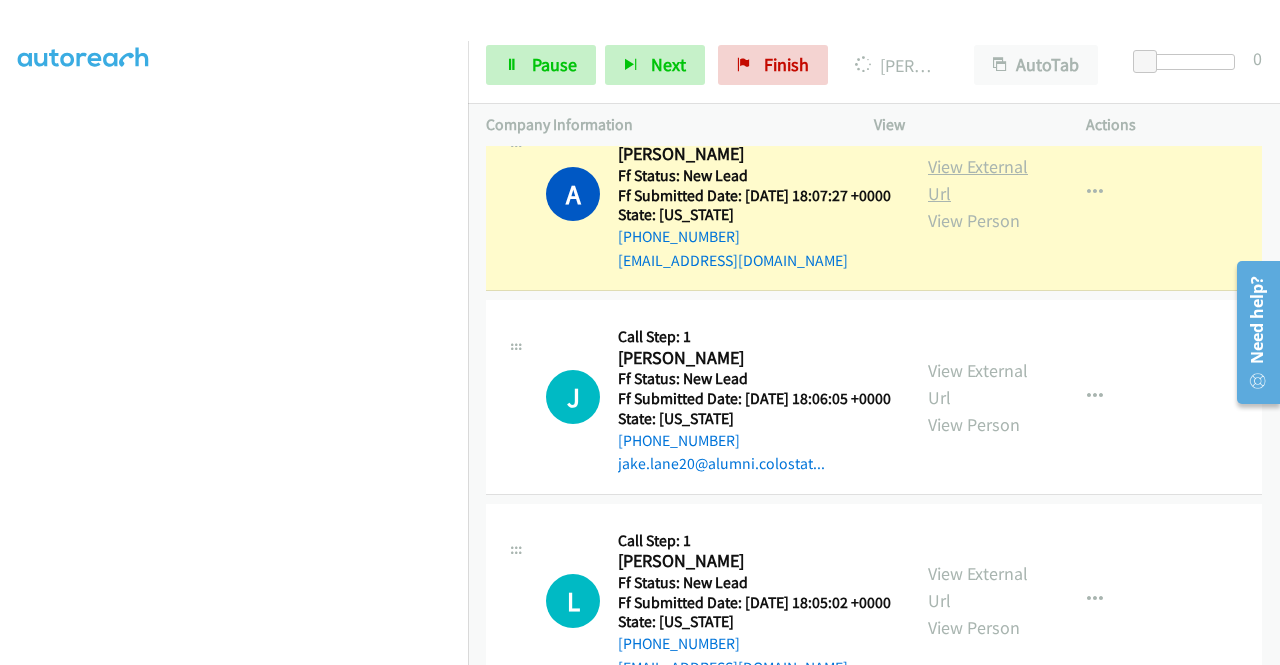 click on "View External Url" at bounding box center (978, 180) 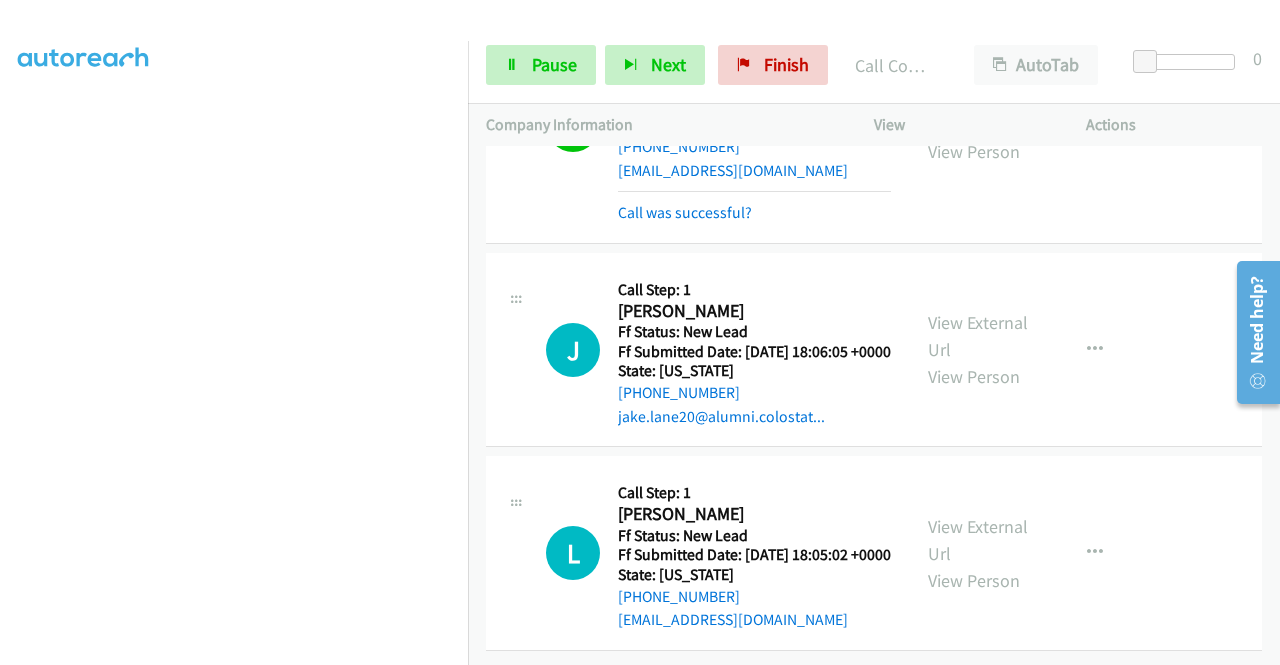 scroll, scrollTop: 747, scrollLeft: 0, axis: vertical 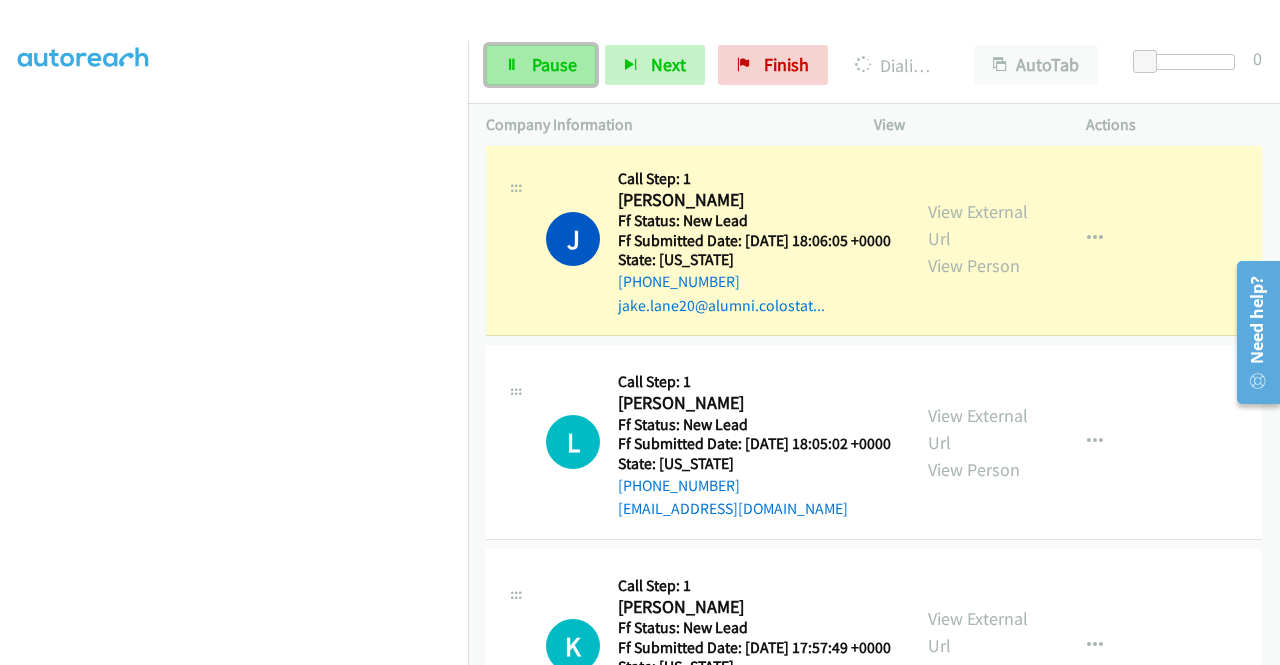 click on "Pause" at bounding box center [554, 64] 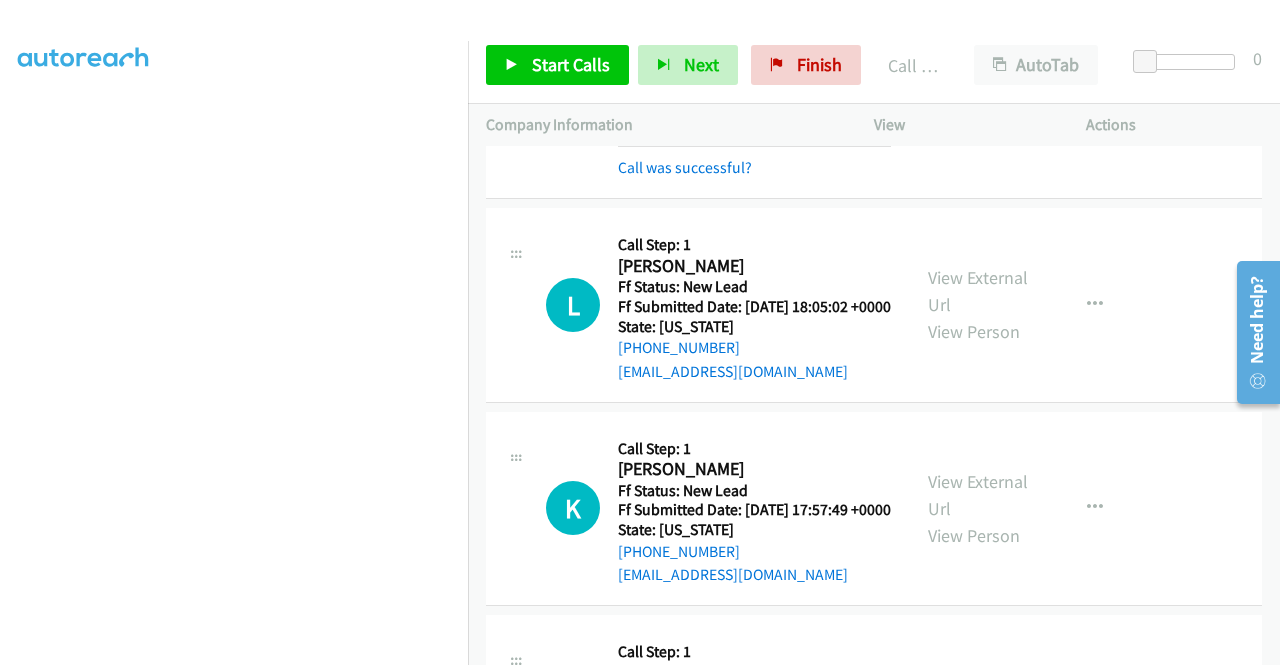 scroll, scrollTop: 1229, scrollLeft: 0, axis: vertical 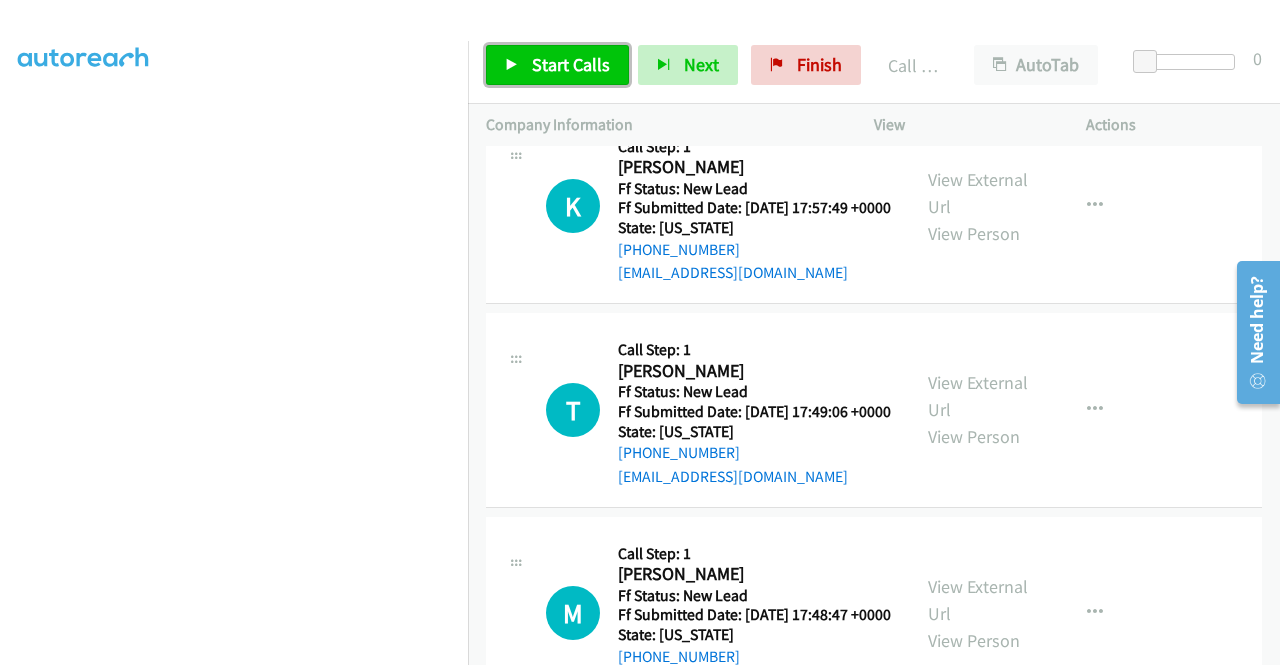 click on "Start Calls" at bounding box center [571, 64] 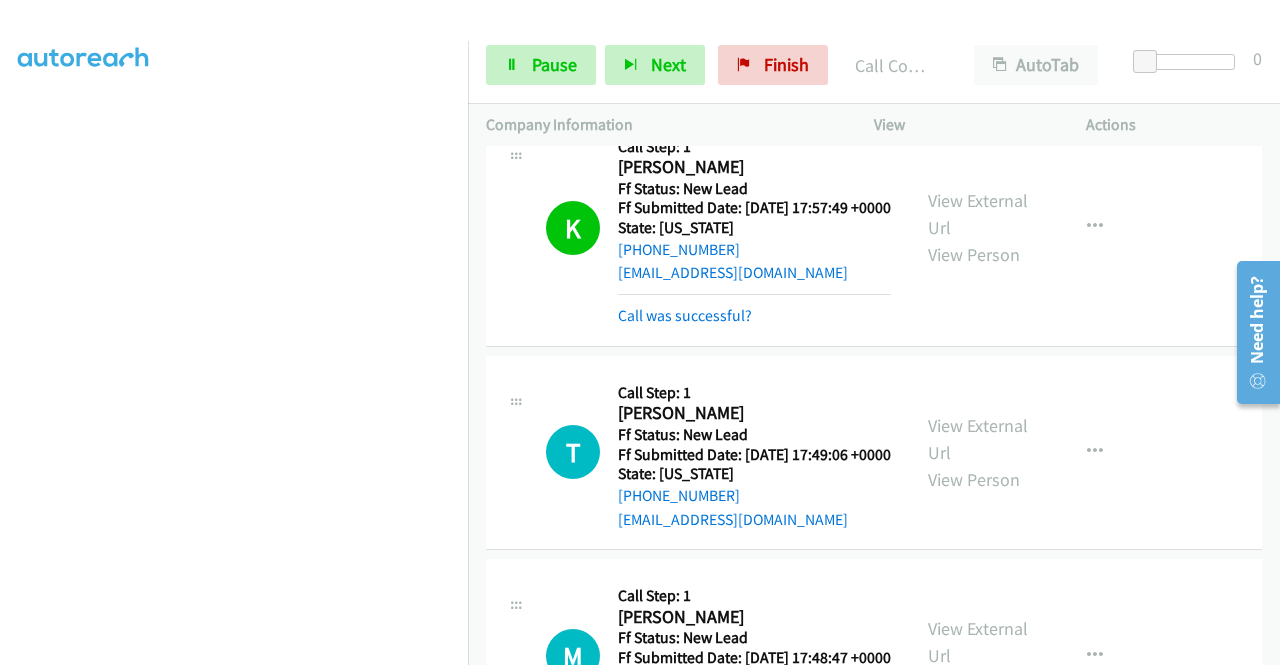 click on "View External Url
View Person
View External Url
Email
Schedule/Manage Callback
Skip Call
Add to do not call list" at bounding box center [1025, 228] 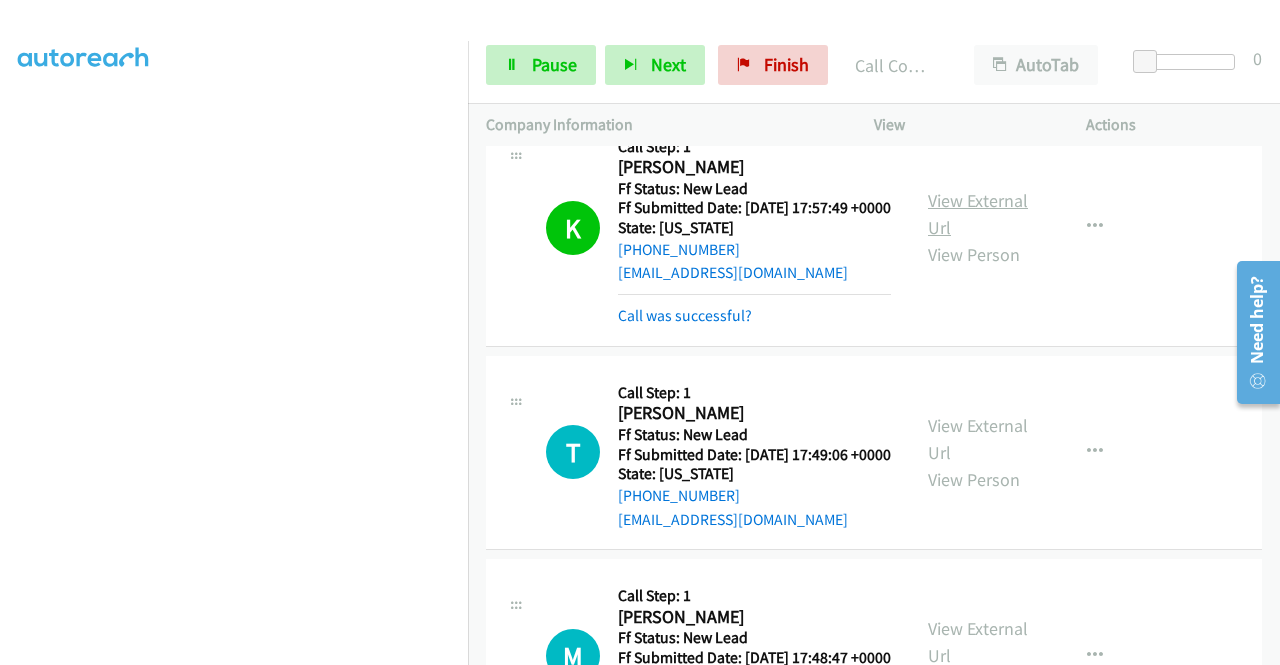 click on "View External Url" at bounding box center (978, 214) 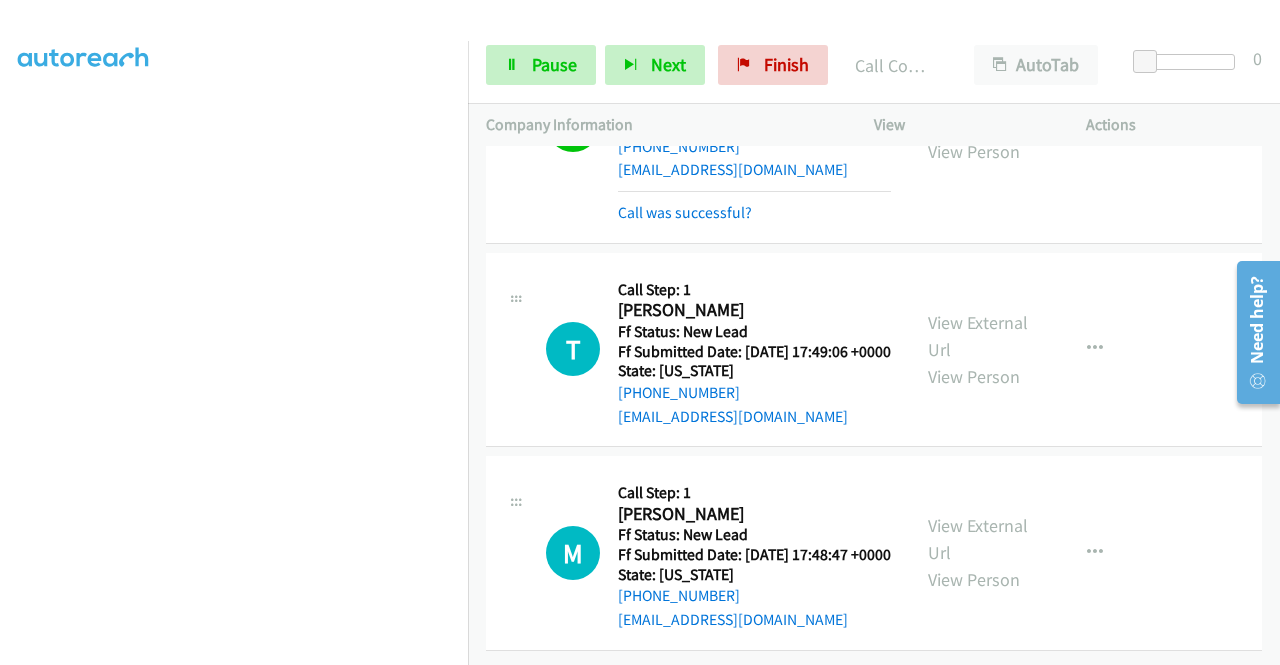 scroll, scrollTop: 1500, scrollLeft: 0, axis: vertical 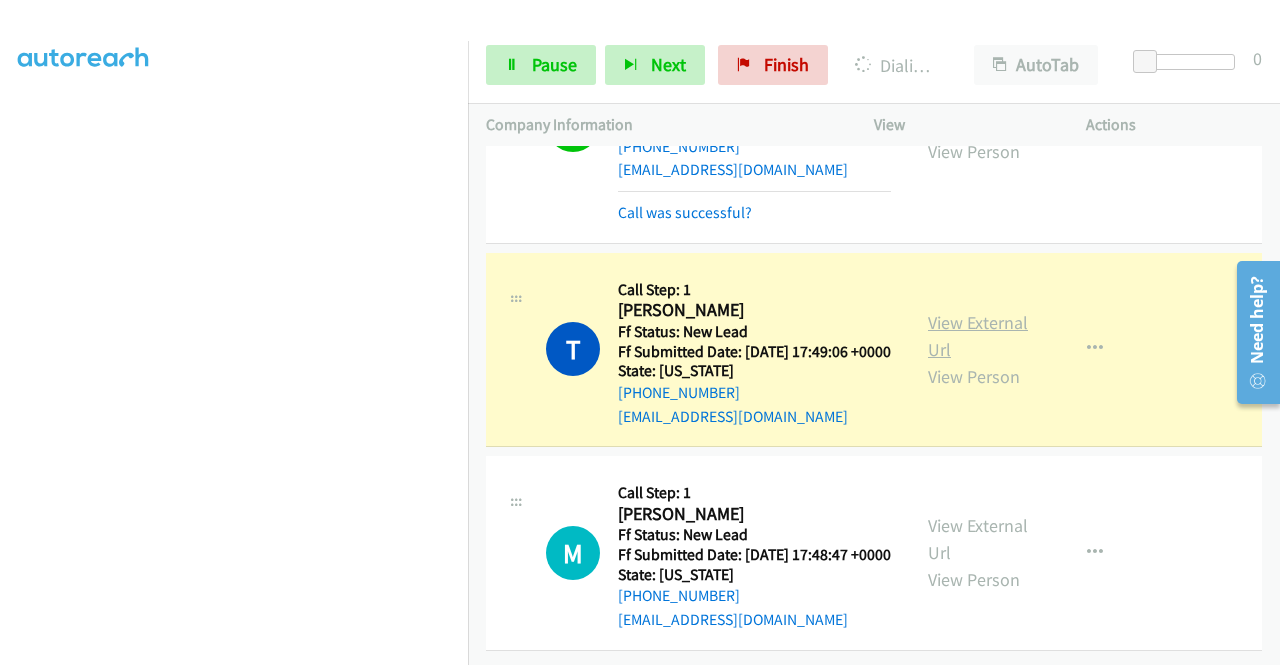 click on "View External Url" at bounding box center (978, 336) 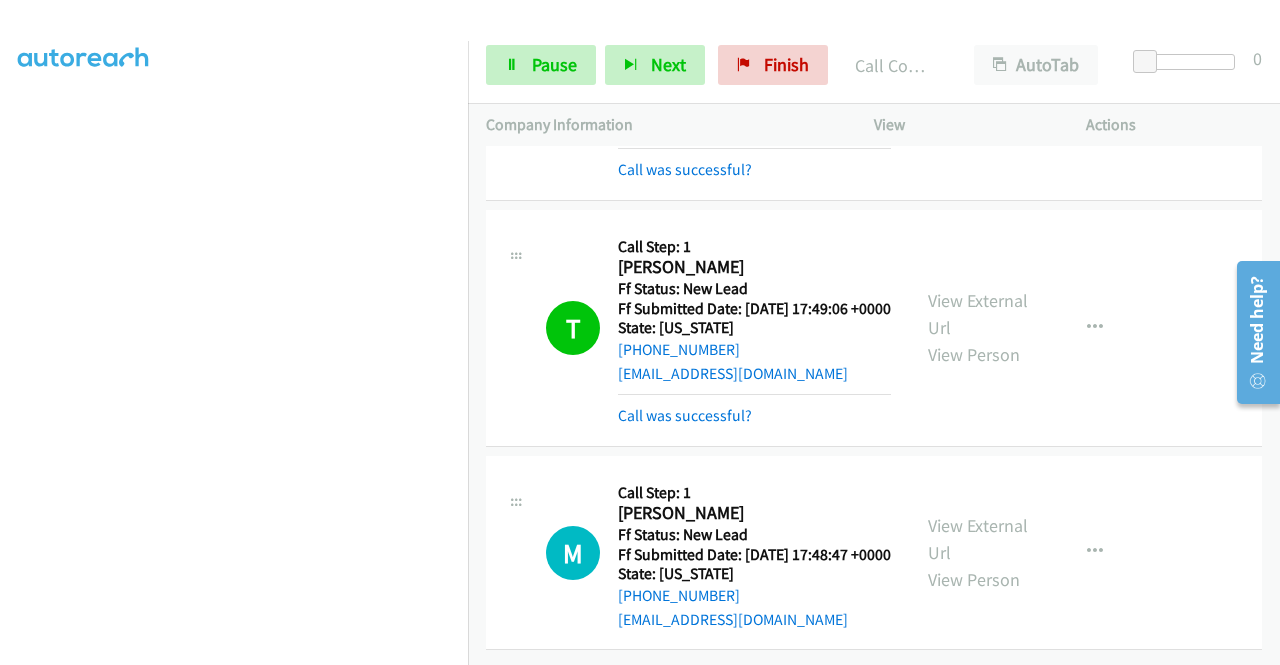 scroll, scrollTop: 1542, scrollLeft: 0, axis: vertical 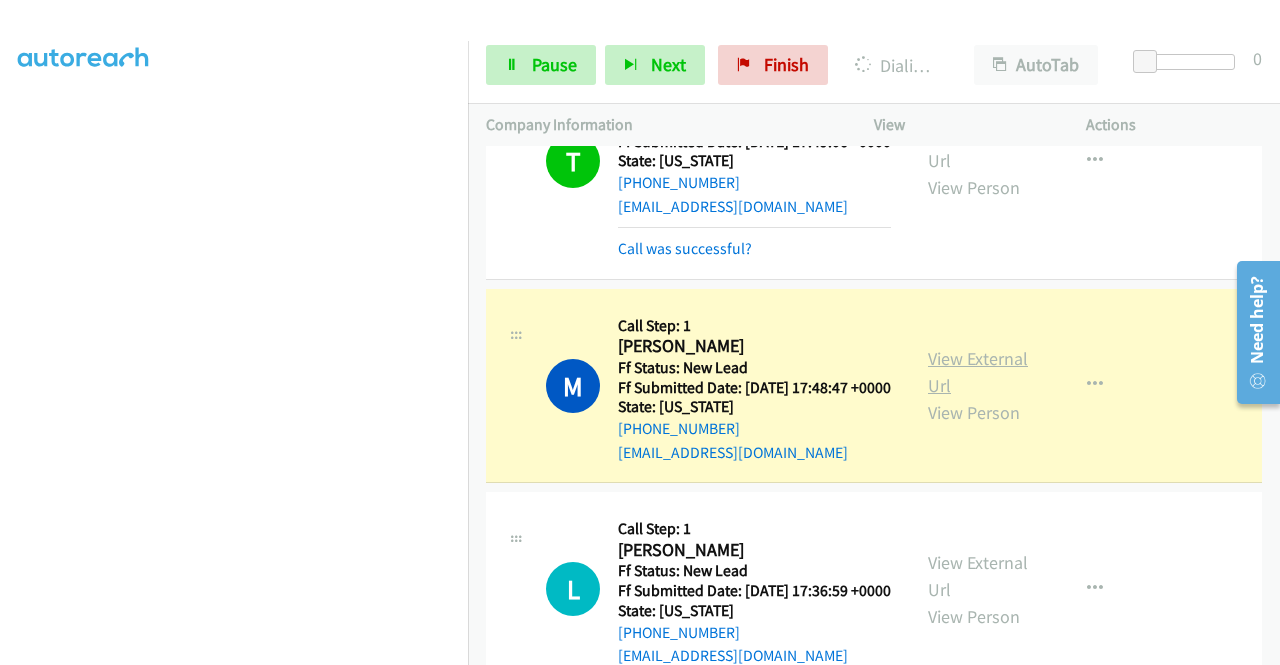 click on "View External Url" at bounding box center (978, 372) 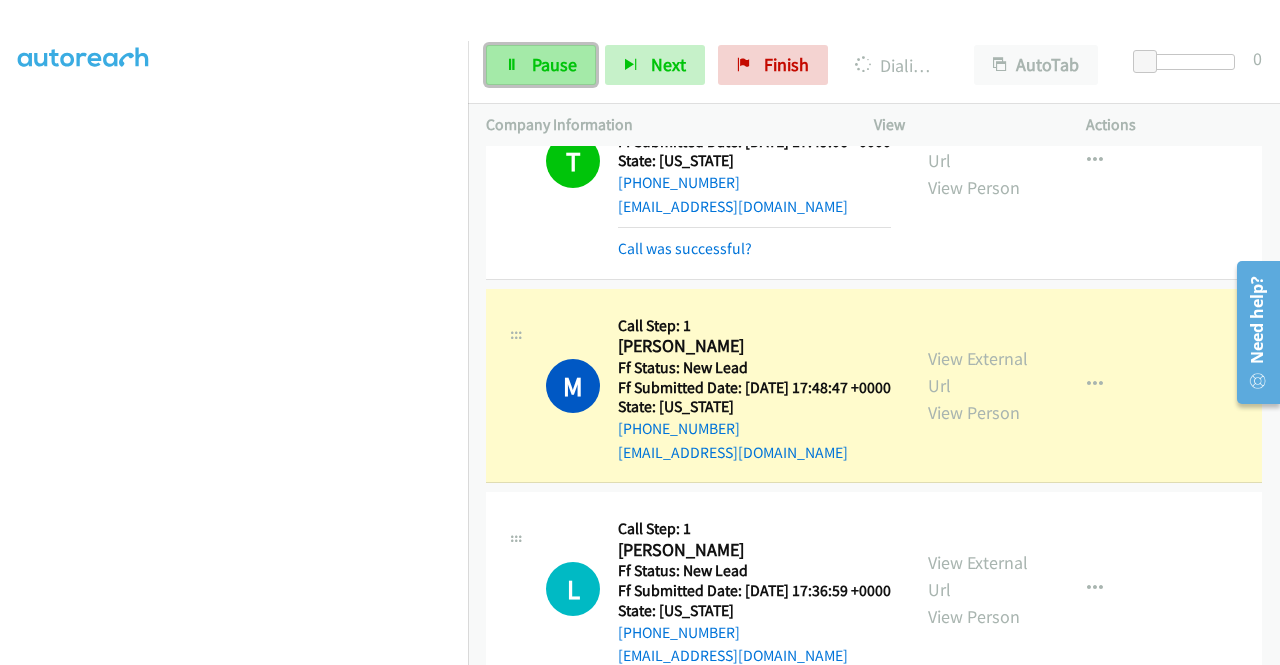 click on "Pause" at bounding box center [541, 65] 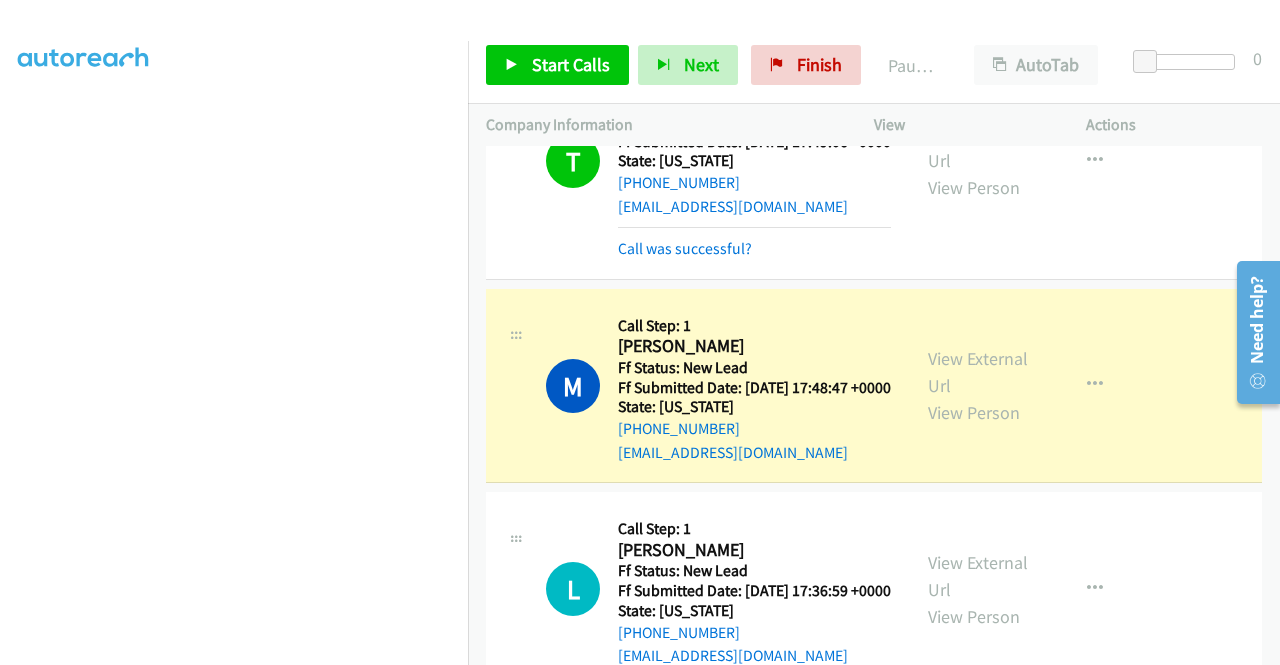 scroll, scrollTop: 0, scrollLeft: 0, axis: both 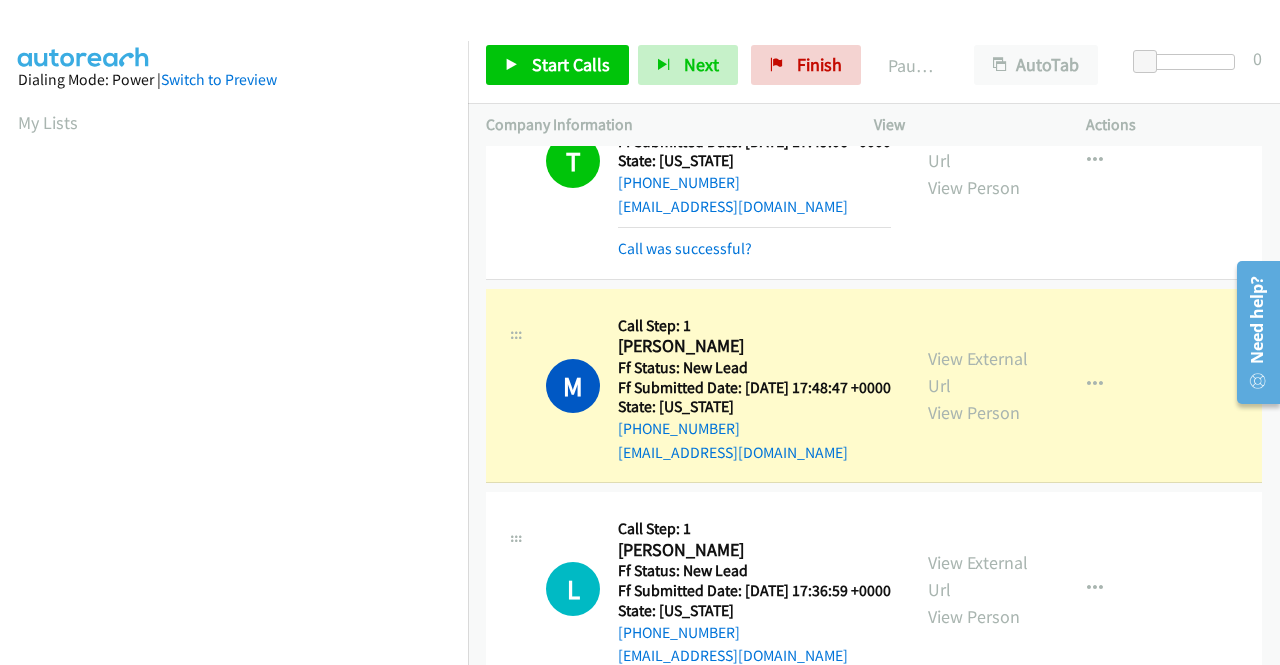 click on "Dialing Mode: Power
|
Switch to Preview
My Lists" at bounding box center [234, 594] 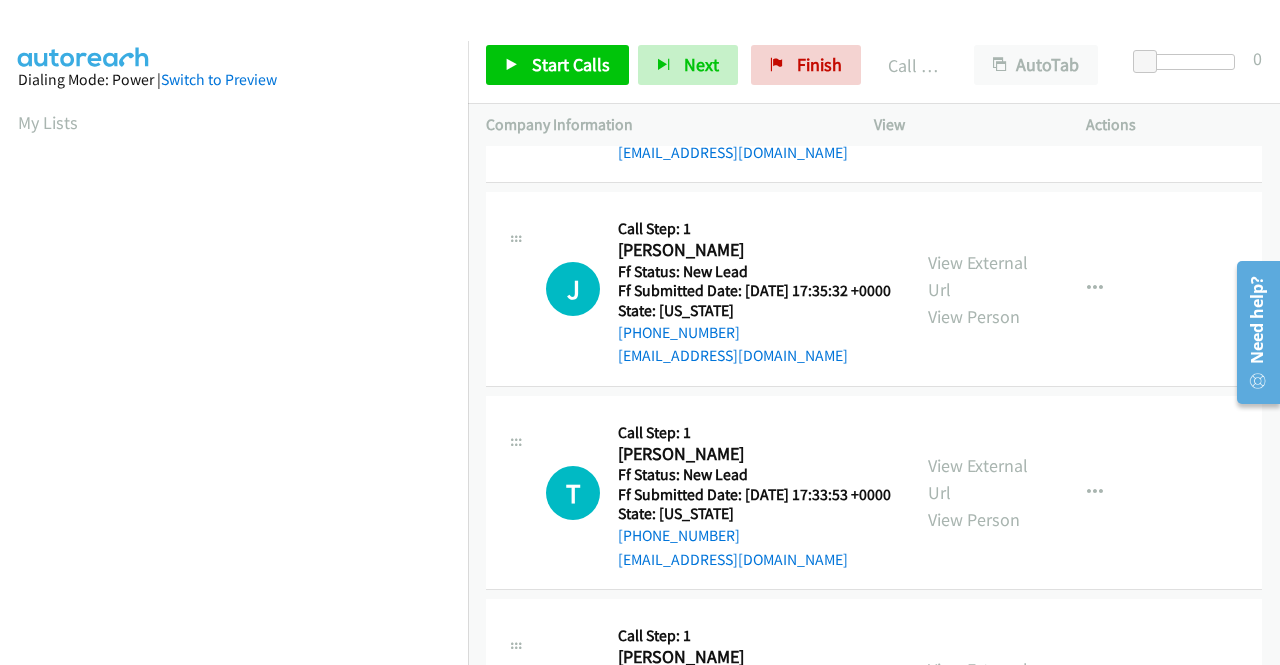 scroll, scrollTop: 2105, scrollLeft: 0, axis: vertical 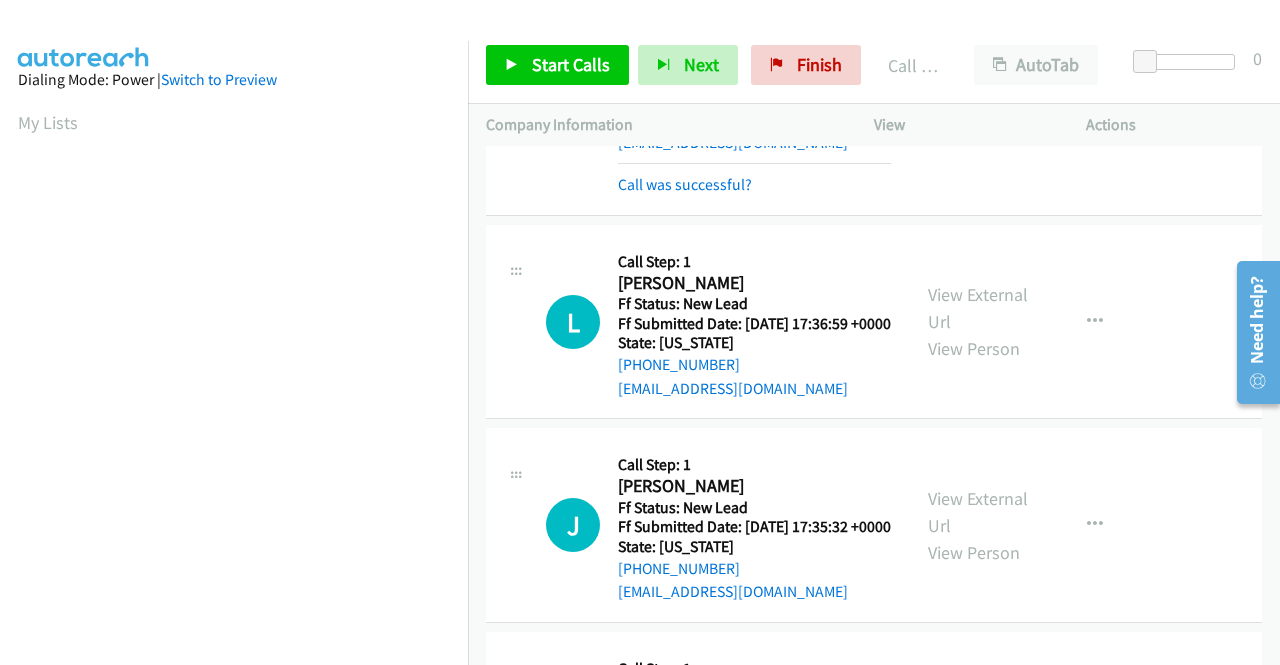 click on "View External Url" at bounding box center [978, 83] 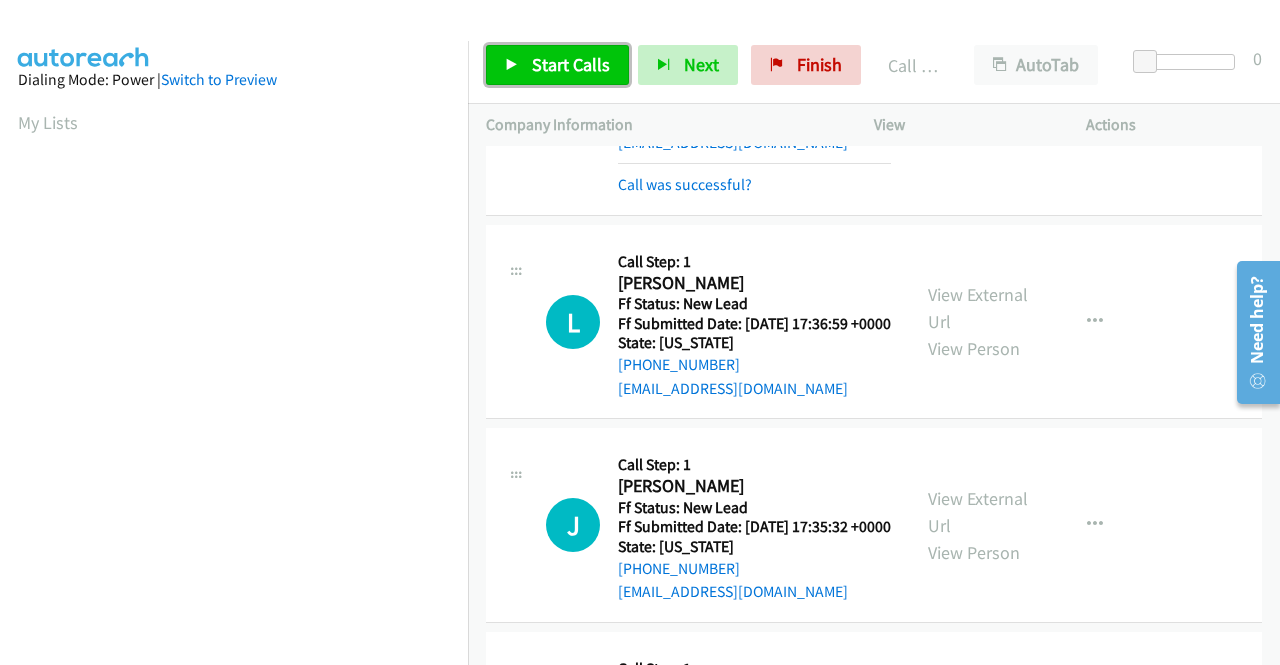 click on "Start Calls" at bounding box center (557, 65) 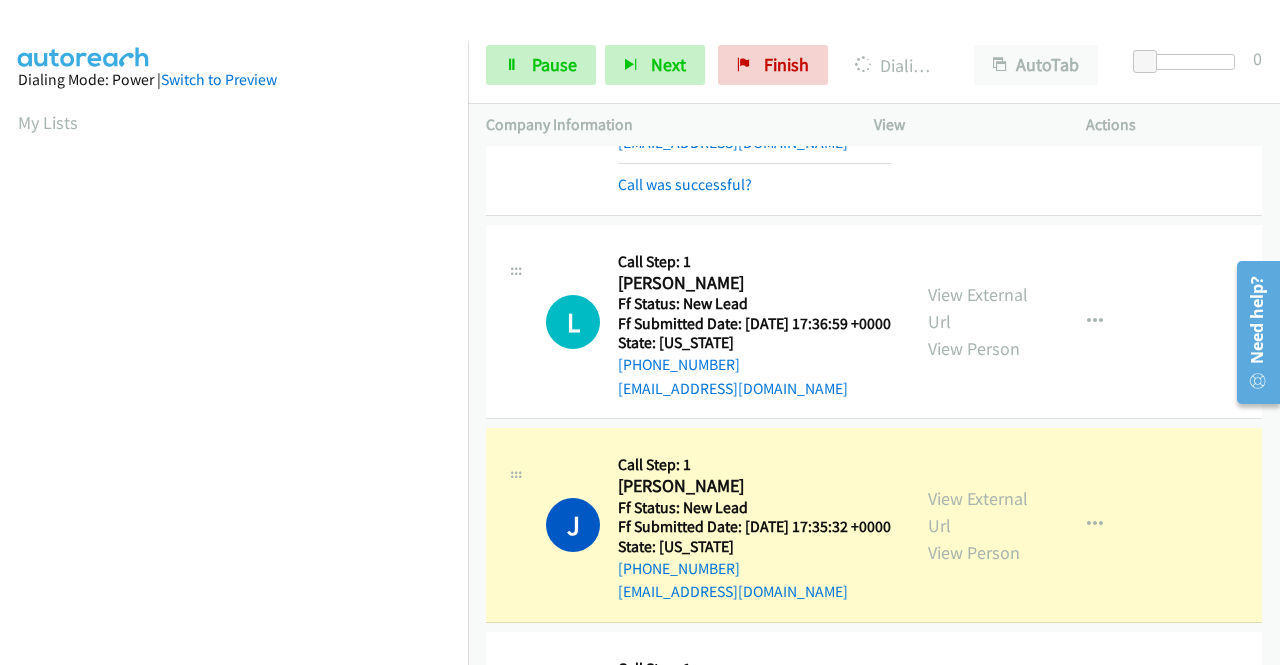 click on "+1 415-964-1034
Call failed - Please reload the list and try again
The Callbar Failed to Load Please Open it and Reload the Page
Hmm something isn't quite right.. Please refresh the page
Hmm something isn't quite right.. Please refresh the page
No records are currently dialable. We'll auto-refresh when new records are added or you can switch to another list or campaign.
Loading New Records ...
J
Callback Scheduled
Call Step: 1
Julia Jacobsen
America/New_York
Ff Status: New Lead
Ff Submitted Date: 2025-07-22 18:08:15 +0000
State: Vermont
+1 631-327-4195
juliajacobsen20@gmail.com
Call was successful?
View External Url
View Person
View External Url
Email
Schedule/Manage Callback
Skip Call
Add to do not call list
C
Callback Scheduled
Call Step: 1" at bounding box center (874, 405) 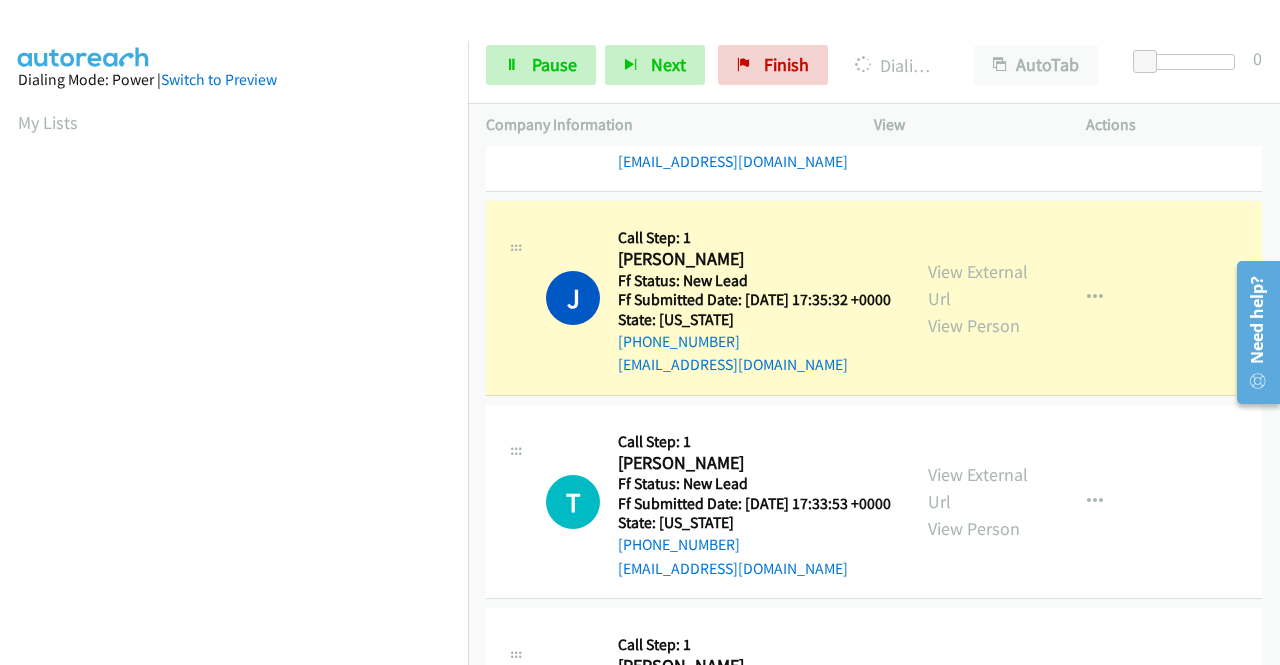 scroll, scrollTop: 2212, scrollLeft: 0, axis: vertical 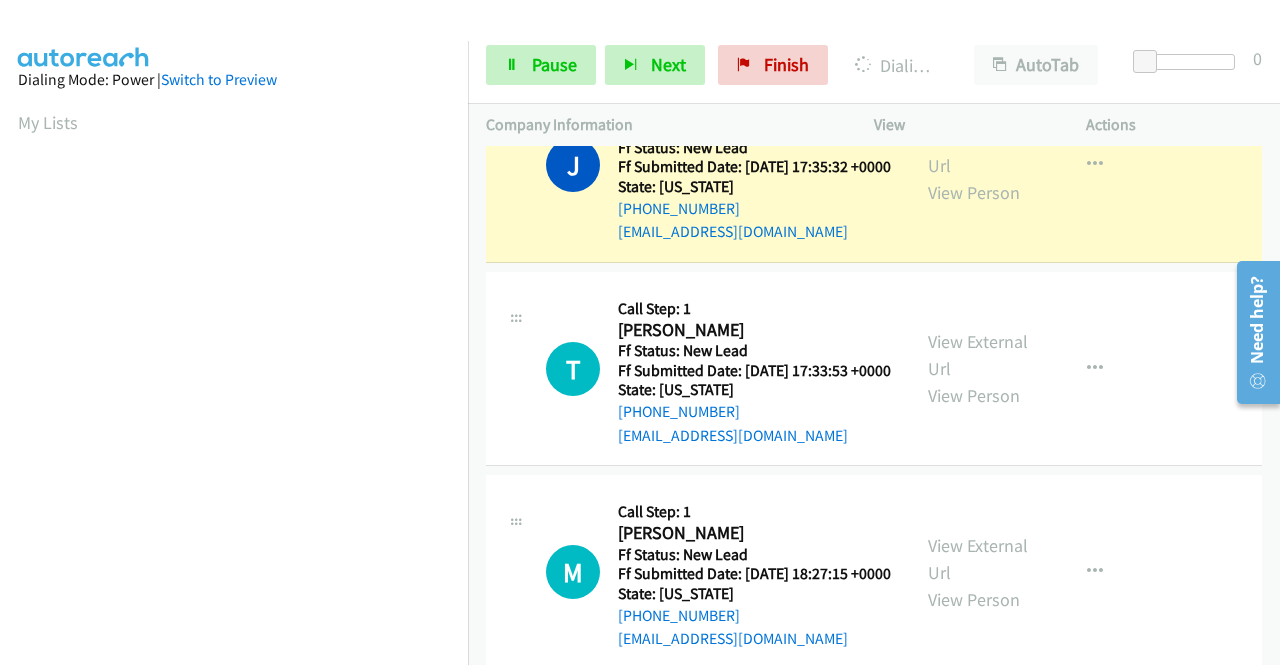 click on "View External Url
View Person" at bounding box center [980, 165] 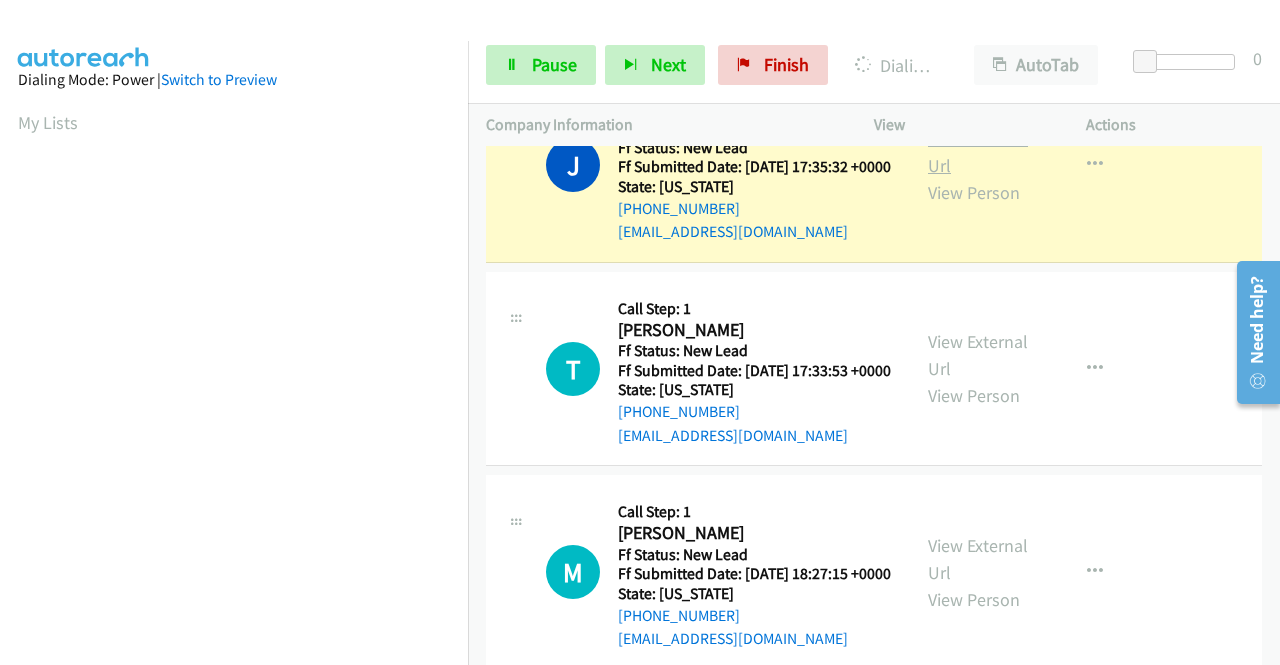 click on "View External Url" at bounding box center [978, 152] 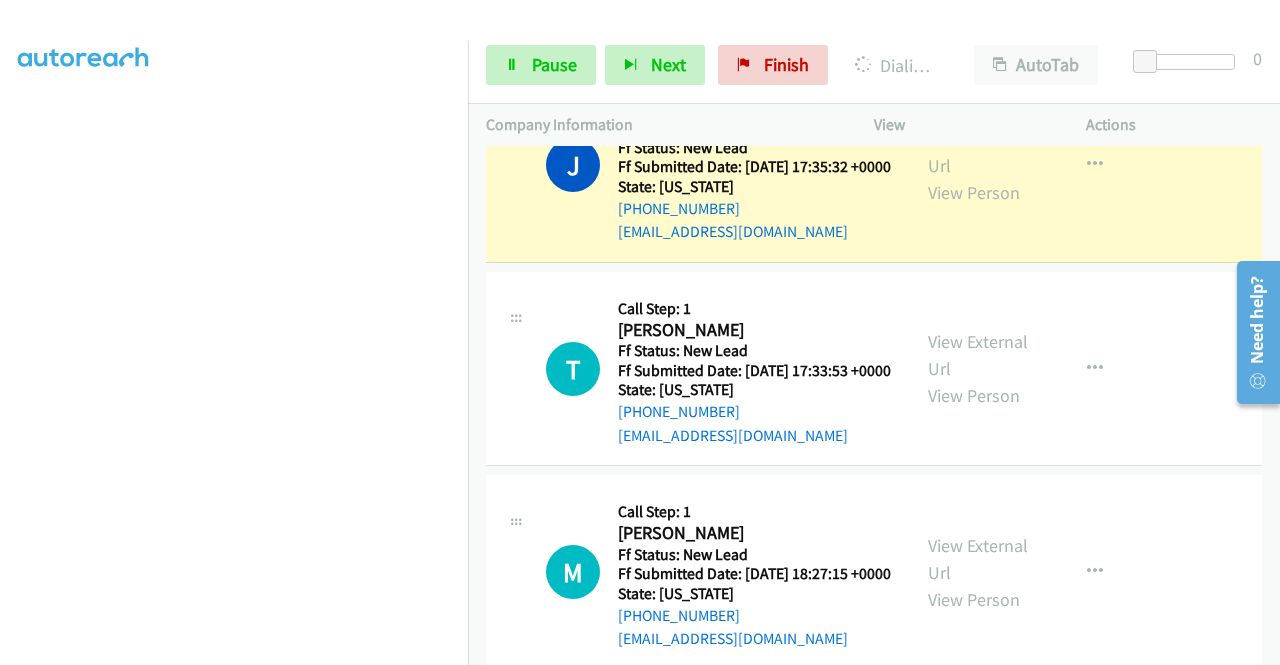 scroll, scrollTop: 413, scrollLeft: 0, axis: vertical 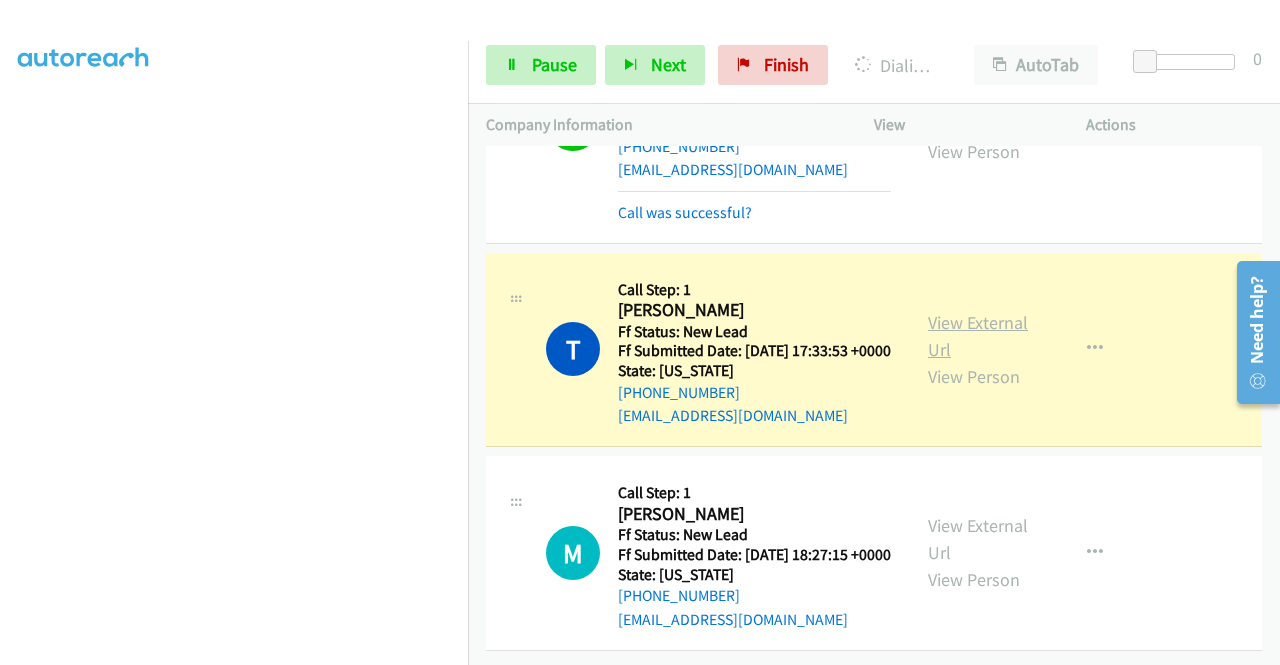 click on "View External Url" at bounding box center (978, 336) 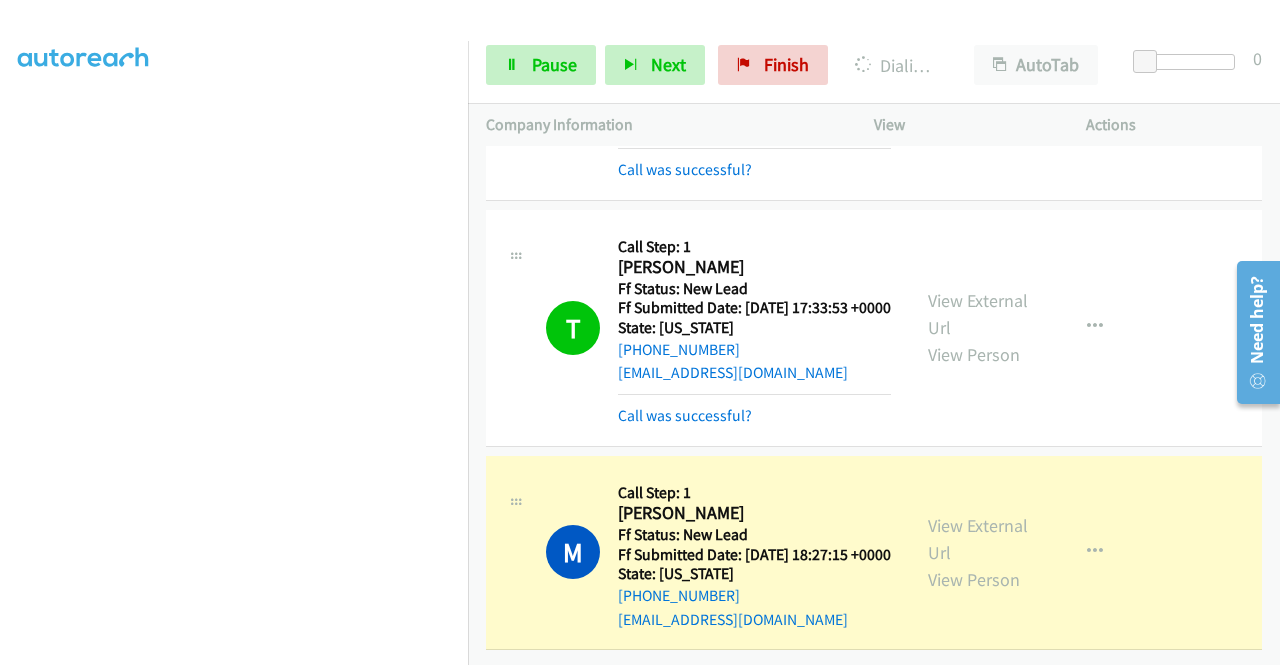 scroll, scrollTop: 2560, scrollLeft: 0, axis: vertical 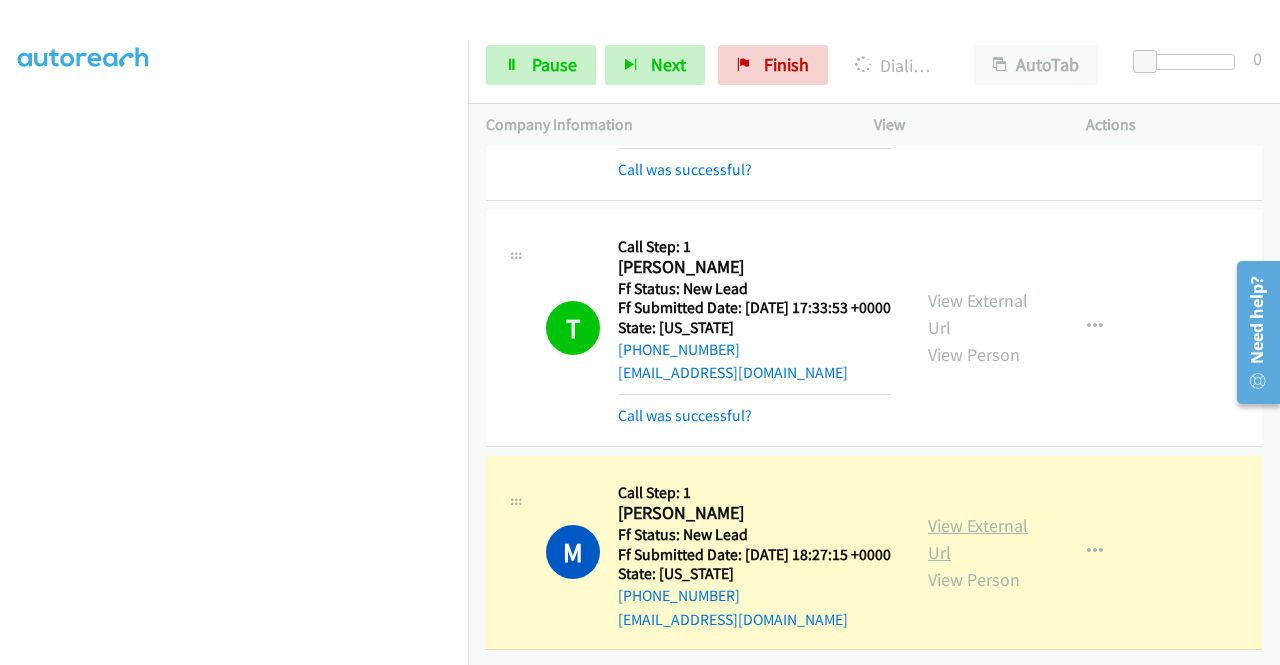 click on "View External Url" at bounding box center (978, 539) 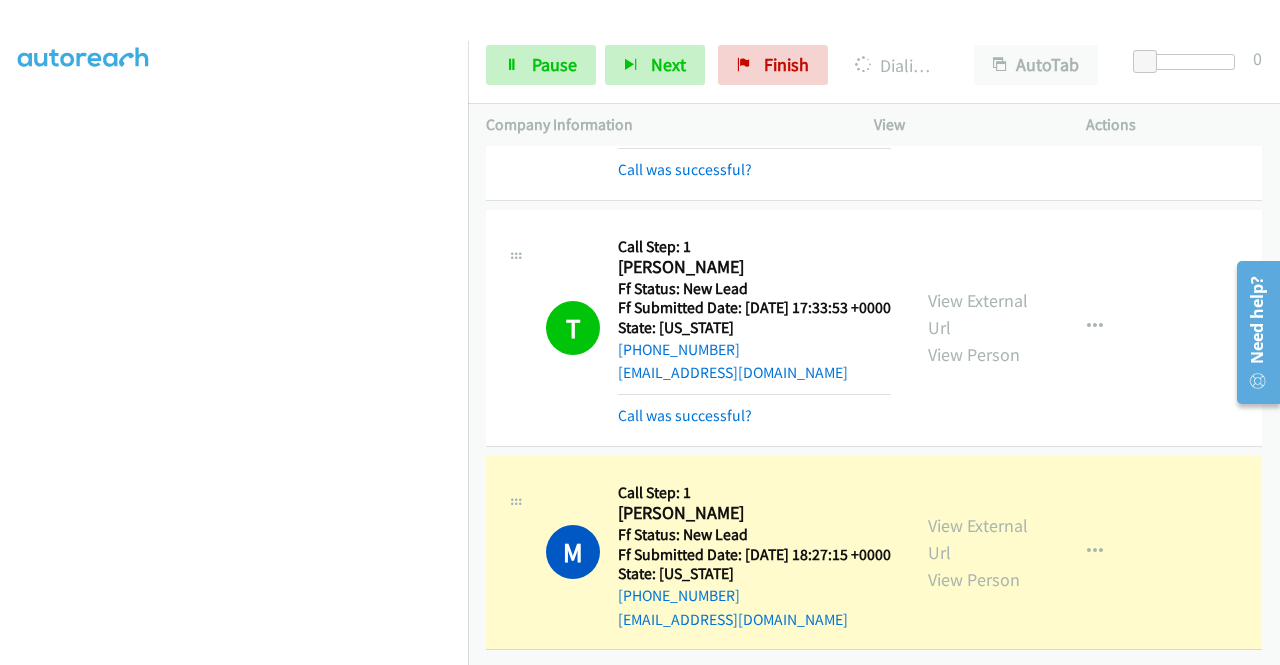 scroll, scrollTop: 2560, scrollLeft: 0, axis: vertical 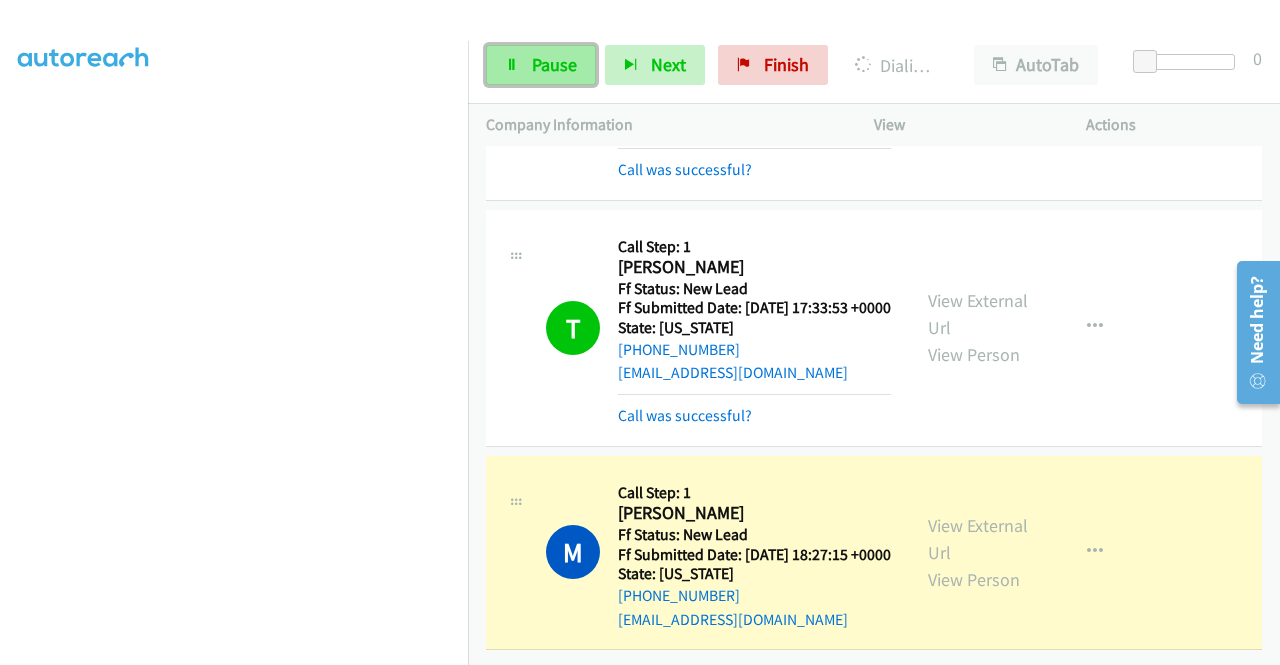 click on "Pause" at bounding box center [554, 64] 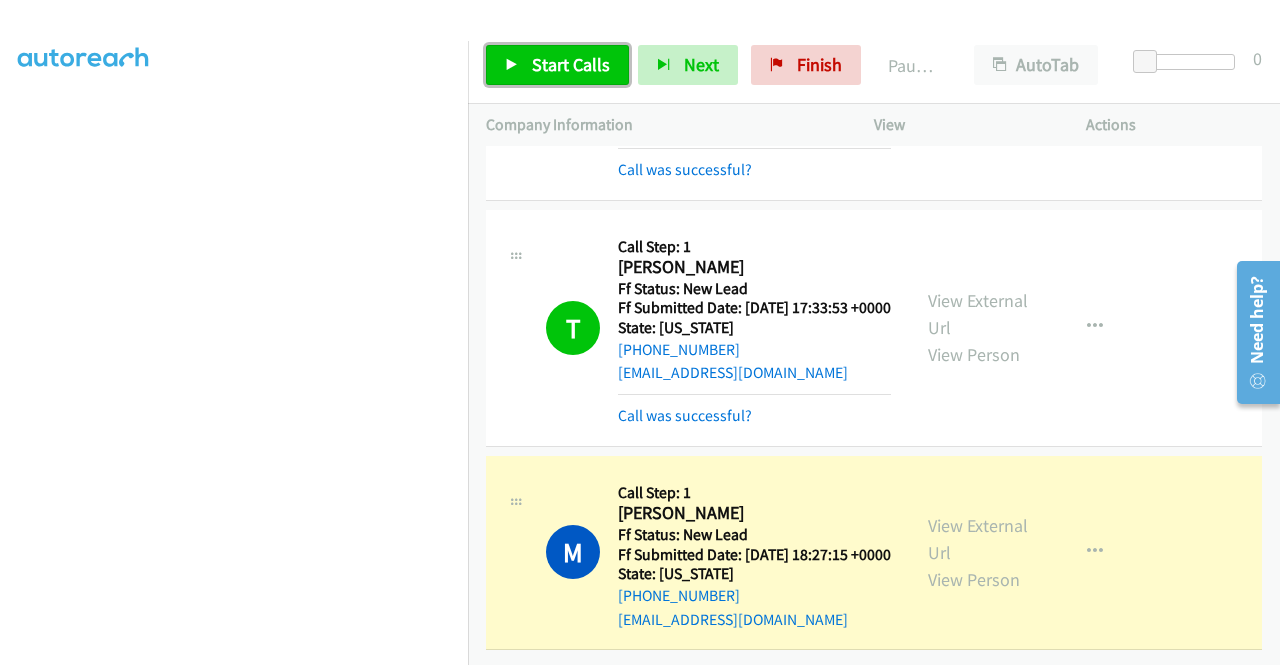 click on "Start Calls" at bounding box center [571, 64] 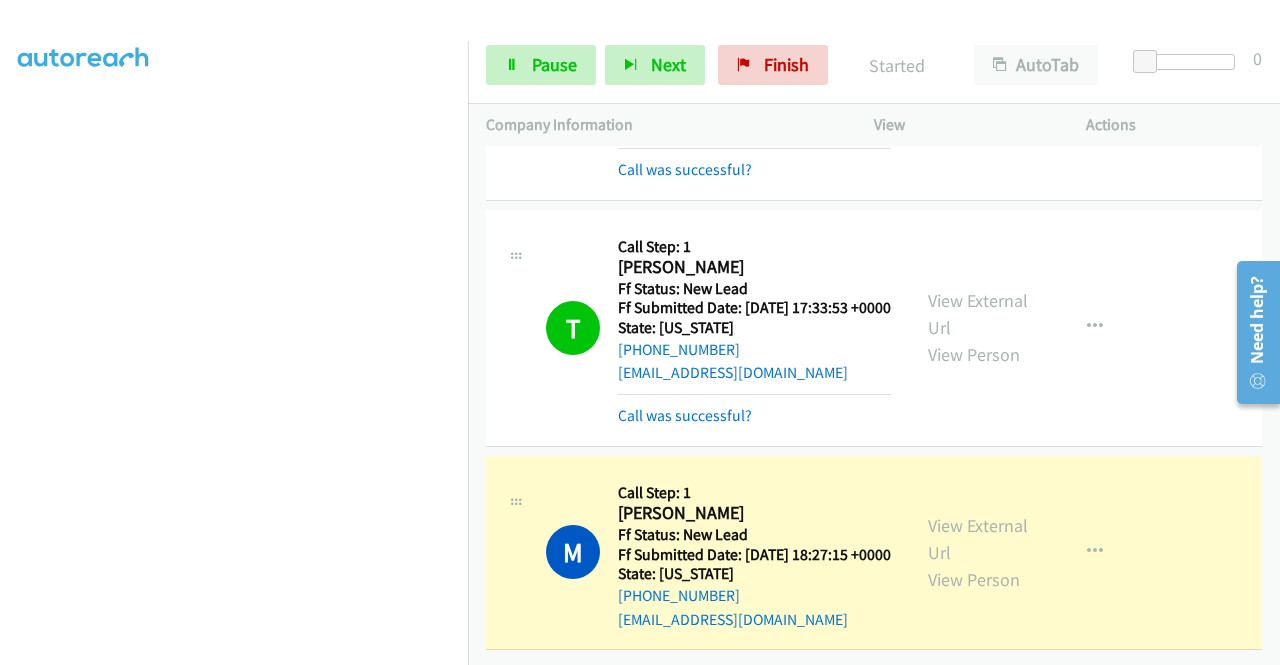 scroll, scrollTop: 2560, scrollLeft: 0, axis: vertical 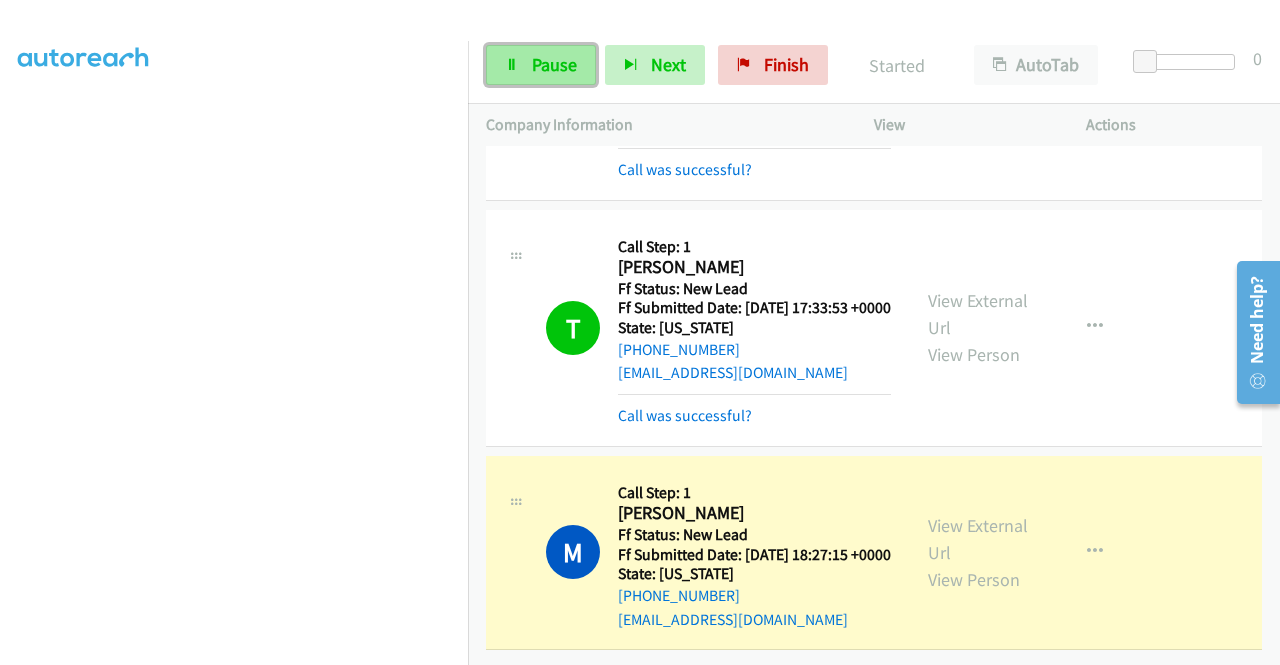 click on "Pause" at bounding box center (541, 65) 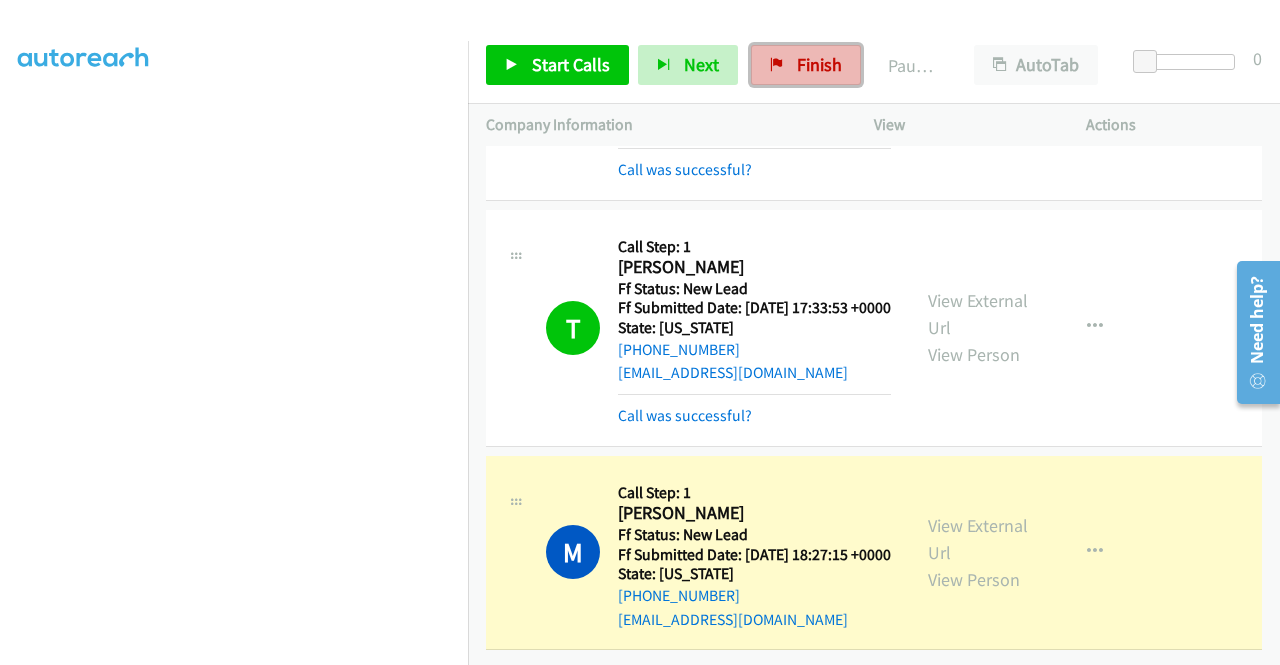 click on "Finish" at bounding box center (806, 65) 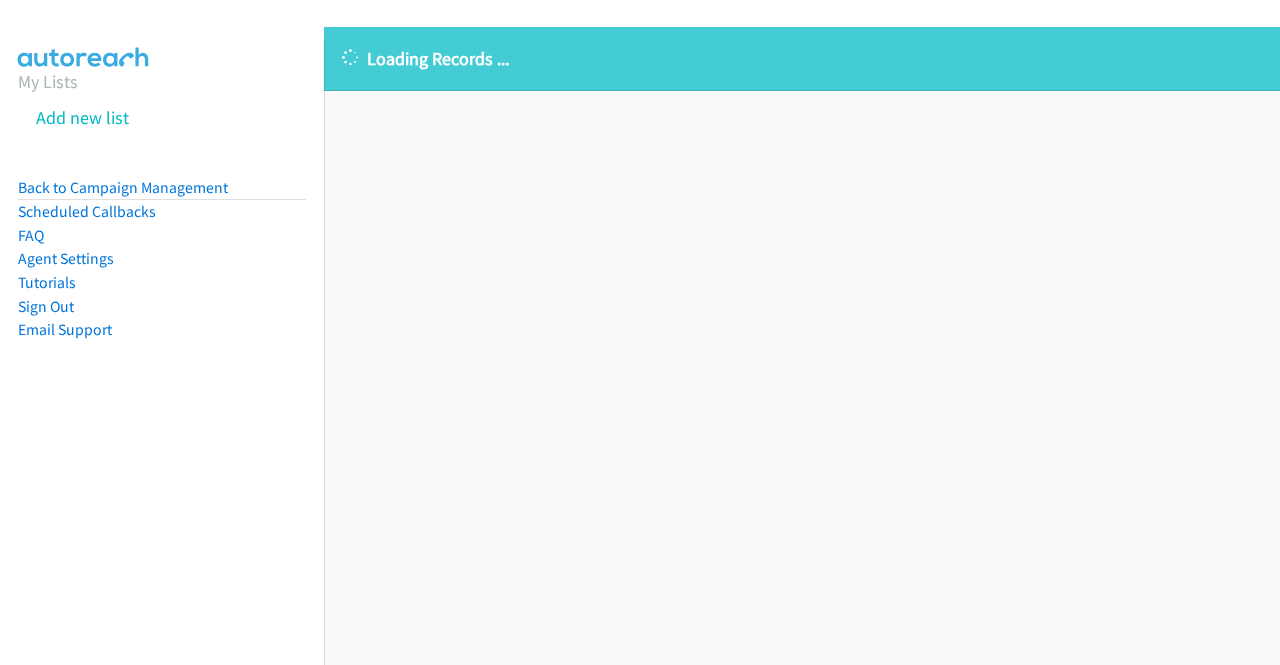 scroll, scrollTop: 0, scrollLeft: 0, axis: both 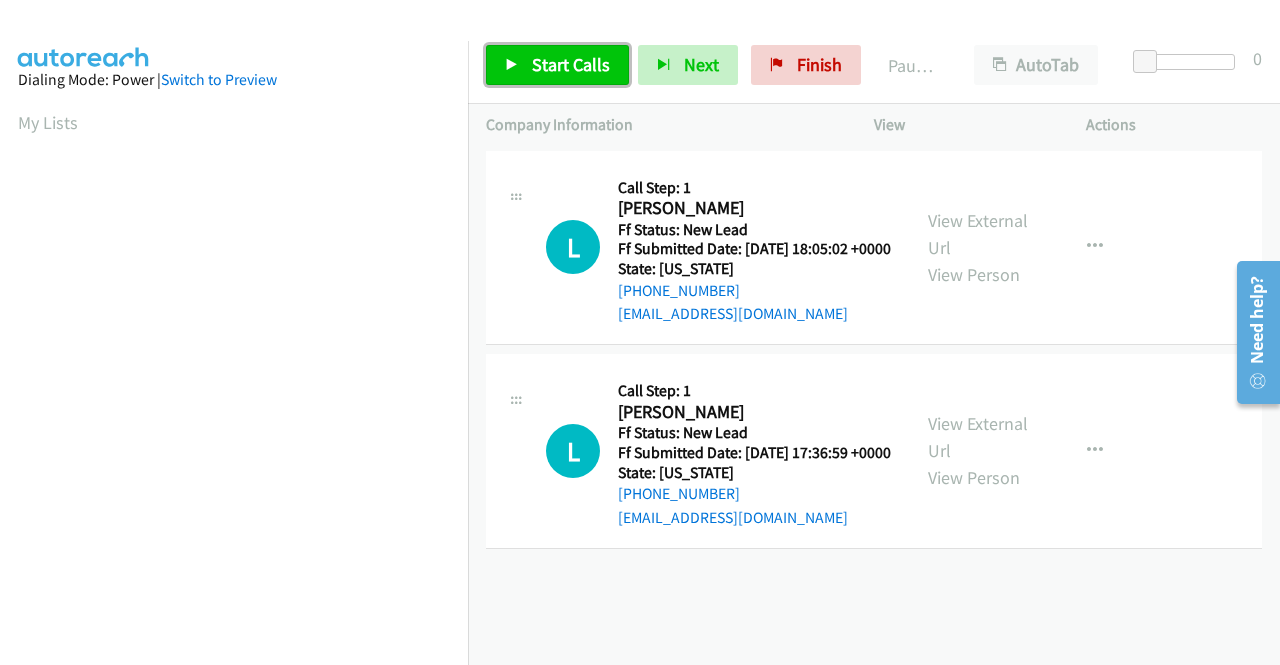 click on "Start Calls" at bounding box center (571, 64) 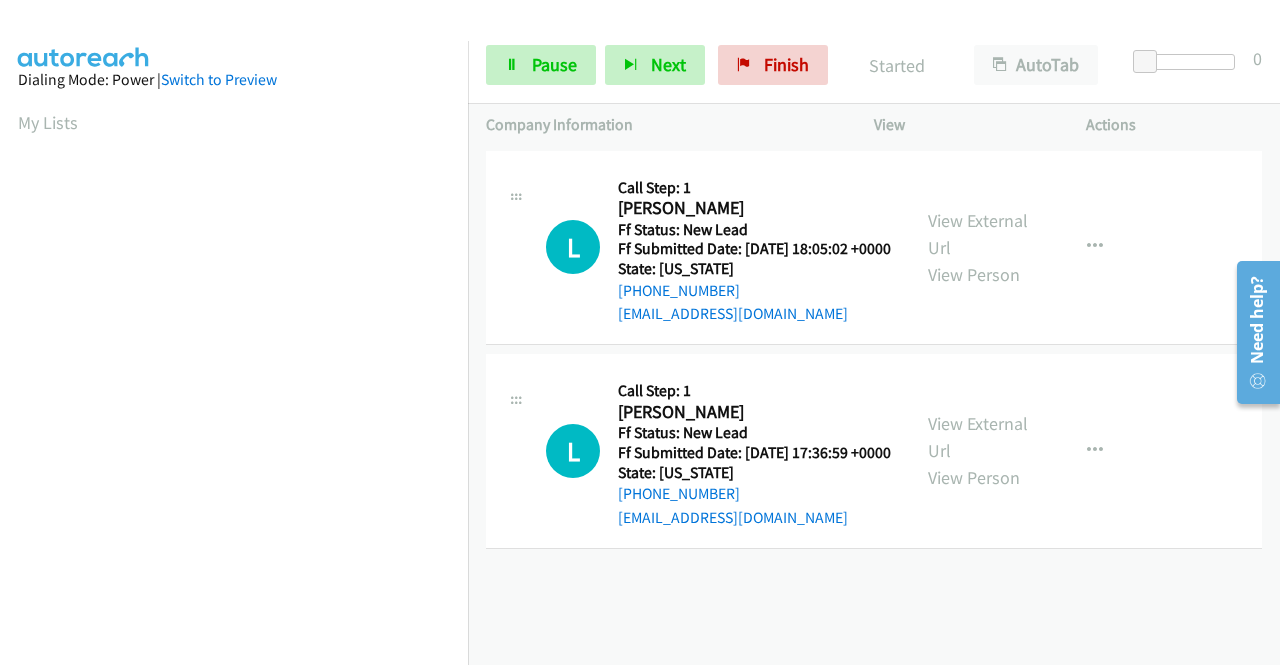 drag, startPoint x: 664, startPoint y: 155, endPoint x: 1141, endPoint y: 297, distance: 497.68765 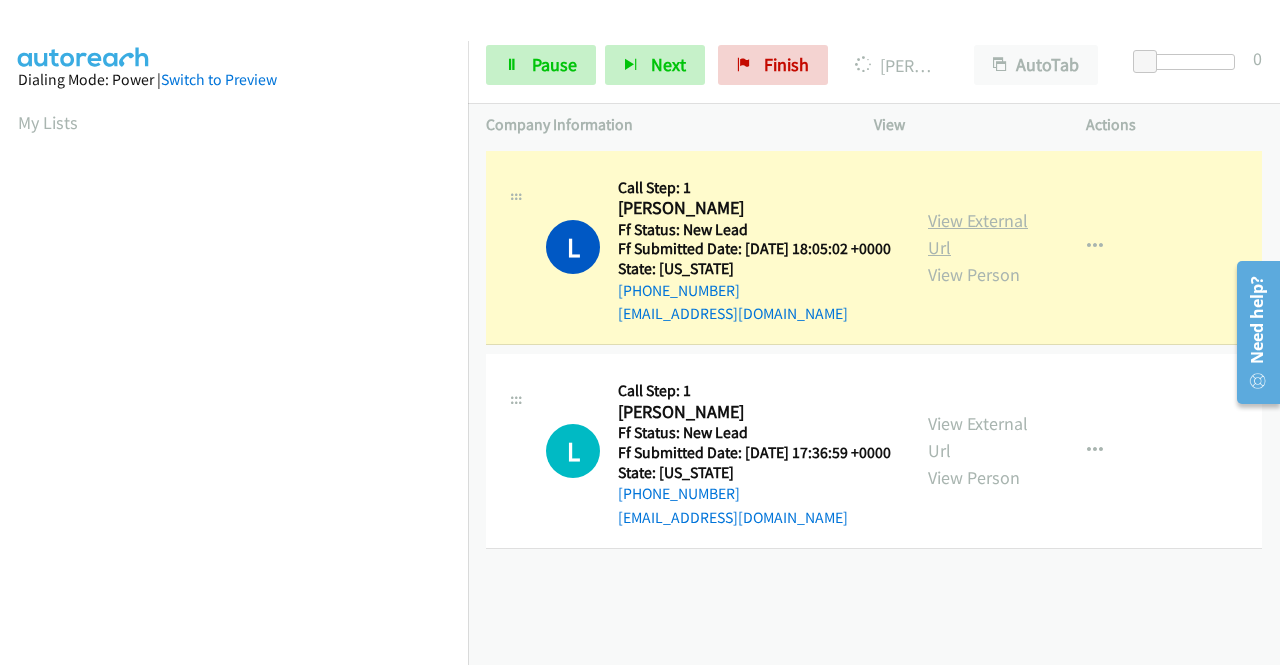 click on "View External Url" at bounding box center (978, 234) 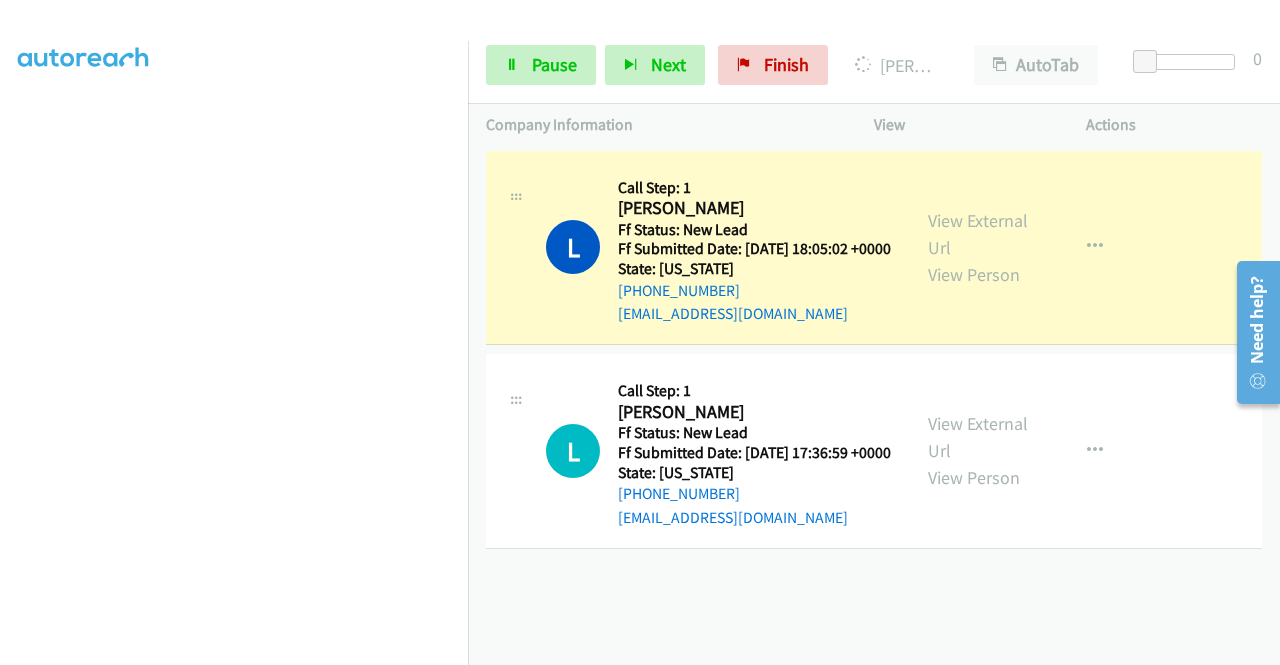 scroll, scrollTop: 452, scrollLeft: 0, axis: vertical 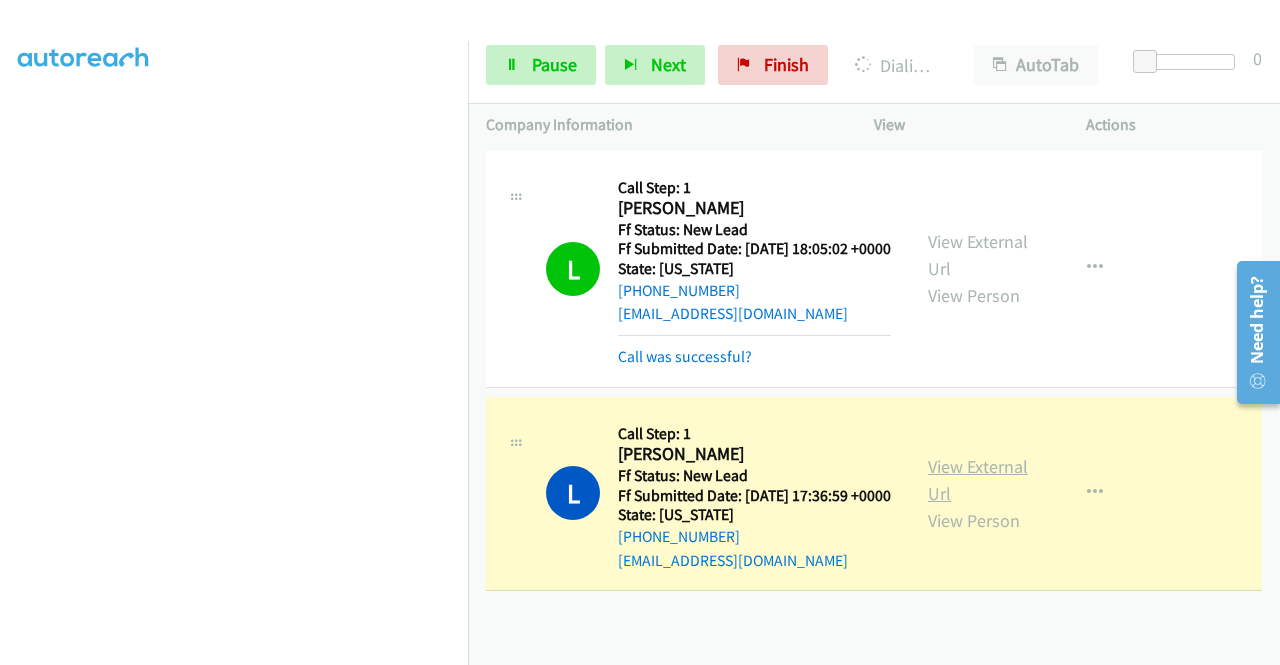 click on "View External Url" at bounding box center (978, 480) 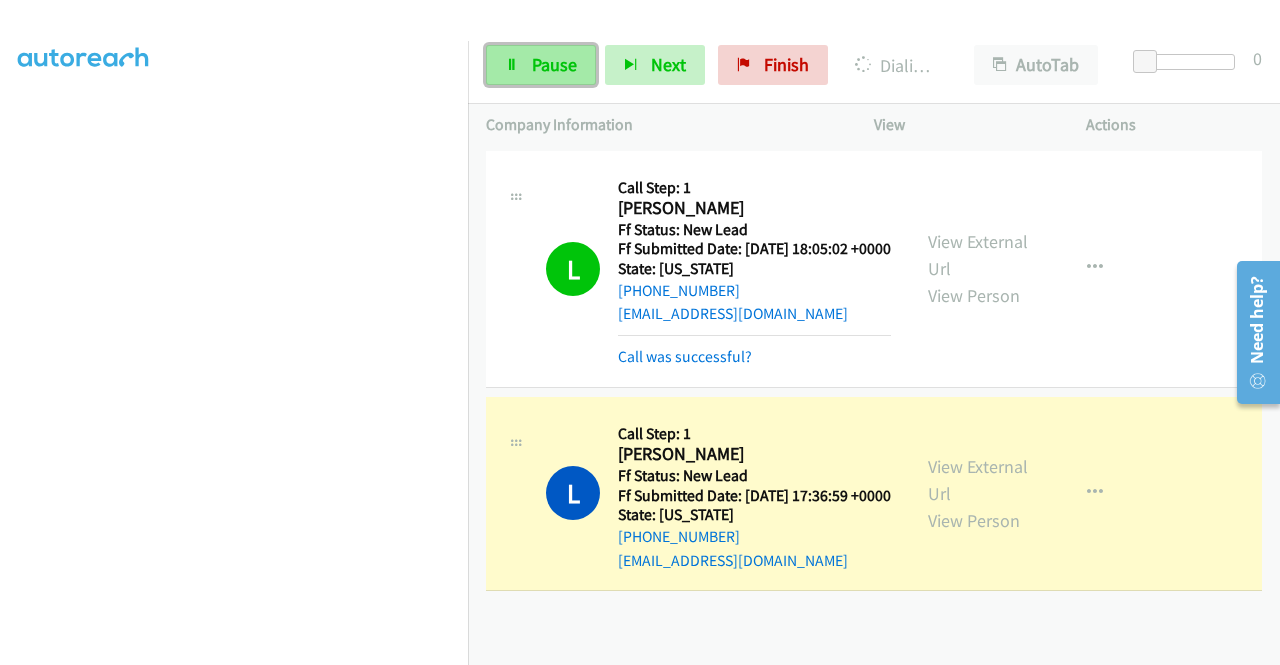 click on "Pause" at bounding box center (554, 64) 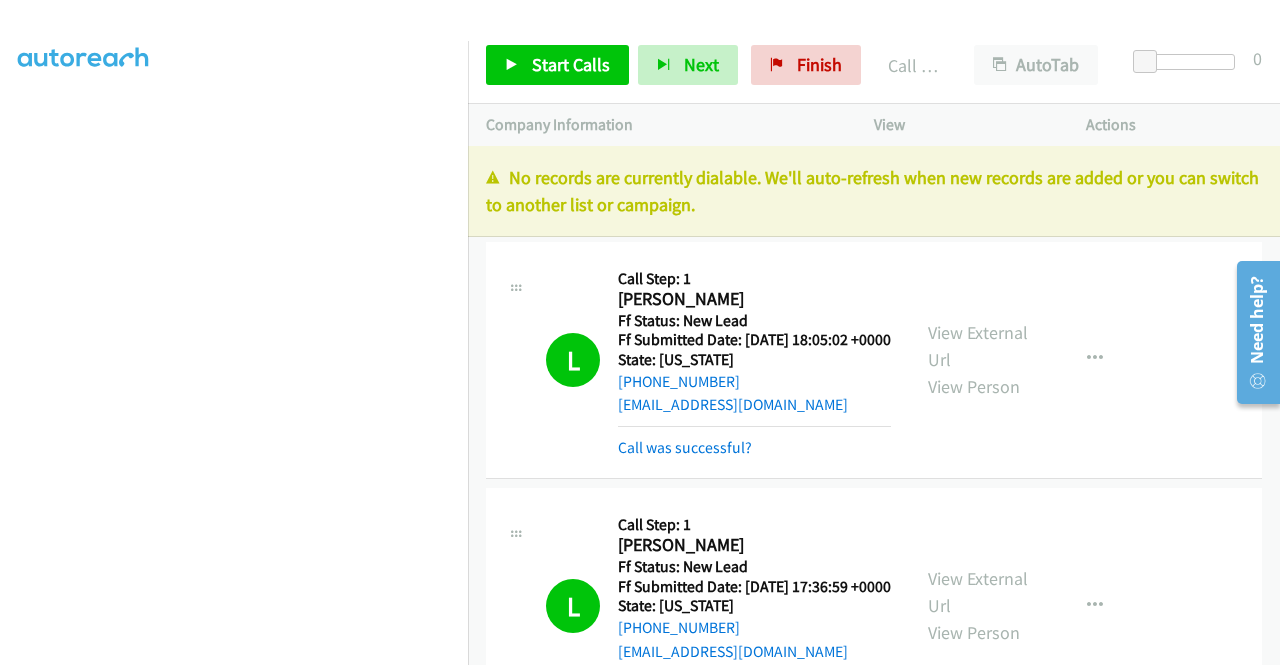 click on "L
Callback Scheduled
Call Step: 1
Lynne Sadusky
America/New_York
Ff Status: New Lead
Ff Submitted Date: 2025-07-22 18:05:02 +0000
State: Delaware
+1 302-272-8698
rlrjzmt@comcast.net
Call was successful?
View External Url
View Person
View External Url
Email
Schedule/Manage Callback
Skip Call
Add to do not call list" at bounding box center [874, 360] 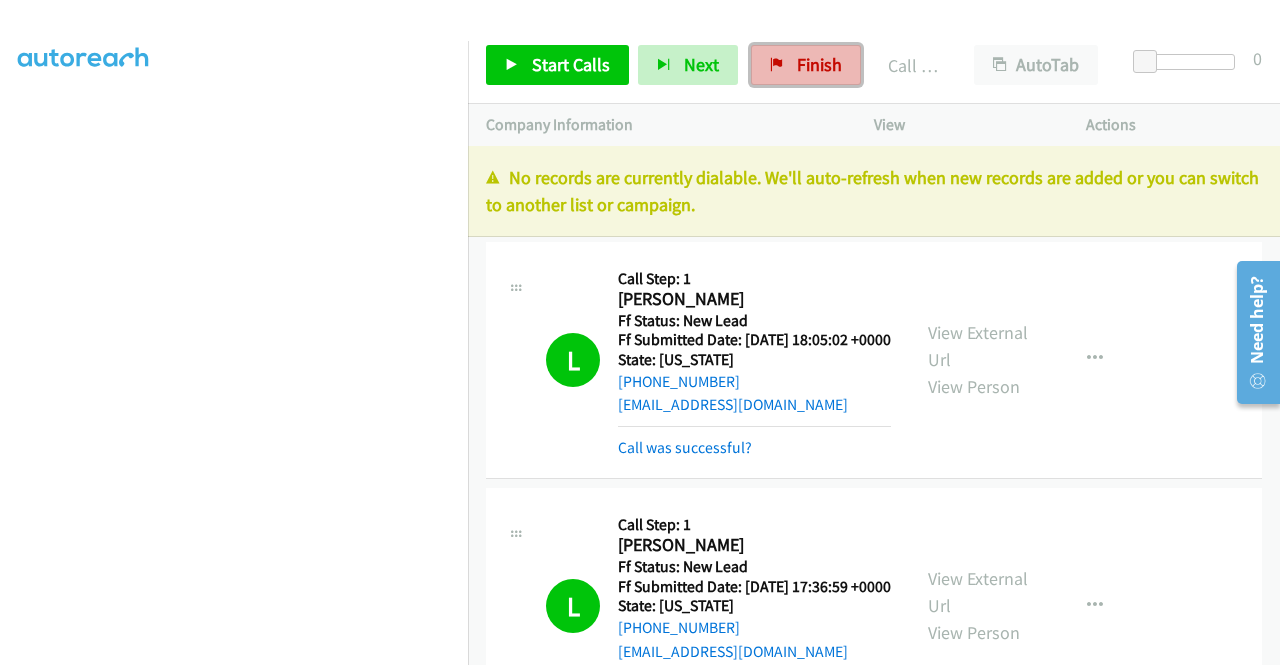 click on "Finish" at bounding box center (806, 65) 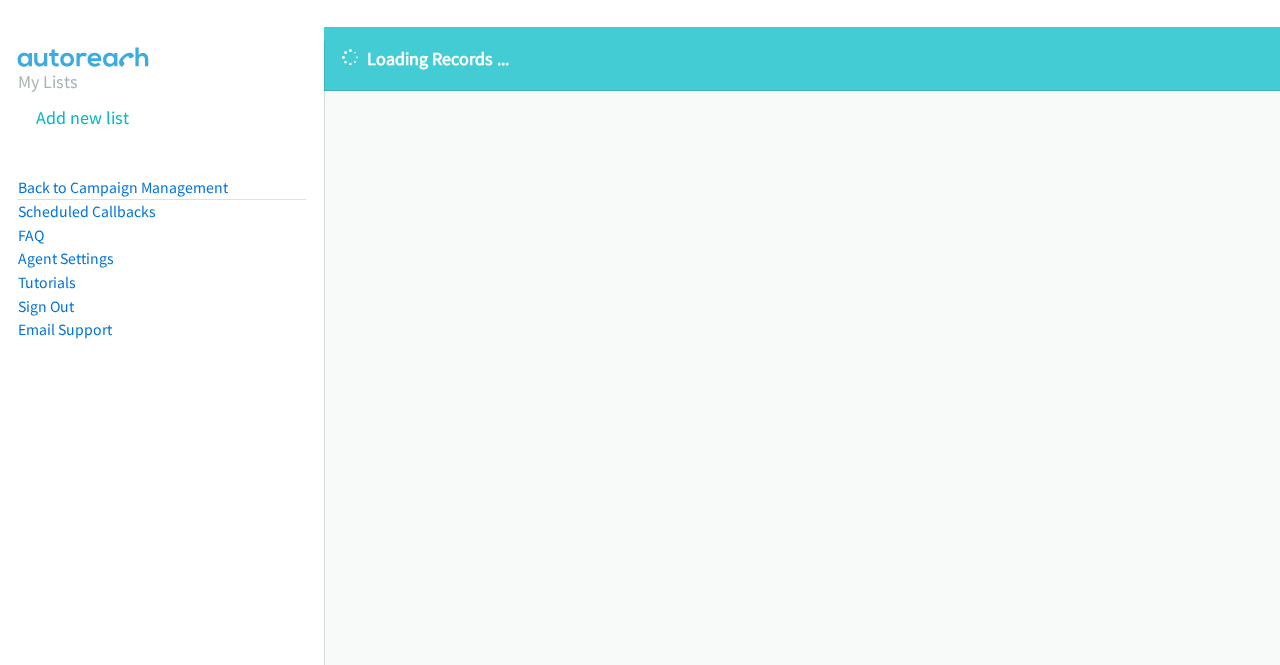 scroll, scrollTop: 0, scrollLeft: 0, axis: both 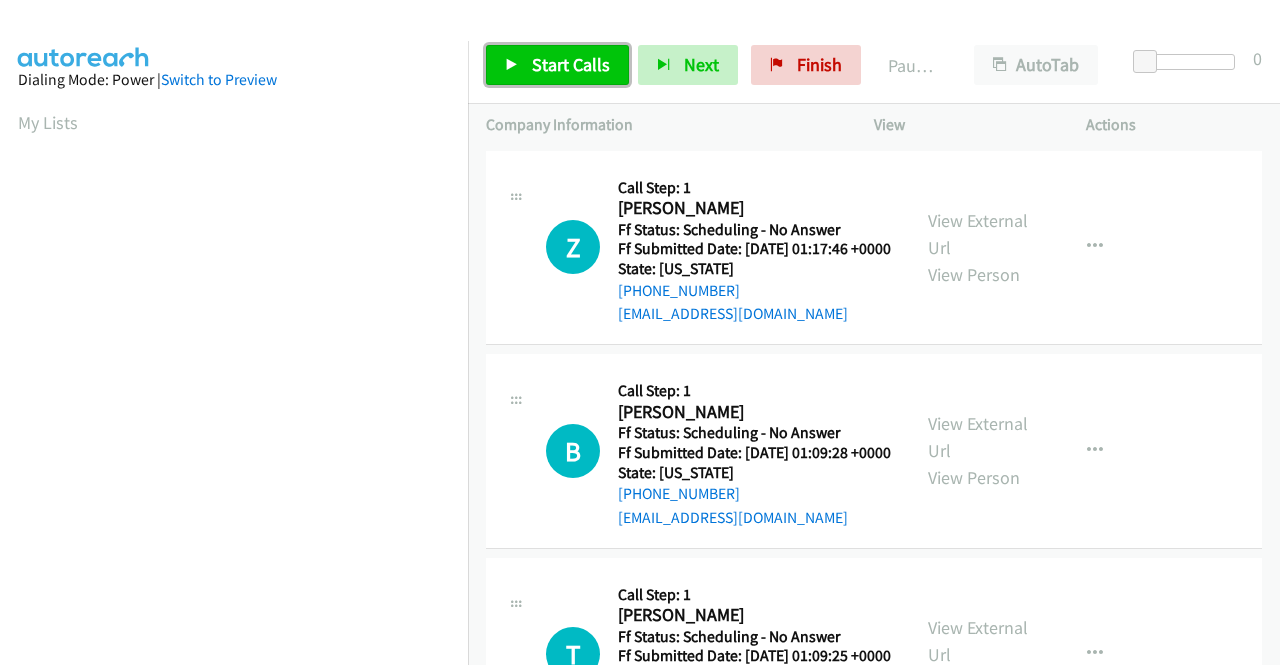 click on "Start Calls" at bounding box center (571, 64) 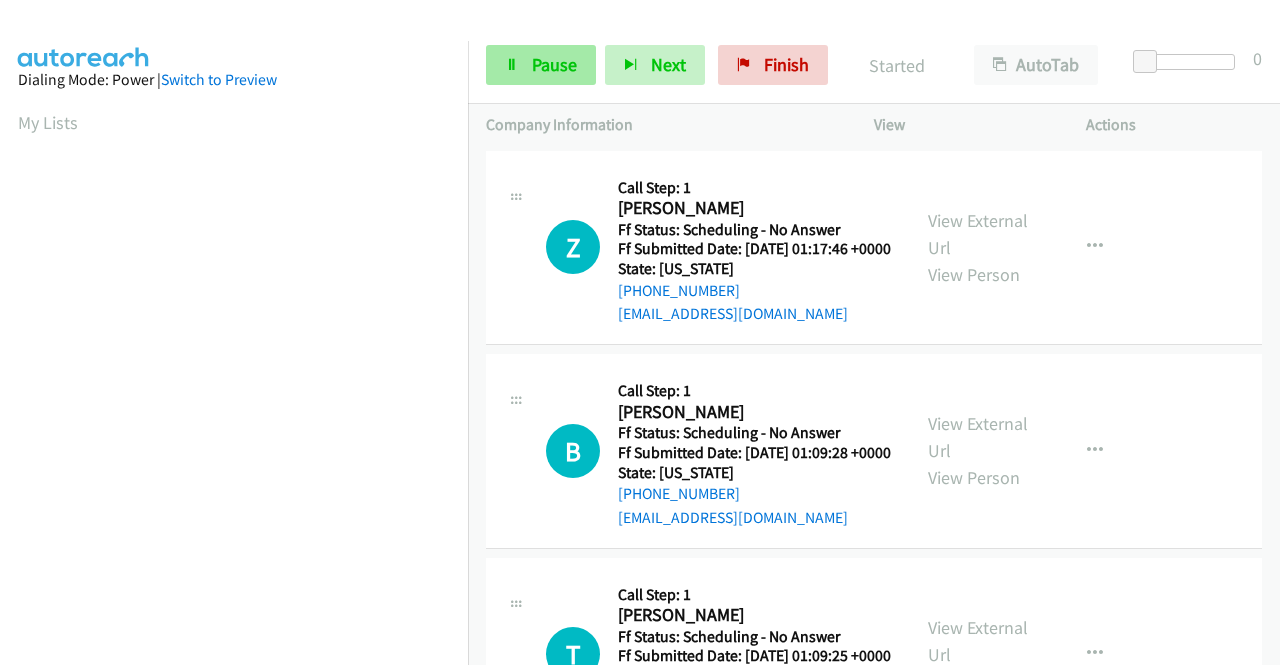 scroll, scrollTop: 0, scrollLeft: 0, axis: both 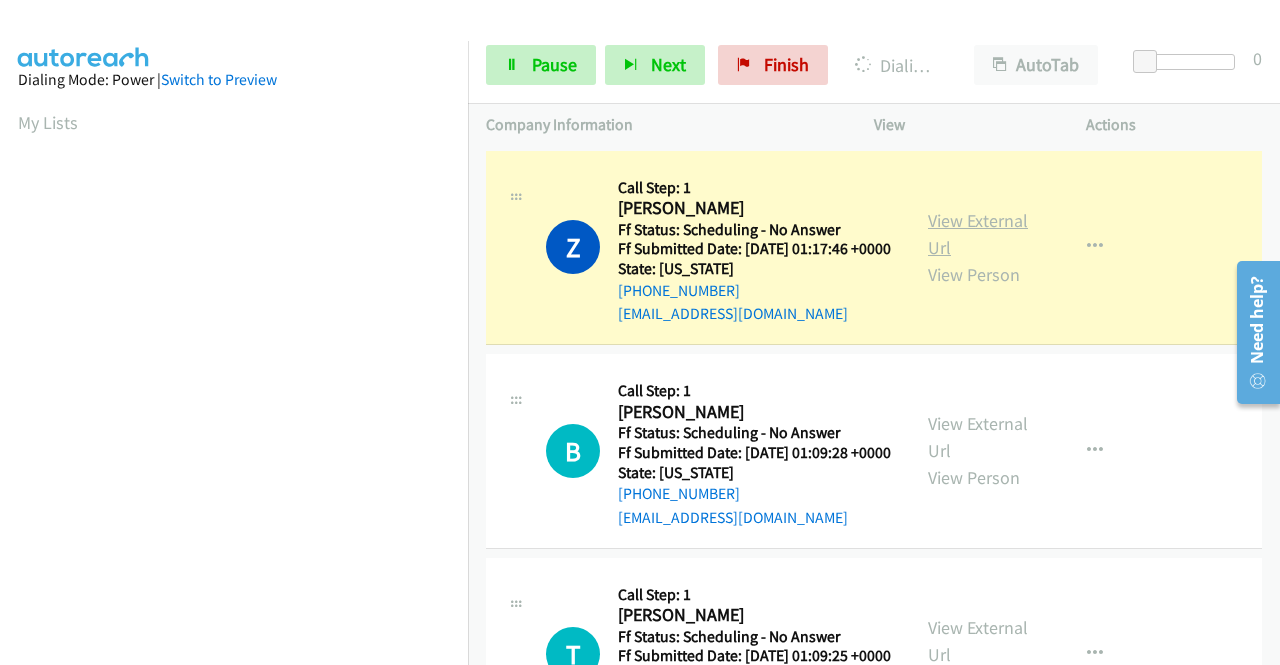 click on "View External Url" at bounding box center [978, 234] 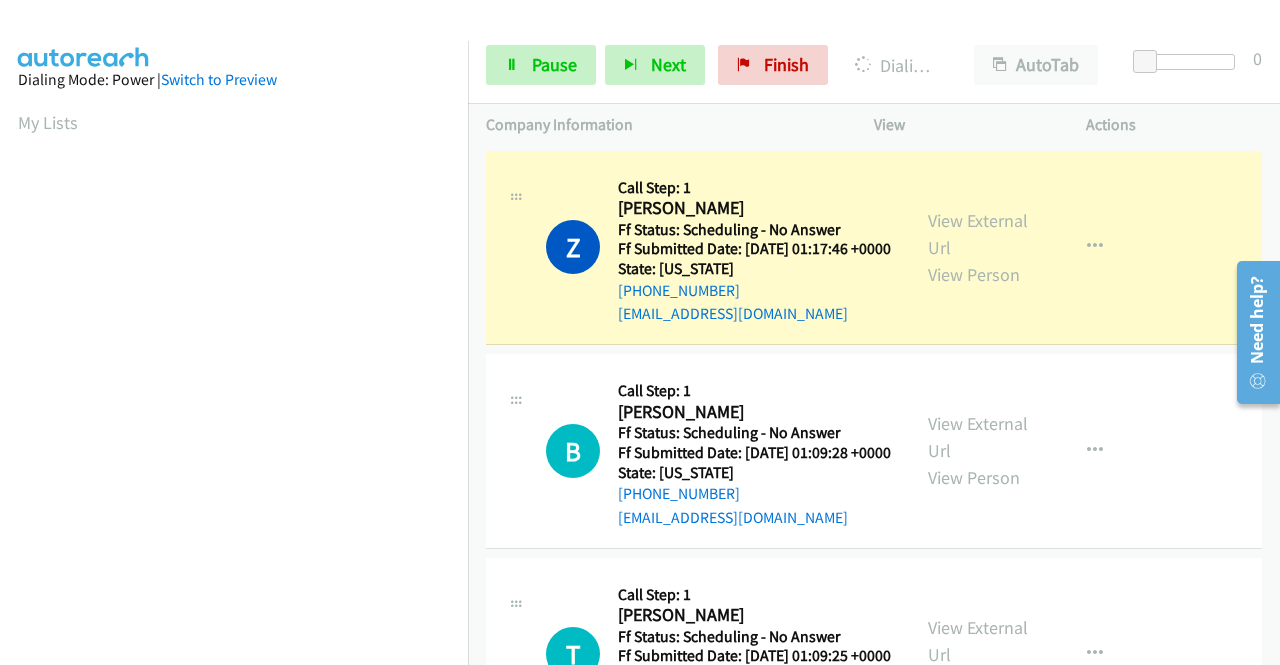 scroll, scrollTop: 456, scrollLeft: 0, axis: vertical 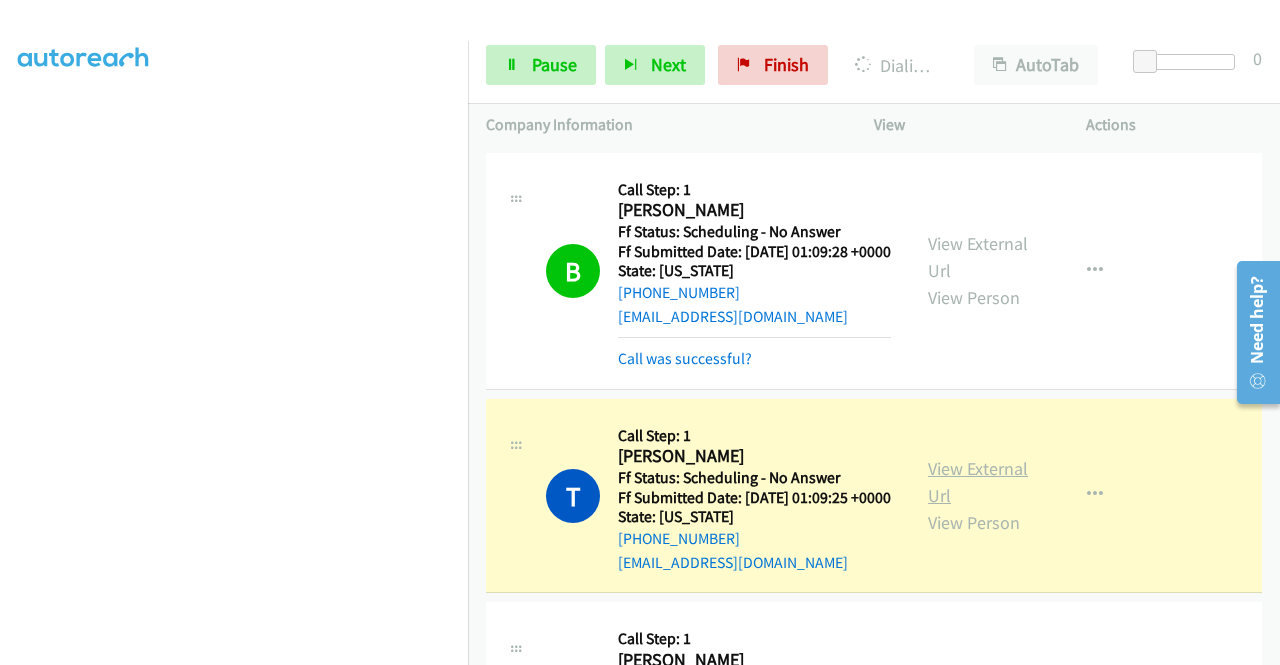 click on "View External Url" at bounding box center [978, 482] 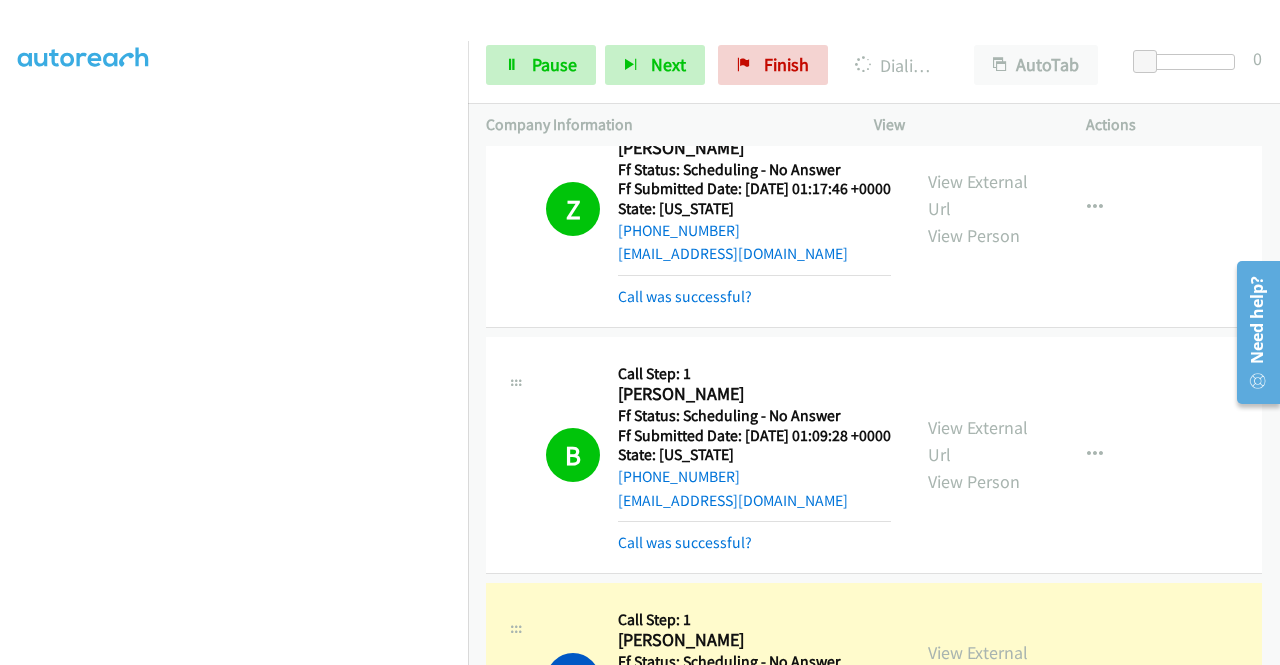 scroll, scrollTop: 0, scrollLeft: 0, axis: both 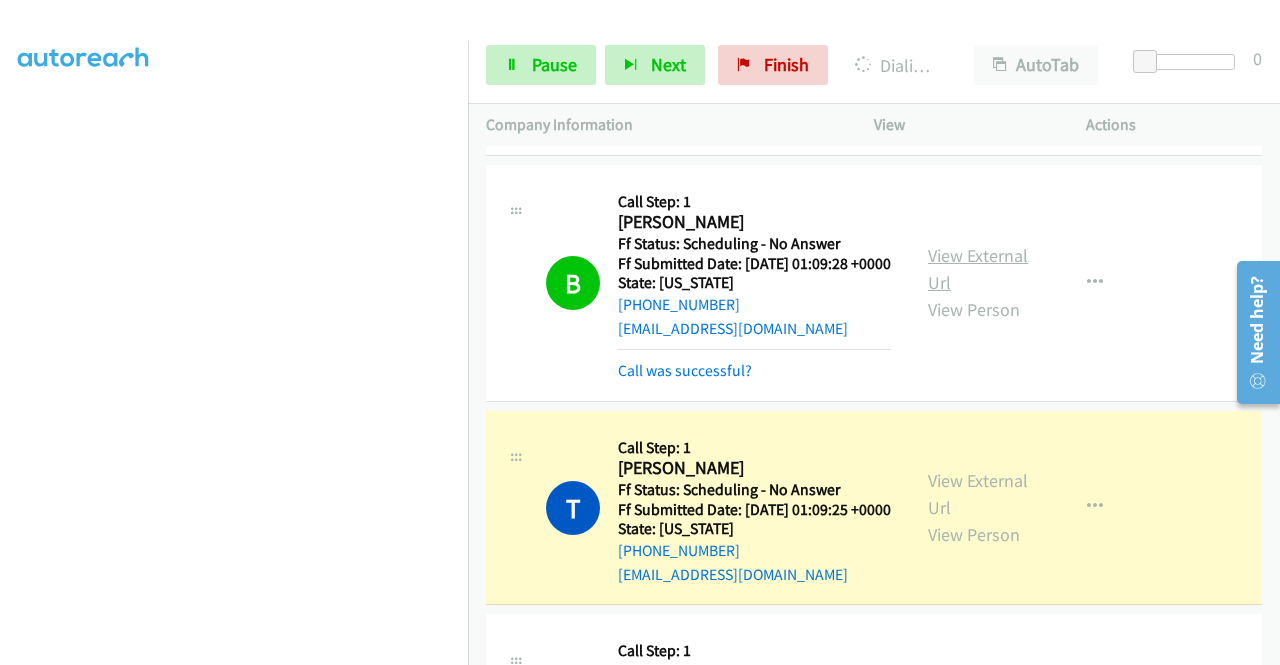click on "View External Url" at bounding box center (978, 269) 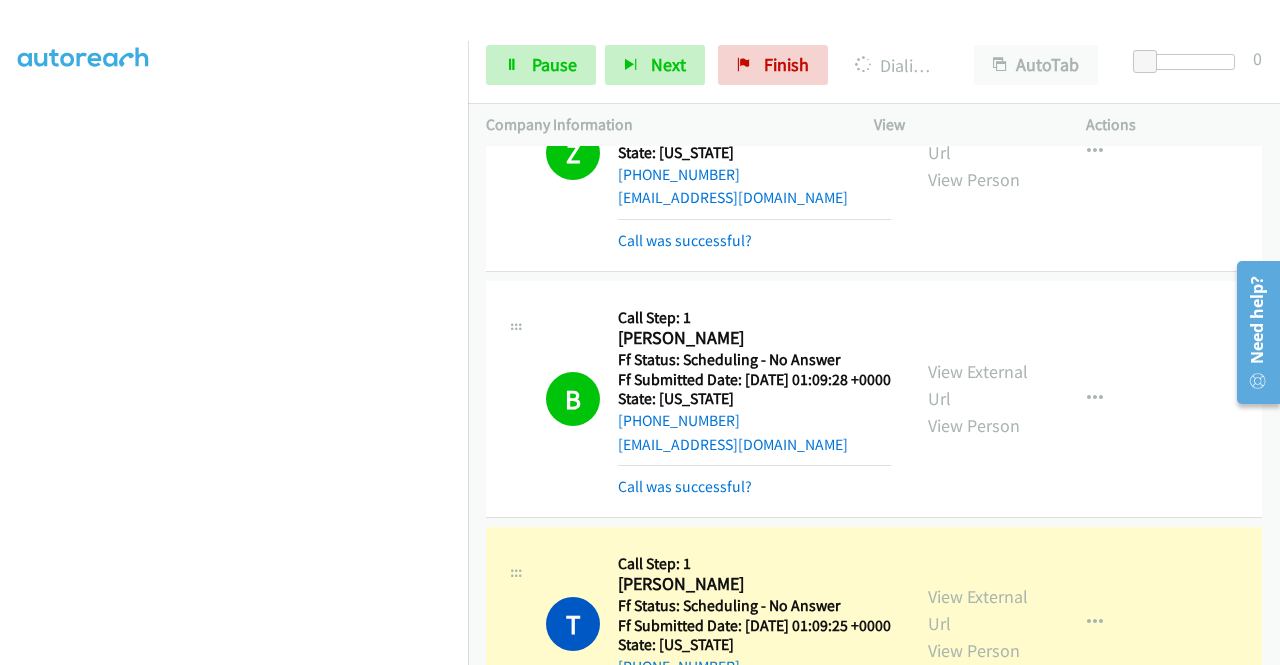 scroll, scrollTop: 92, scrollLeft: 0, axis: vertical 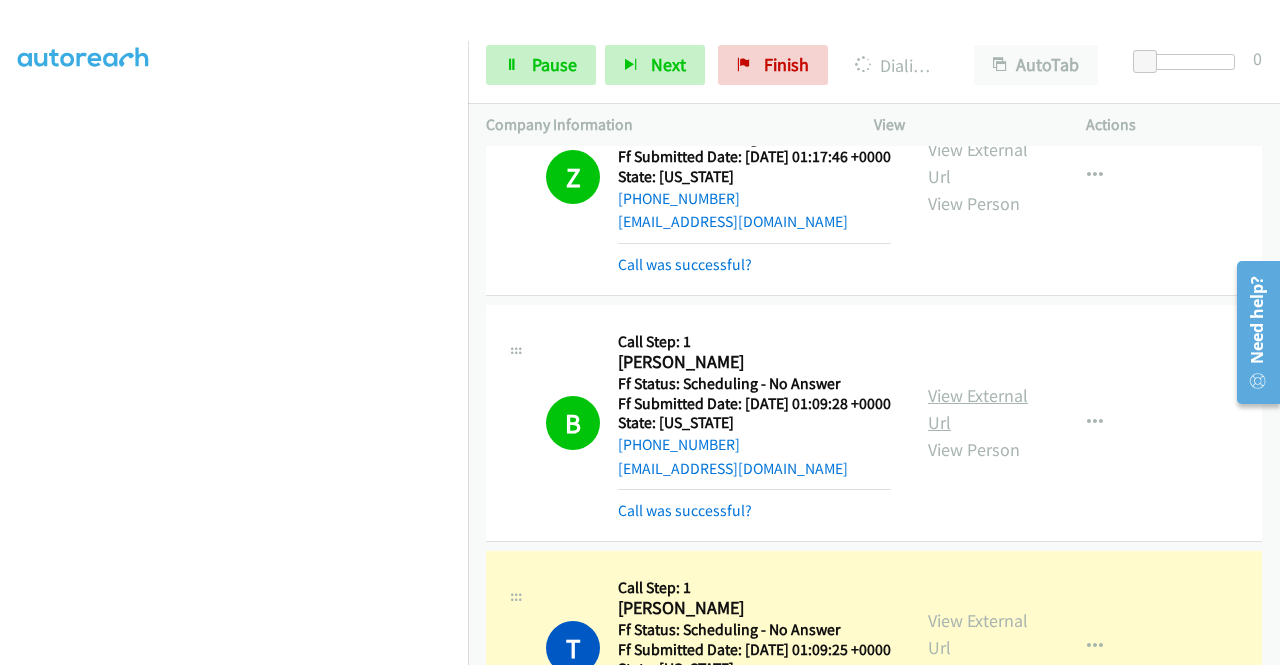 click on "View External Url" at bounding box center [978, 409] 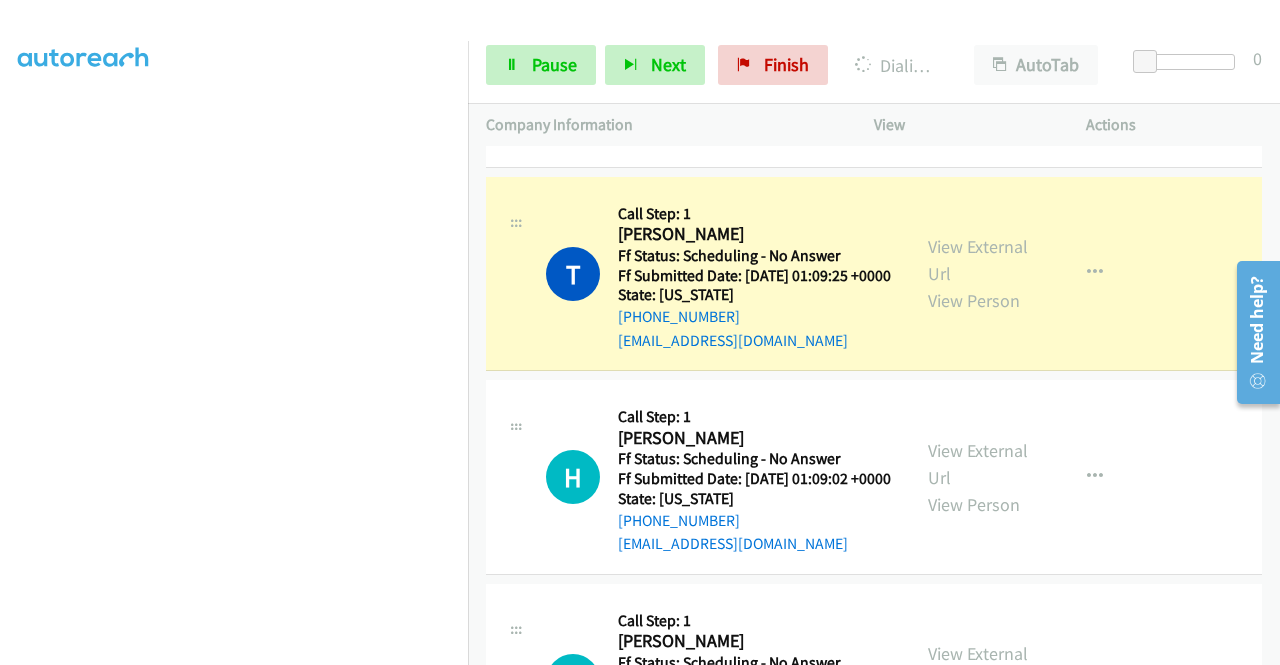 scroll, scrollTop: 506, scrollLeft: 0, axis: vertical 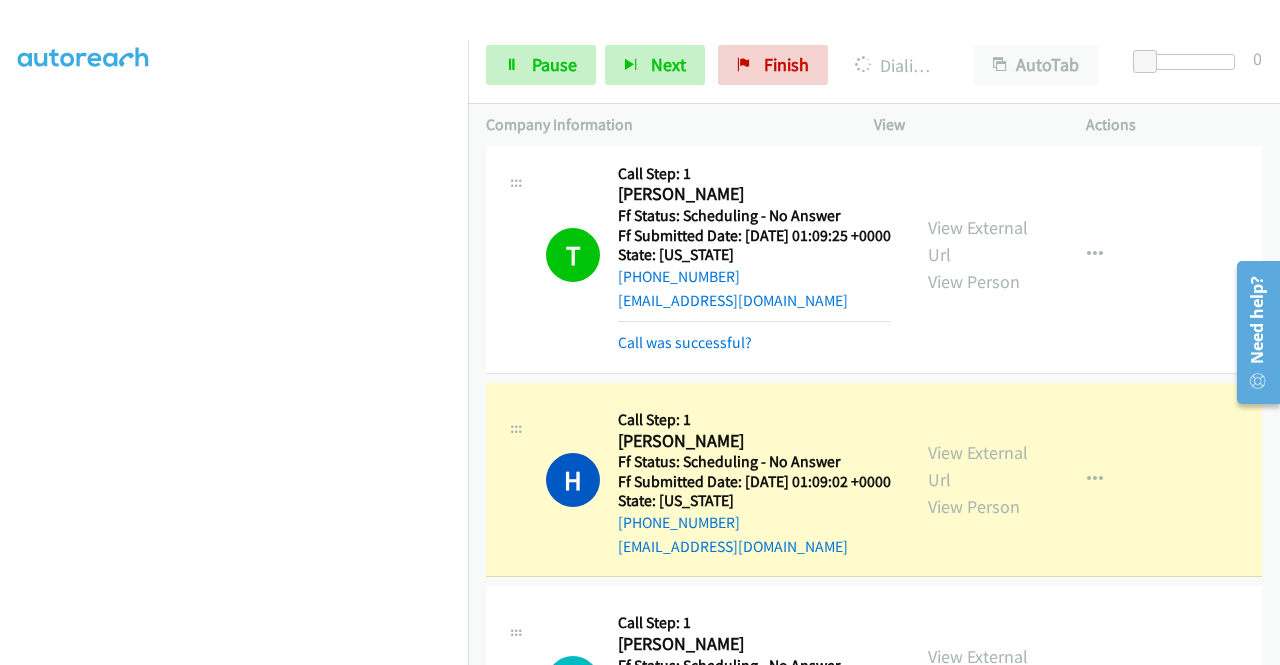 click on "View External Url
View Person
View External Url
Email
Schedule/Manage Callback
Skip Call
Add to do not call list" at bounding box center (1025, 480) 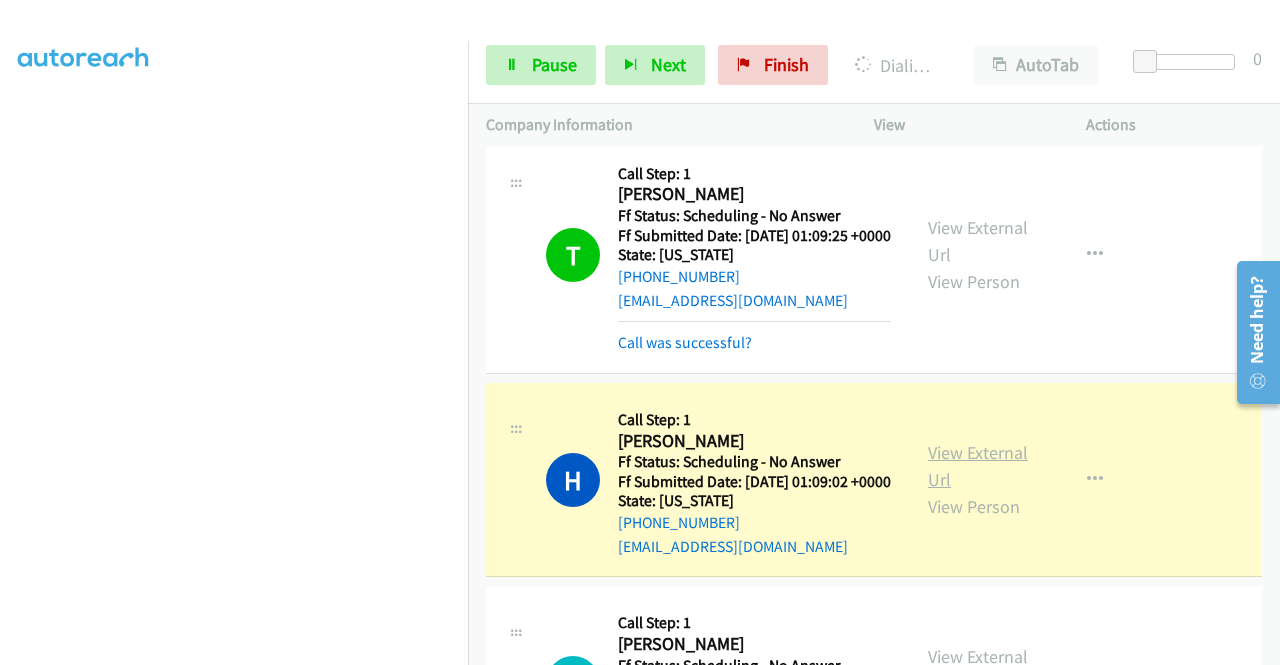 click on "View External Url" at bounding box center (978, 466) 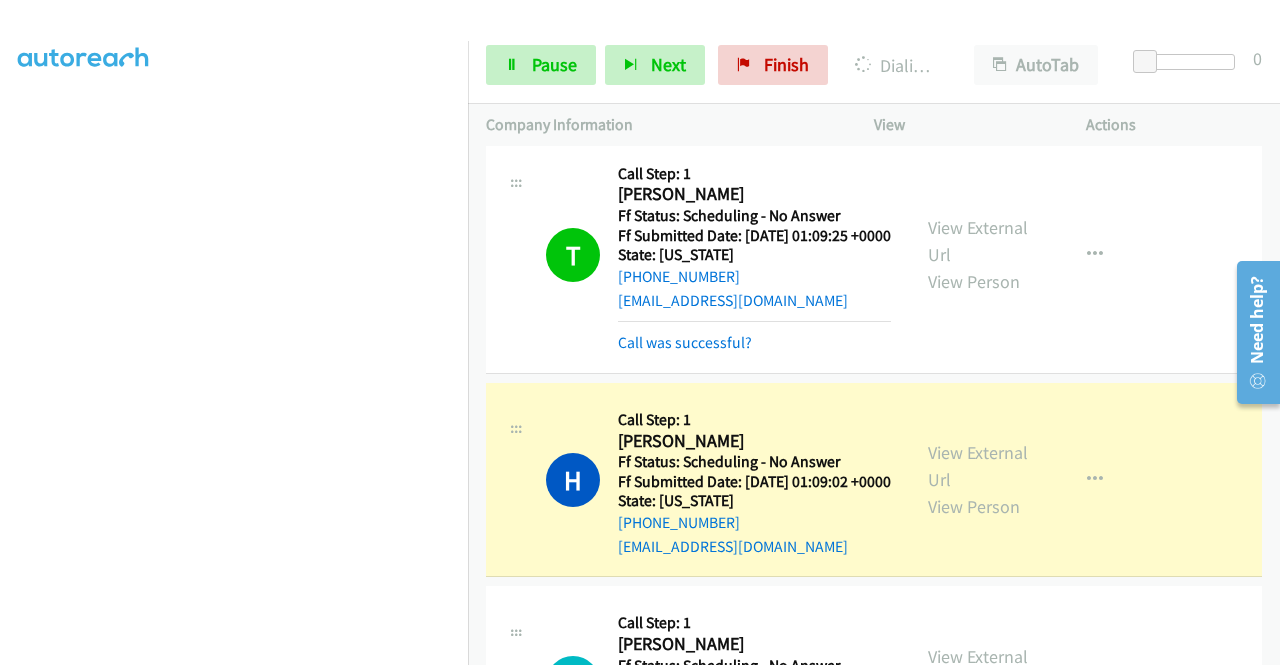 scroll, scrollTop: 0, scrollLeft: 0, axis: both 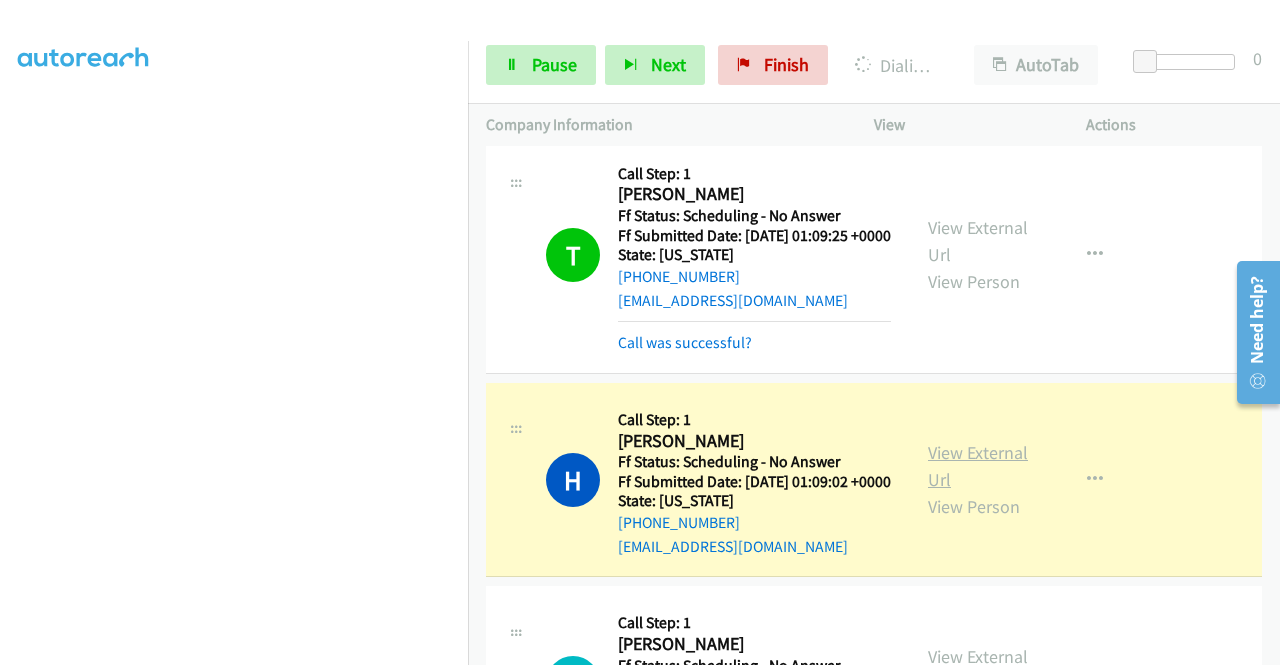 click on "View External Url" at bounding box center (978, 466) 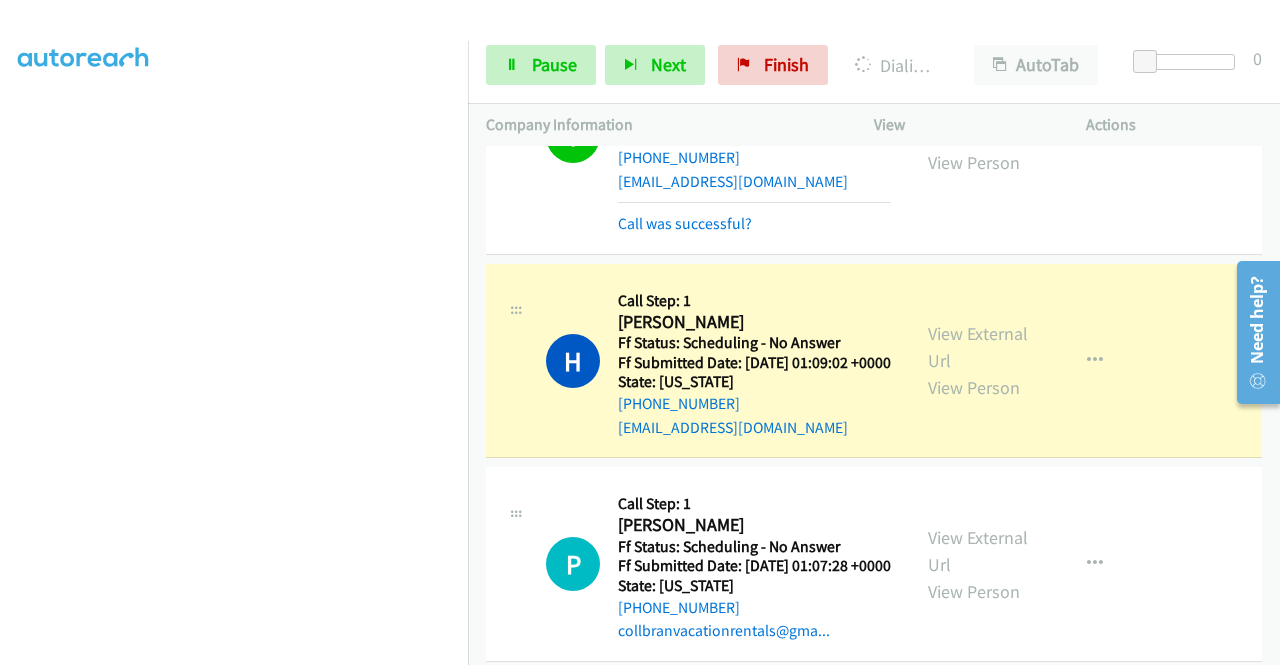 scroll, scrollTop: 626, scrollLeft: 0, axis: vertical 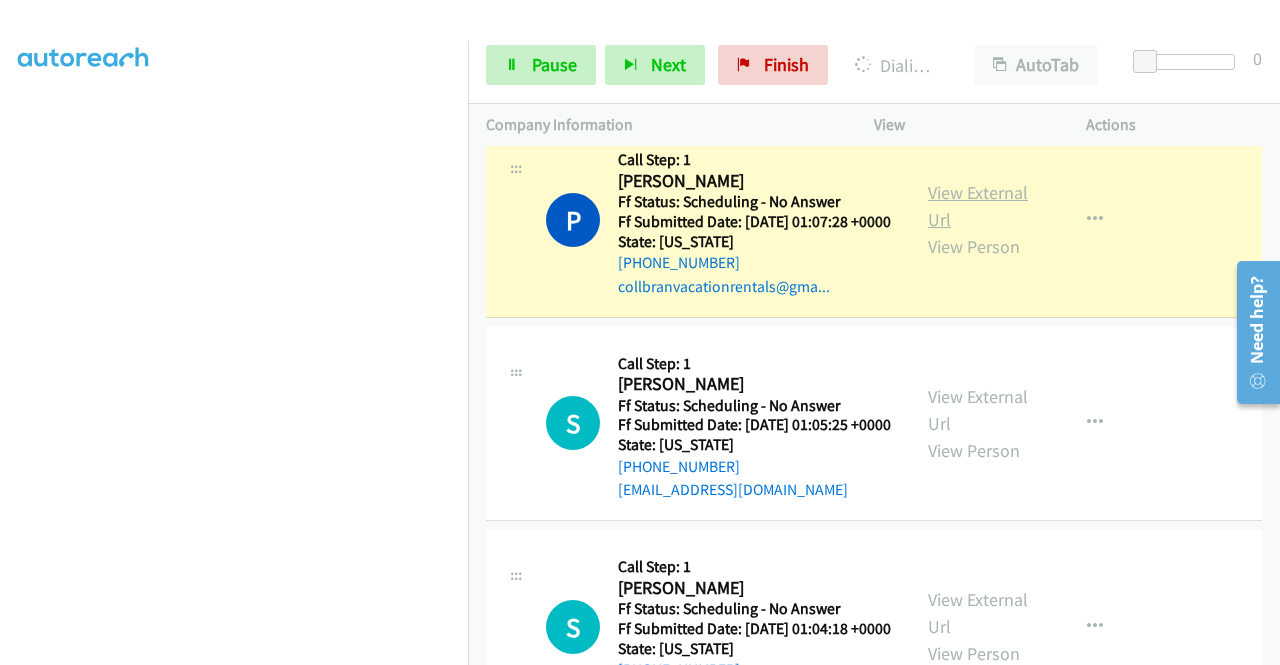 click on "View External Url" at bounding box center (978, 206) 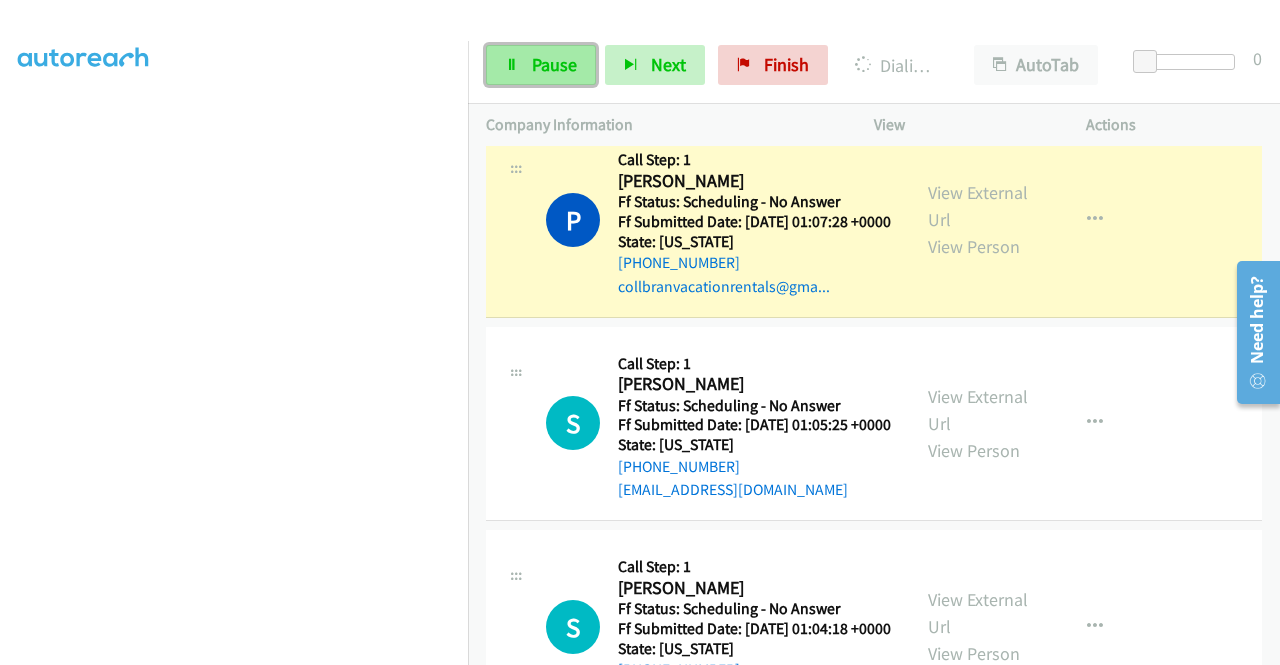 click on "Pause" at bounding box center (541, 65) 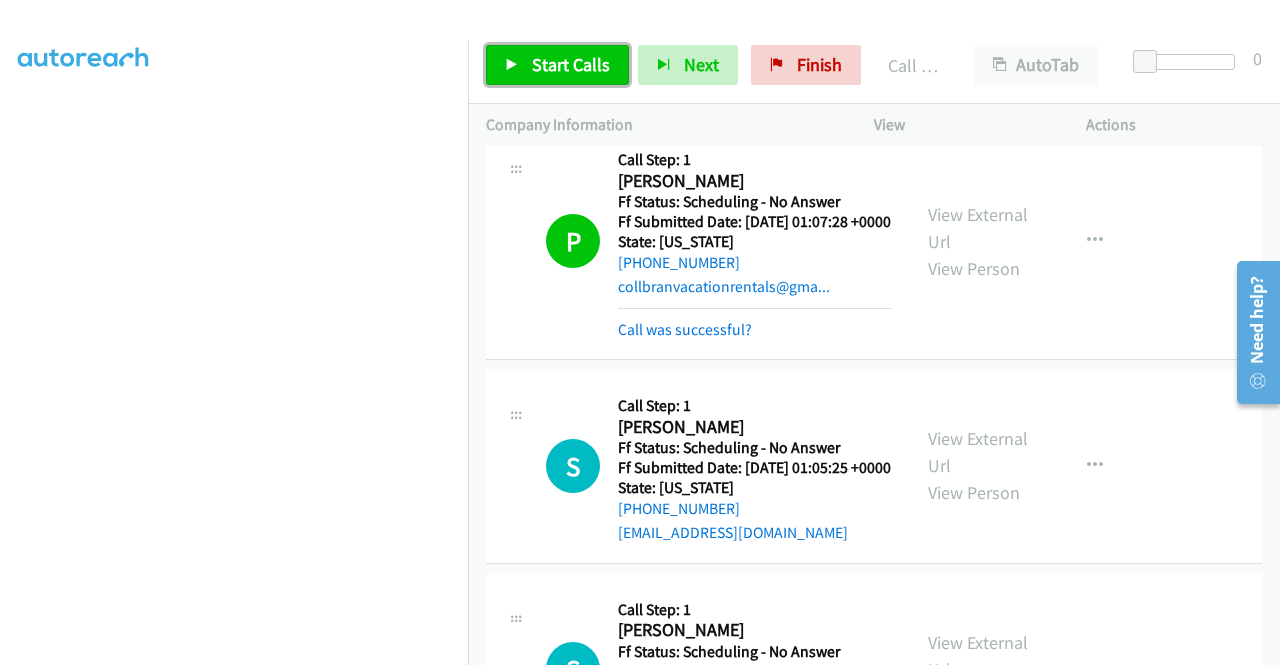 click on "Start Calls" at bounding box center [557, 65] 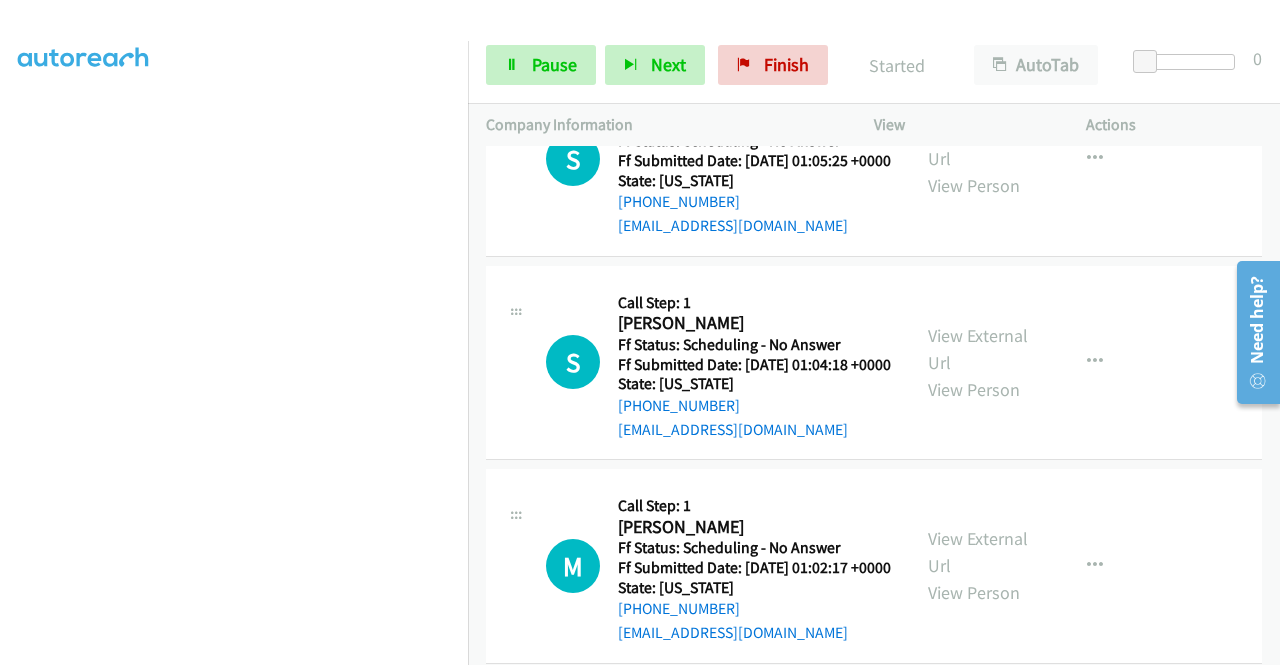 scroll, scrollTop: 1359, scrollLeft: 0, axis: vertical 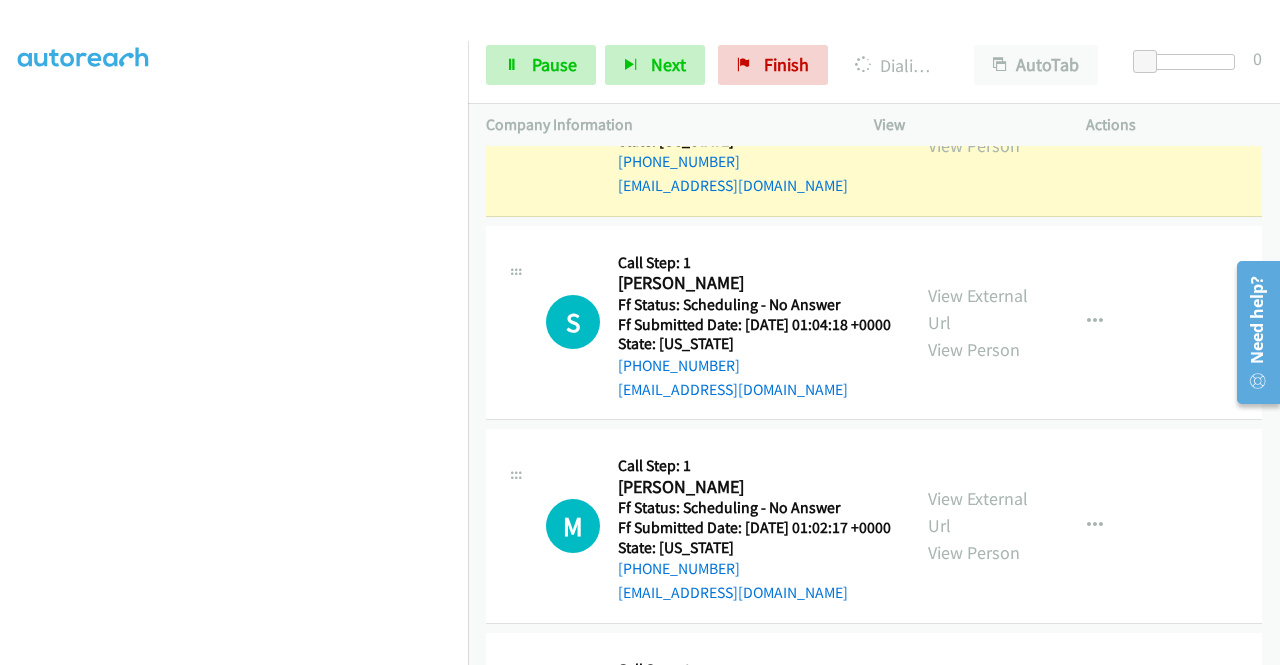 click on "View External Url" at bounding box center [978, 105] 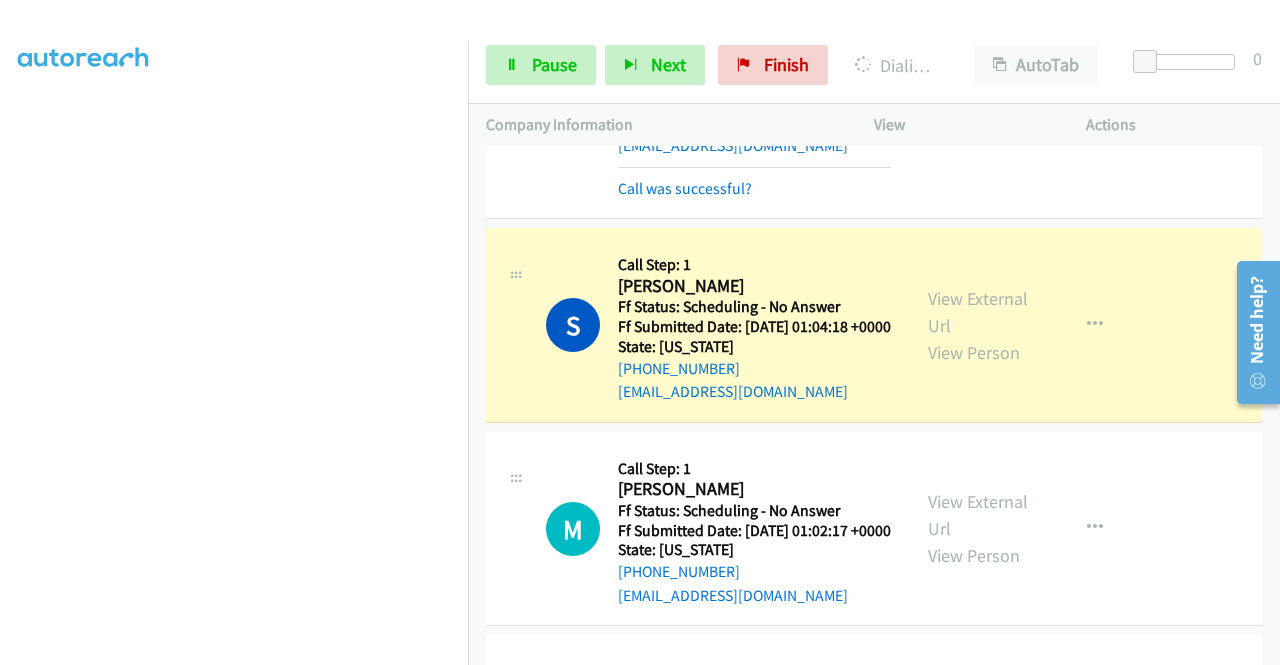 scroll, scrollTop: 1506, scrollLeft: 0, axis: vertical 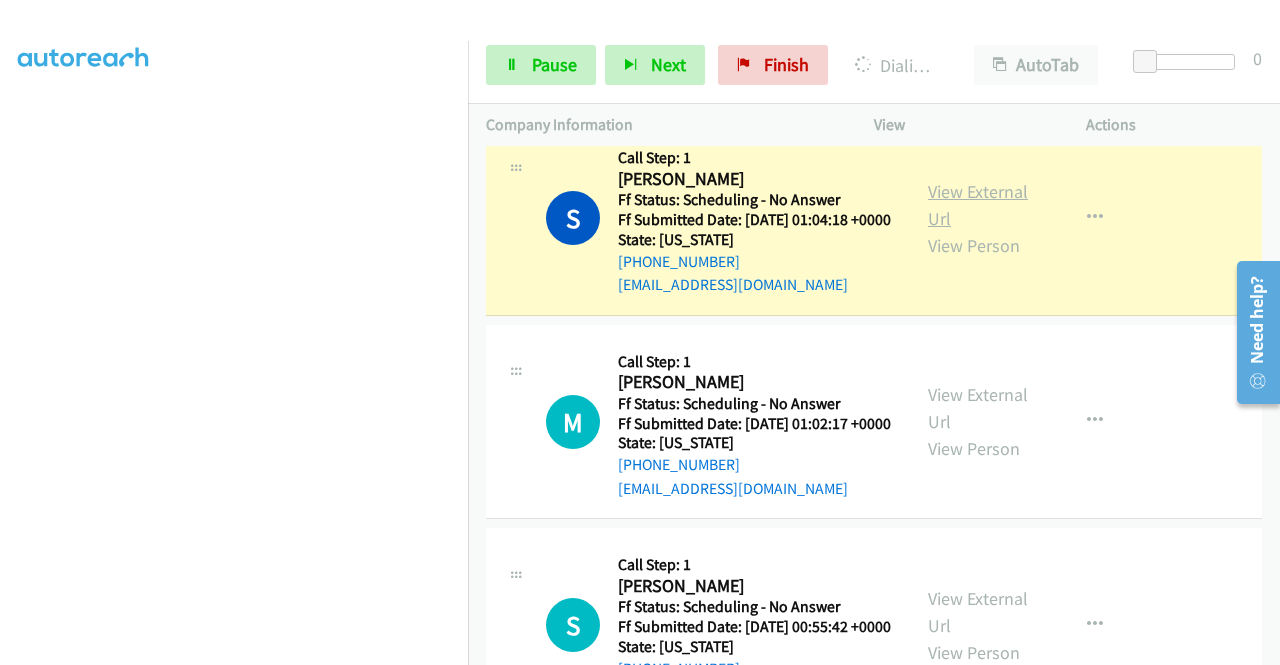 click on "View External Url" at bounding box center [978, 205] 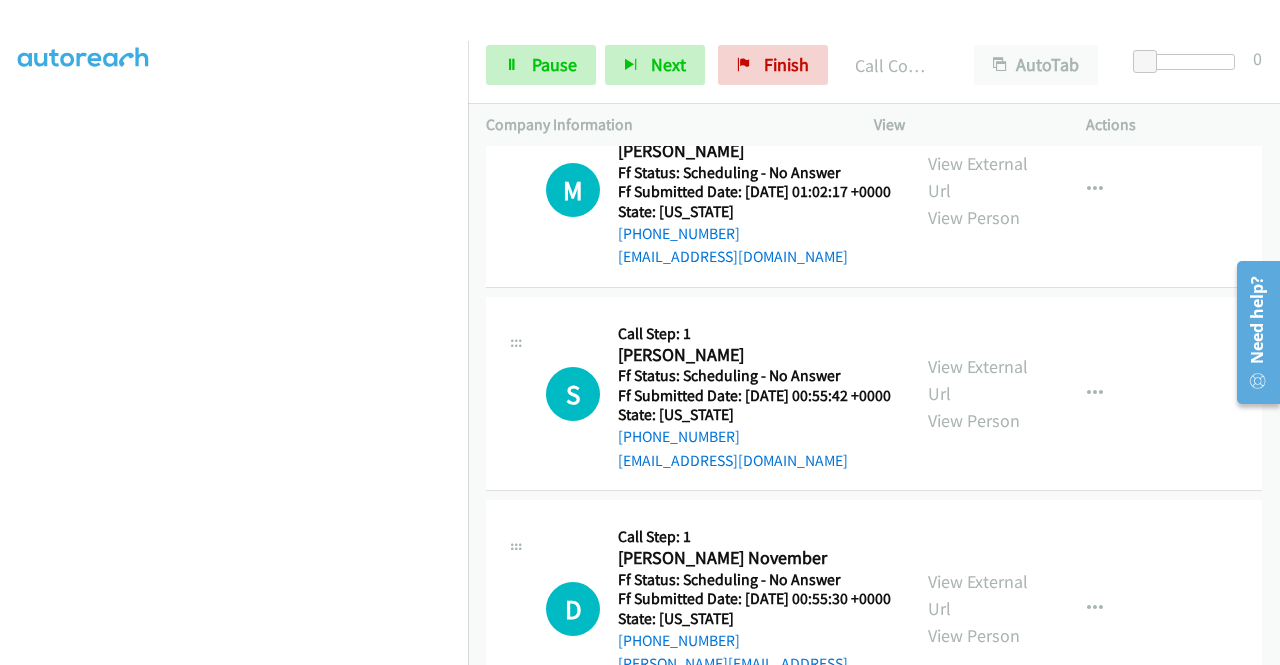 scroll, scrollTop: 1786, scrollLeft: 0, axis: vertical 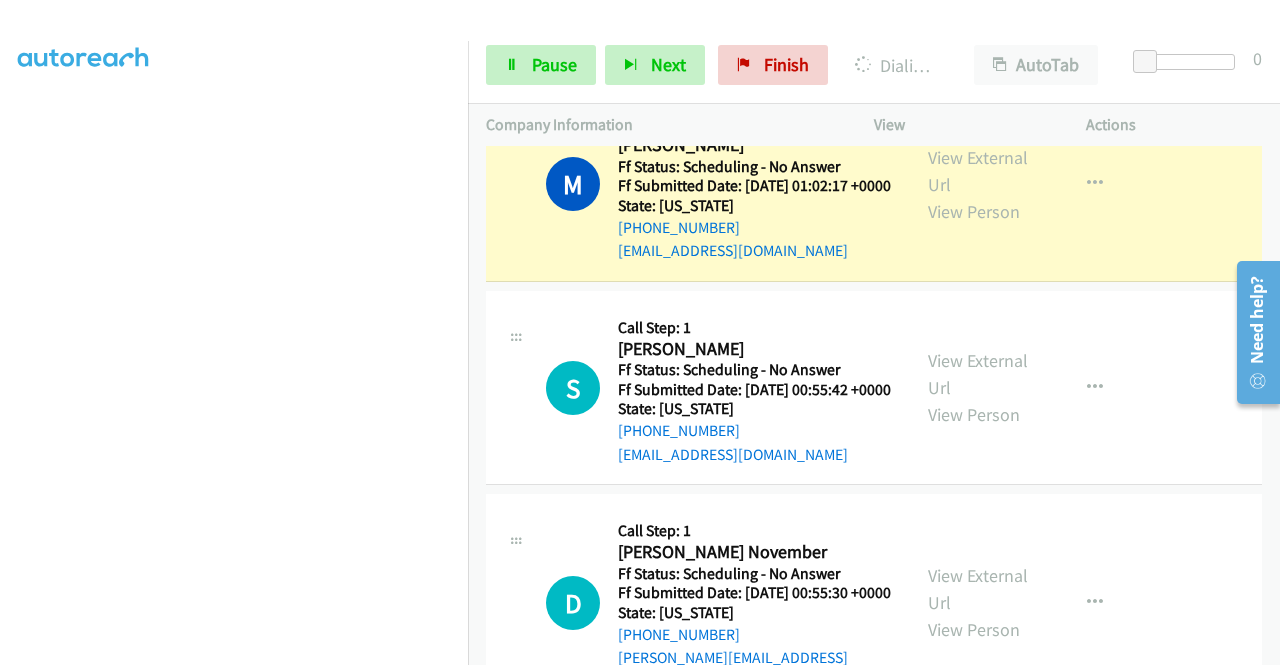 click on "View External Url
View Person
View External Url
Email
Schedule/Manage Callback
Skip Call
Add to do not call list" at bounding box center (1025, 184) 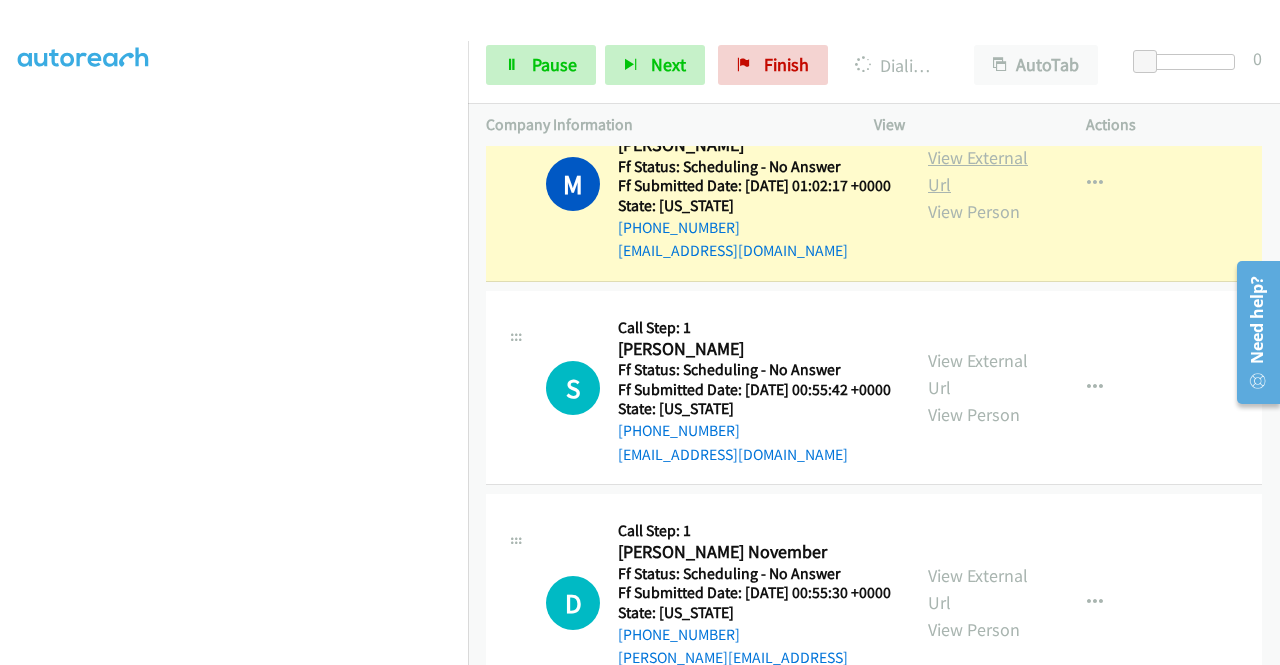 click on "View External Url" at bounding box center (978, 171) 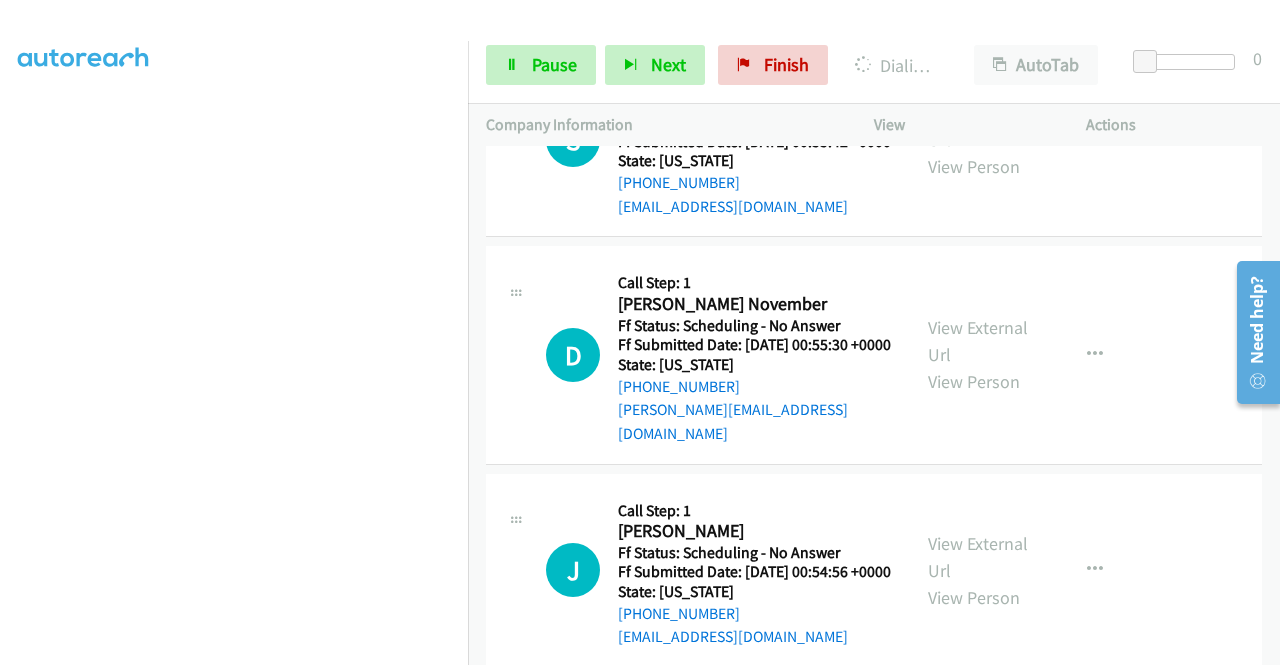 scroll, scrollTop: 2052, scrollLeft: 0, axis: vertical 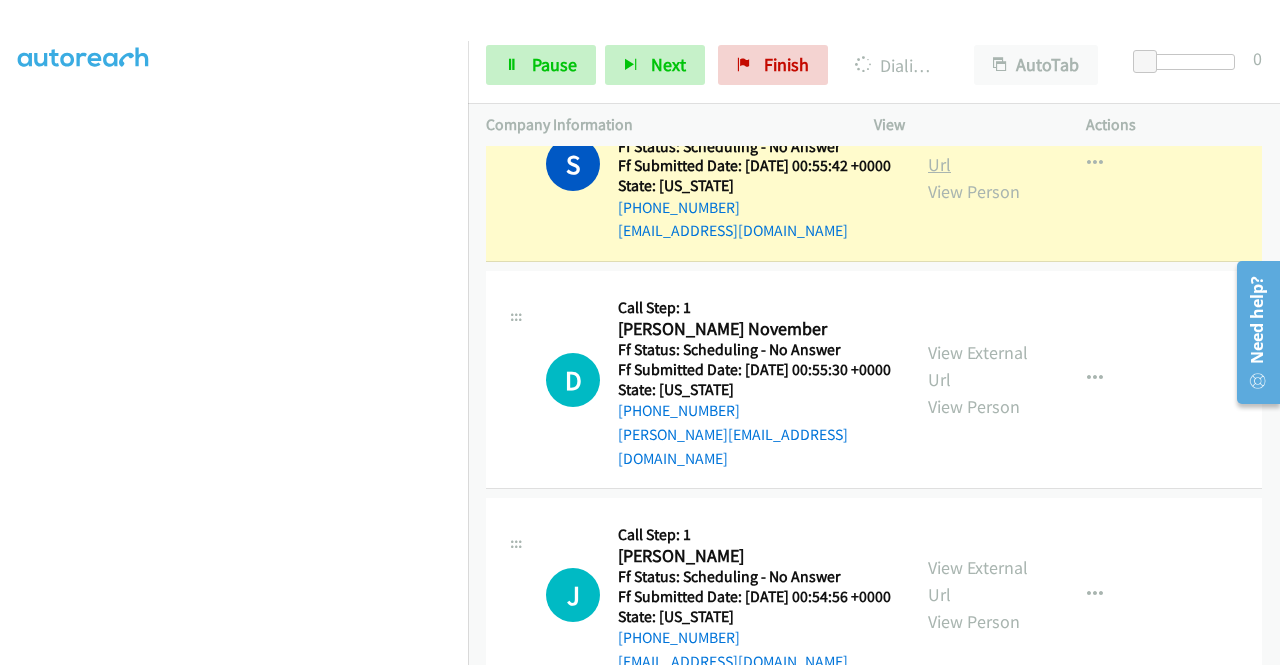 click on "View External Url" at bounding box center [978, 151] 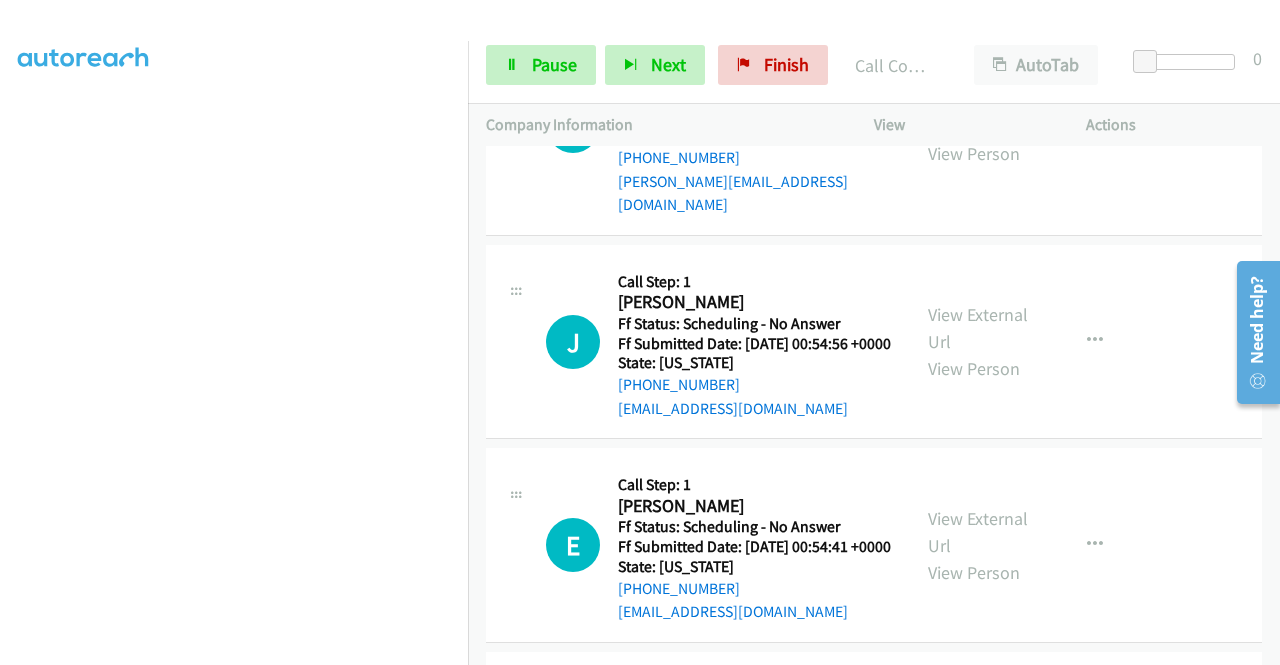 scroll, scrollTop: 2386, scrollLeft: 0, axis: vertical 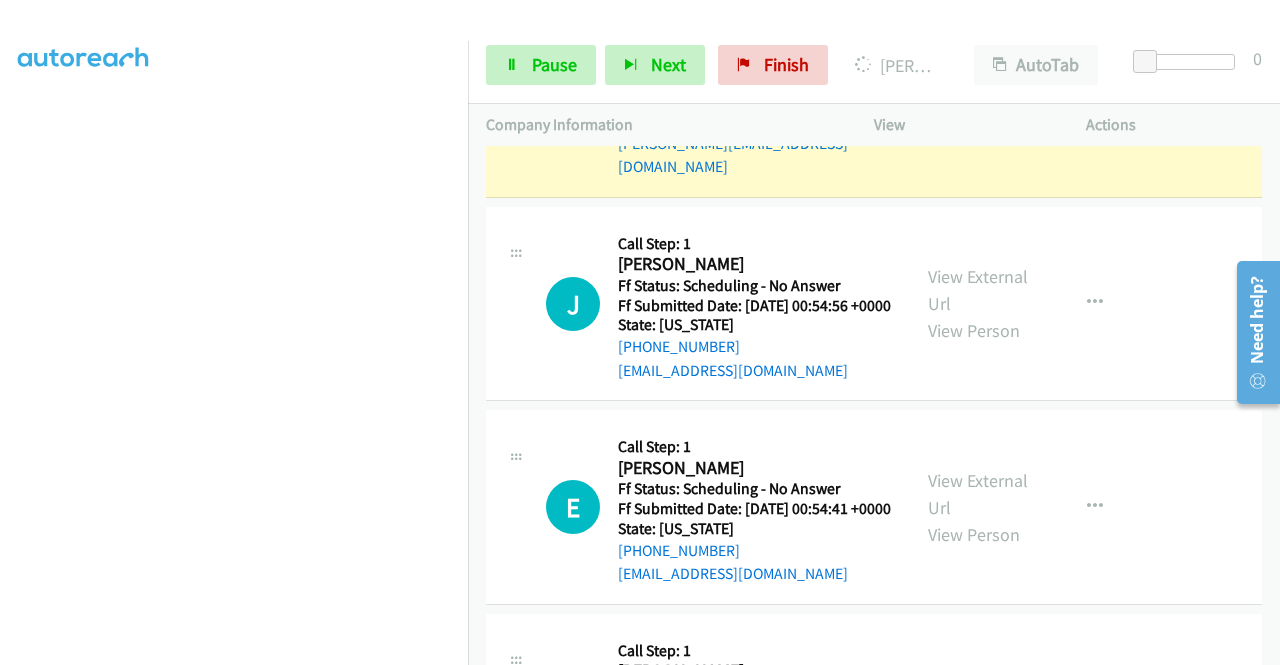 click on "View External Url" at bounding box center [978, 75] 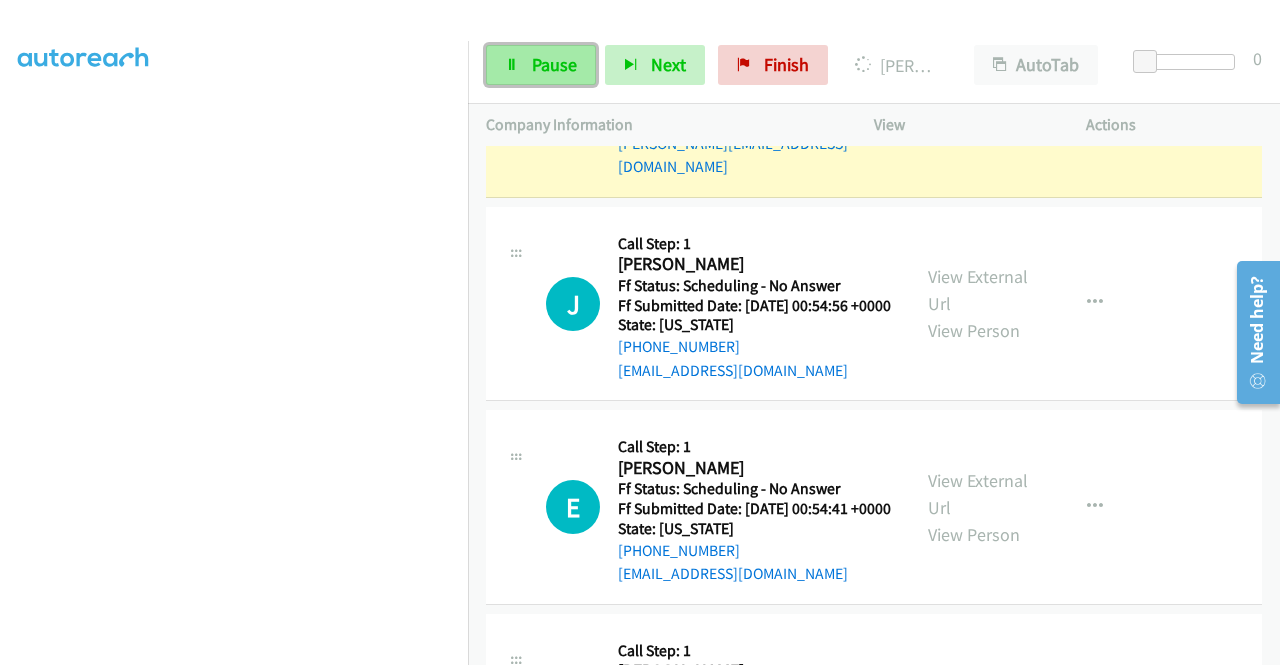 click on "Pause" at bounding box center (541, 65) 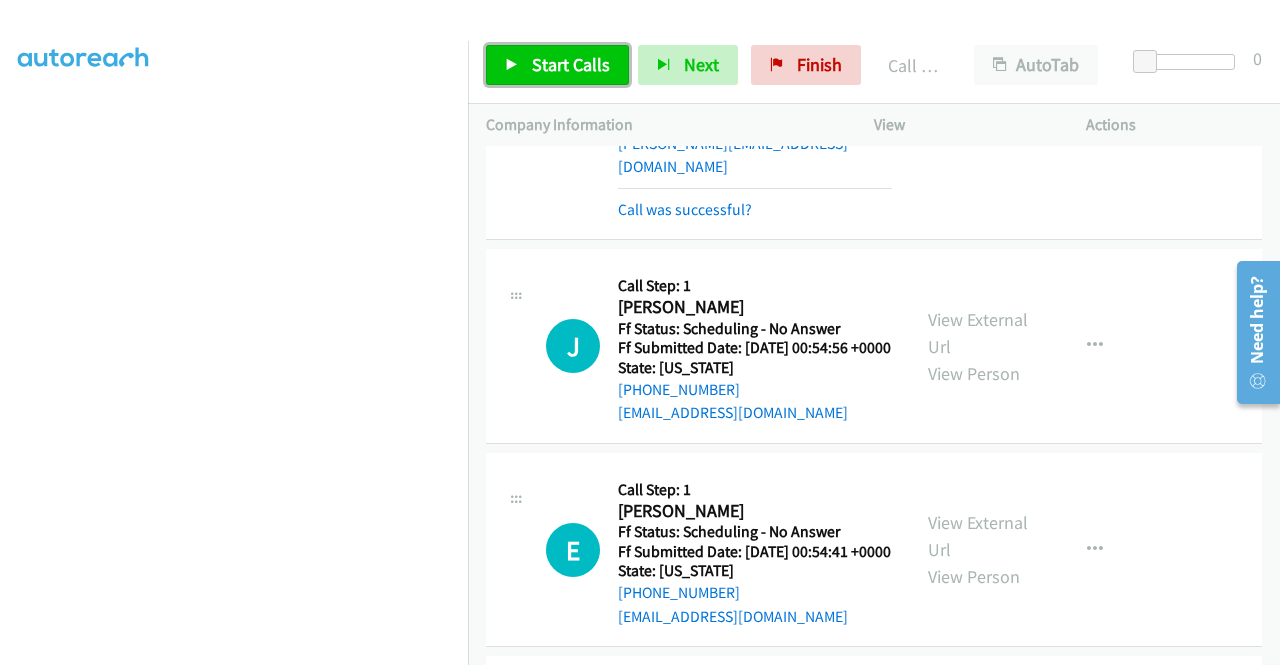 click on "Start Calls" at bounding box center [571, 64] 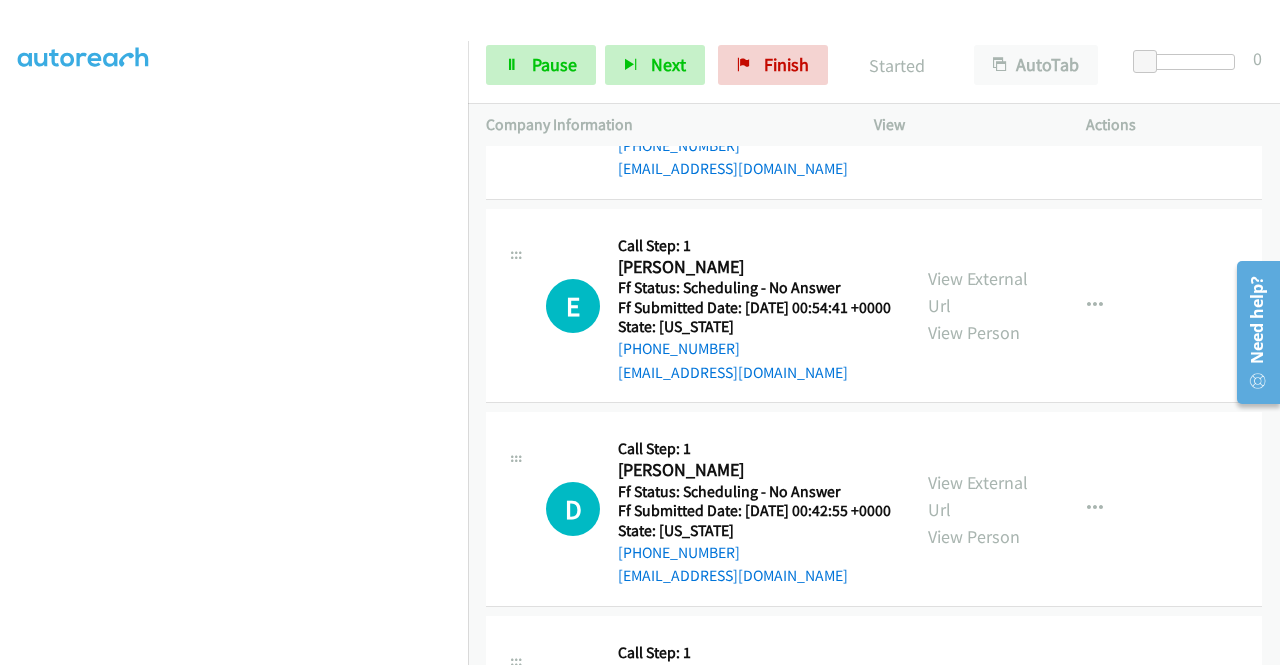 scroll, scrollTop: 2639, scrollLeft: 0, axis: vertical 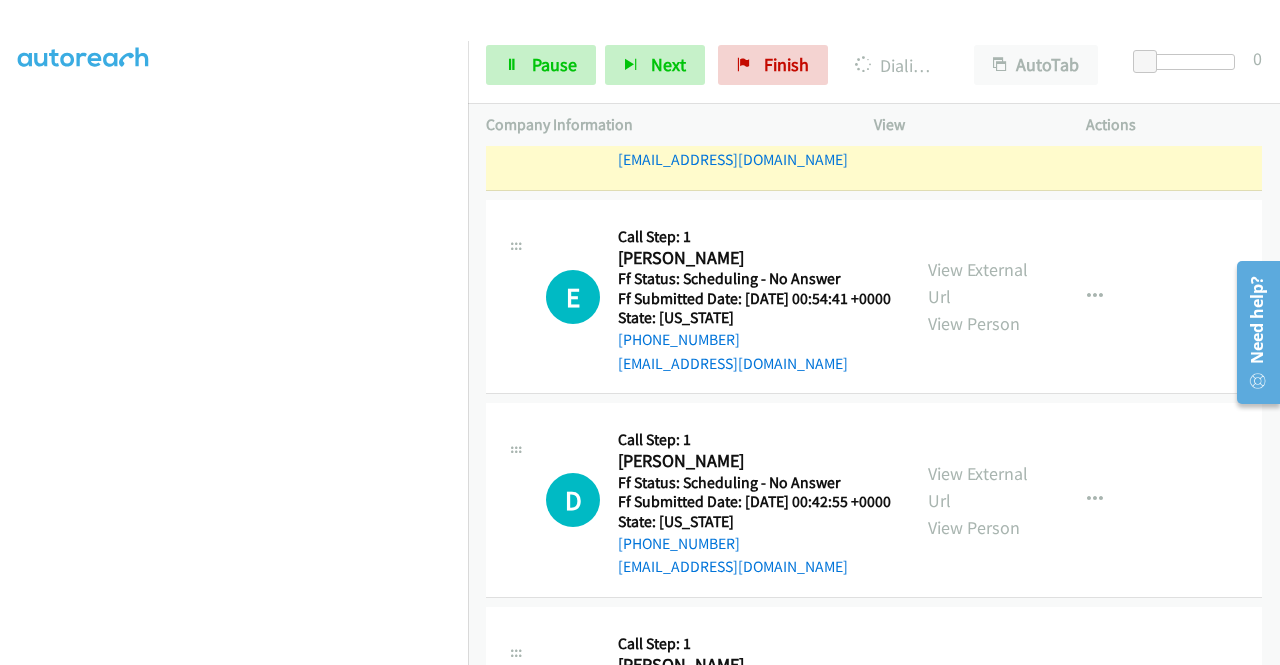 click on "View External Url" at bounding box center [978, 80] 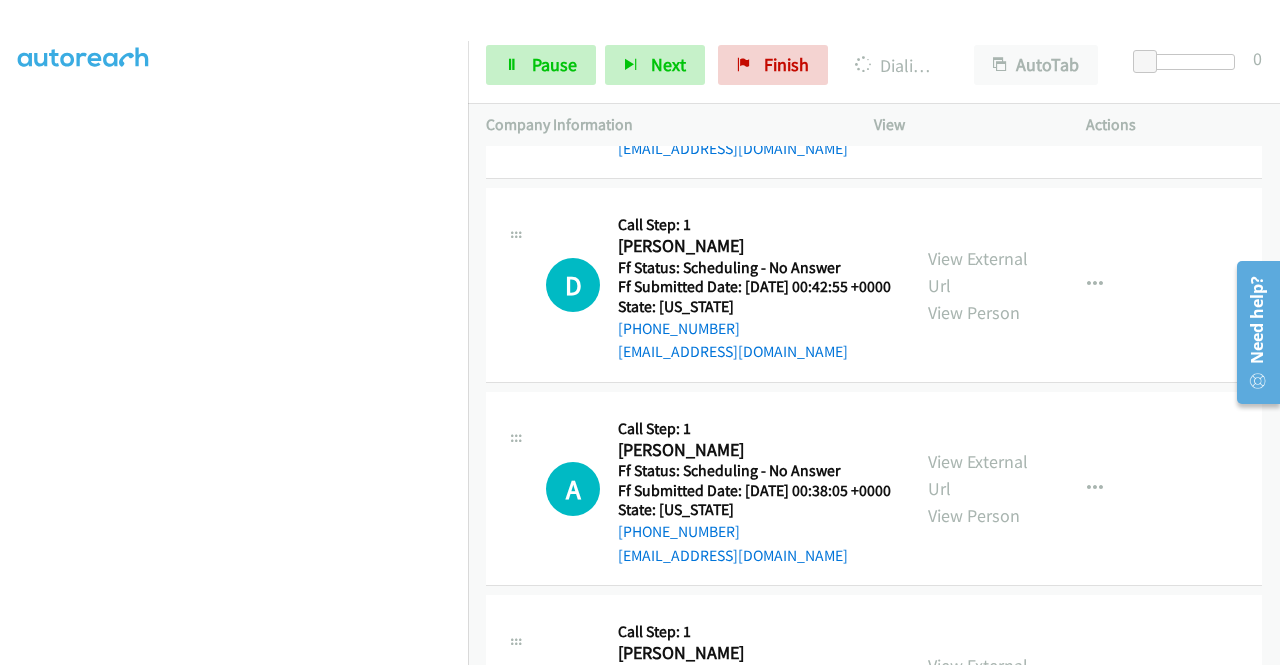 scroll, scrollTop: 2935, scrollLeft: 0, axis: vertical 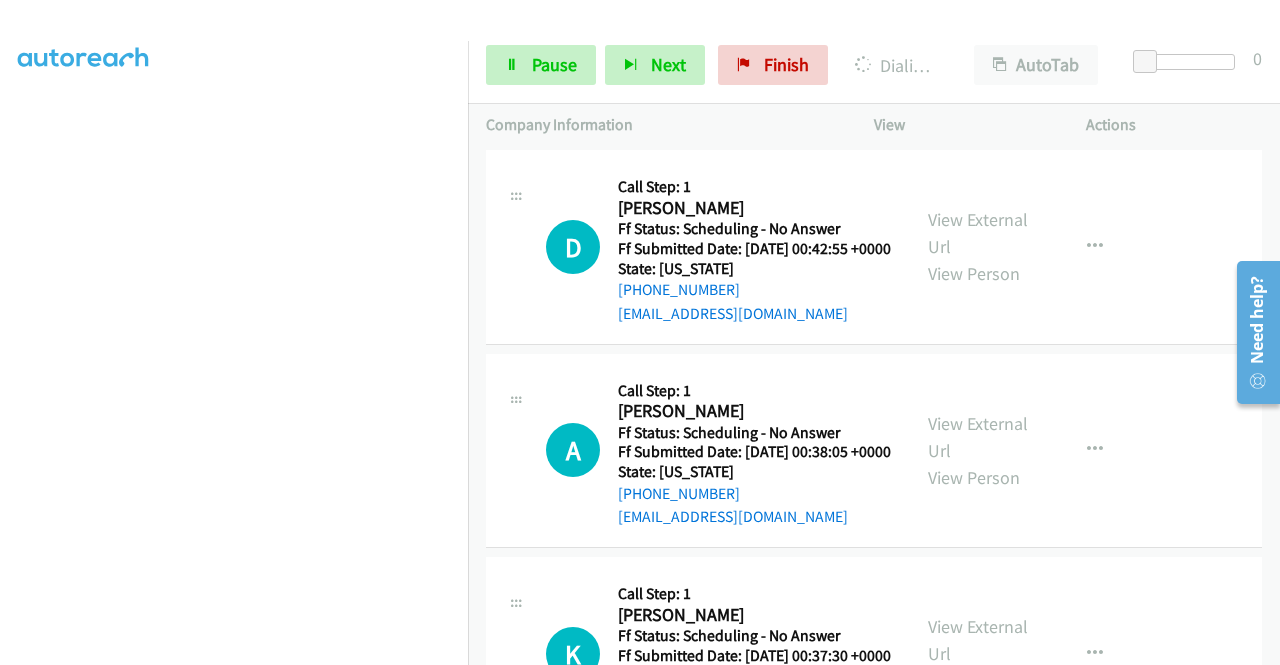 click on "View External Url" at bounding box center [978, 30] 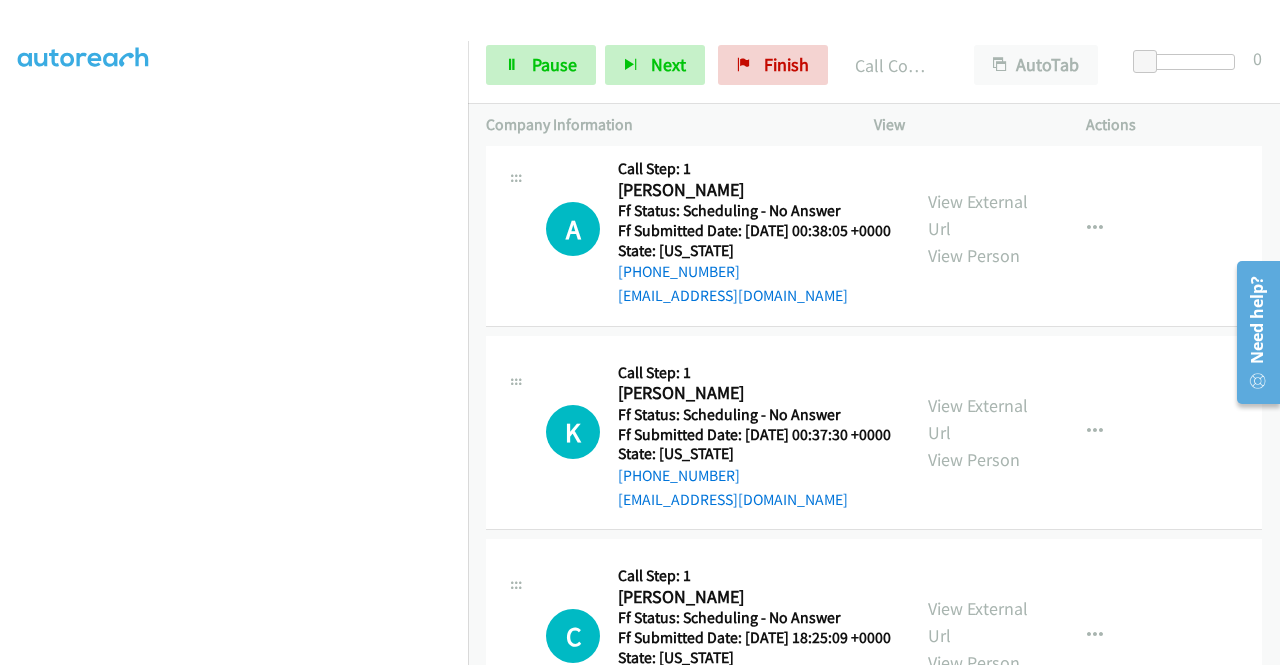 scroll, scrollTop: 3201, scrollLeft: 0, axis: vertical 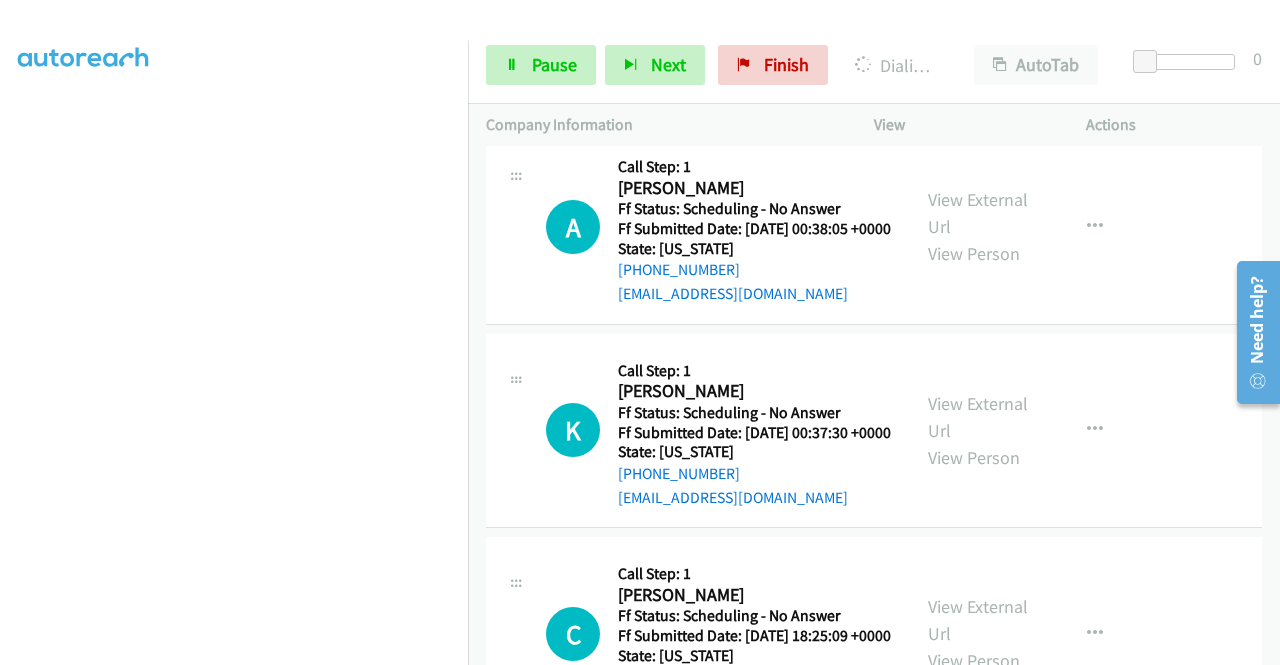 click on "View External Url" at bounding box center (978, 10) 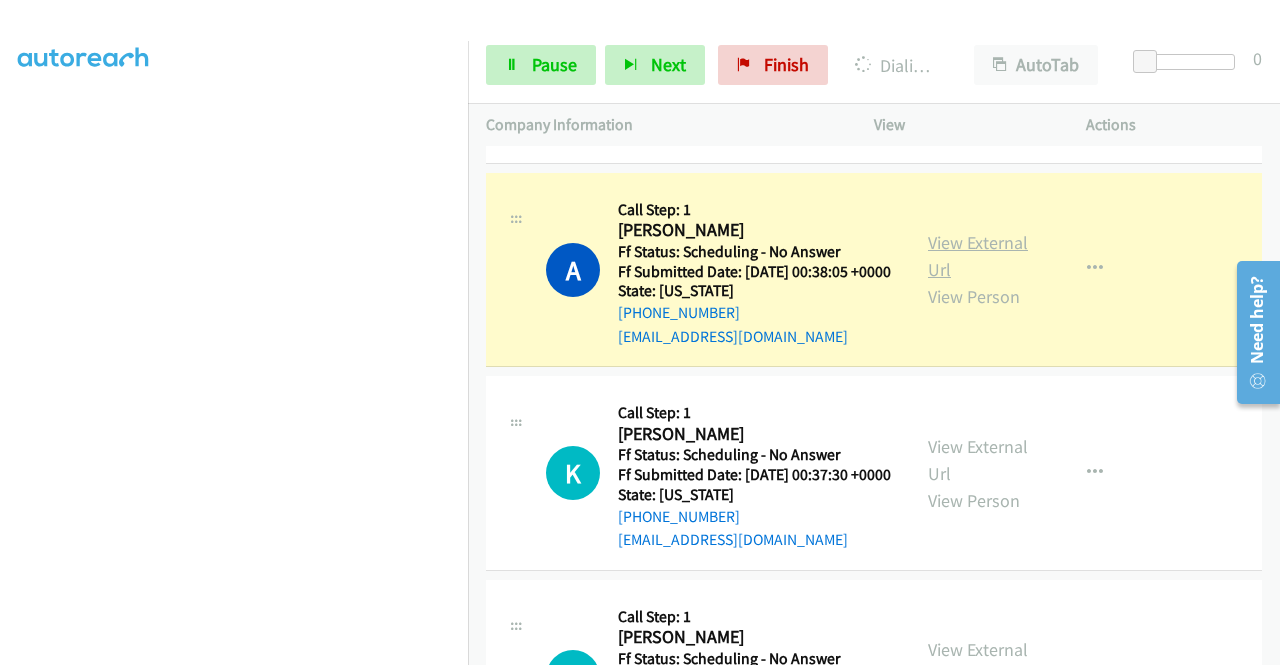 click on "View External Url" at bounding box center [978, 256] 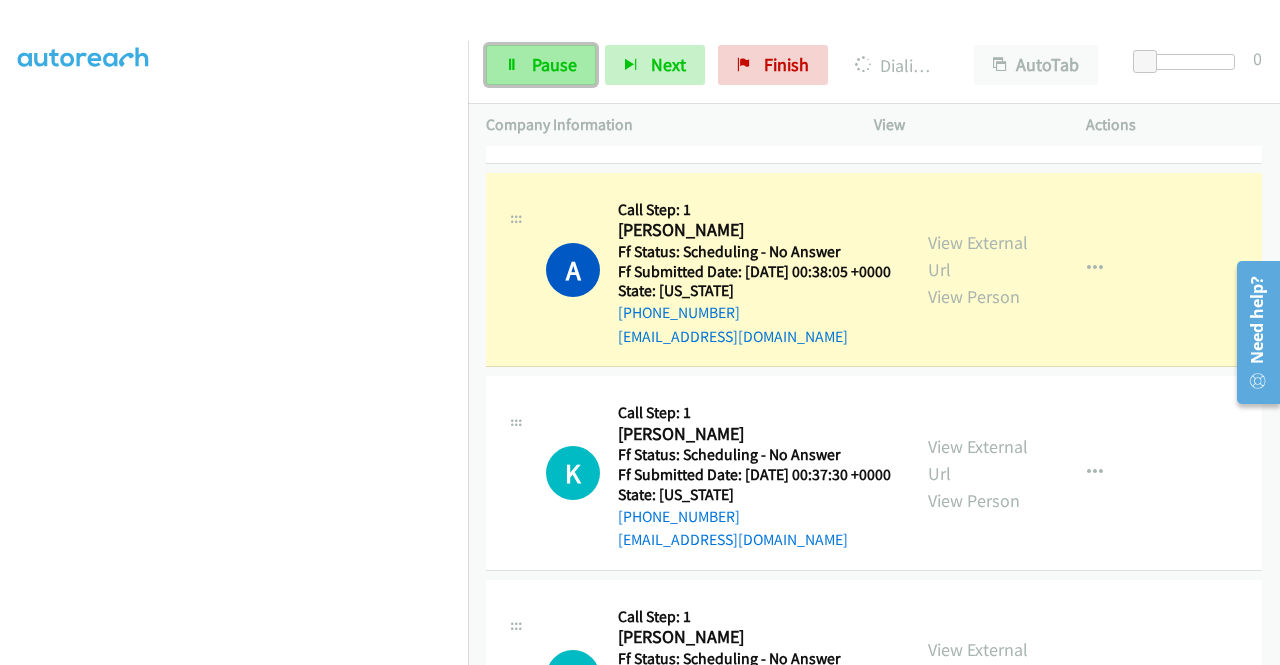 click on "Pause" at bounding box center [541, 65] 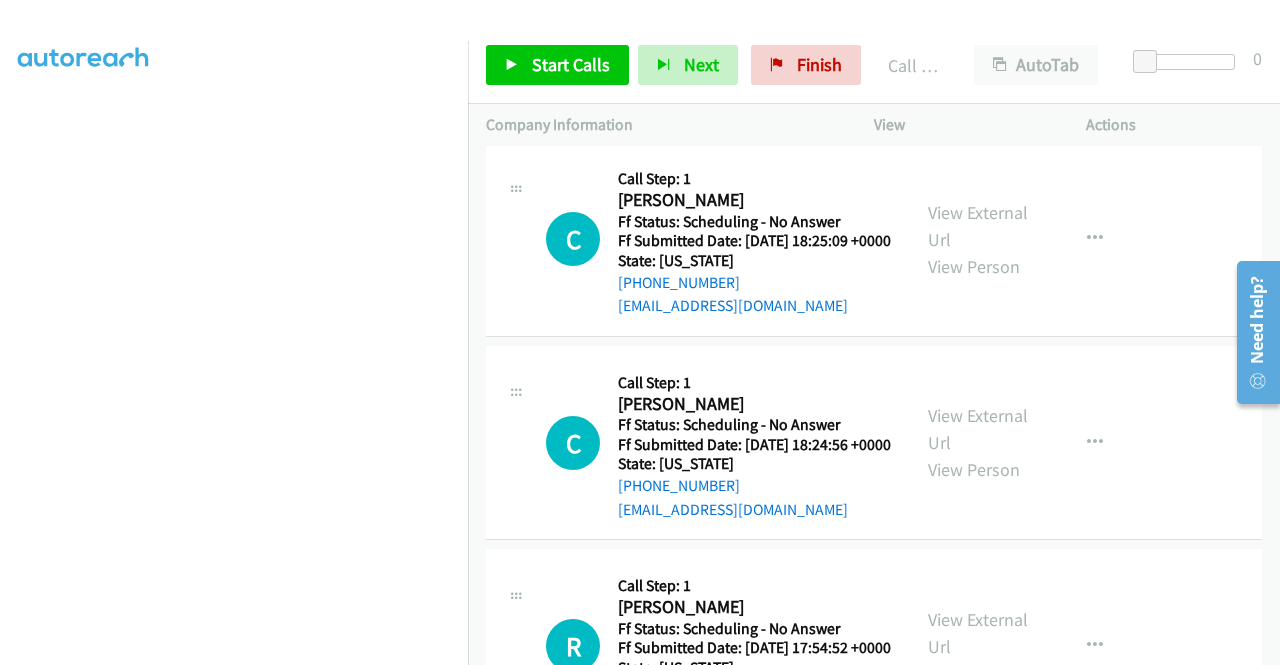 scroll, scrollTop: 3721, scrollLeft: 0, axis: vertical 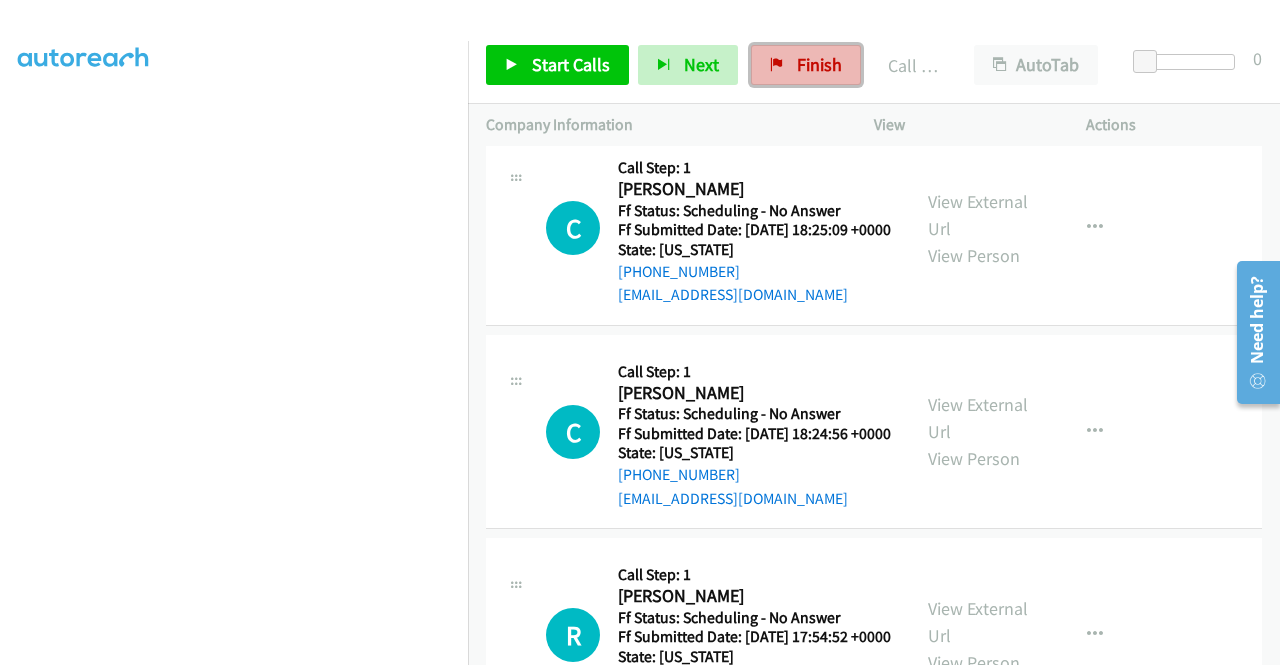 click on "Finish" at bounding box center (819, 64) 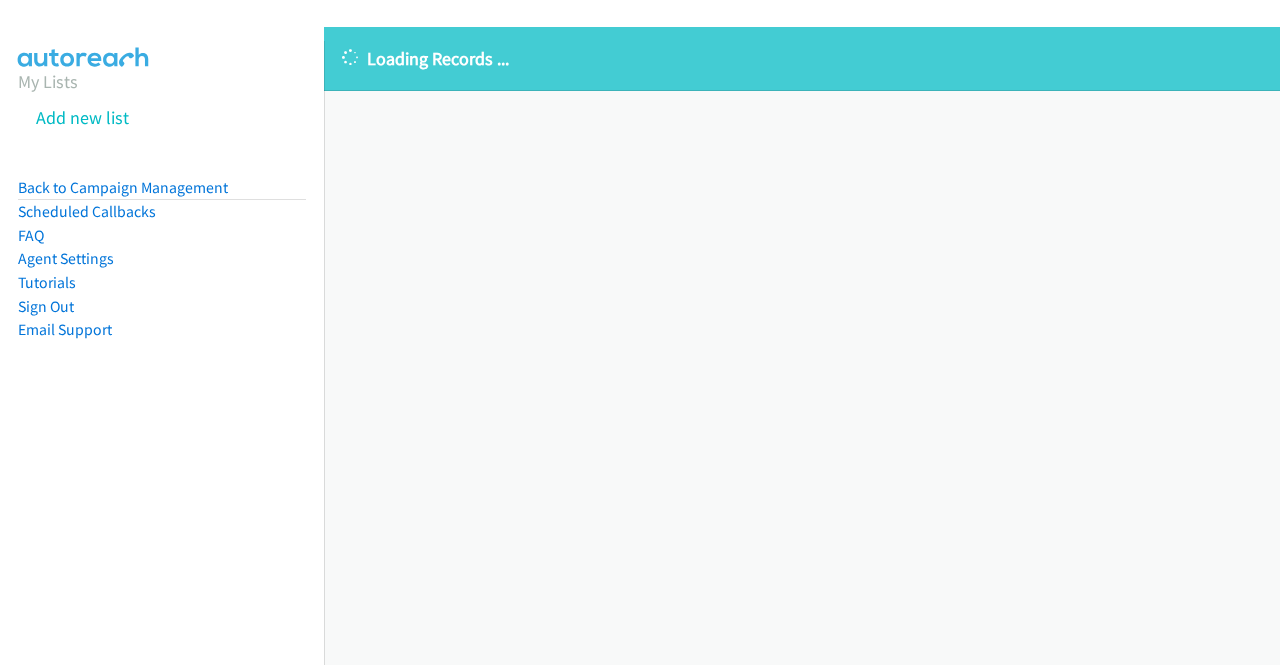 scroll, scrollTop: 0, scrollLeft: 0, axis: both 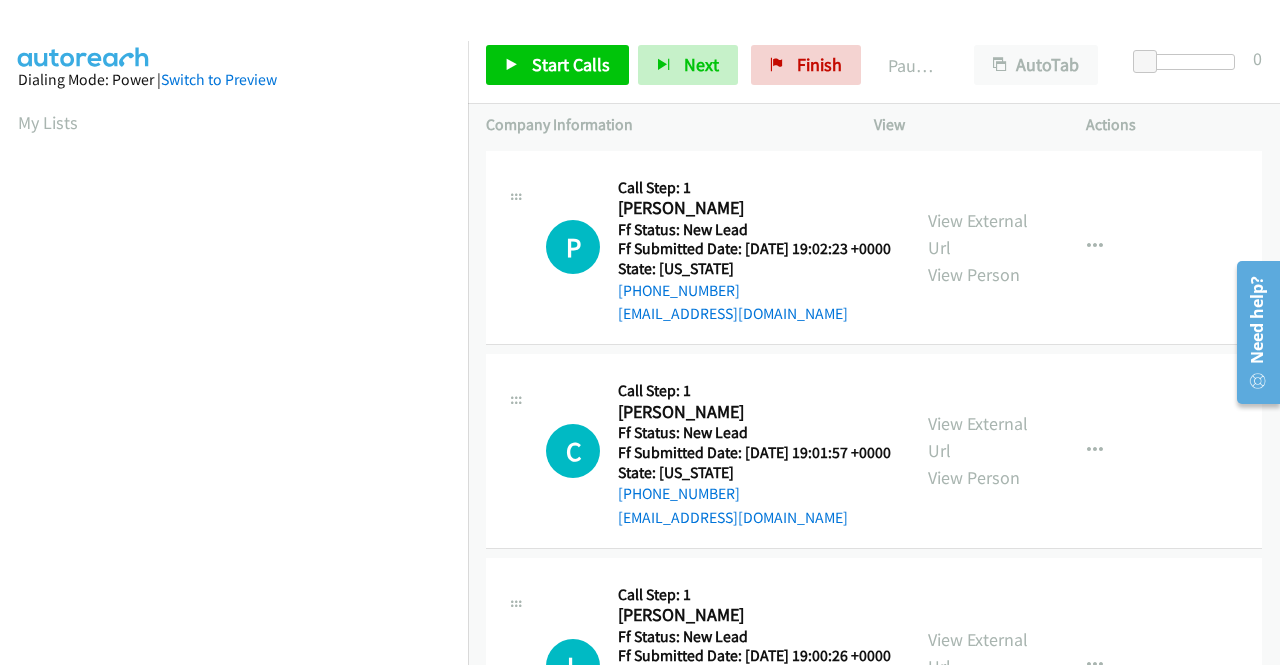 click on "[PHONE_NUMBER]" at bounding box center [754, 291] 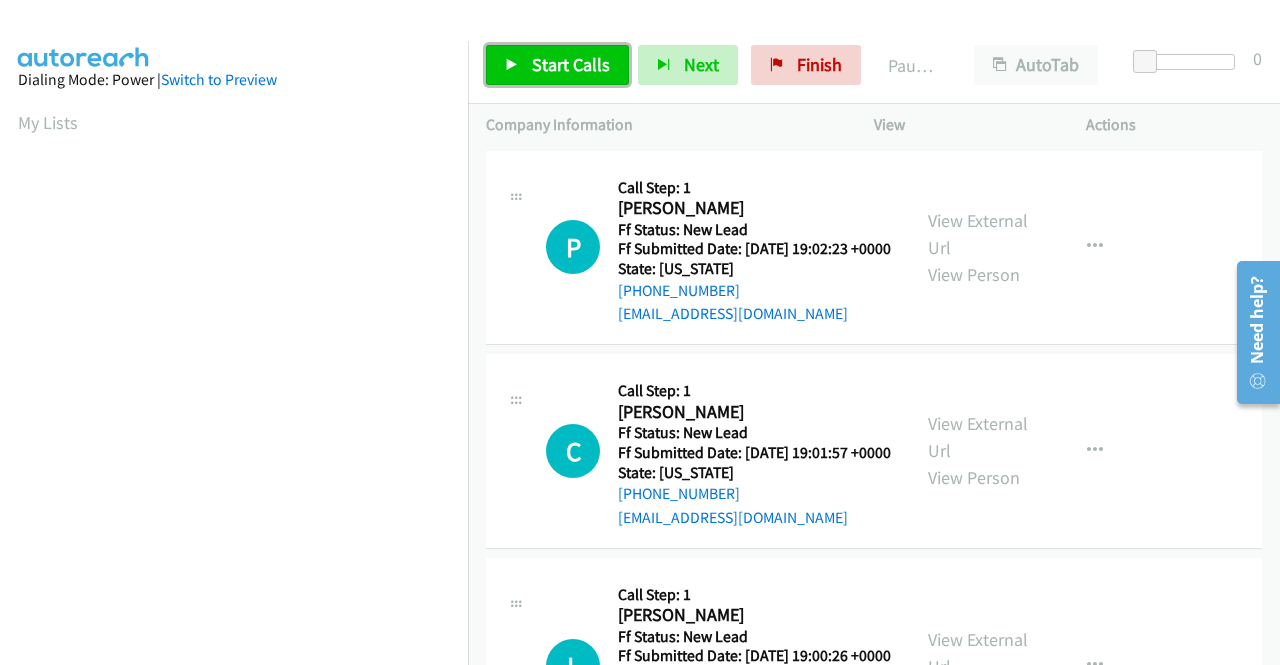 click on "Start Calls" at bounding box center [571, 64] 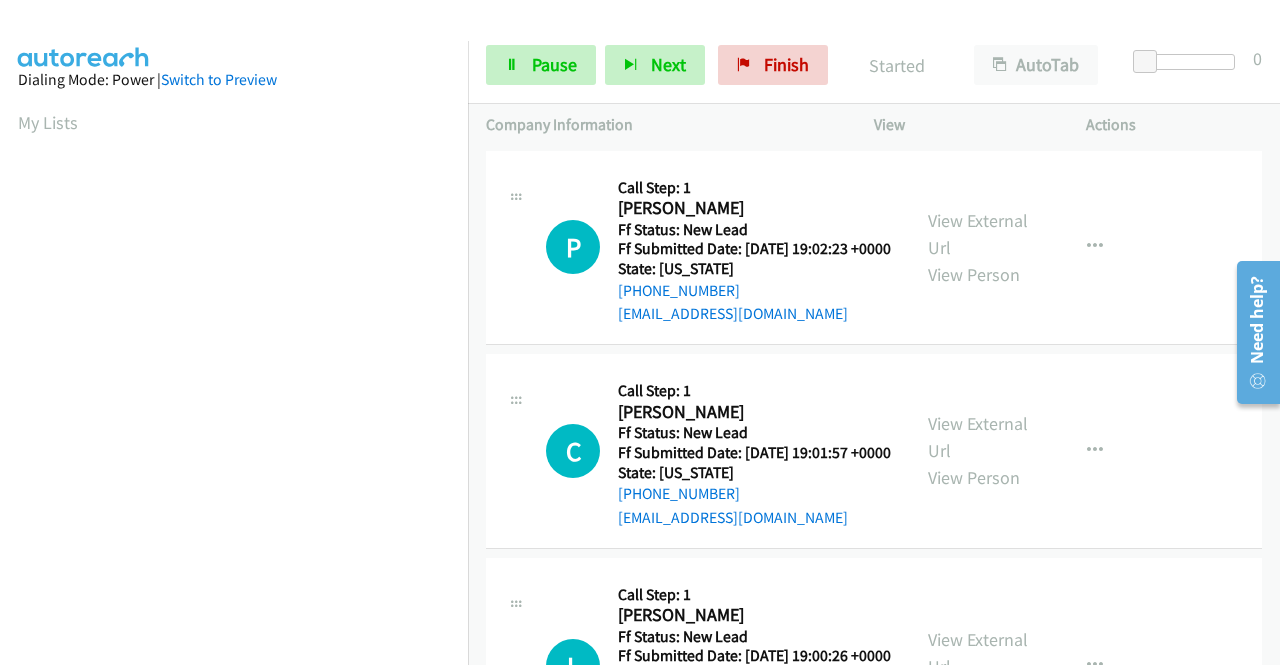 click on "P
Callback Scheduled
Call Step: 1
[PERSON_NAME]
America/[GEOGRAPHIC_DATA]
Ff Status: New Lead
Ff Submitted Date: [DATE] 19:02:23 +0000
State: [US_STATE]
[PHONE_NUMBER]
[EMAIL_ADDRESS][DOMAIN_NAME]
Call was successful?" at bounding box center (719, 248) 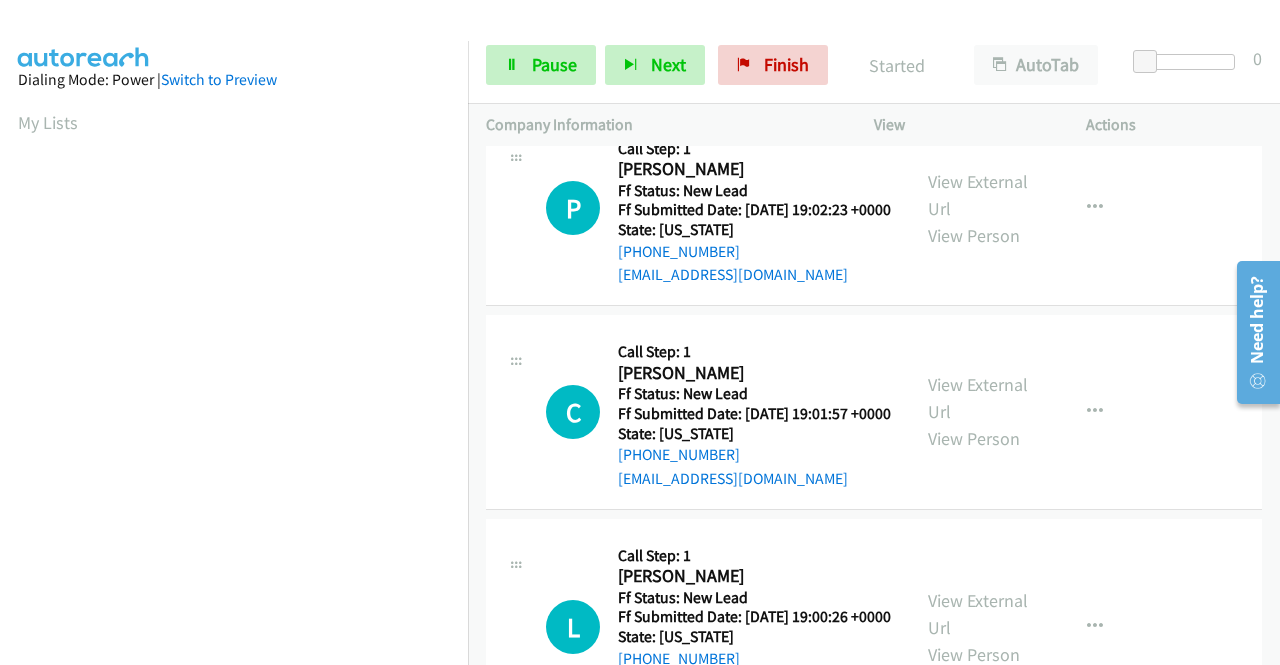 scroll, scrollTop: 0, scrollLeft: 0, axis: both 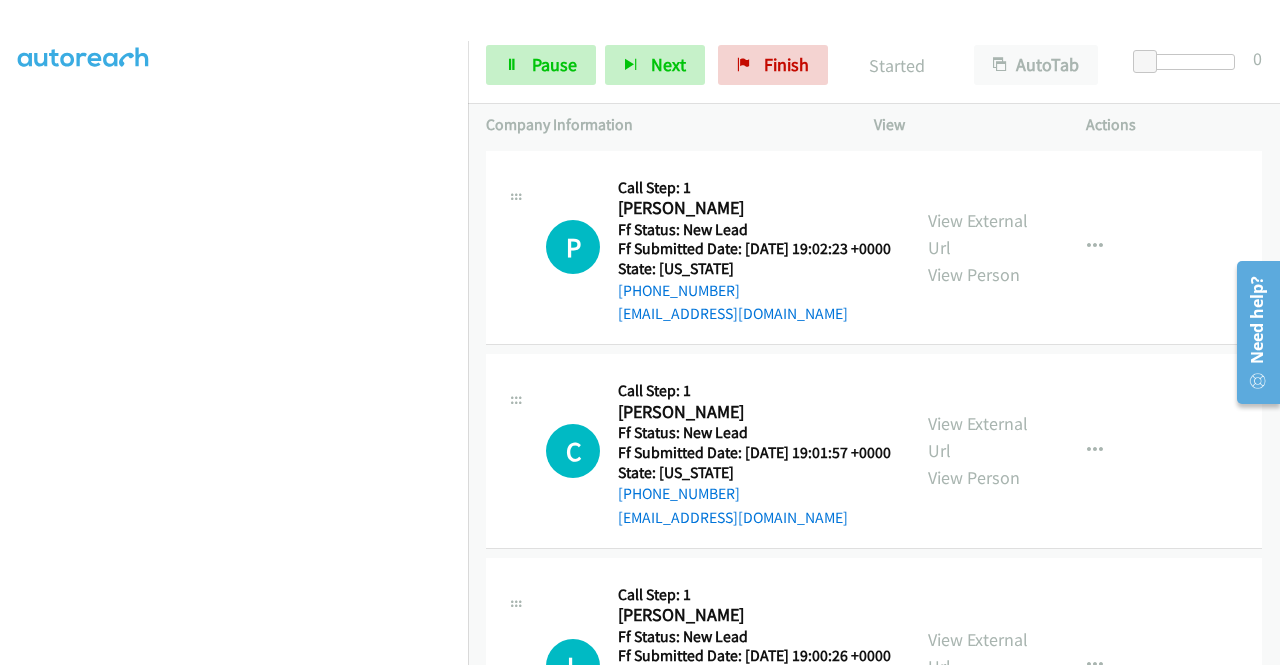 click on "View External Url
View Person
View External Url
Email
Schedule/Manage Callback
Skip Call
Add to do not call list" at bounding box center [1025, 248] 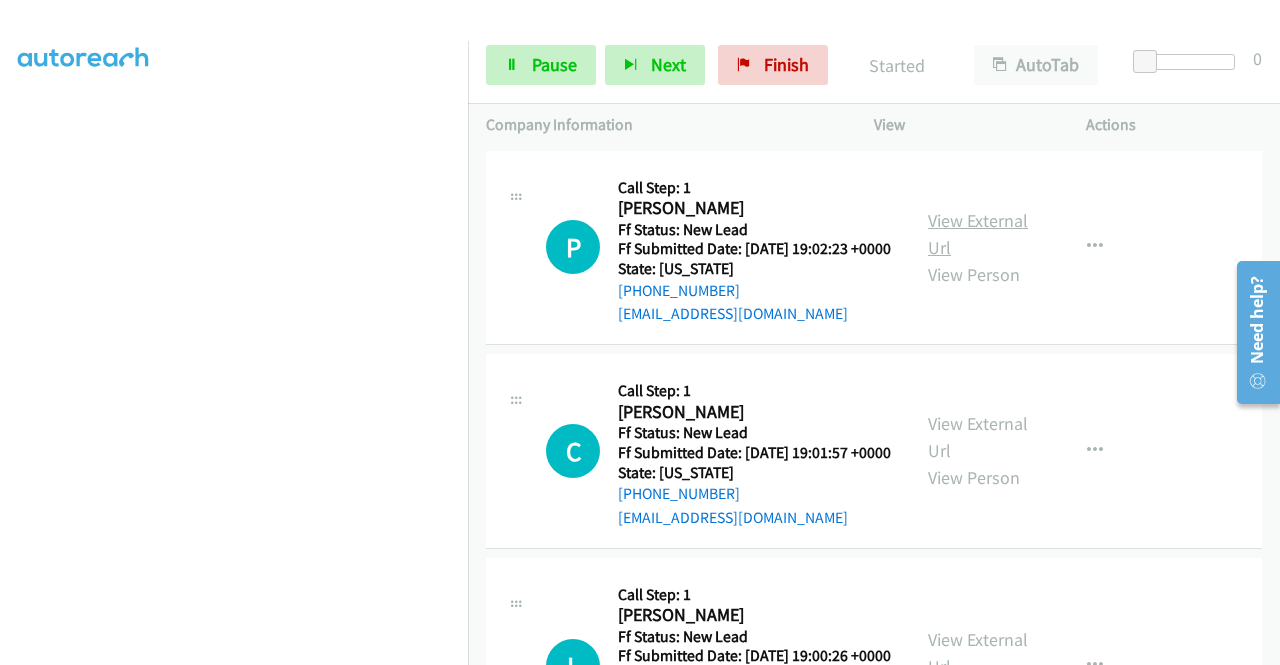 click on "View External Url" at bounding box center [978, 234] 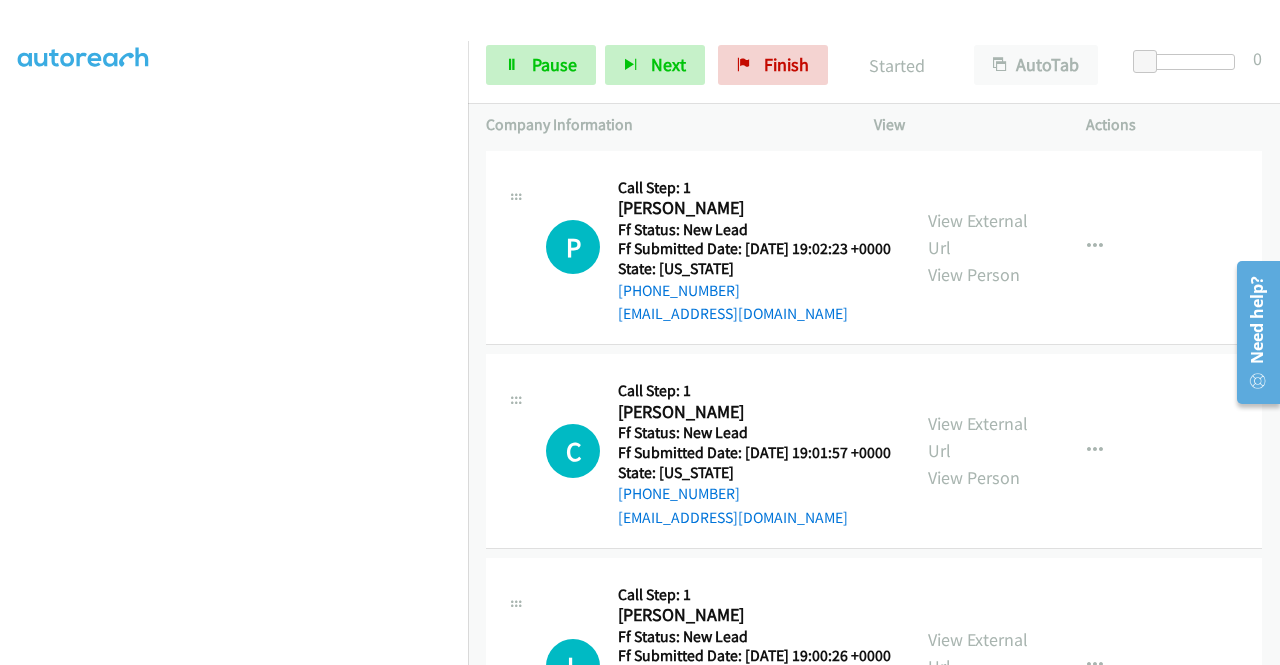 scroll, scrollTop: 0, scrollLeft: 0, axis: both 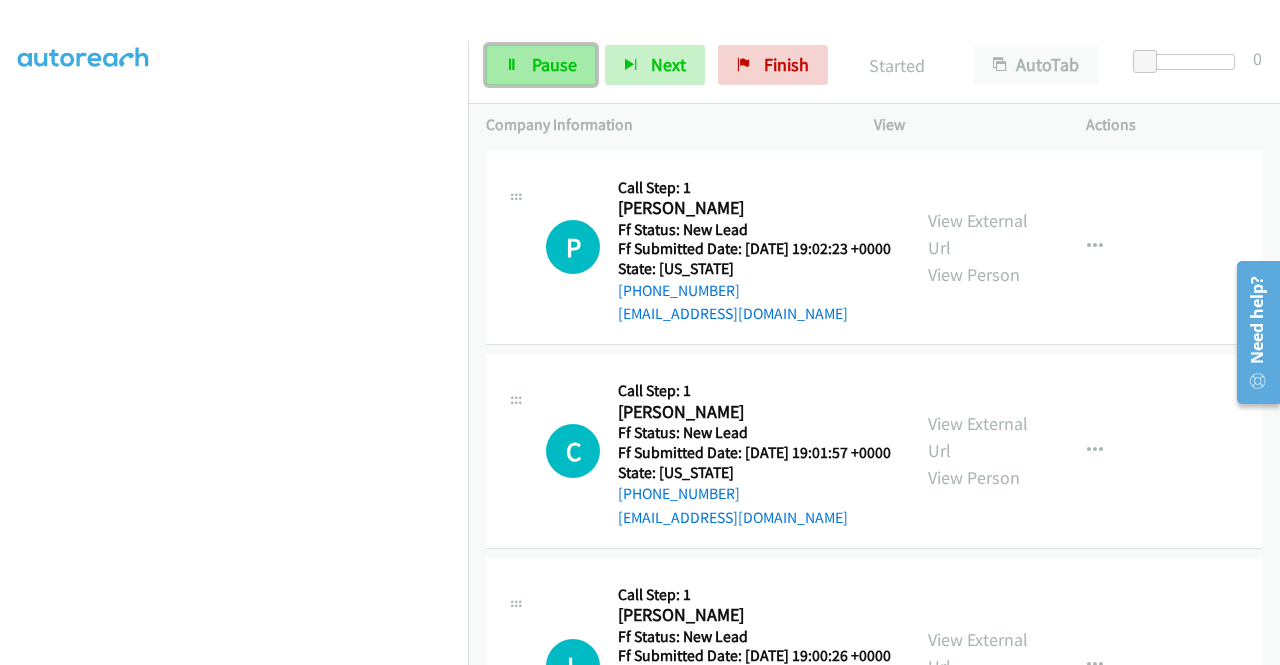 click on "Pause" at bounding box center [554, 64] 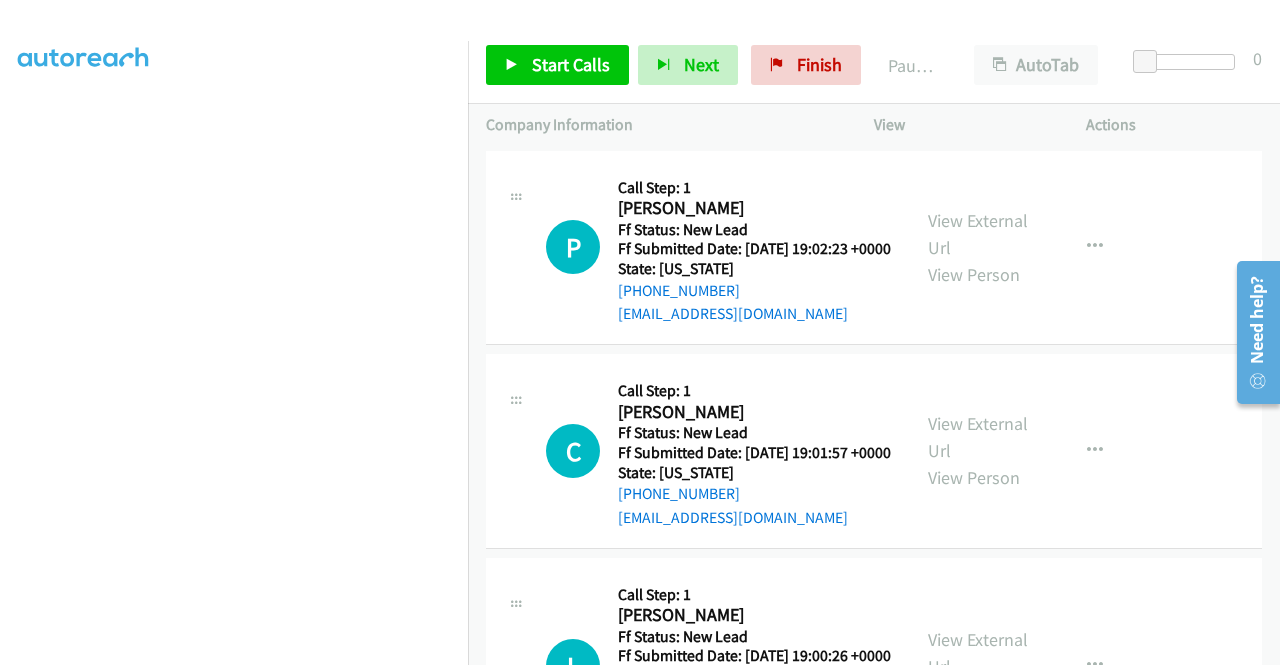 scroll, scrollTop: 413, scrollLeft: 0, axis: vertical 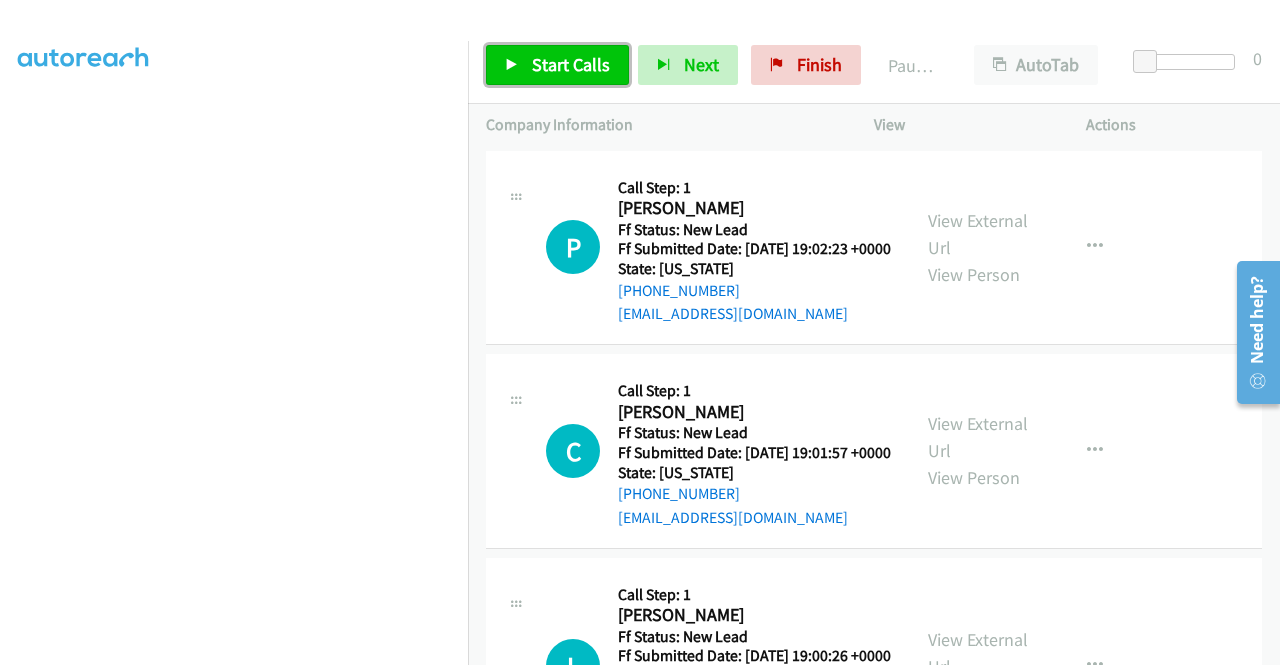 click on "Start Calls" at bounding box center [571, 64] 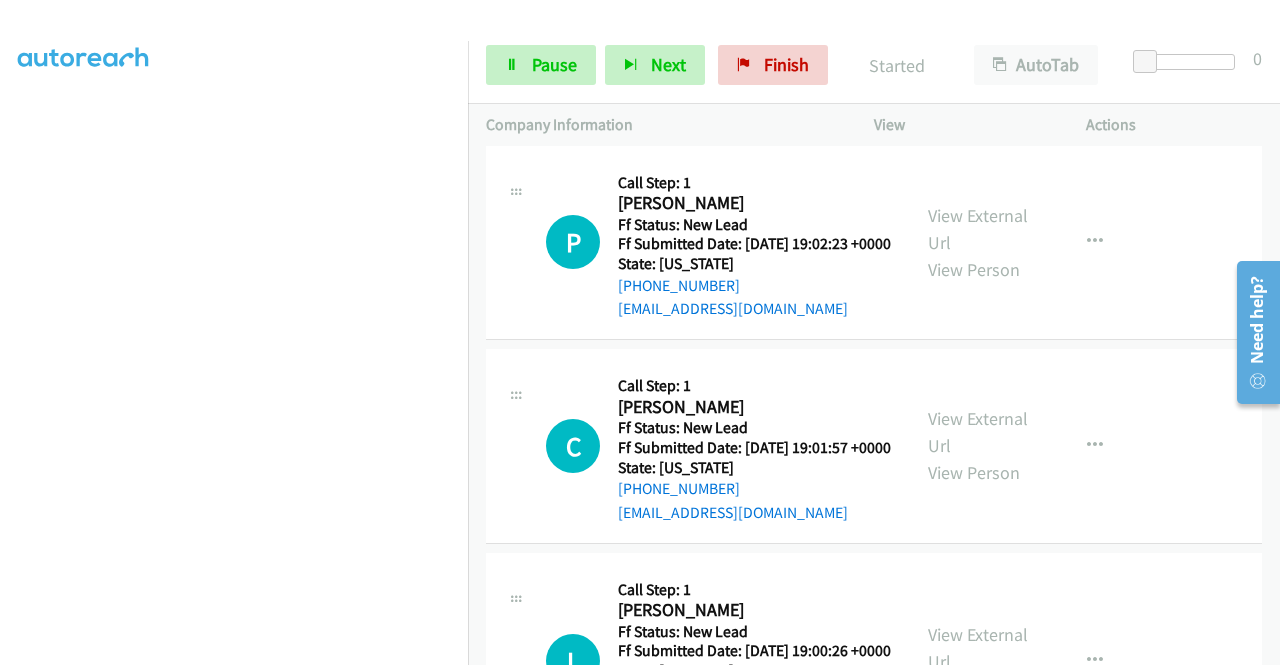 scroll, scrollTop: 0, scrollLeft: 0, axis: both 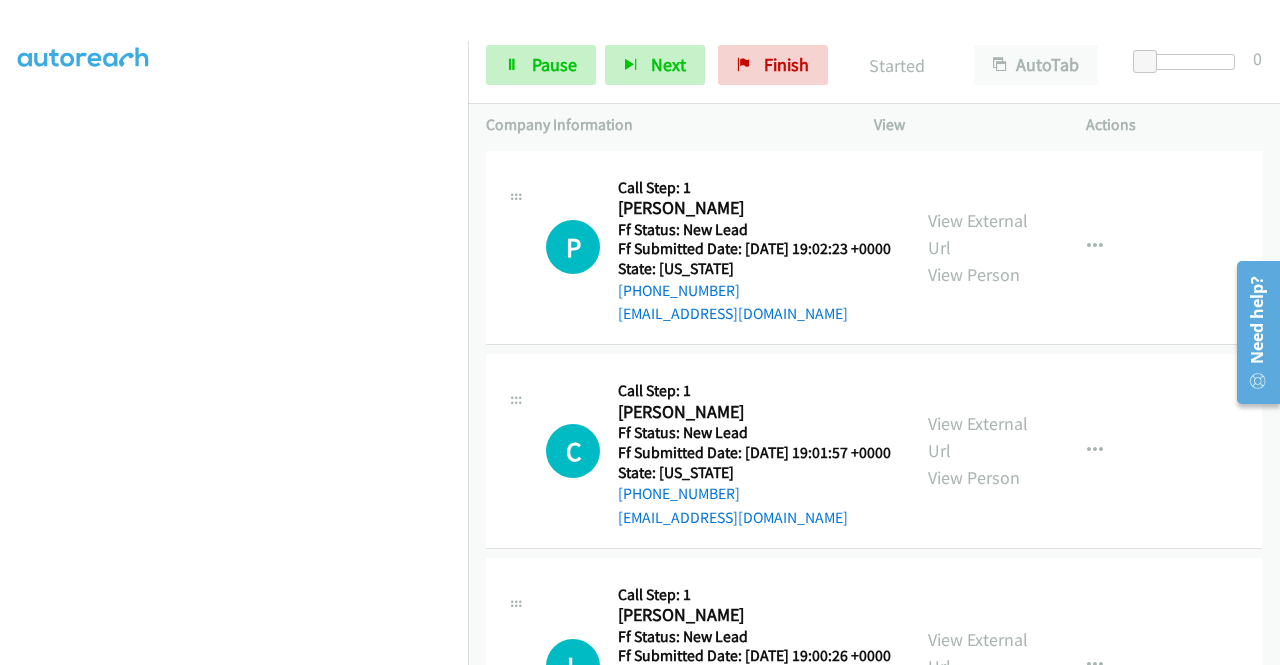 click on "P
Callback Scheduled
Call Step: 1
[PERSON_NAME]
America/[GEOGRAPHIC_DATA]
Ff Status: New Lead
Ff Submitted Date: [DATE] 19:02:23 +0000
State: [US_STATE]
[PHONE_NUMBER]
[EMAIL_ADDRESS][DOMAIN_NAME]
Call was successful?
View External Url
View Person
View External Url
Email
Schedule/Manage Callback
Skip Call
Add to do not call list" at bounding box center [874, 248] 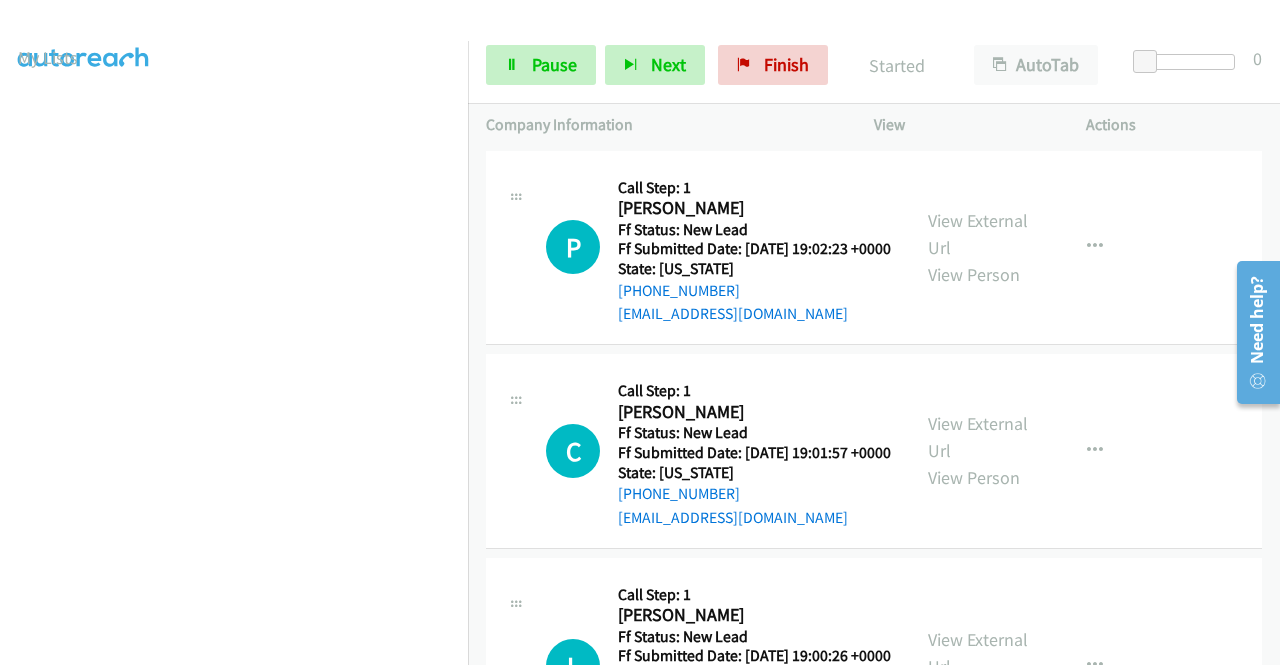 scroll, scrollTop: 71, scrollLeft: 0, axis: vertical 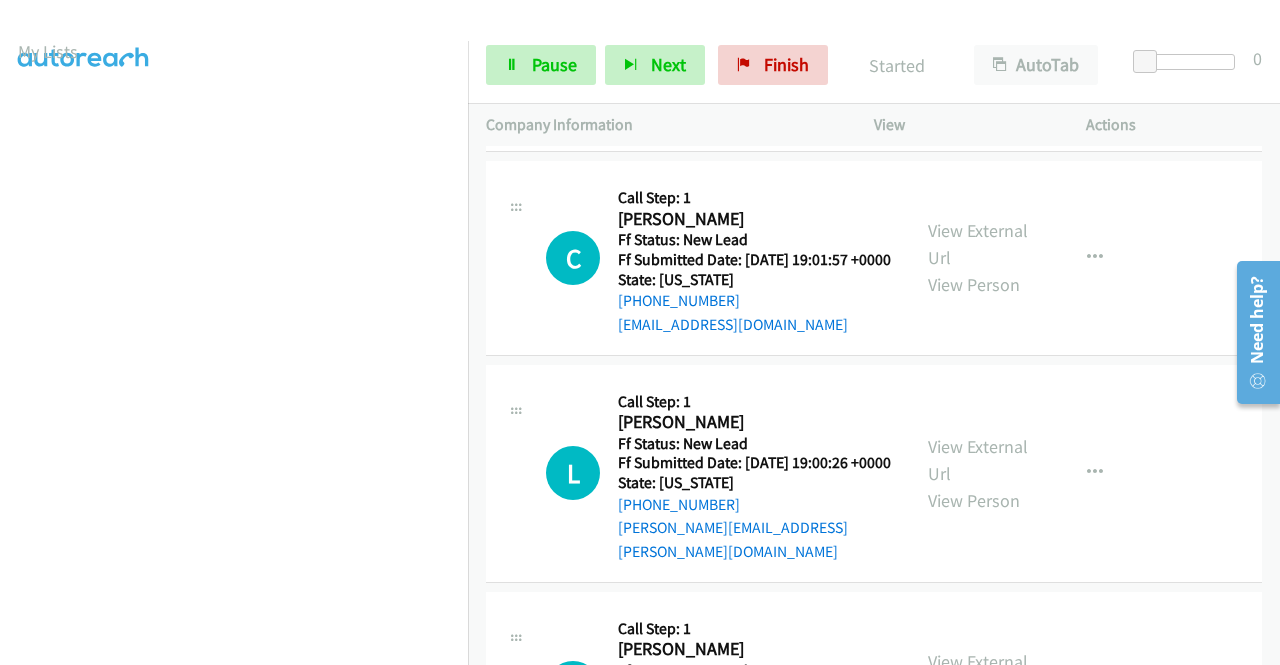 click on "View External Url
View Person" at bounding box center [980, 257] 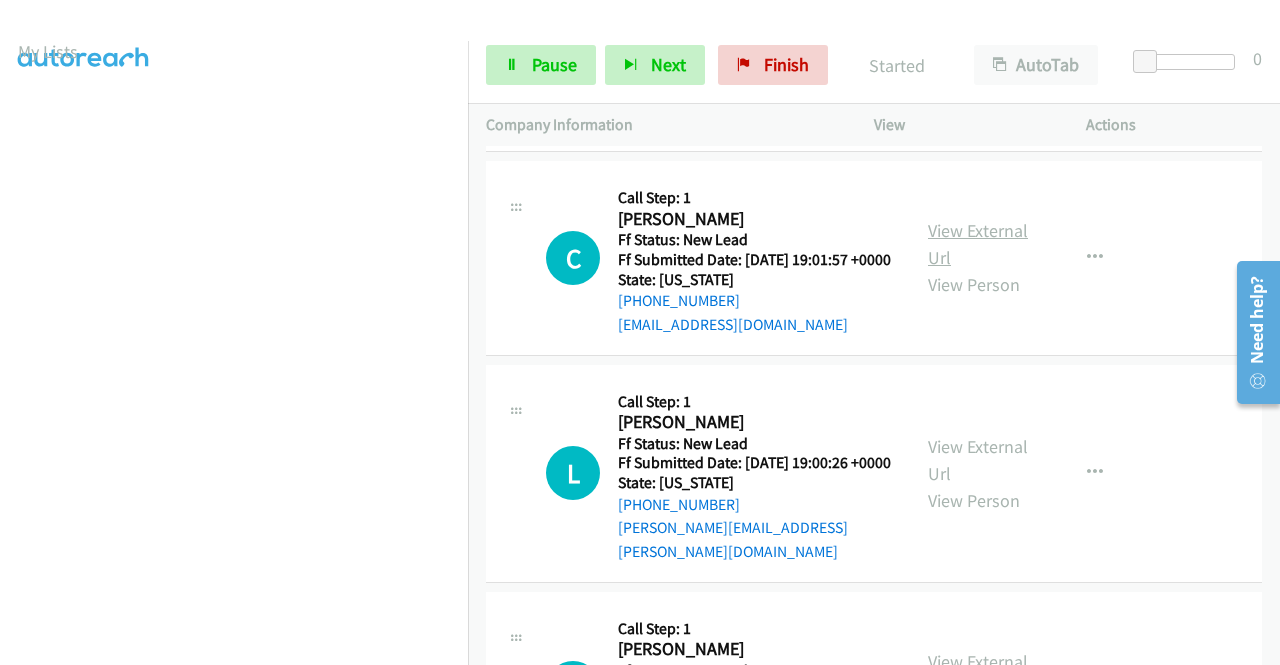click on "View External Url" at bounding box center (978, 244) 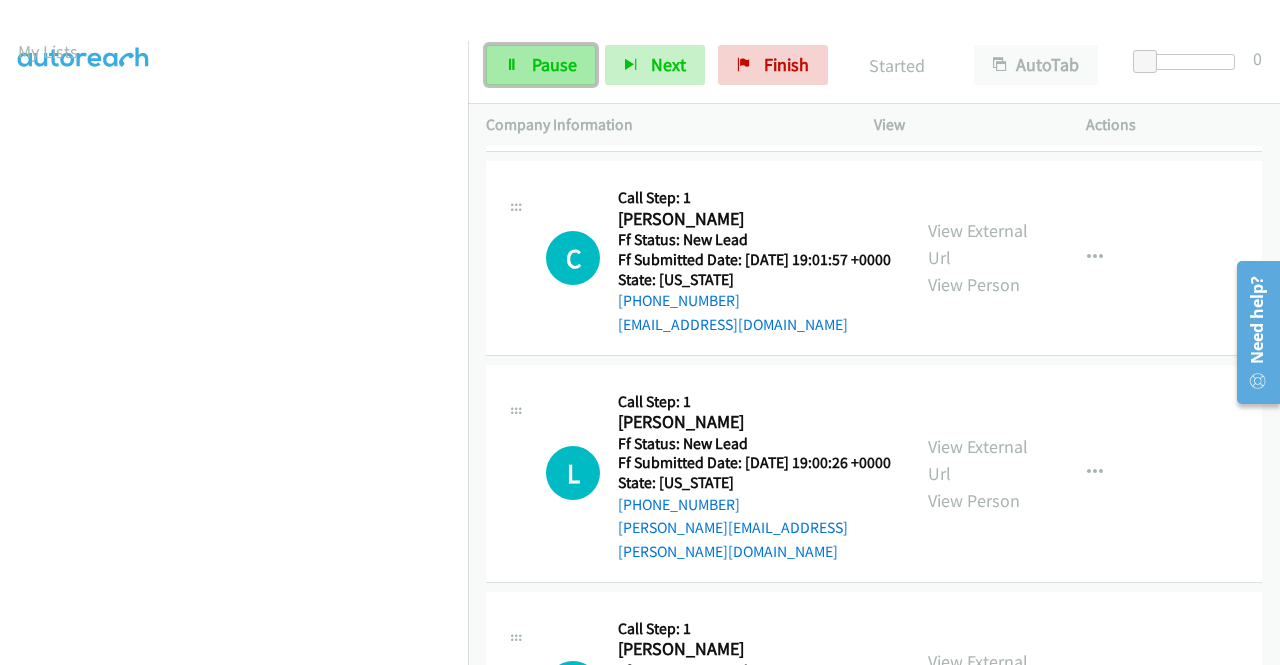 click on "Pause" at bounding box center [554, 64] 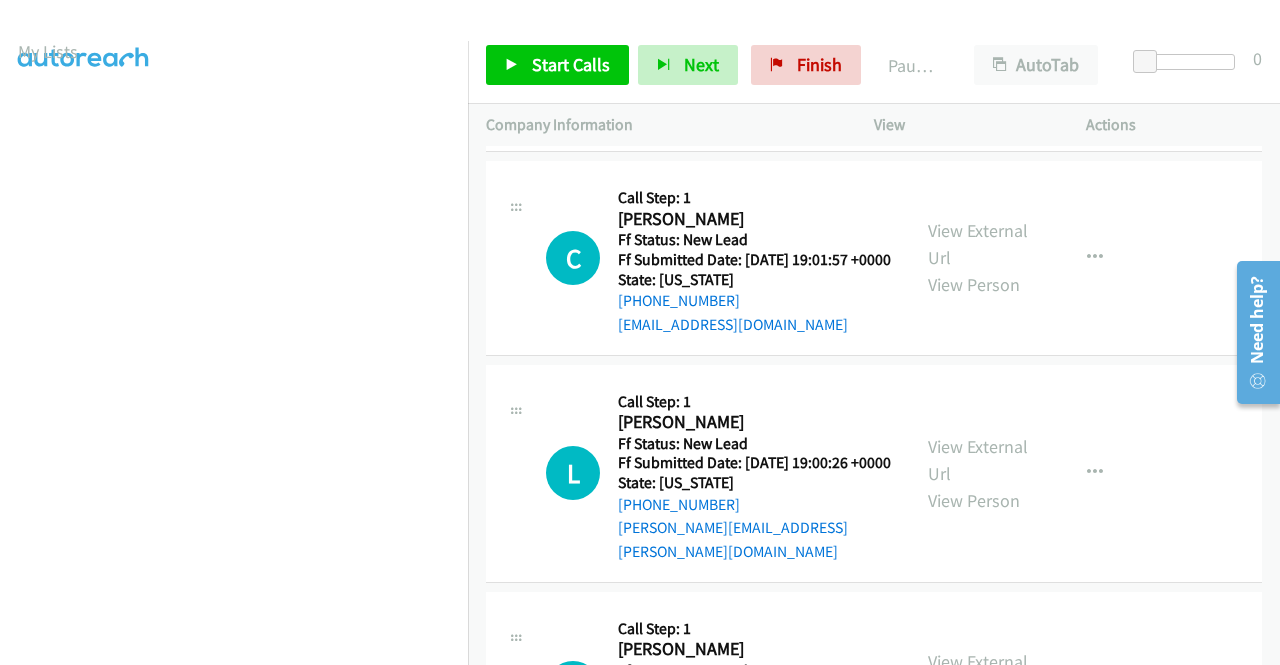 scroll, scrollTop: 456, scrollLeft: 0, axis: vertical 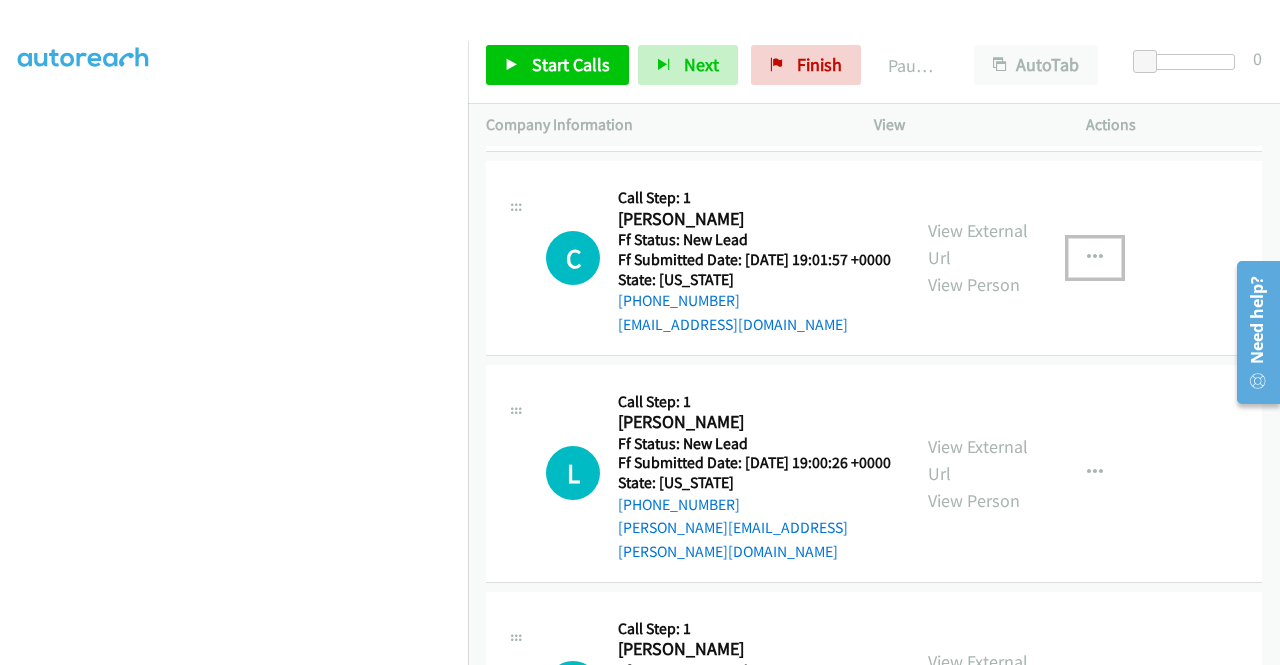 click at bounding box center (1095, 258) 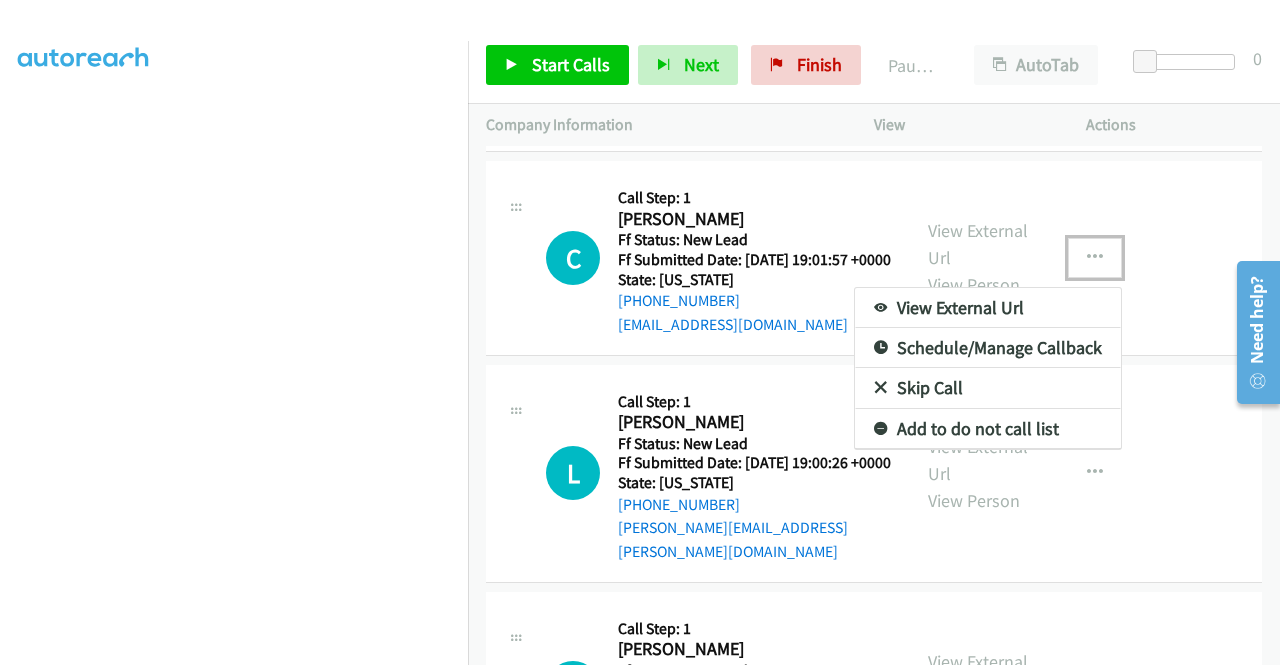 click on "Skip Call" at bounding box center (988, 388) 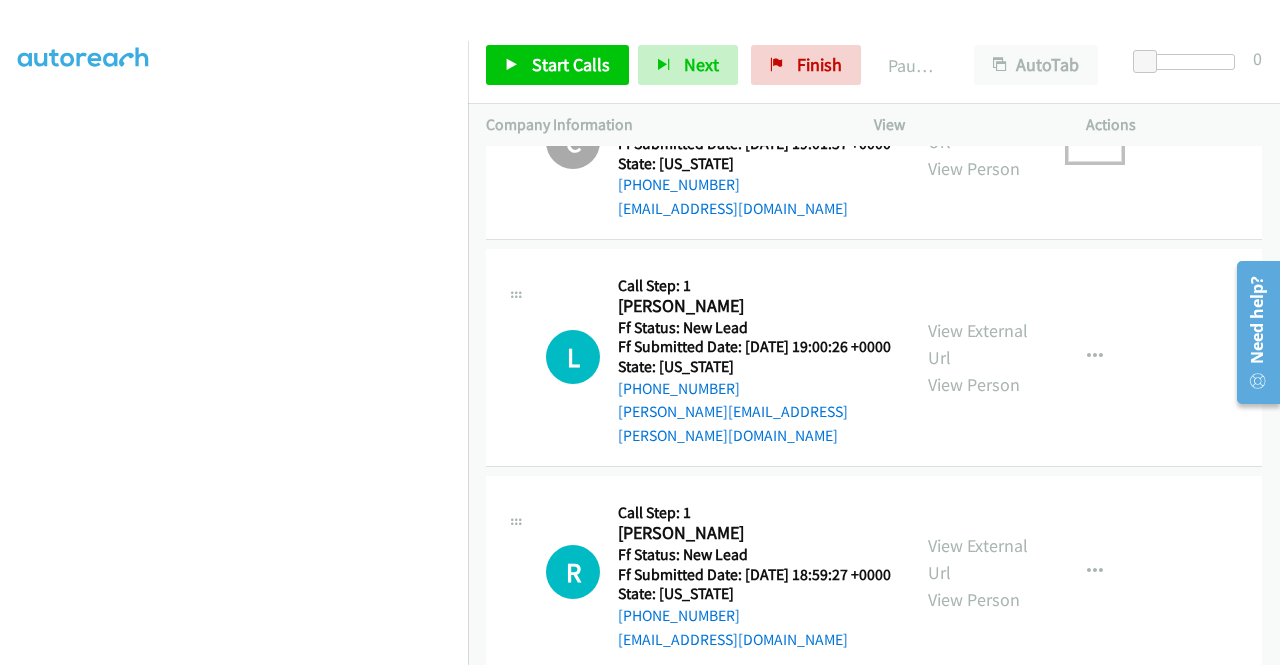 scroll, scrollTop: 310, scrollLeft: 0, axis: vertical 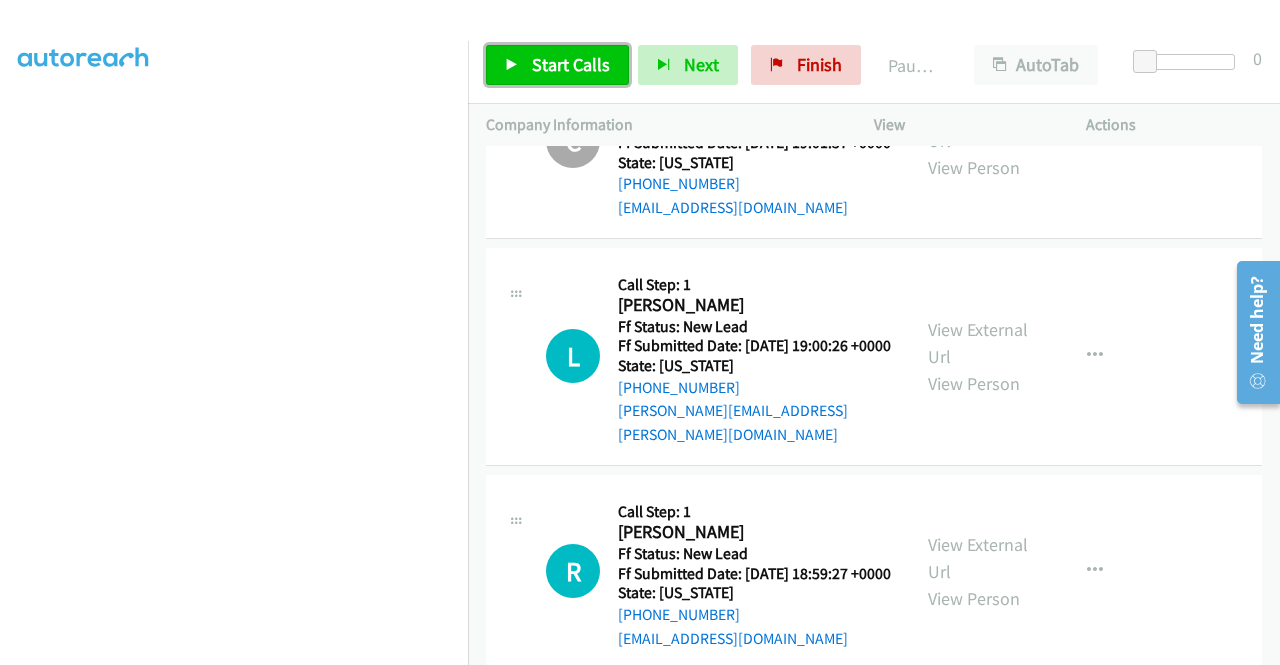 click on "Start Calls" at bounding box center [571, 64] 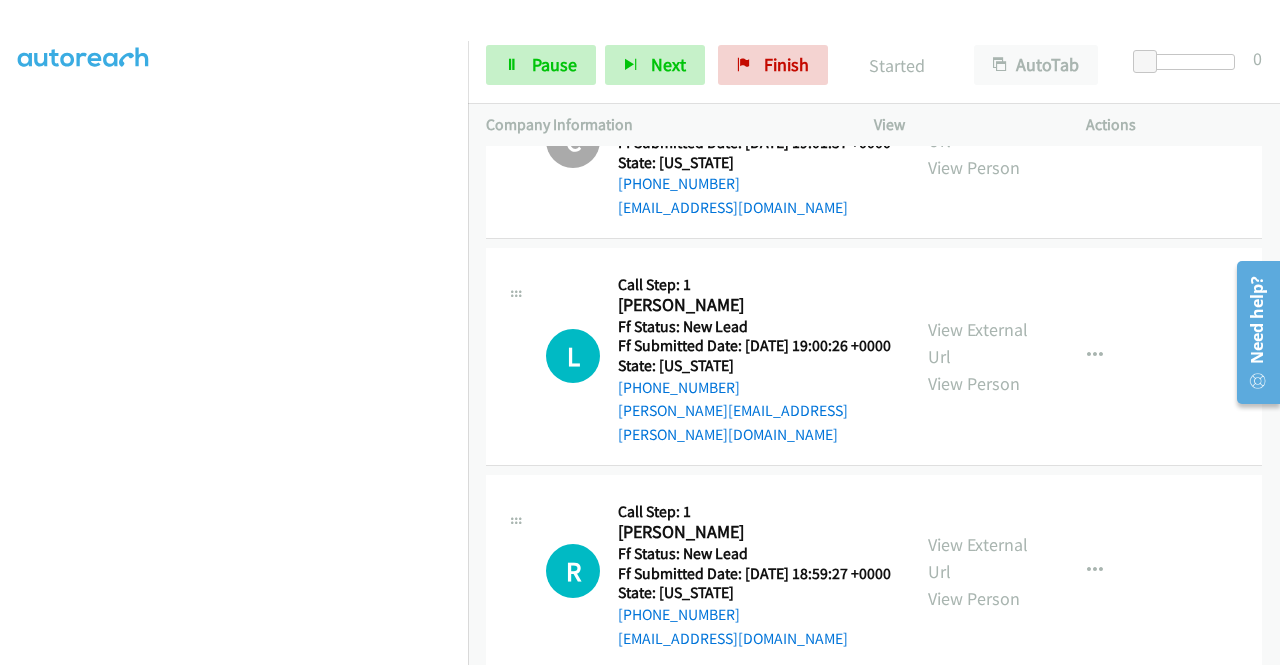 scroll, scrollTop: 0, scrollLeft: 0, axis: both 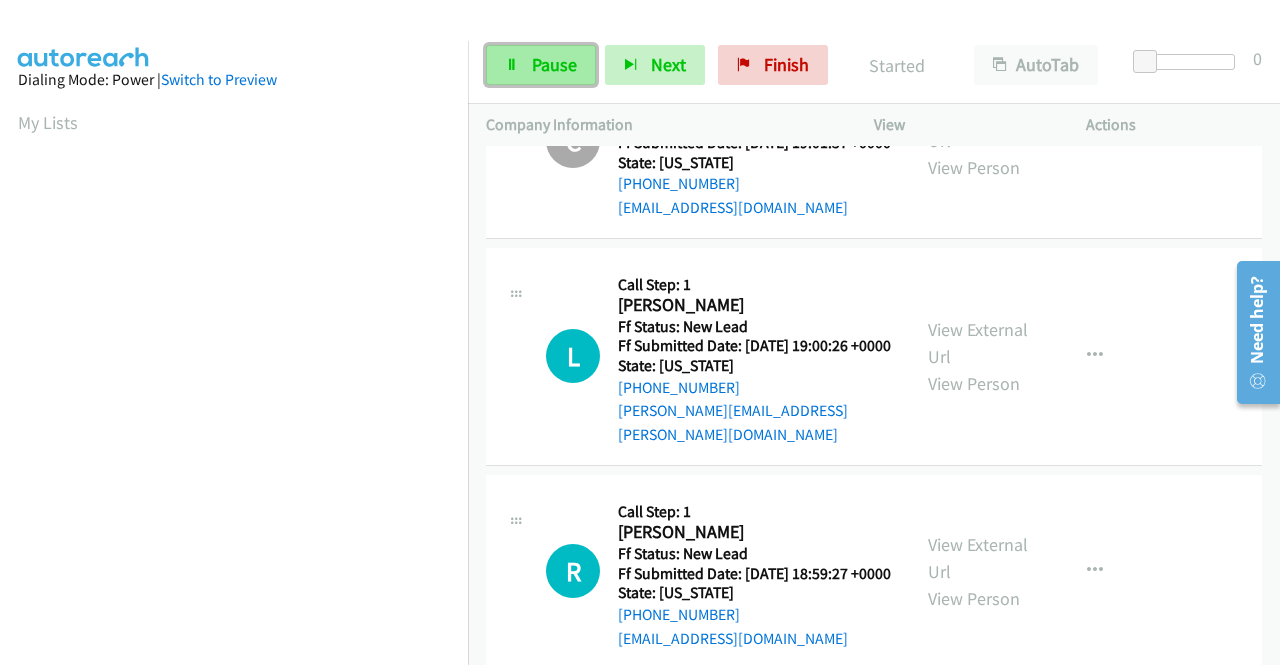 click on "Pause" at bounding box center (554, 64) 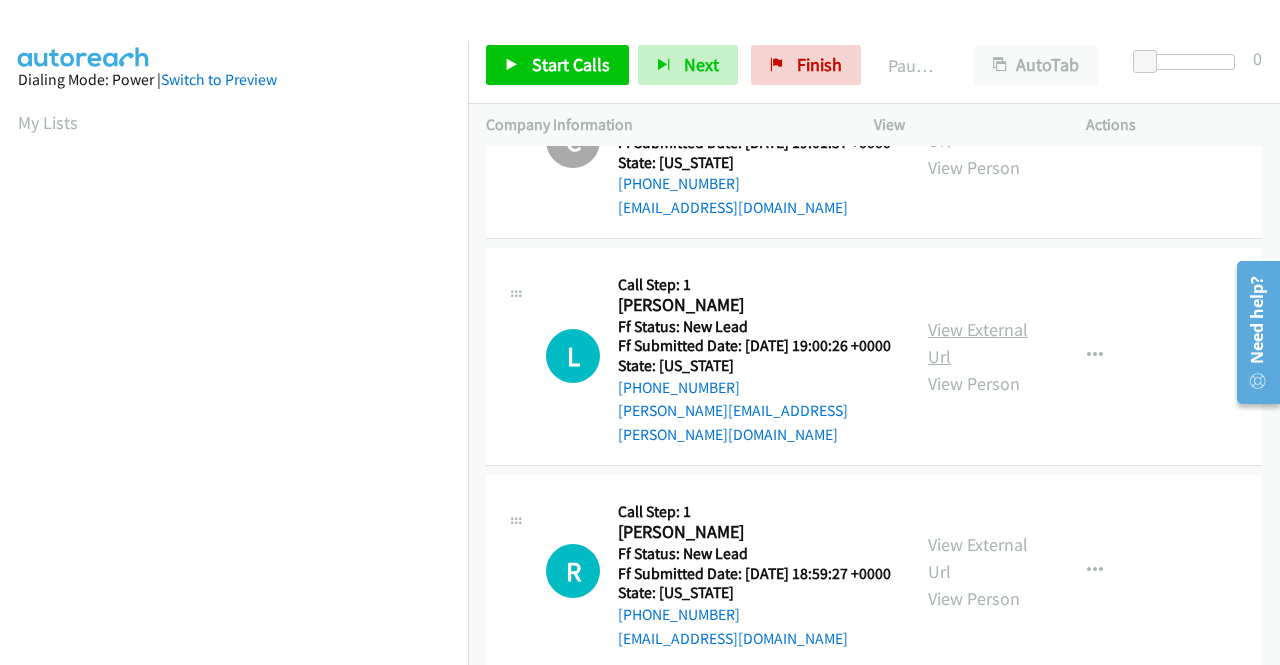 click on "View External Url" at bounding box center (978, 343) 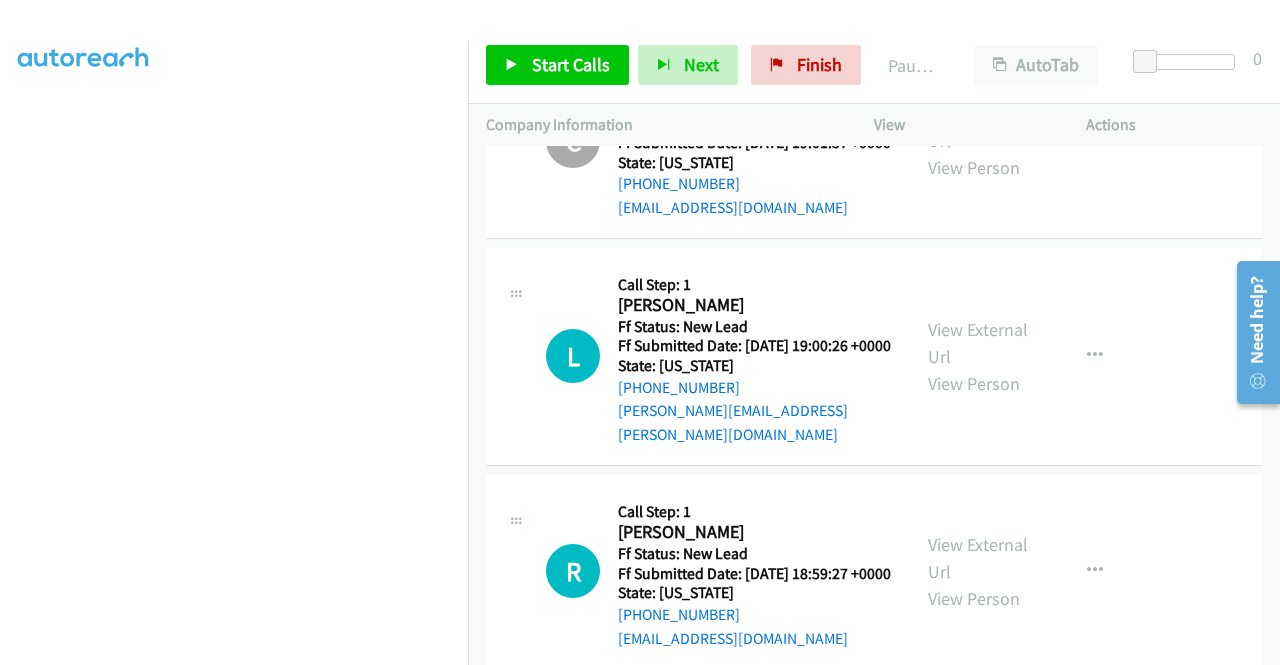 scroll, scrollTop: 440, scrollLeft: 0, axis: vertical 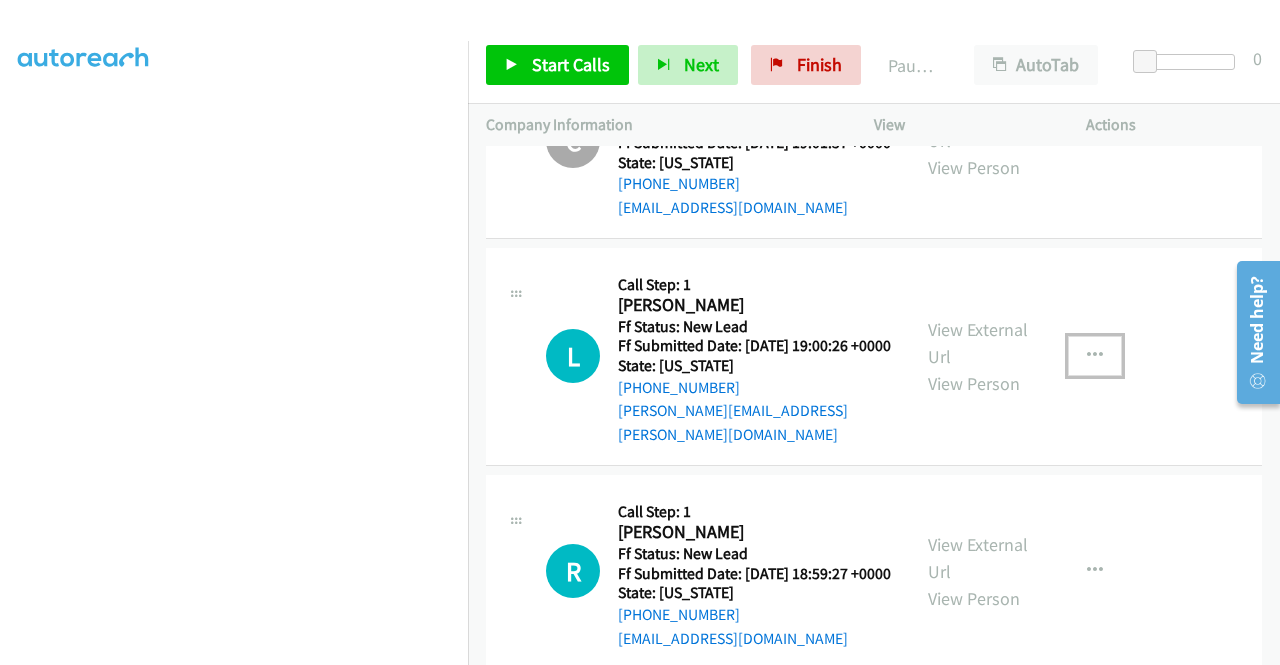 click at bounding box center [1095, 356] 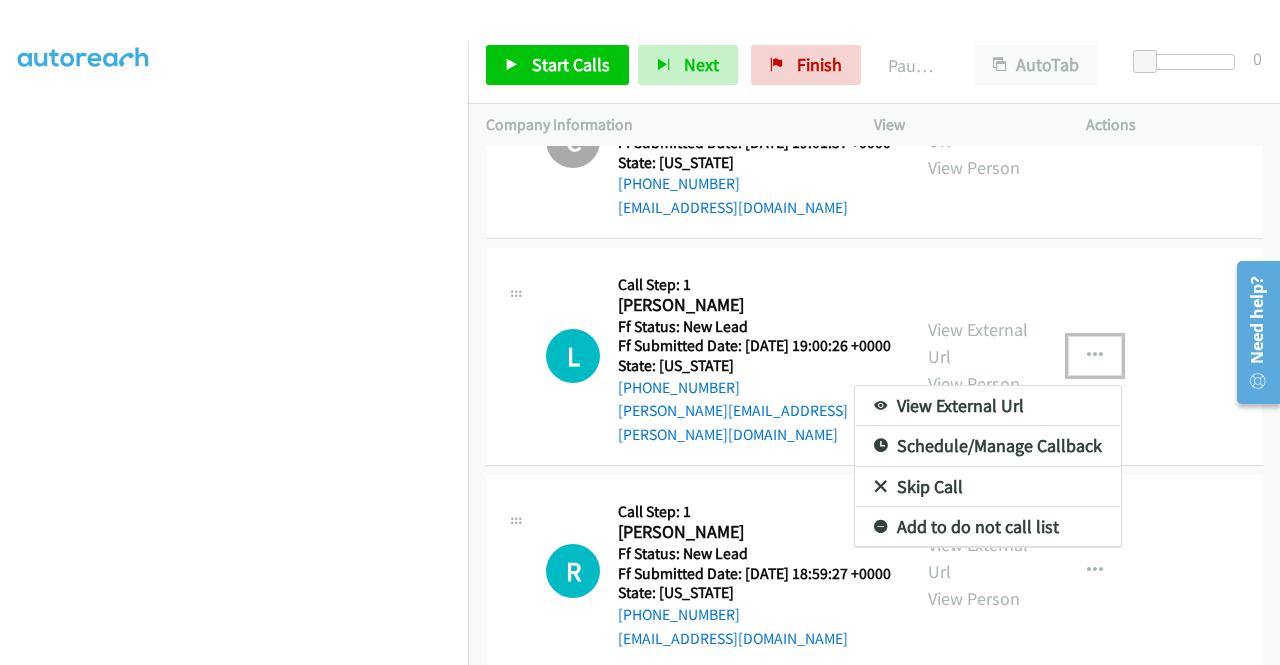 click on "Skip Call" at bounding box center [988, 487] 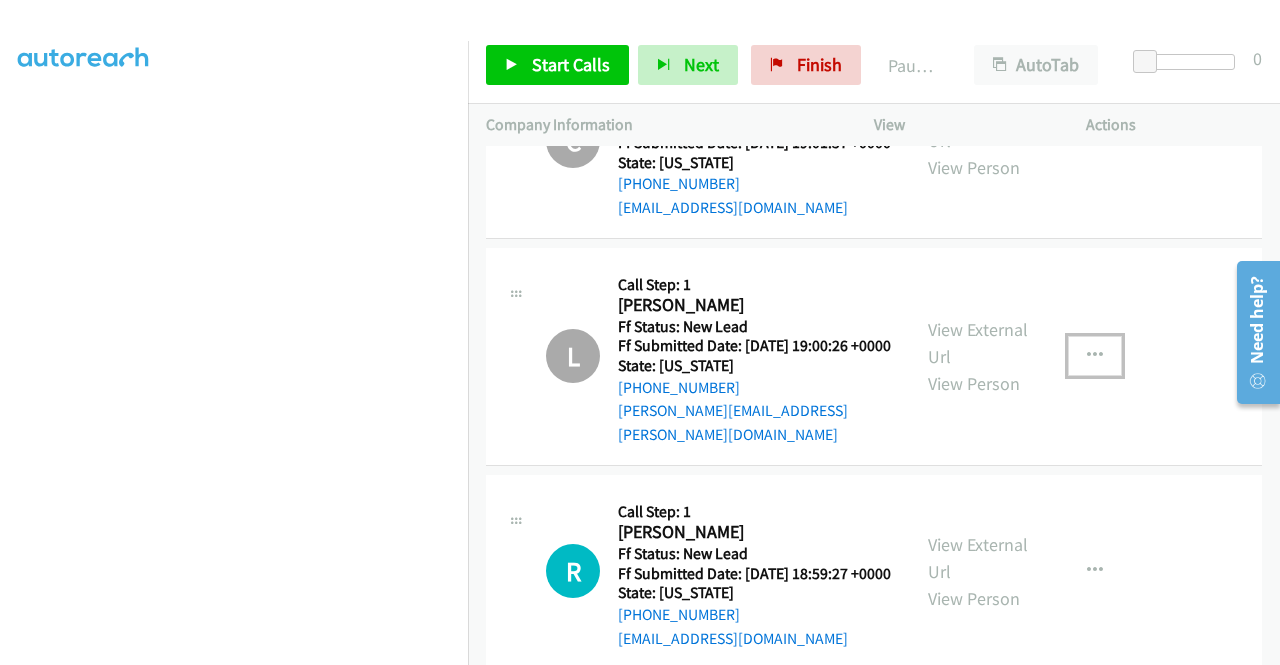 scroll, scrollTop: 494, scrollLeft: 0, axis: vertical 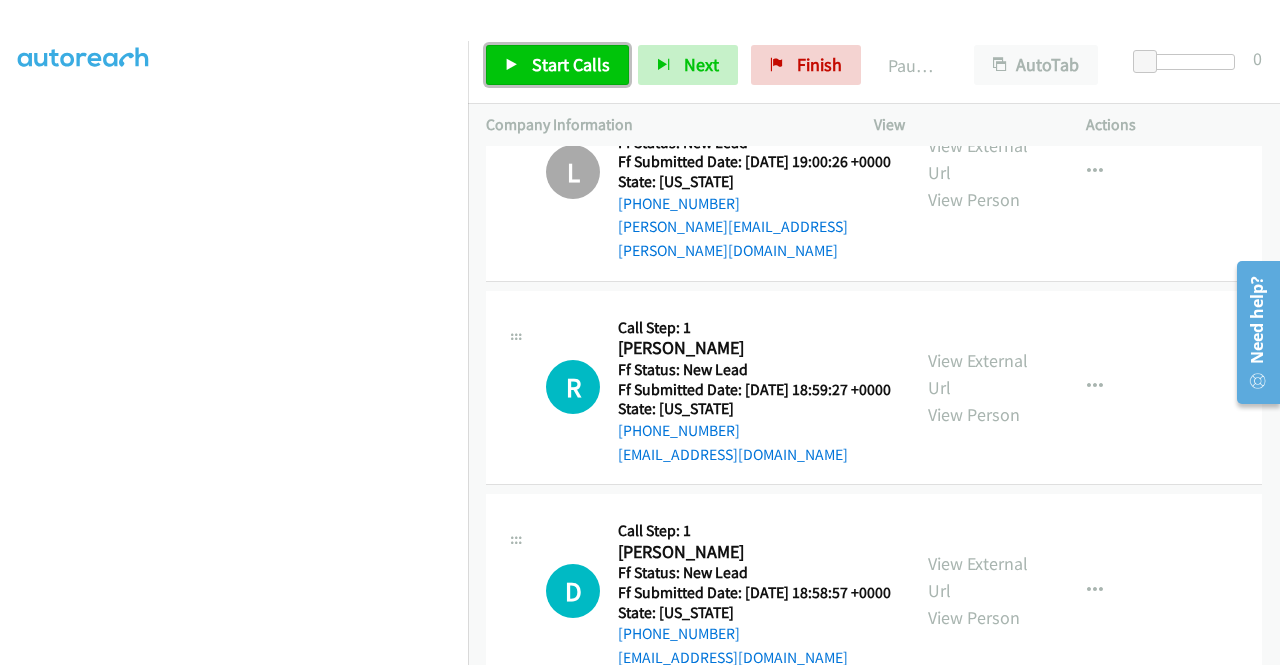 click on "Start Calls" at bounding box center [571, 64] 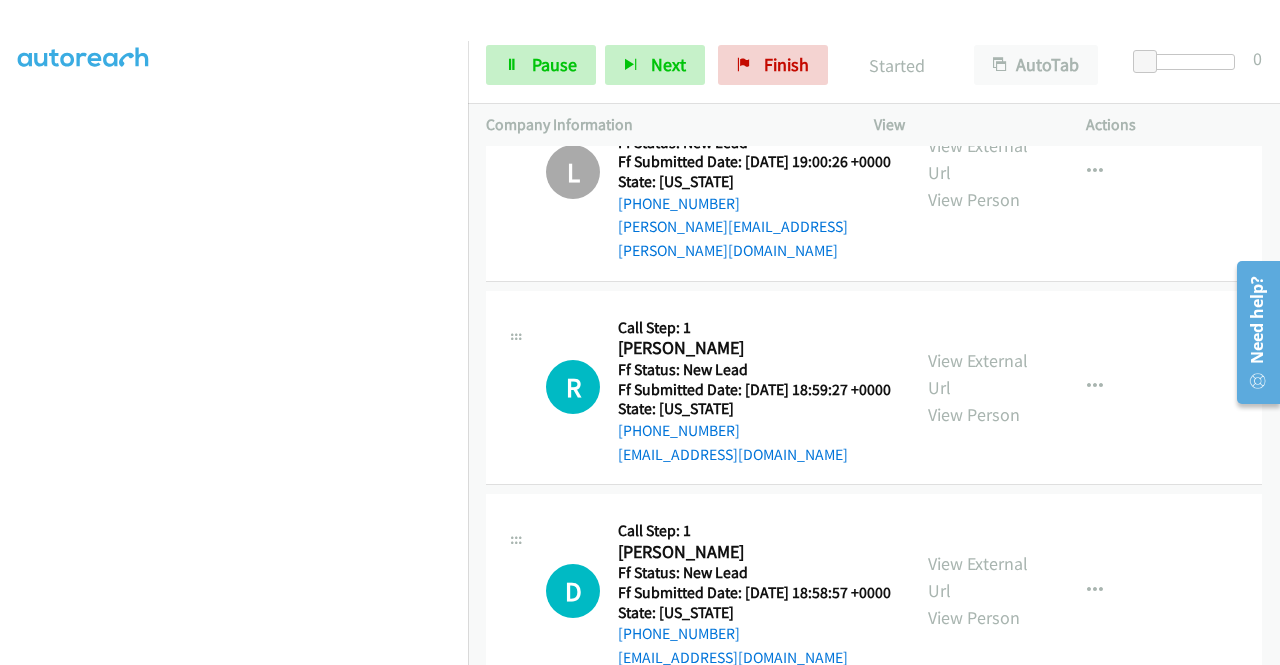 scroll, scrollTop: 0, scrollLeft: 0, axis: both 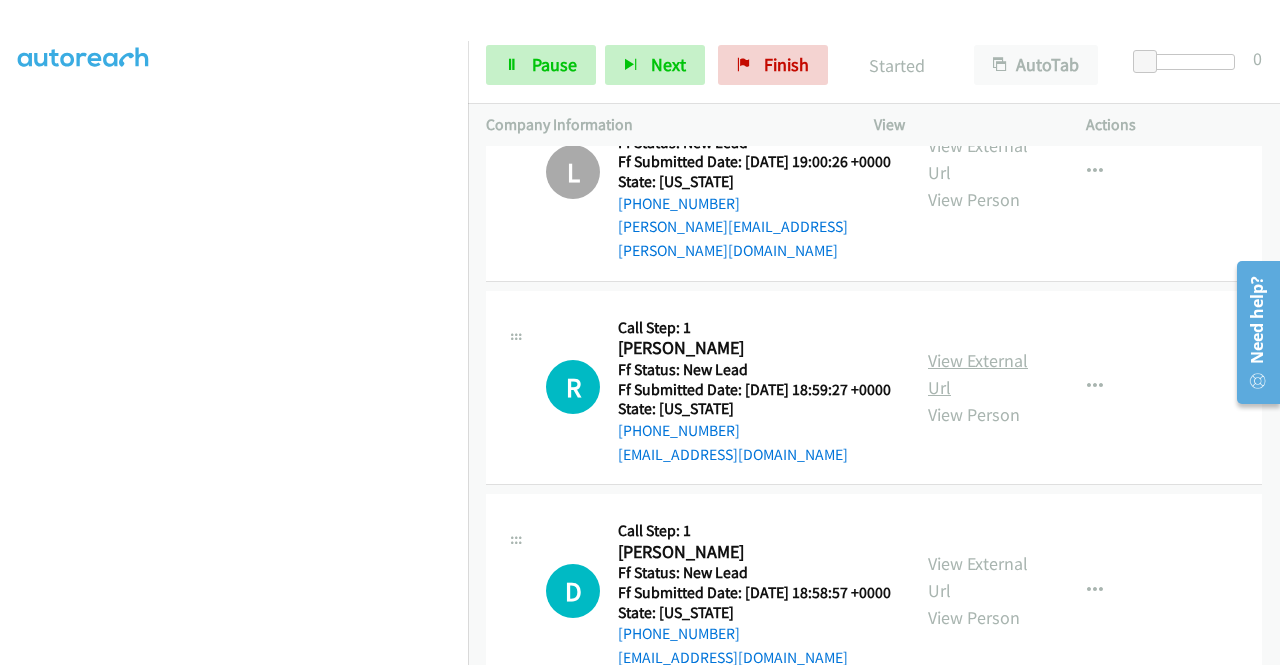 click on "View External Url" at bounding box center (978, 374) 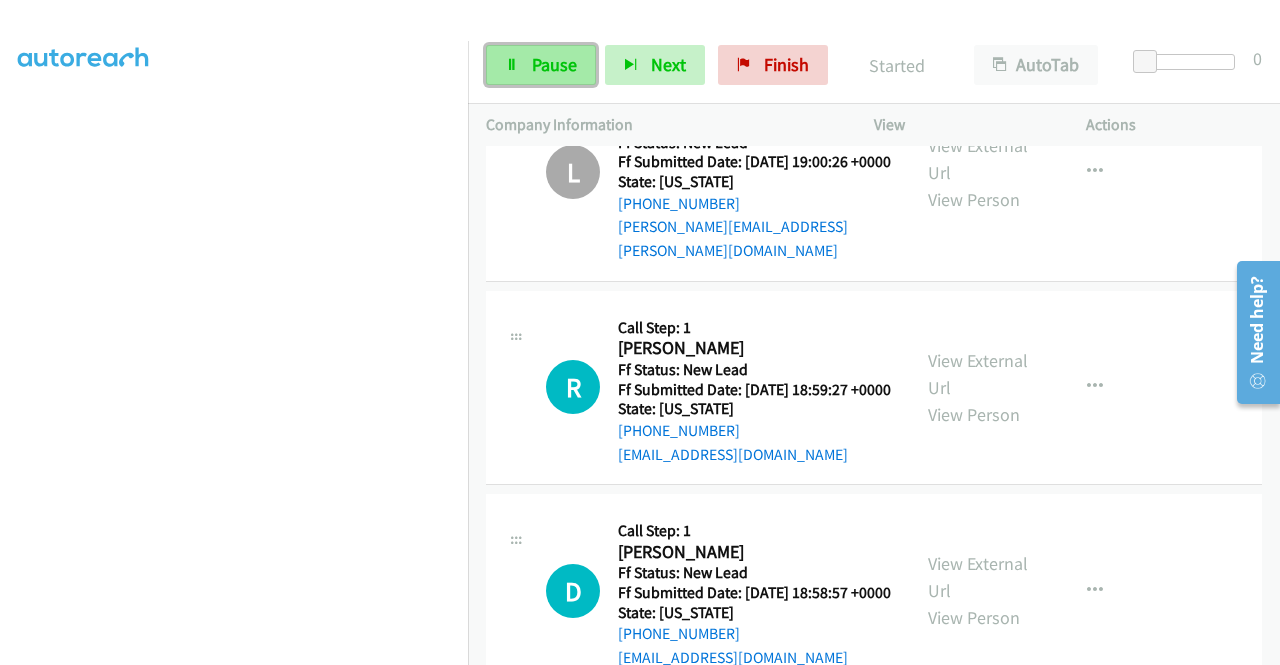 click on "Pause" at bounding box center [554, 64] 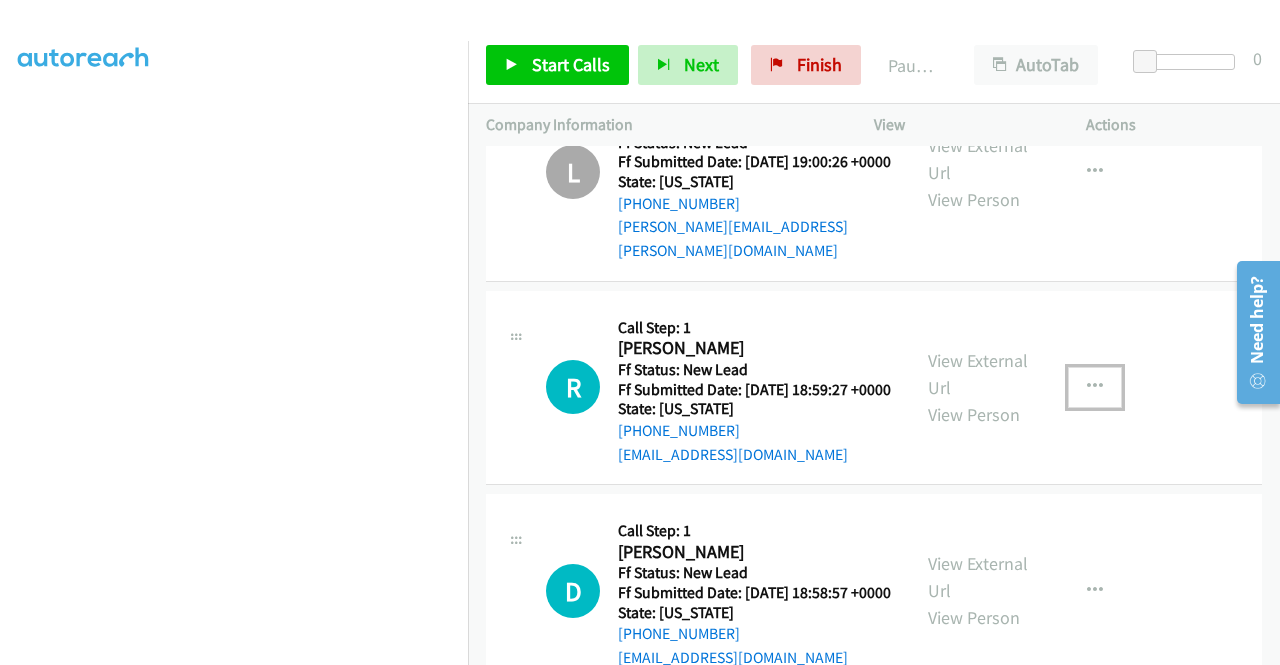 click at bounding box center [1095, 387] 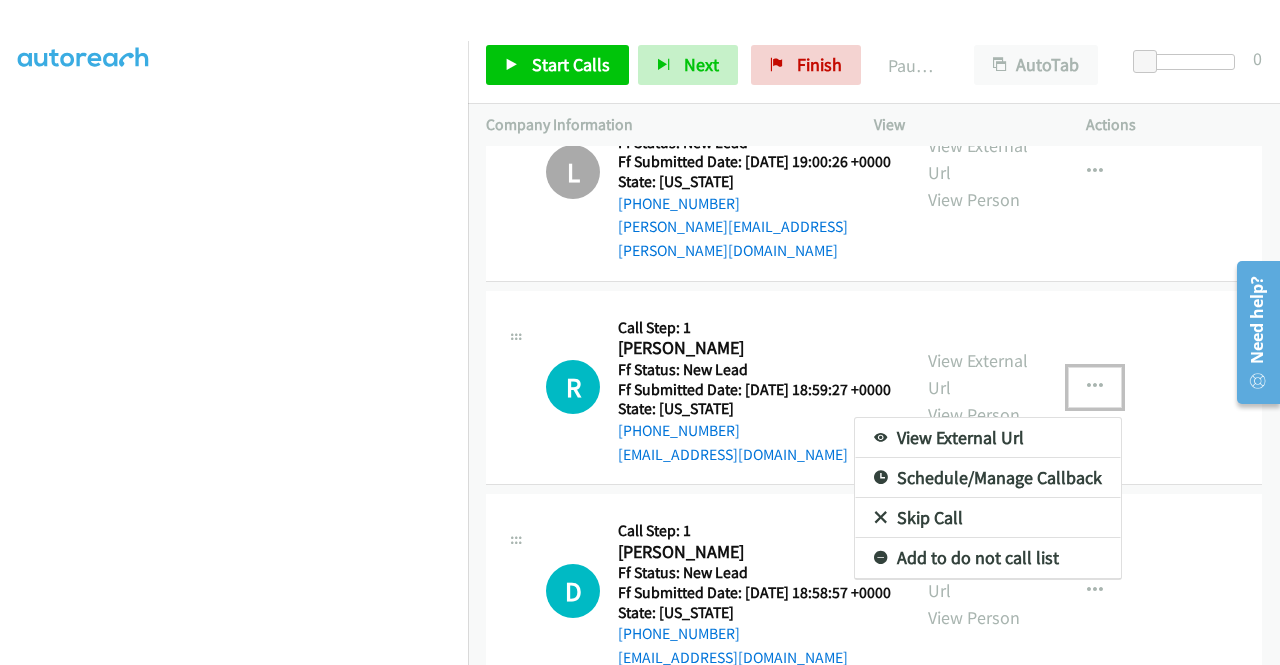 click on "Skip Call" at bounding box center (988, 518) 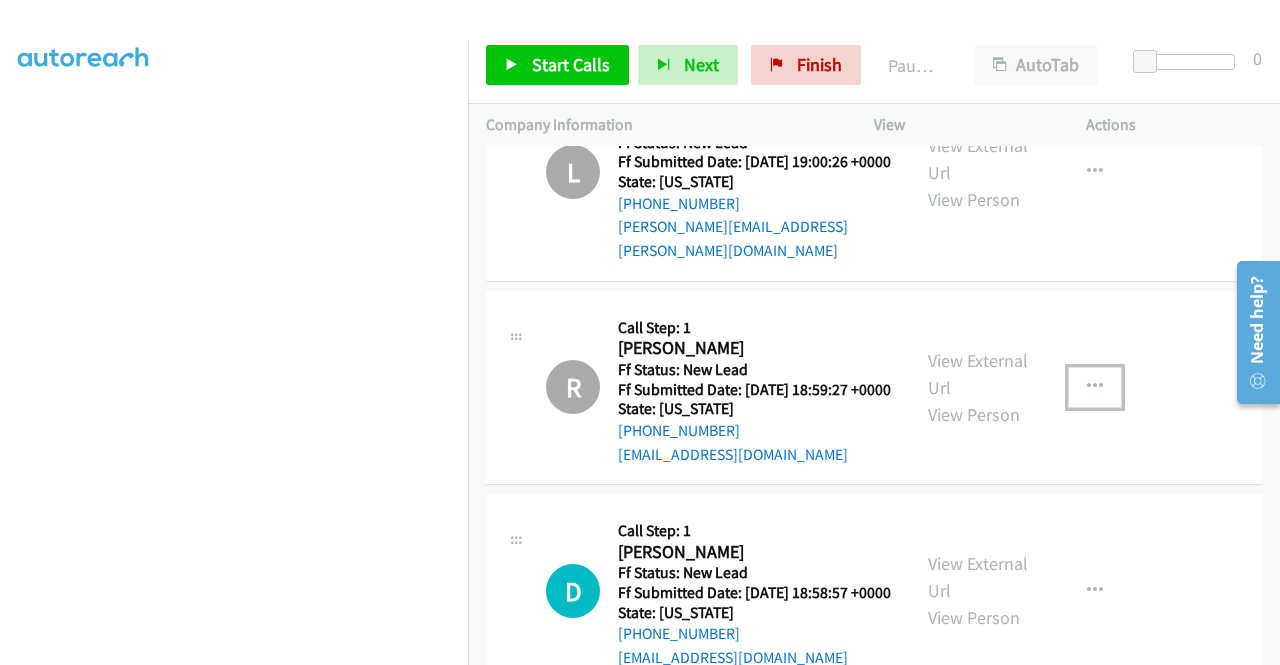 type 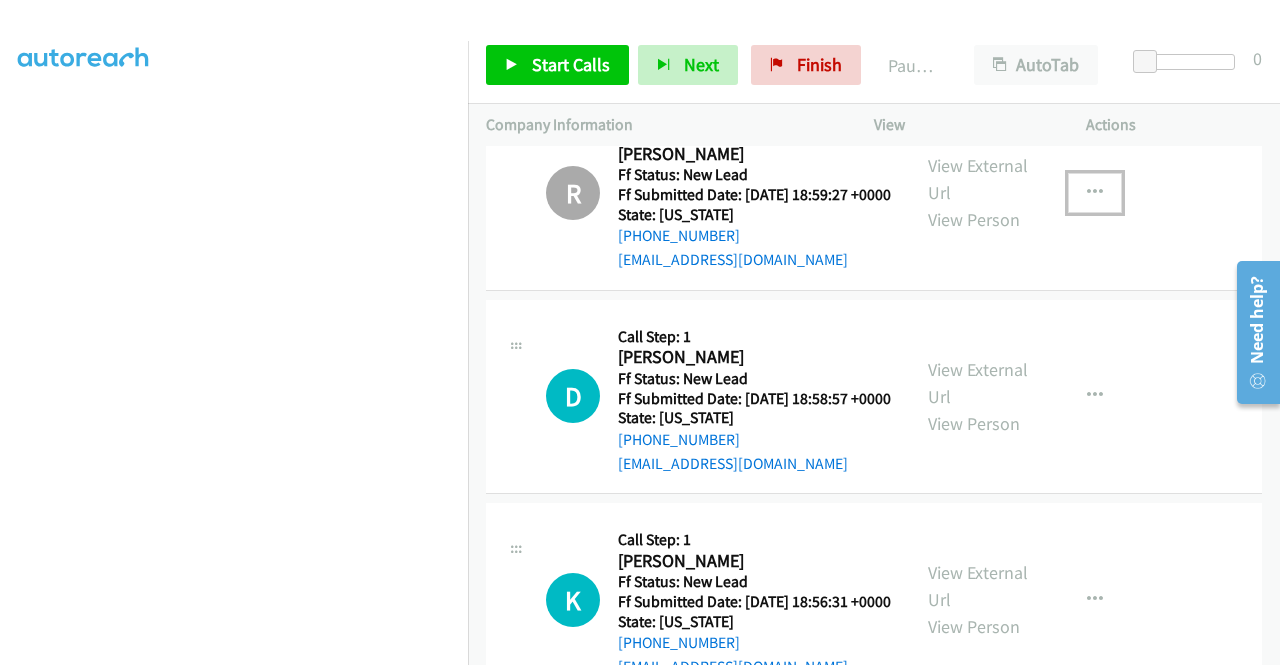 scroll, scrollTop: 280, scrollLeft: 0, axis: vertical 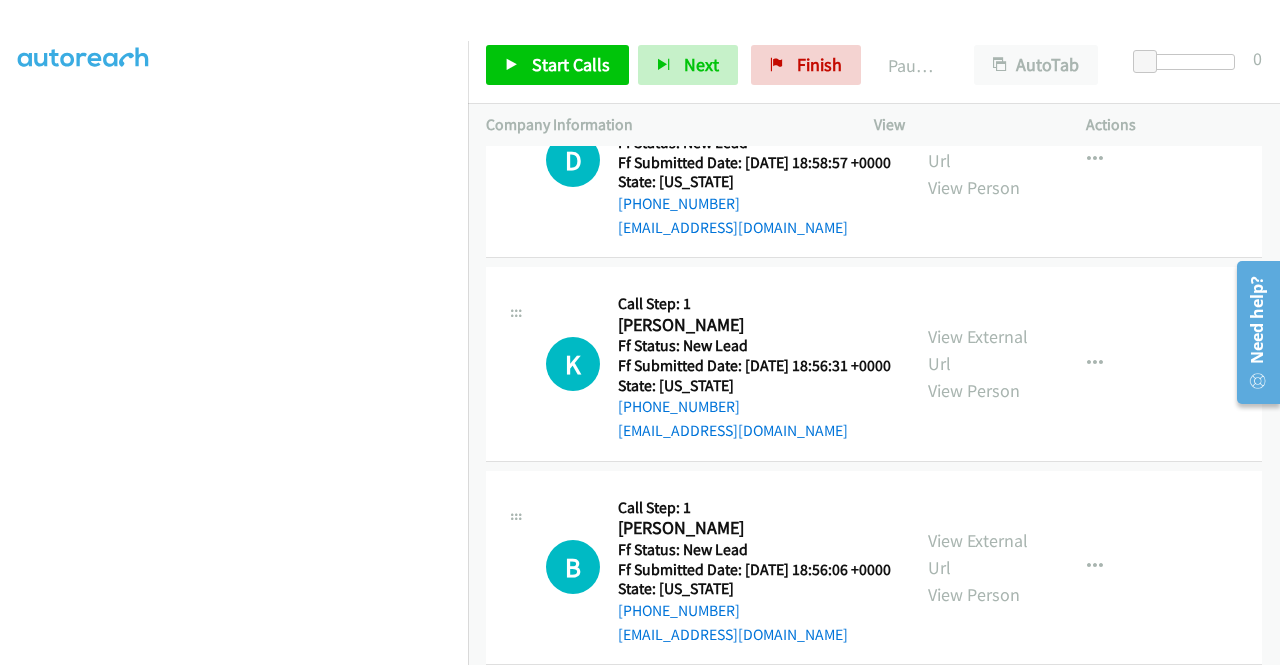 drag, startPoint x: 1279, startPoint y: 251, endPoint x: 56, endPoint y: 0, distance: 1248.4911 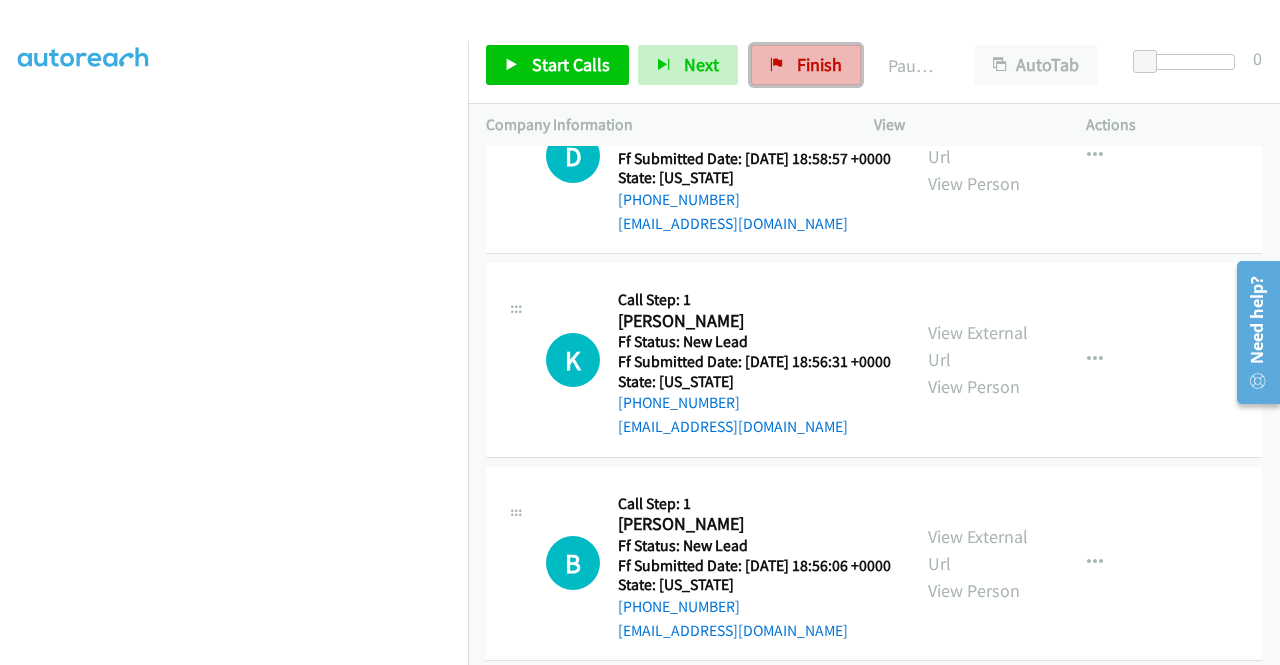 click on "Finish" at bounding box center [819, 64] 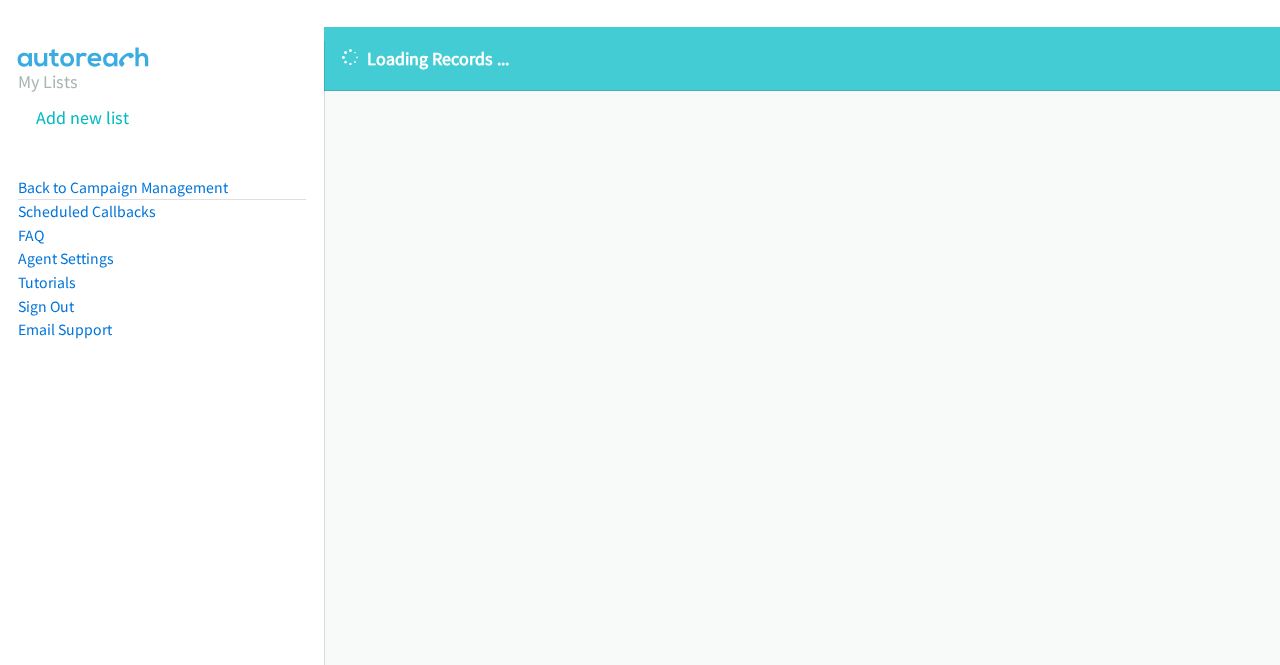 scroll, scrollTop: 0, scrollLeft: 0, axis: both 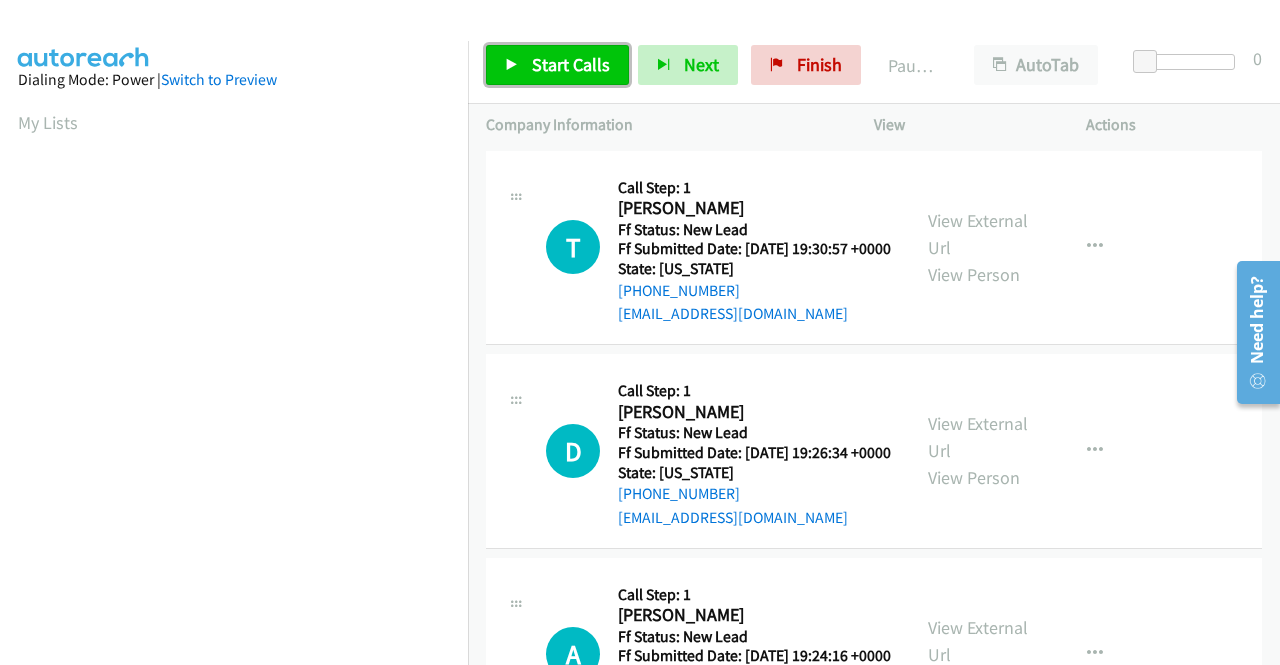 click on "Start Calls" at bounding box center (571, 64) 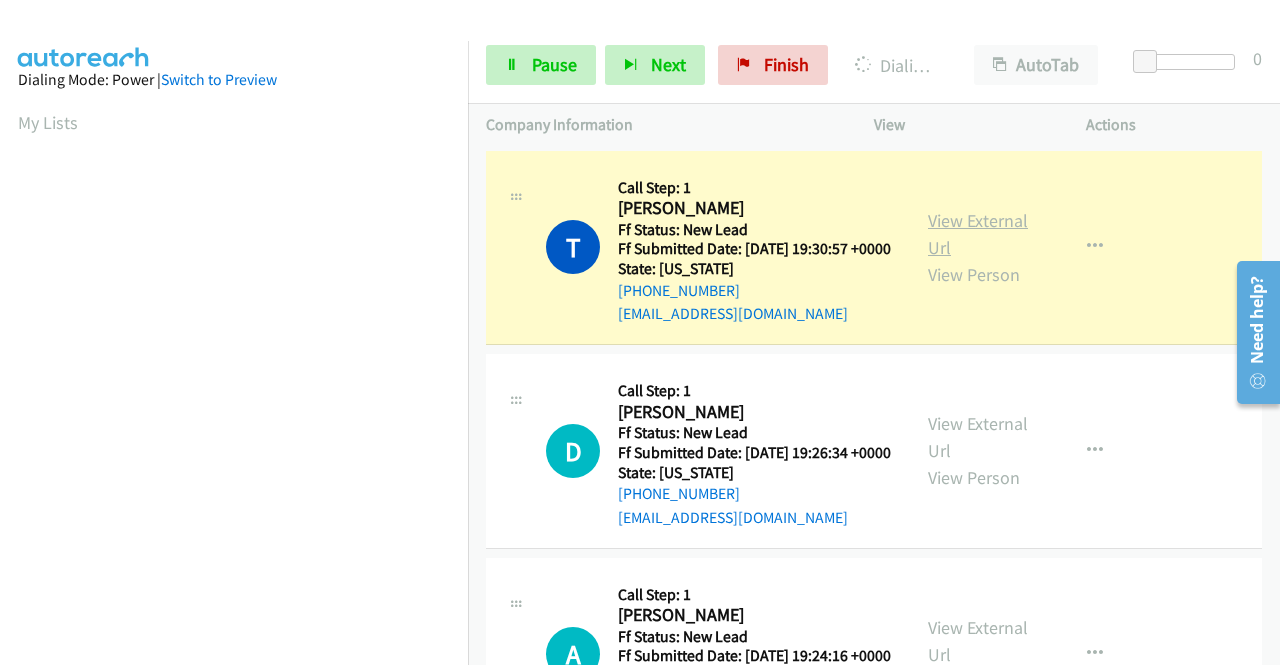 click on "View External Url" at bounding box center [978, 234] 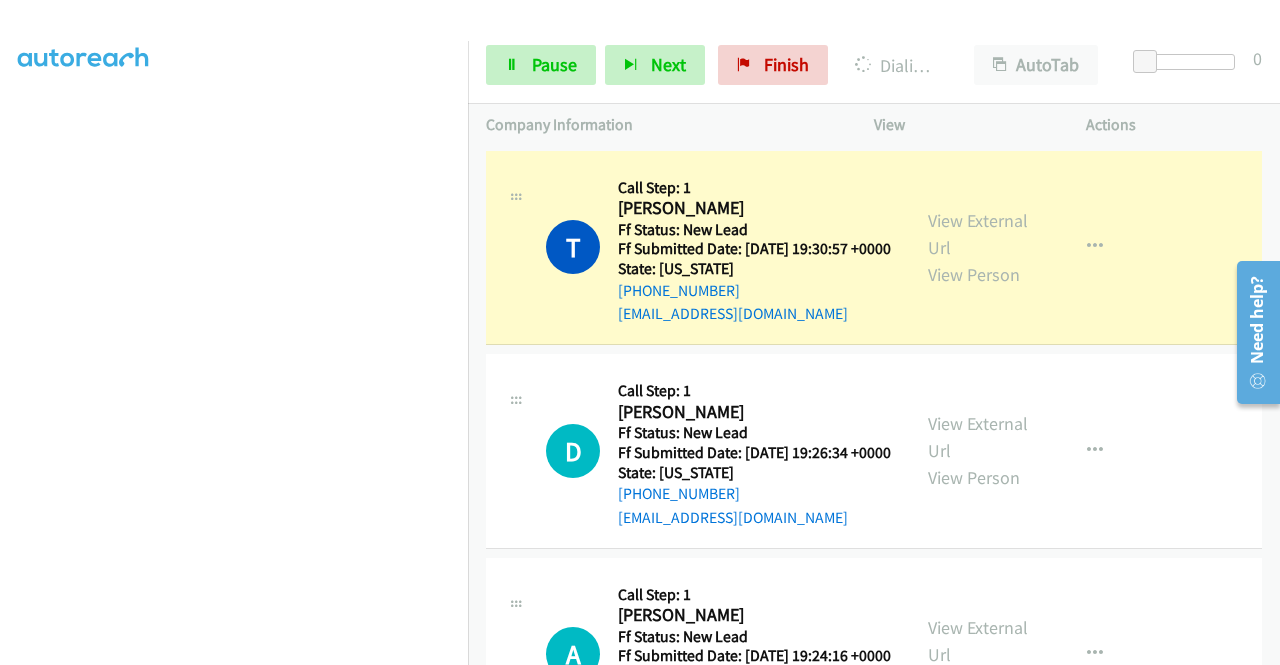 scroll, scrollTop: 456, scrollLeft: 0, axis: vertical 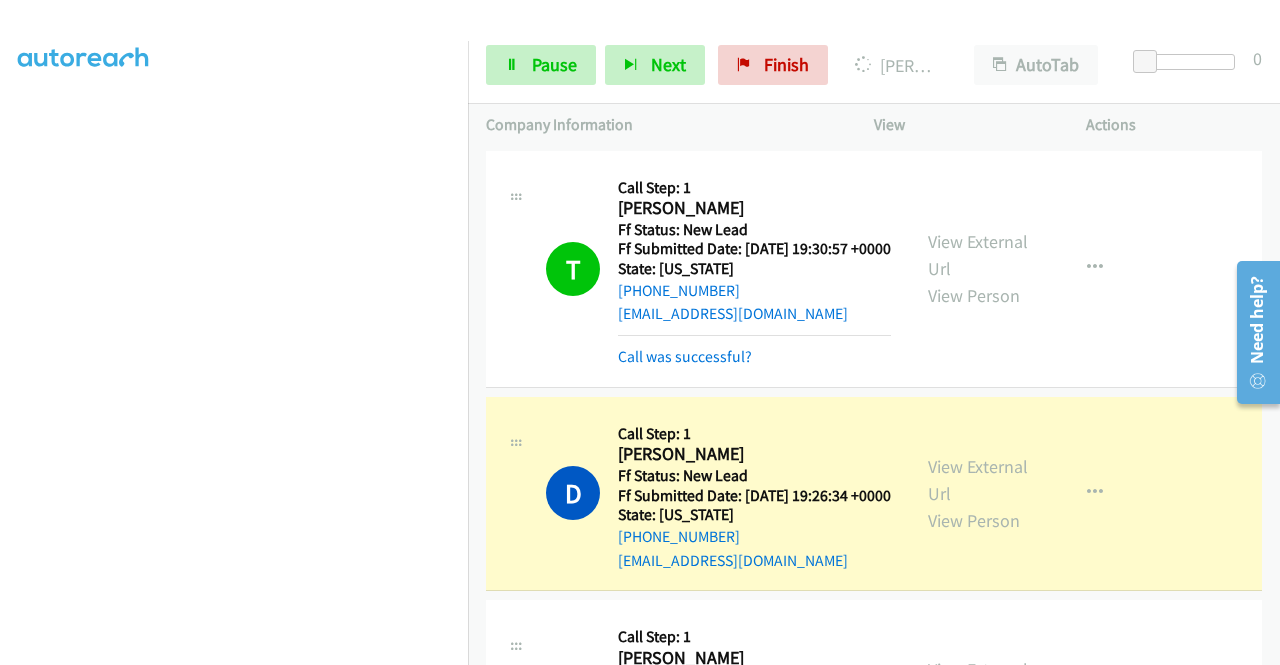 drag, startPoint x: 932, startPoint y: 495, endPoint x: 785, endPoint y: 457, distance: 151.83214 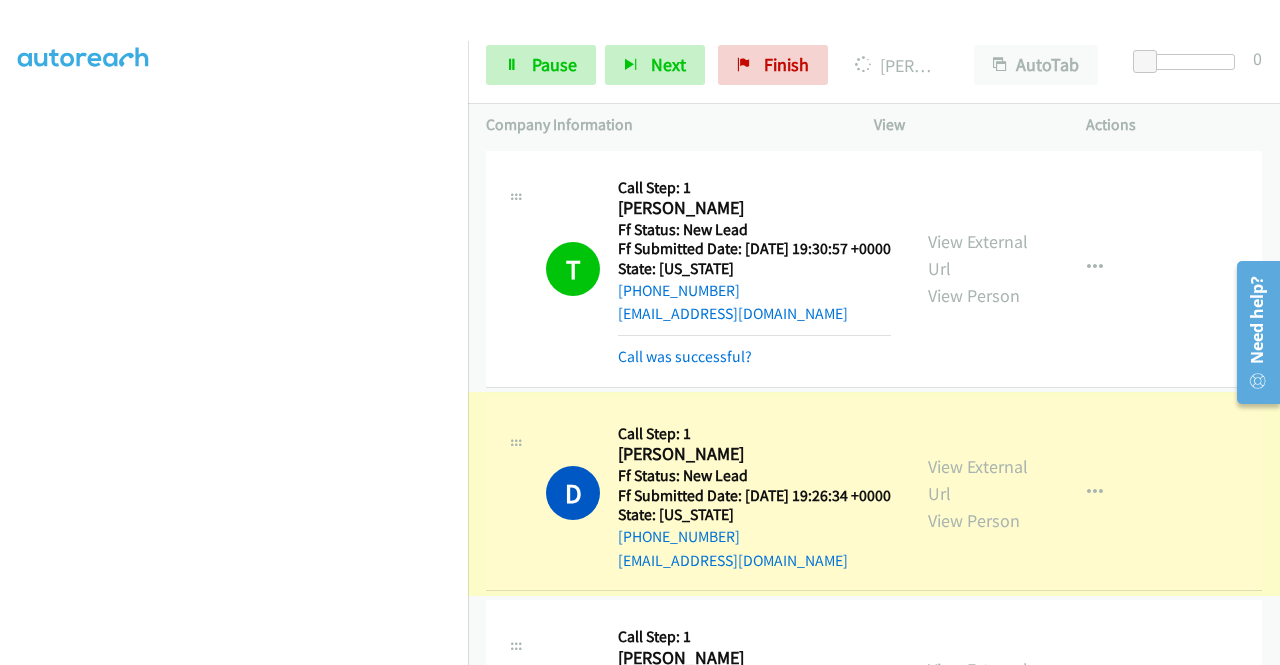 click on "View External Url
View Person
View External Url
Email
Schedule/Manage Callback
Skip Call
Add to do not call list" at bounding box center [1025, 494] 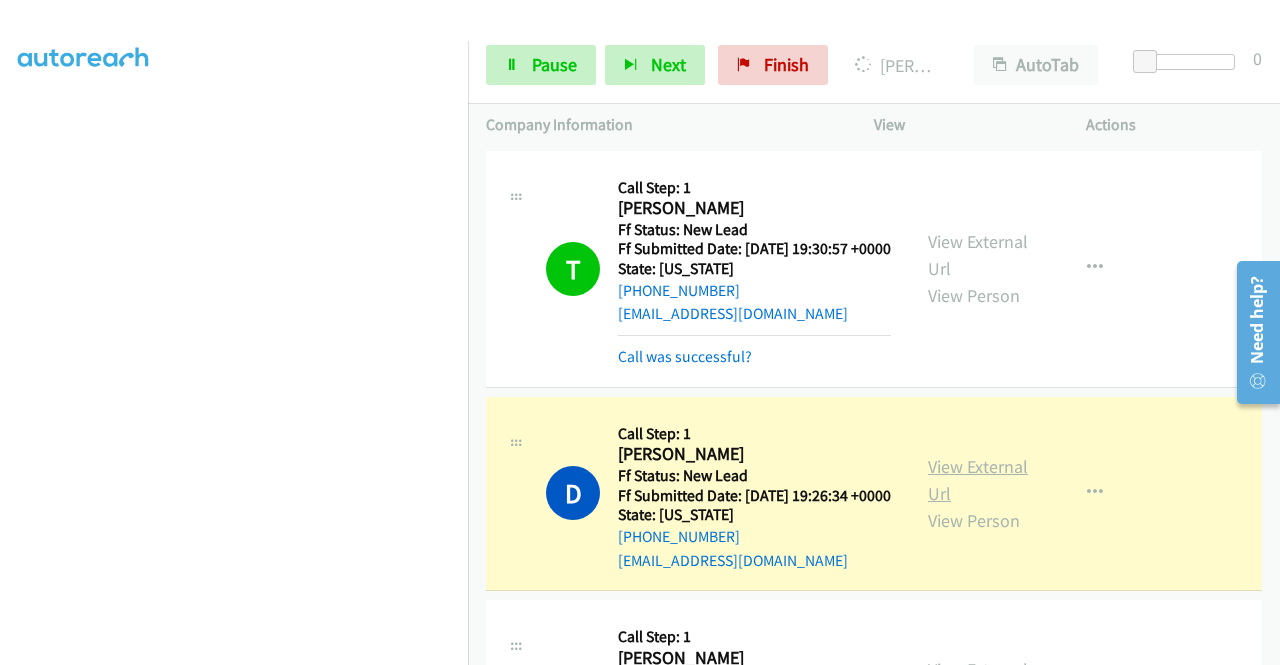 click on "View External Url" at bounding box center [978, 480] 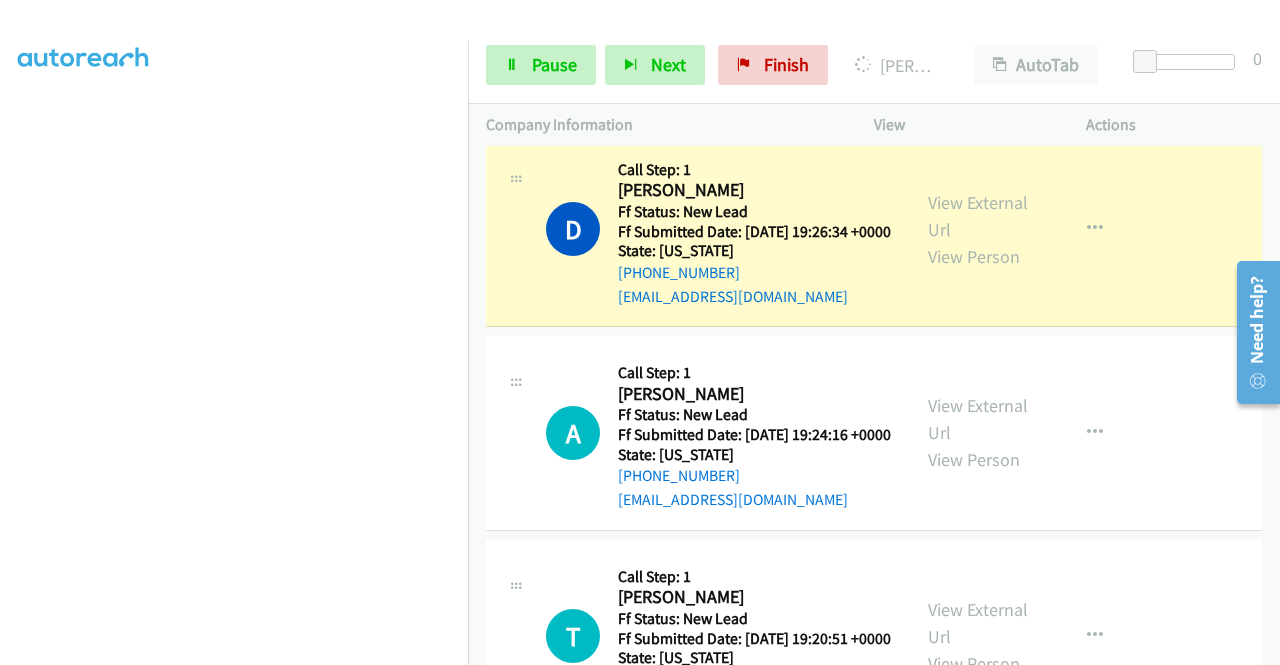 scroll, scrollTop: 266, scrollLeft: 0, axis: vertical 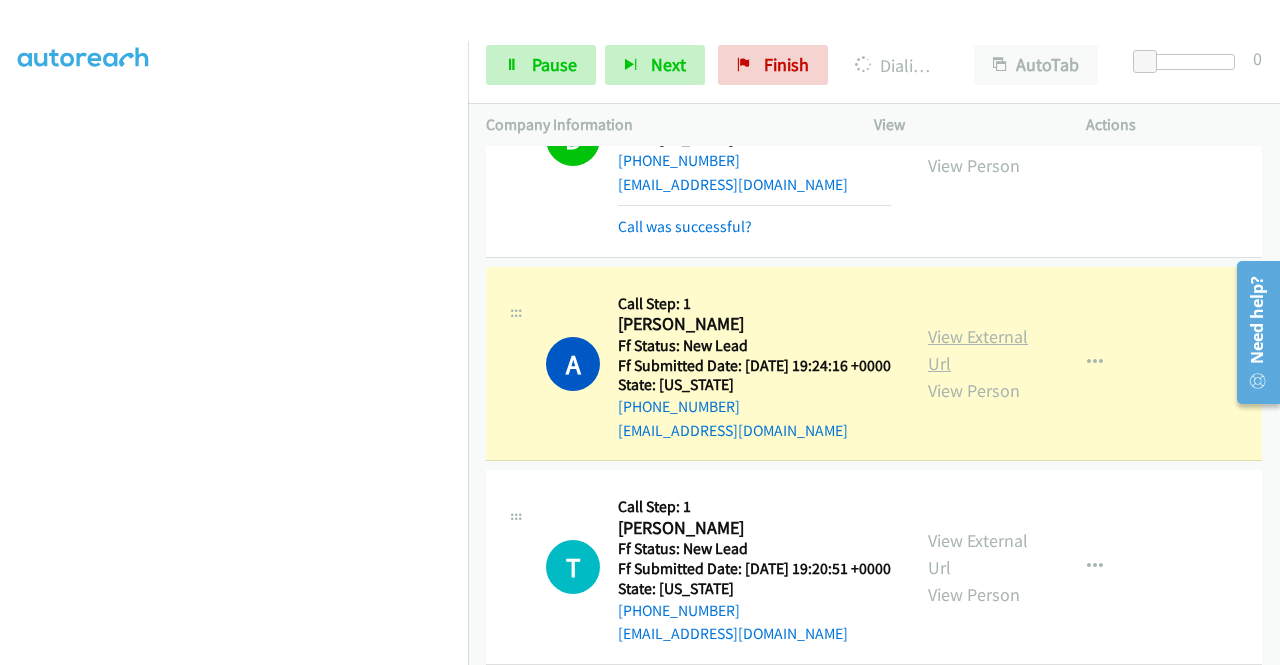 click on "View External Url" at bounding box center [978, 350] 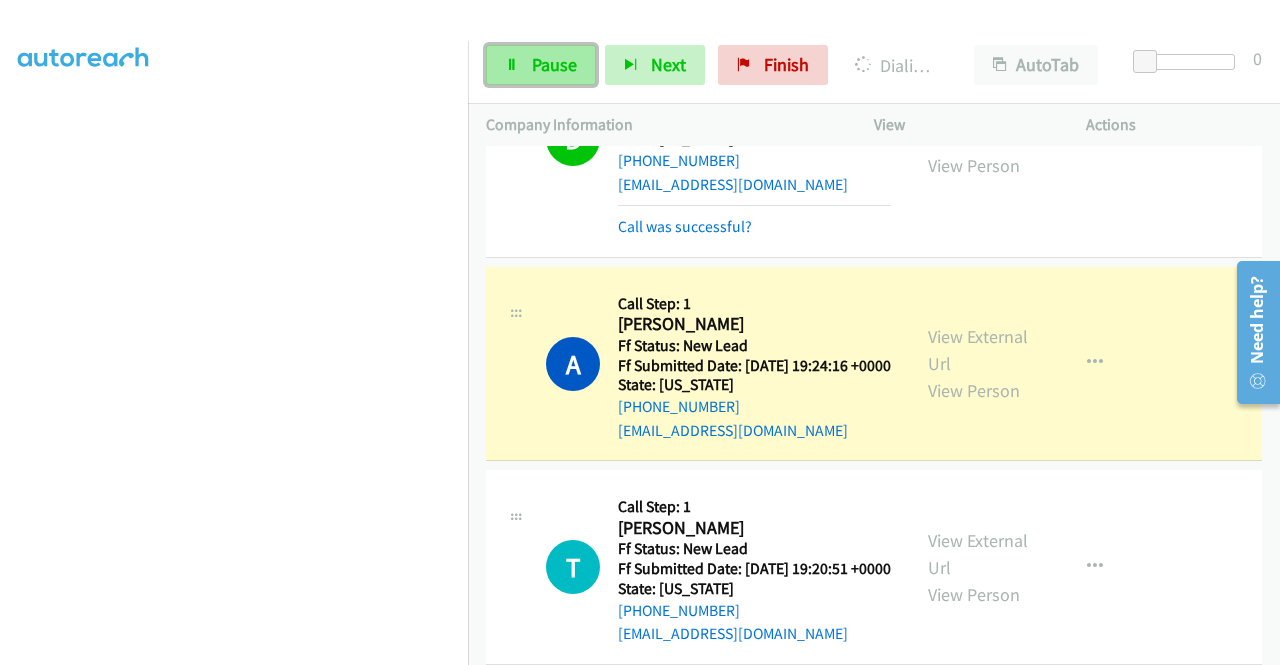 click on "Pause" at bounding box center [554, 64] 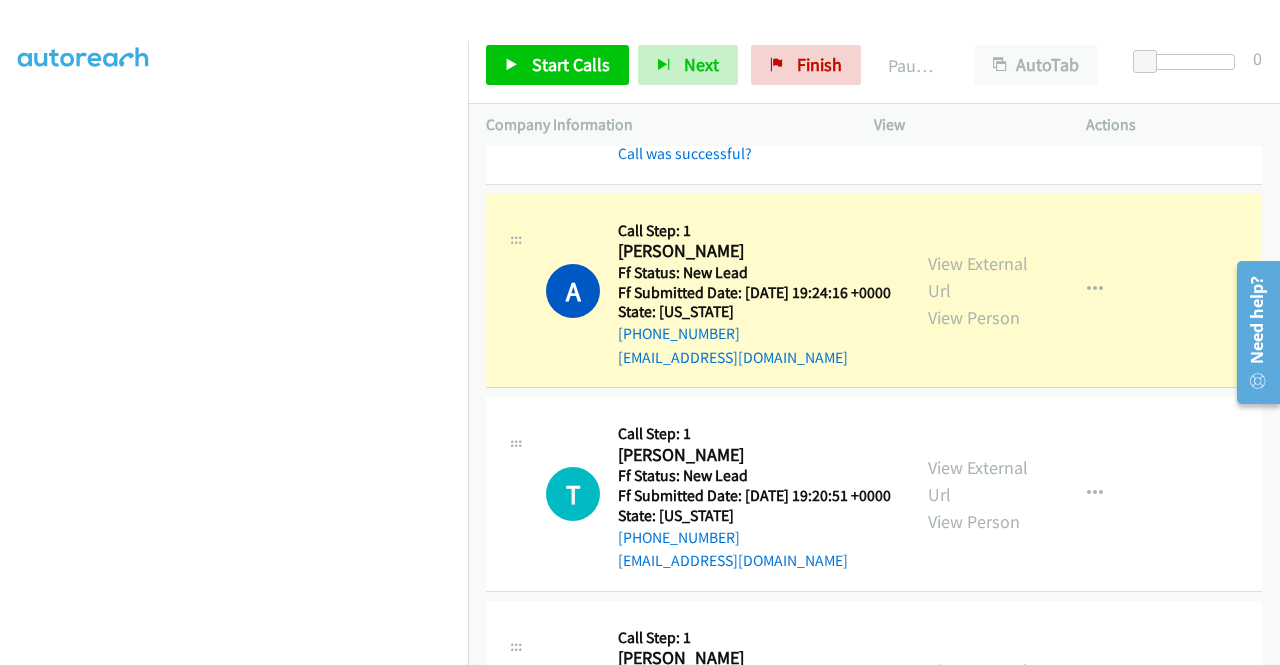 scroll, scrollTop: 464, scrollLeft: 0, axis: vertical 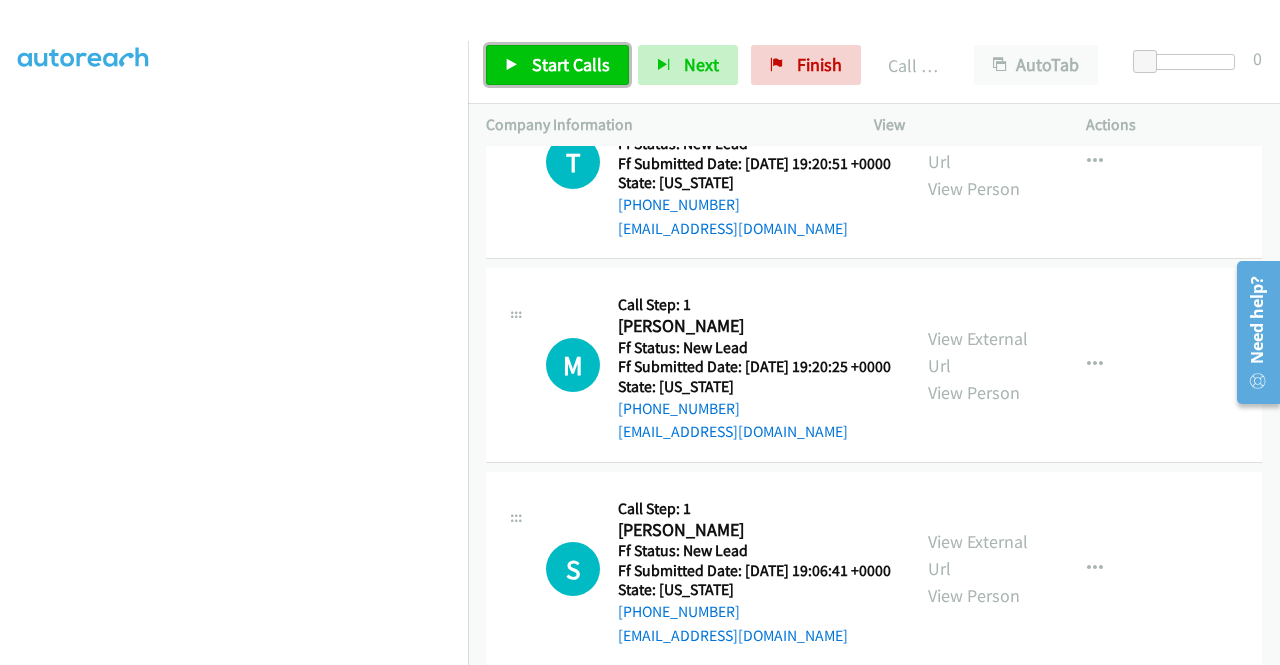 click on "Start Calls" at bounding box center [557, 65] 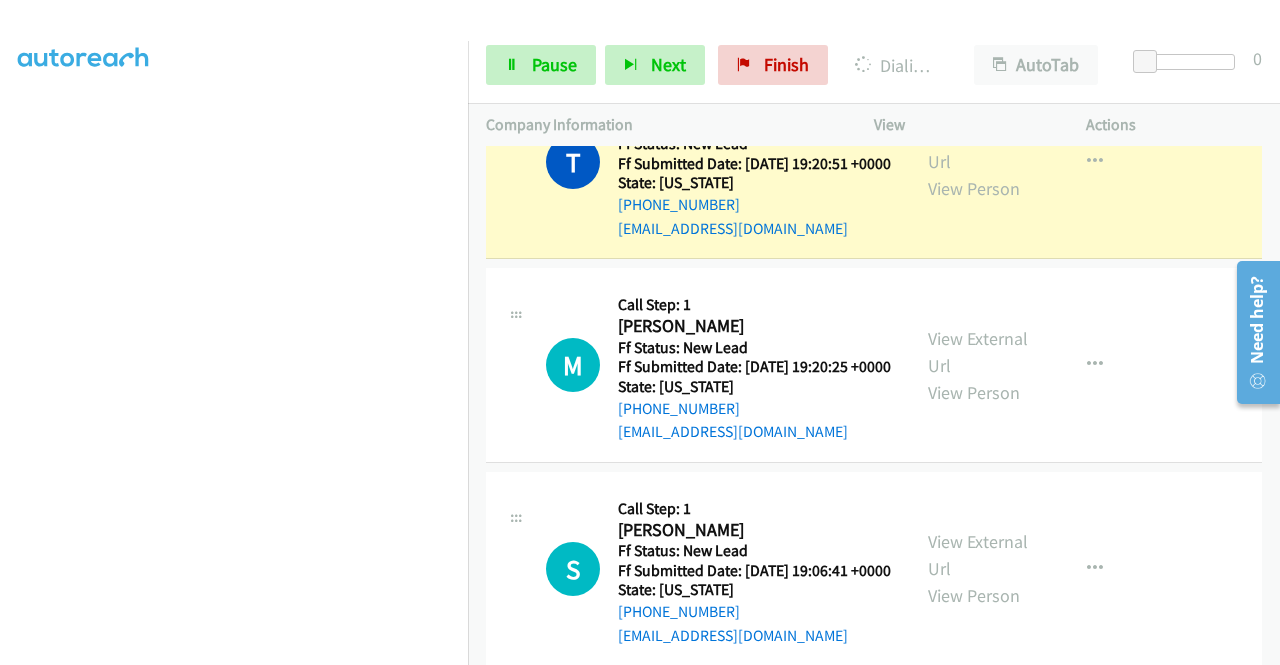 click on "View External Url
View Person
View External Url
Email
Schedule/Manage Callback
Skip Call
Add to do not call list" at bounding box center [1025, 162] 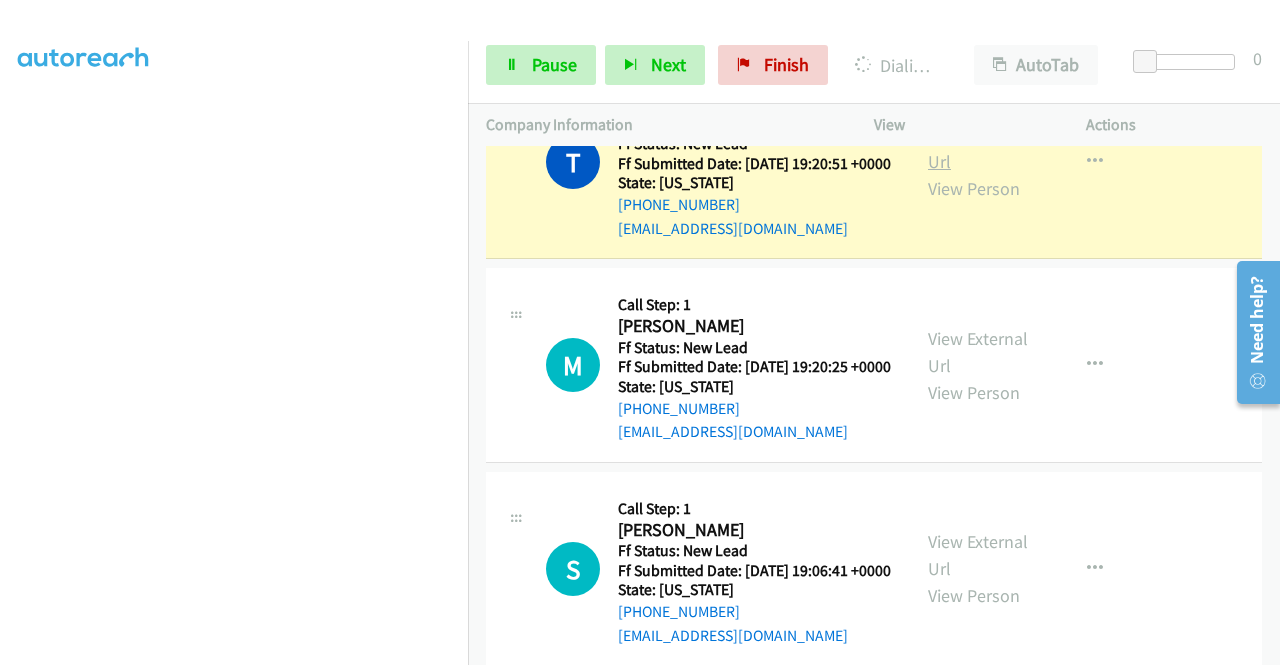 click on "View External Url" at bounding box center (978, 148) 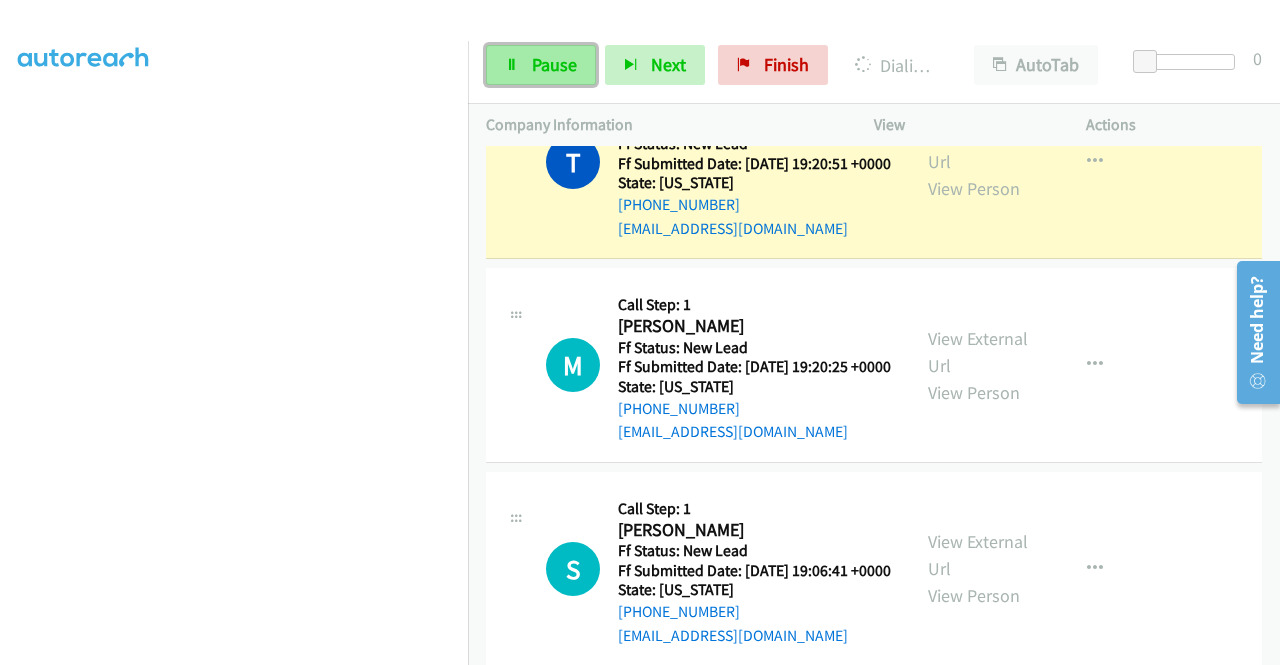 click on "Pause" at bounding box center (541, 65) 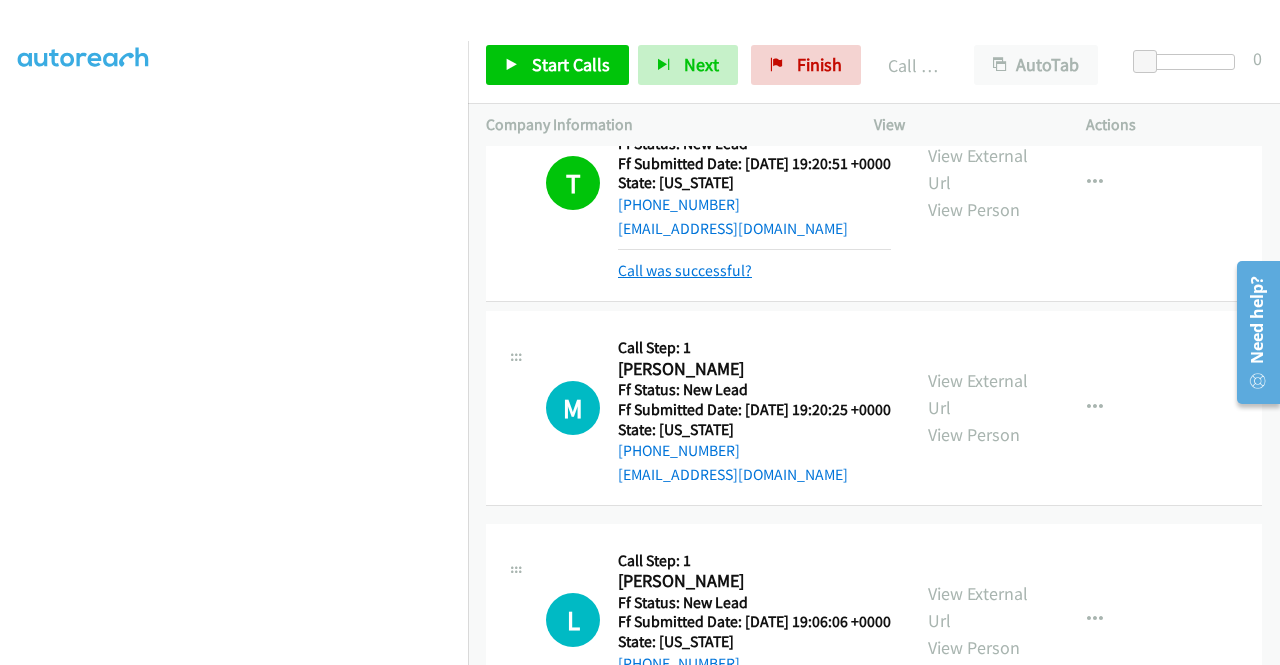 click on "Call was successful?" at bounding box center [685, 270] 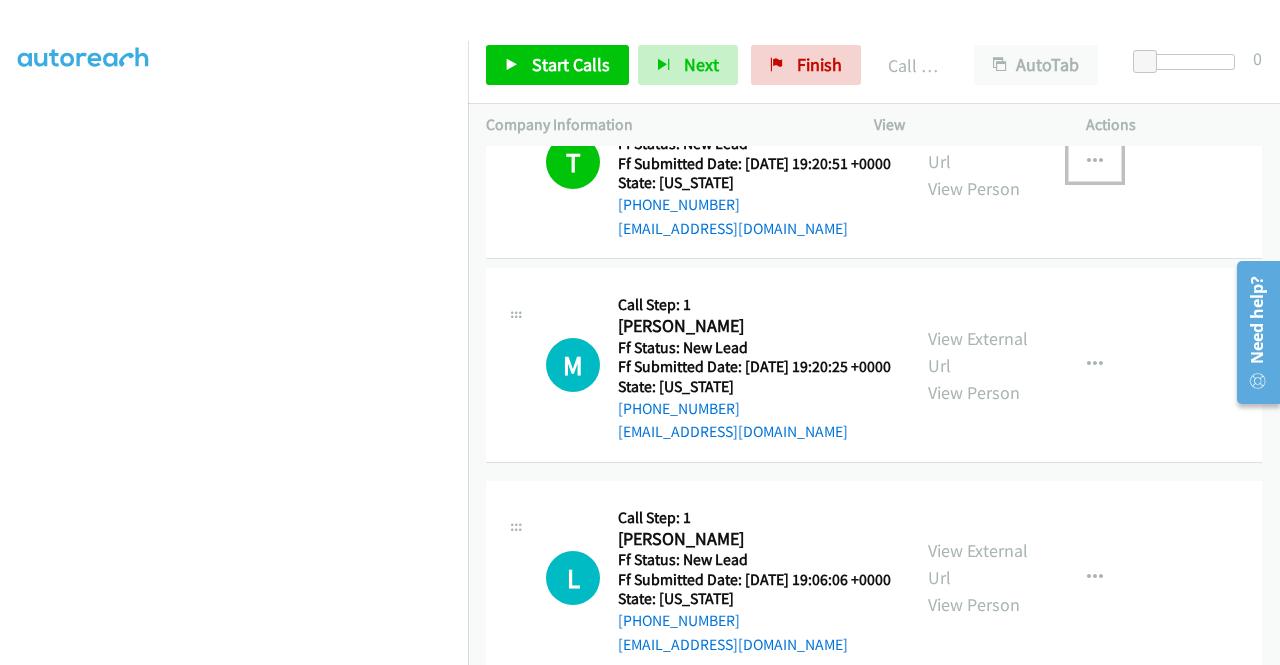 click at bounding box center [1095, 162] 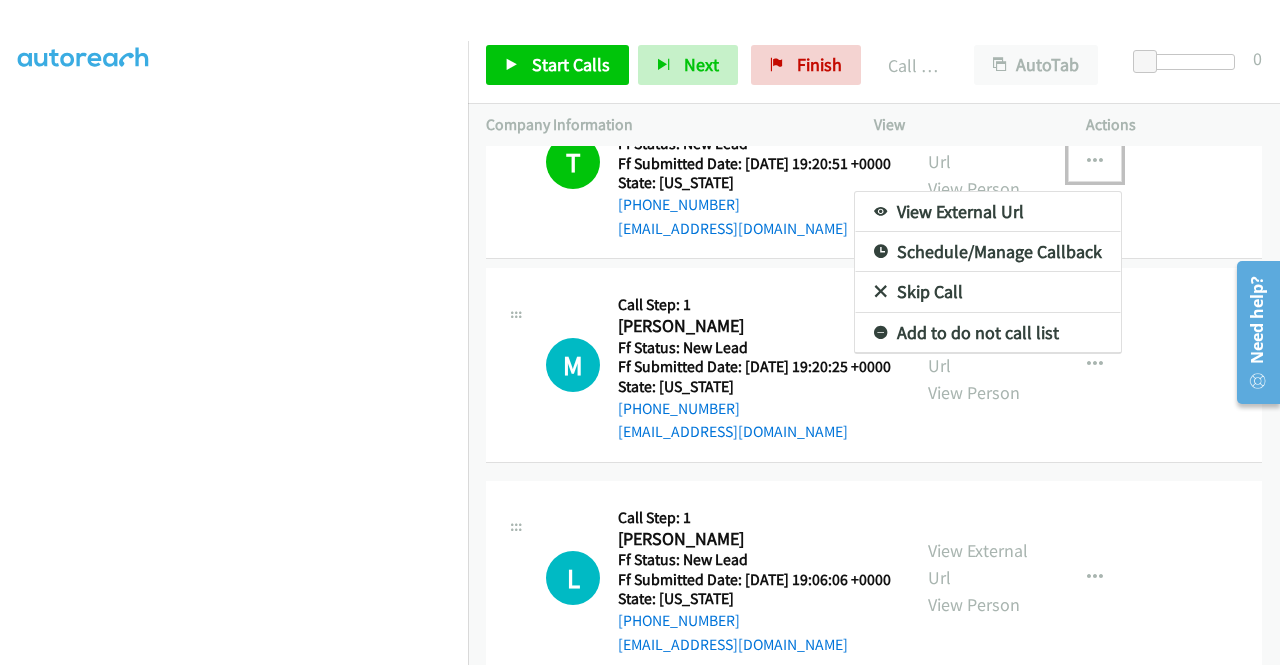 click on "Add to do not call list" at bounding box center [988, 333] 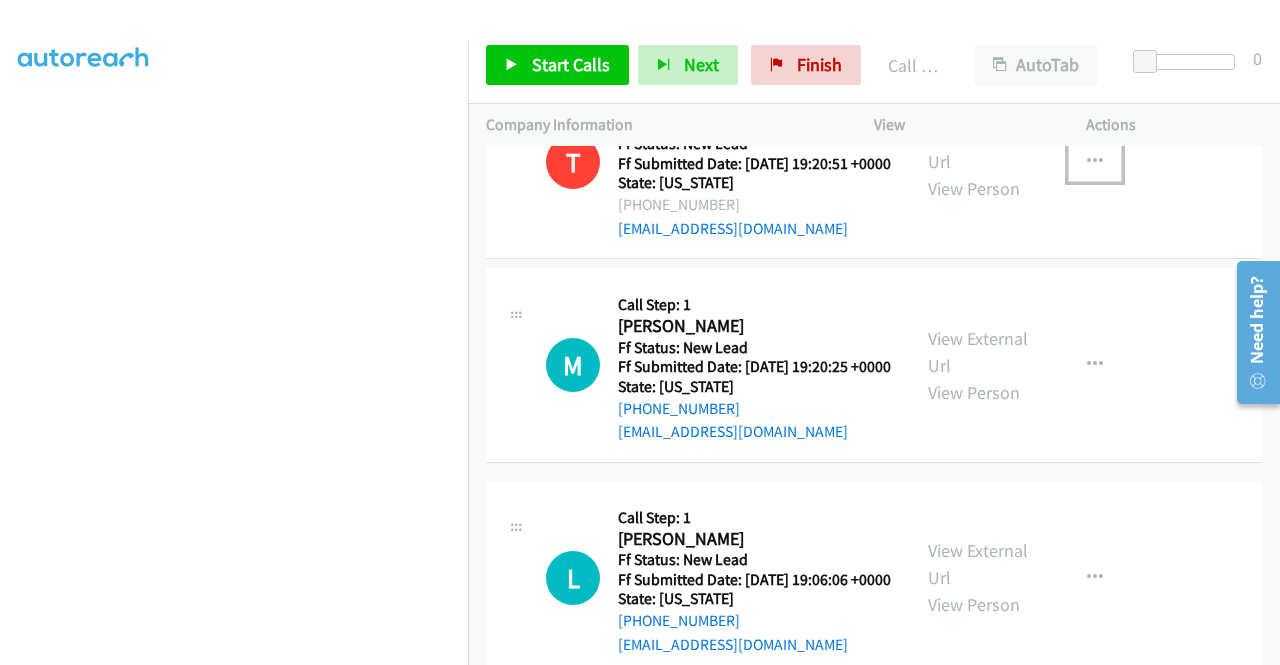 scroll, scrollTop: 994, scrollLeft: 0, axis: vertical 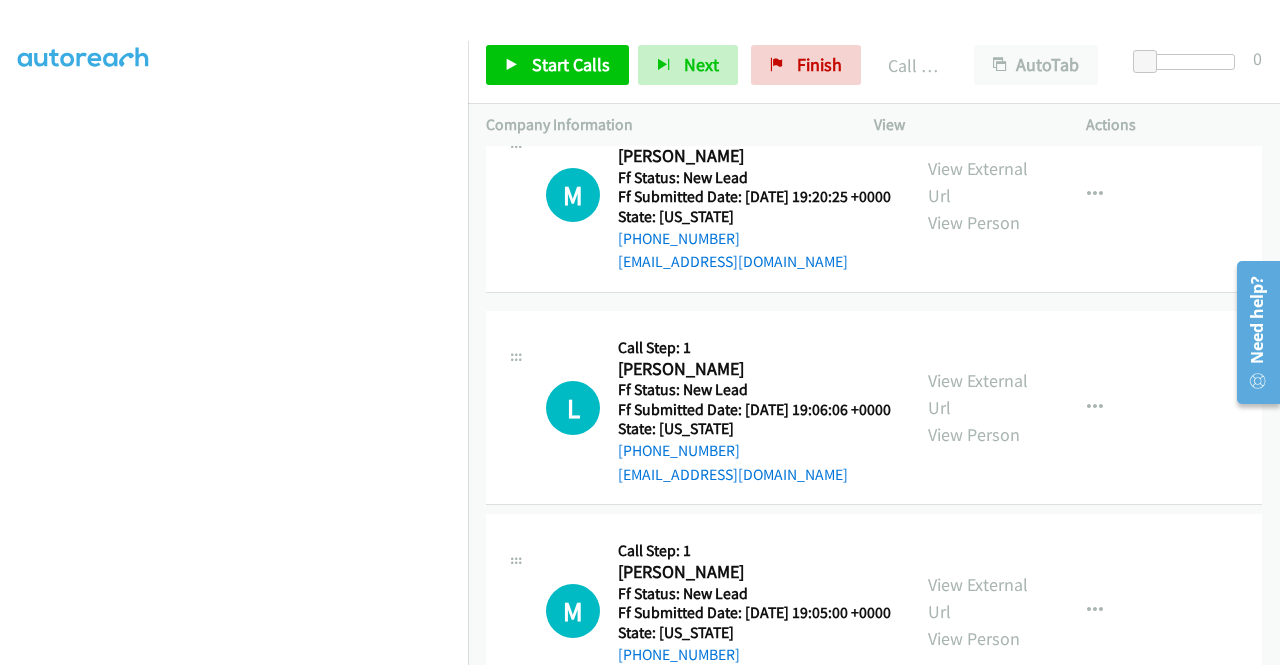 type 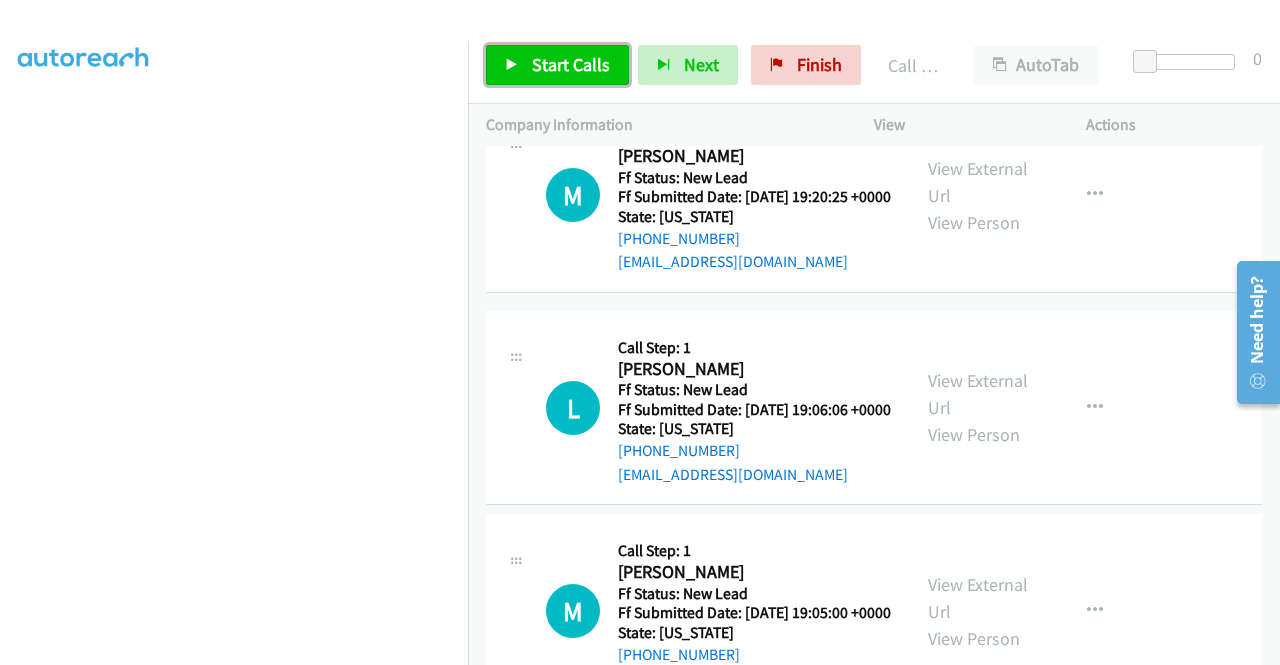click on "Start Calls" at bounding box center [571, 64] 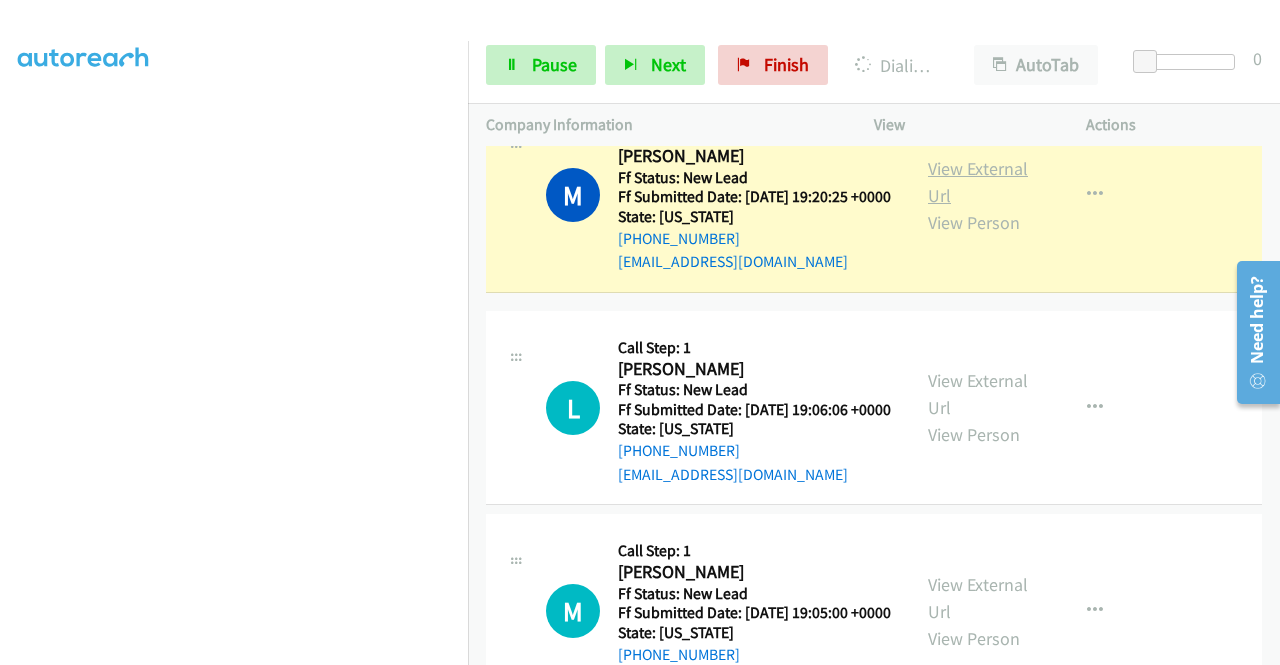 click on "View External Url" at bounding box center [978, 182] 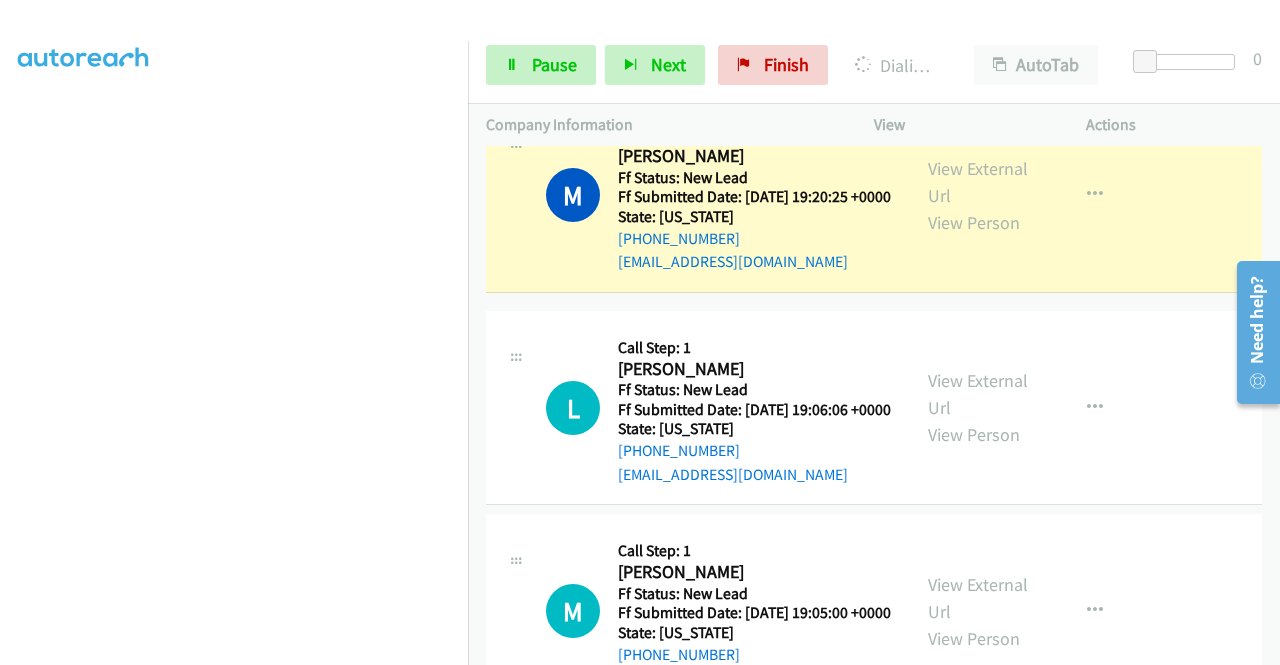 scroll, scrollTop: 456, scrollLeft: 0, axis: vertical 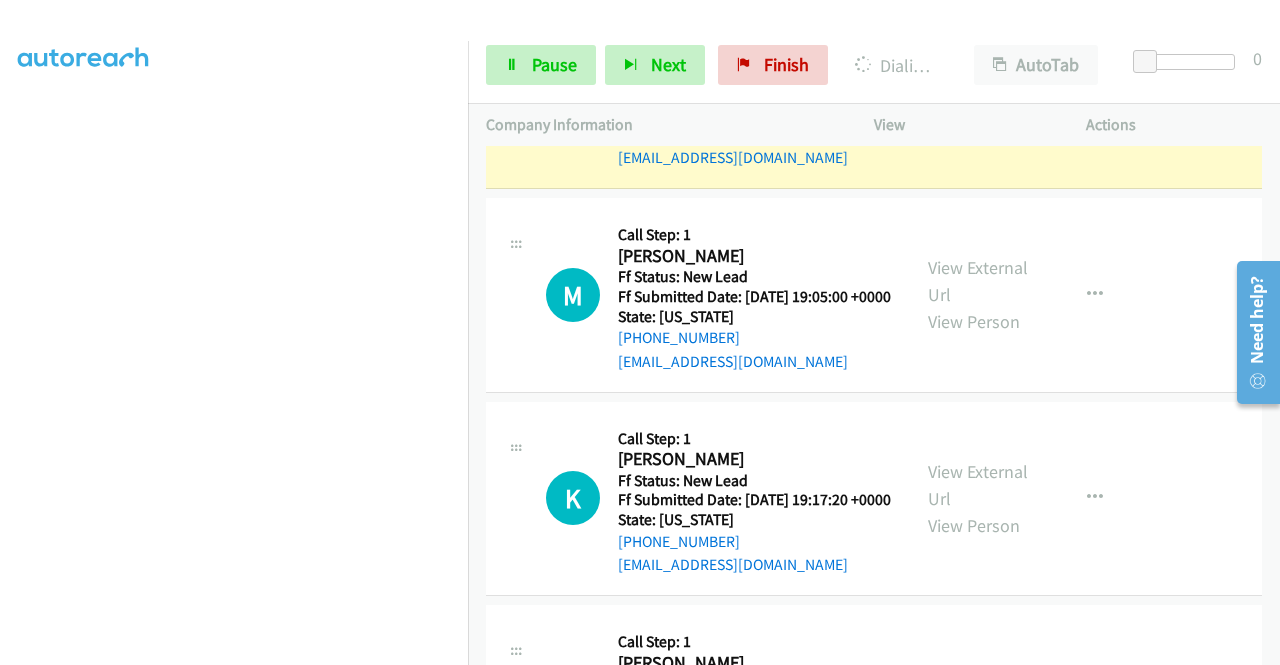 click on "View External Url" at bounding box center [978, 78] 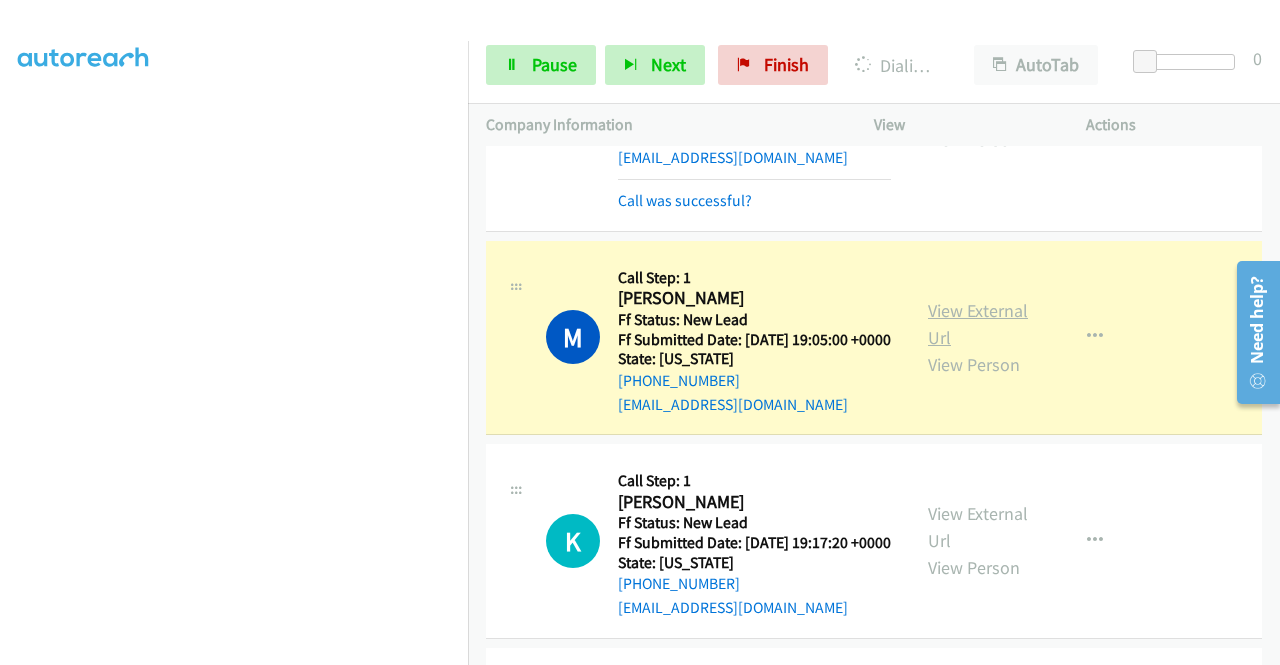 click on "View External Url" at bounding box center (978, 324) 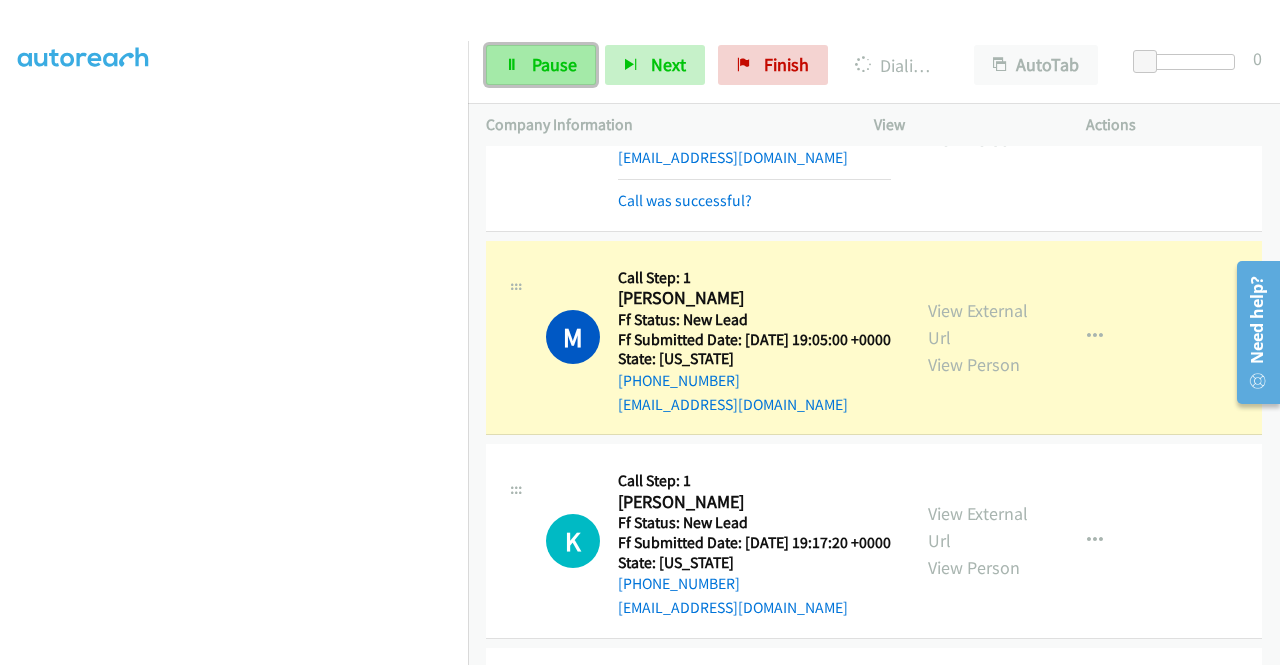 click on "Pause" at bounding box center [541, 65] 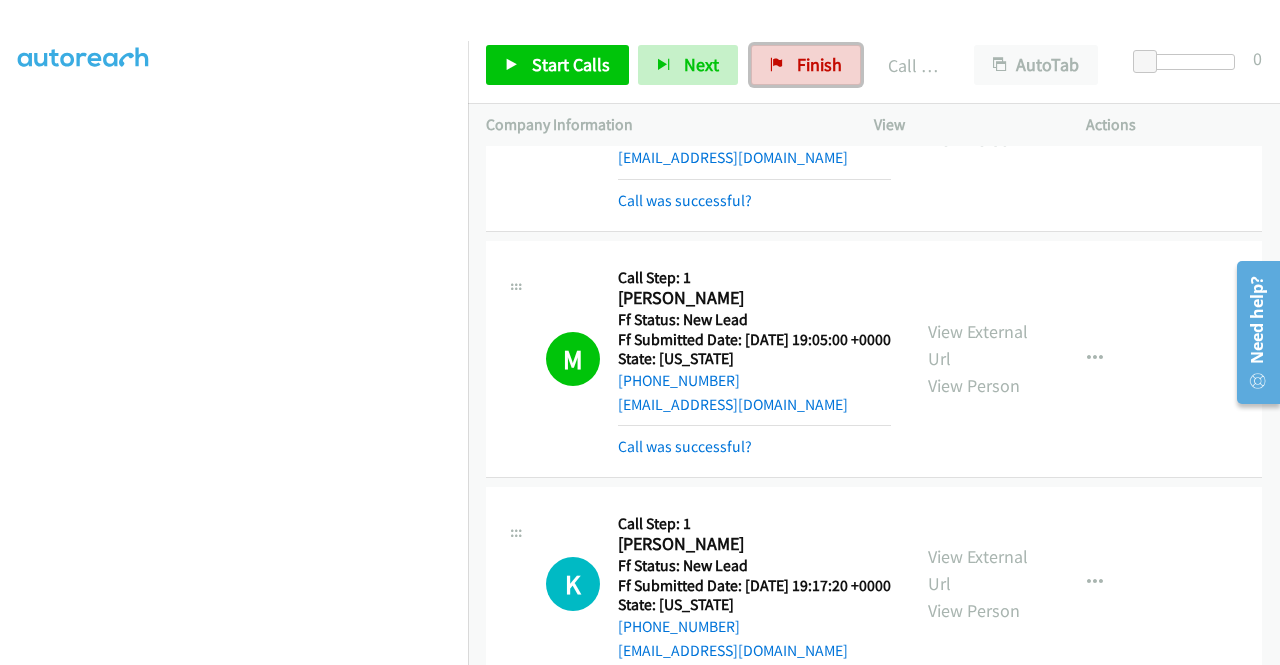 click at bounding box center [777, 66] 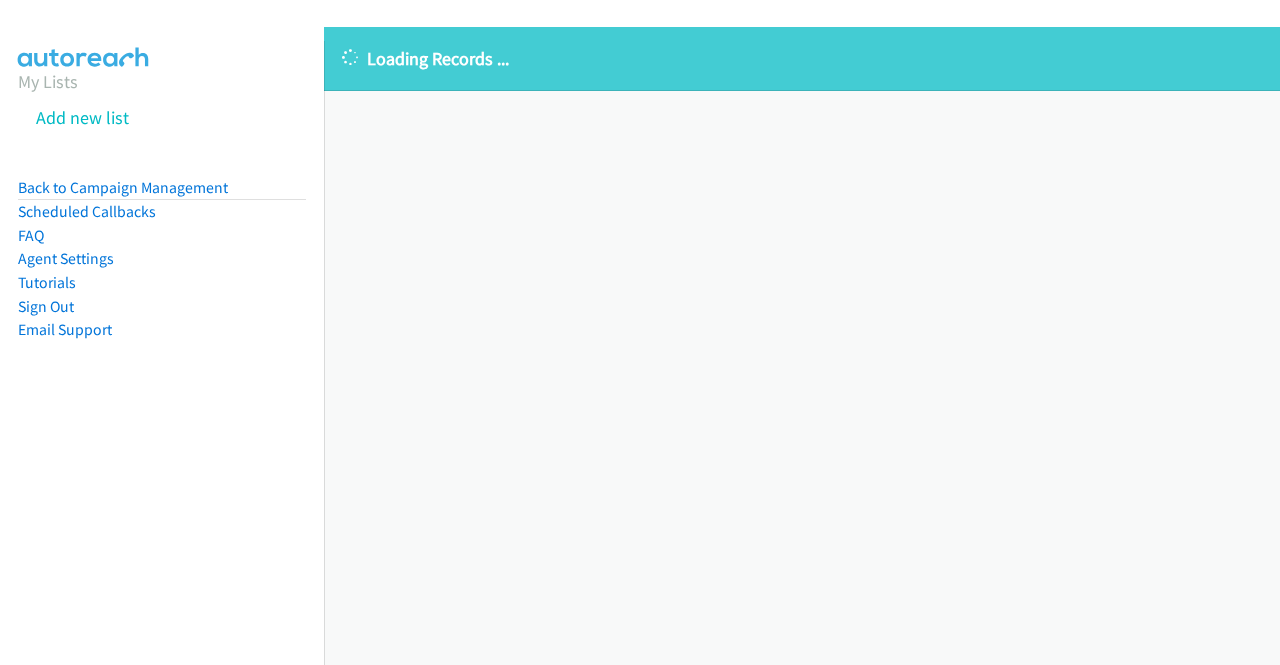 scroll, scrollTop: 0, scrollLeft: 0, axis: both 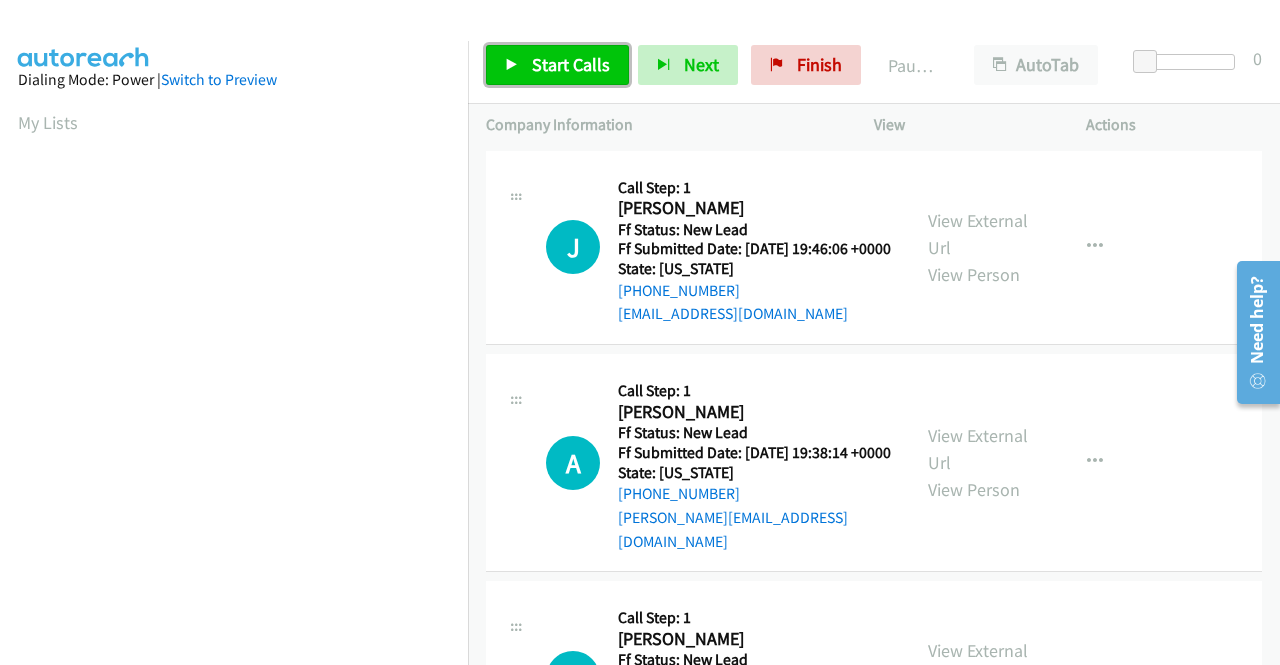 click on "Start Calls" at bounding box center (571, 64) 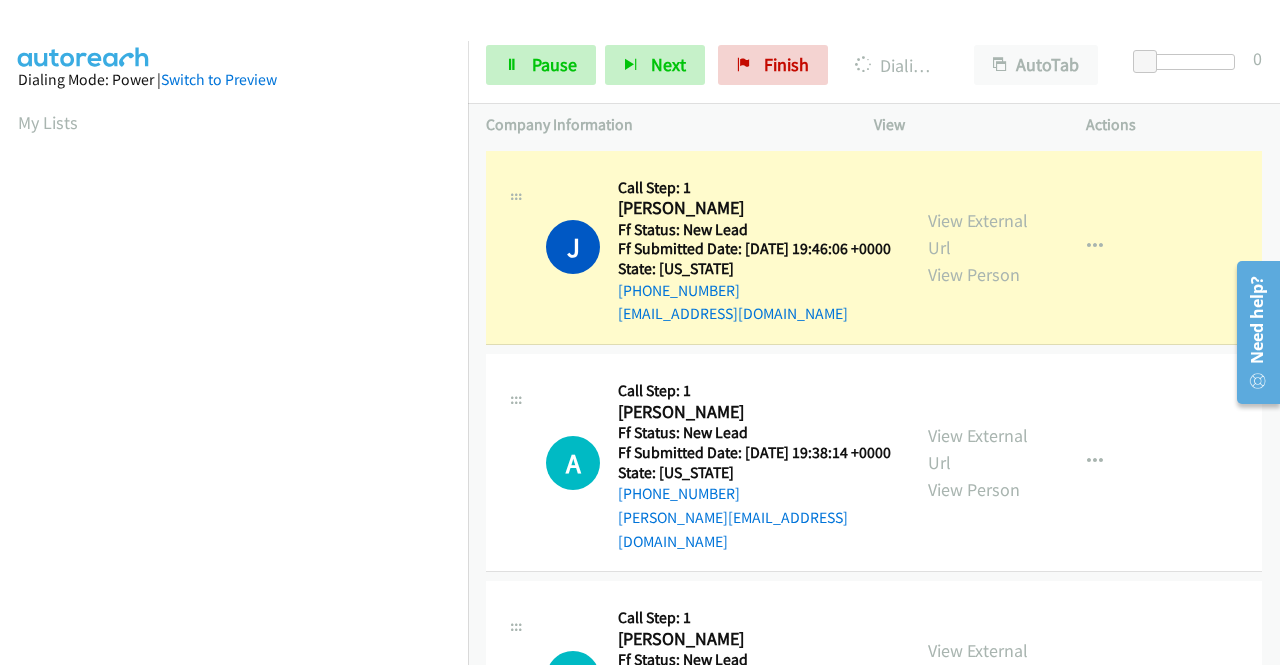 click on "View External Url
View Person
View External Url
Email
Schedule/Manage Callback
Skip Call
Add to do not call list" at bounding box center [1025, 248] 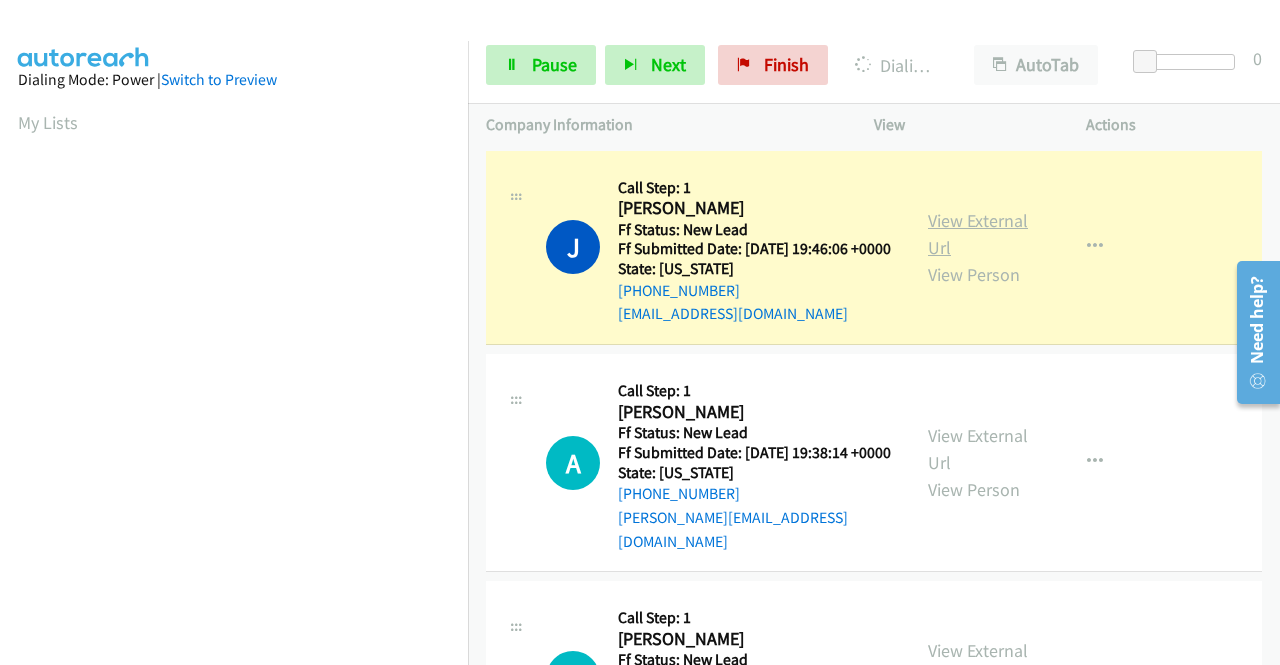 click on "View External Url" at bounding box center (978, 234) 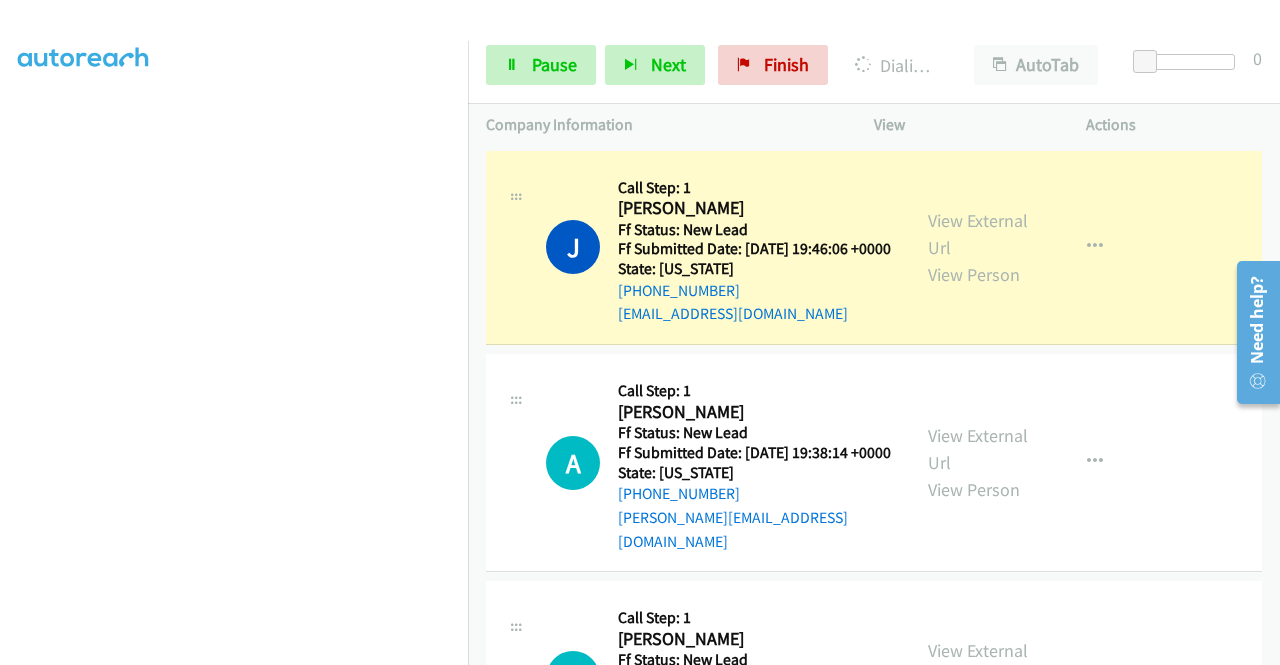 scroll, scrollTop: 409, scrollLeft: 0, axis: vertical 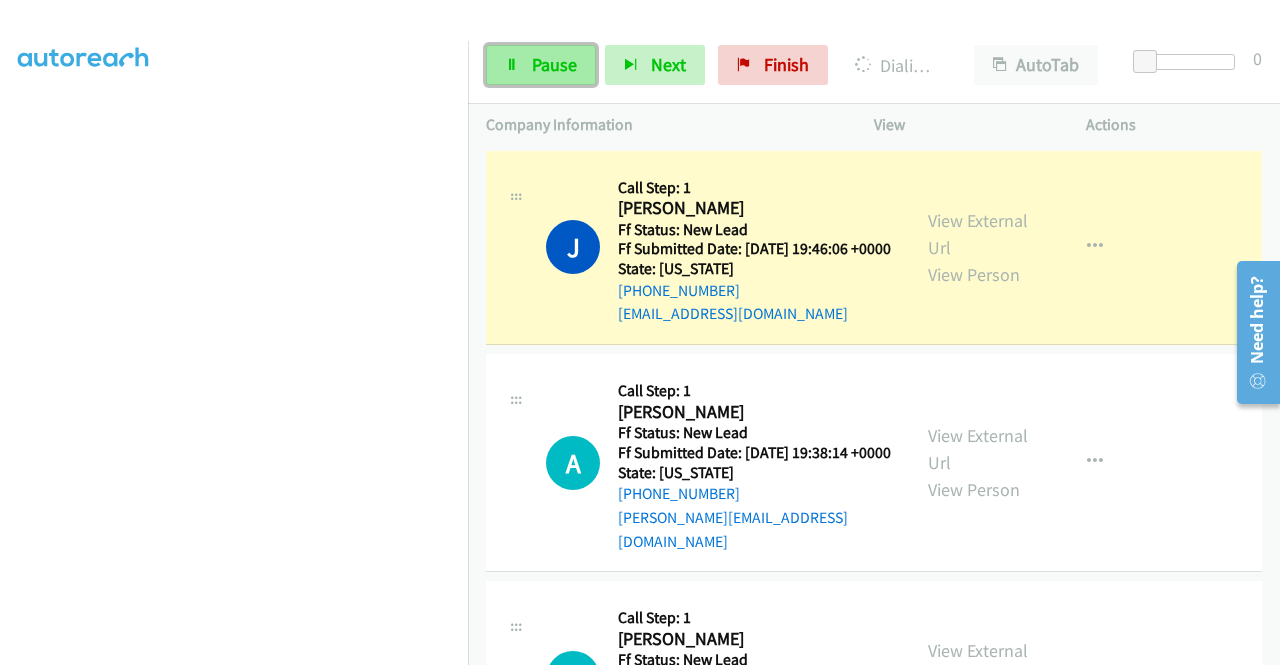 click on "Pause" at bounding box center (554, 64) 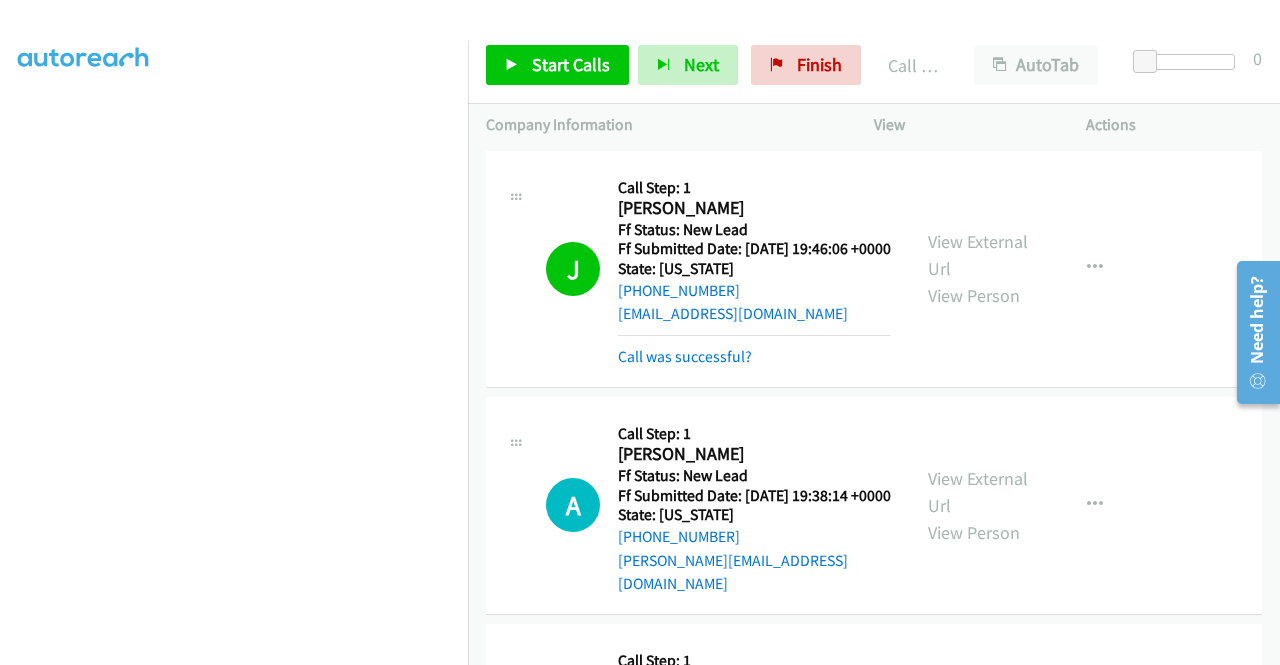 scroll, scrollTop: 413, scrollLeft: 0, axis: vertical 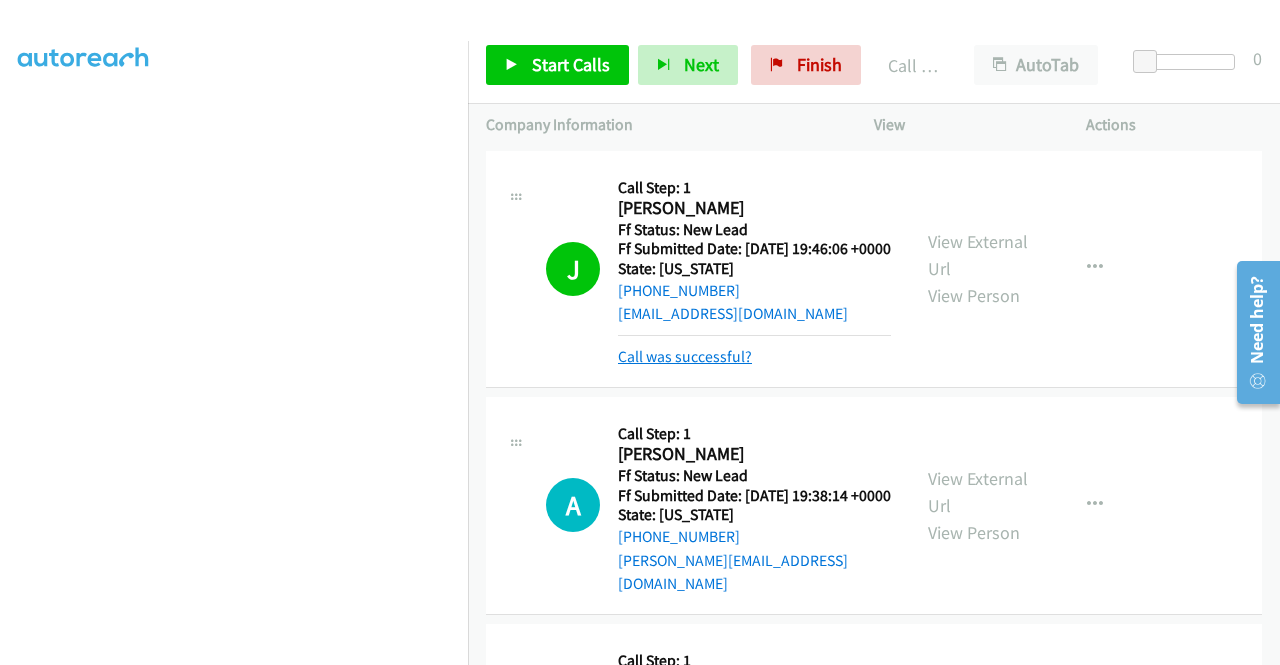 click on "Call was successful?" at bounding box center (685, 356) 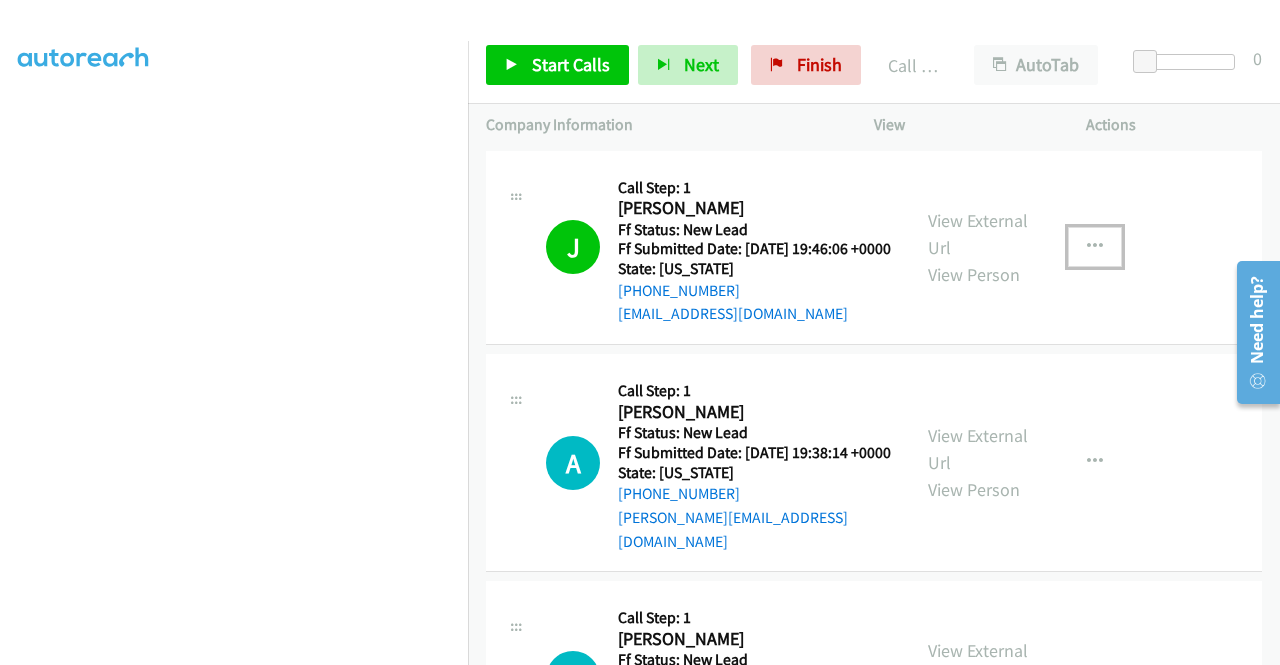 click at bounding box center [1095, 247] 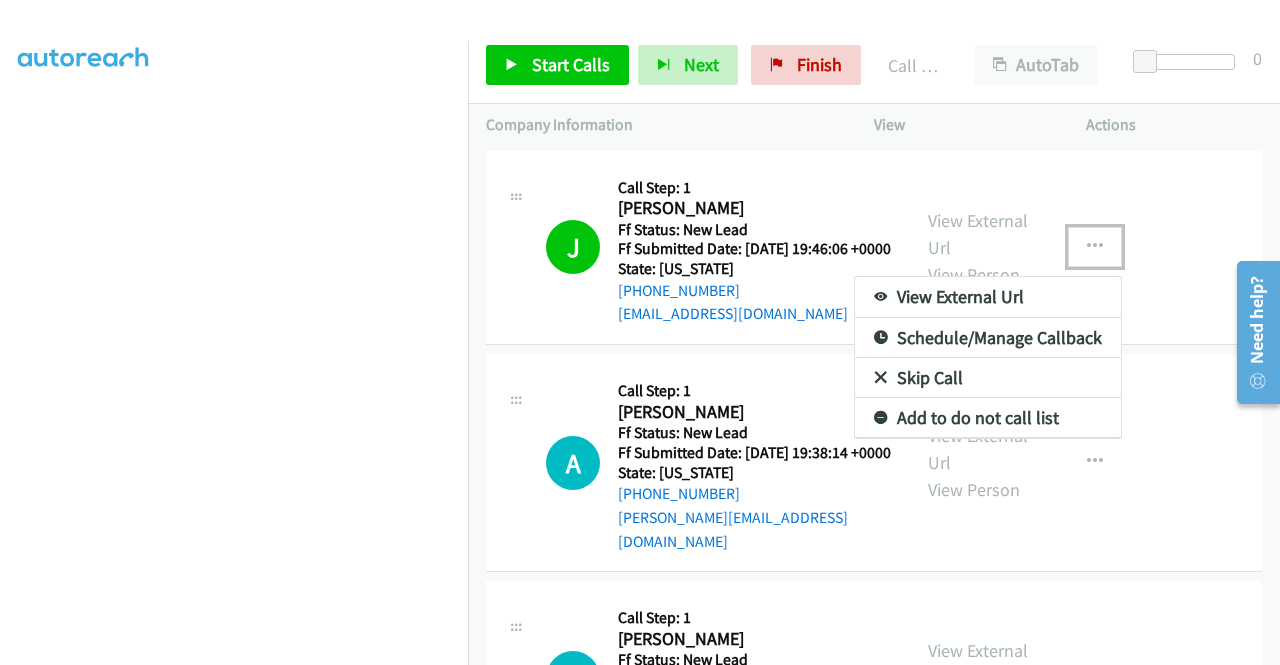 click on "Add to do not call list" at bounding box center [988, 418] 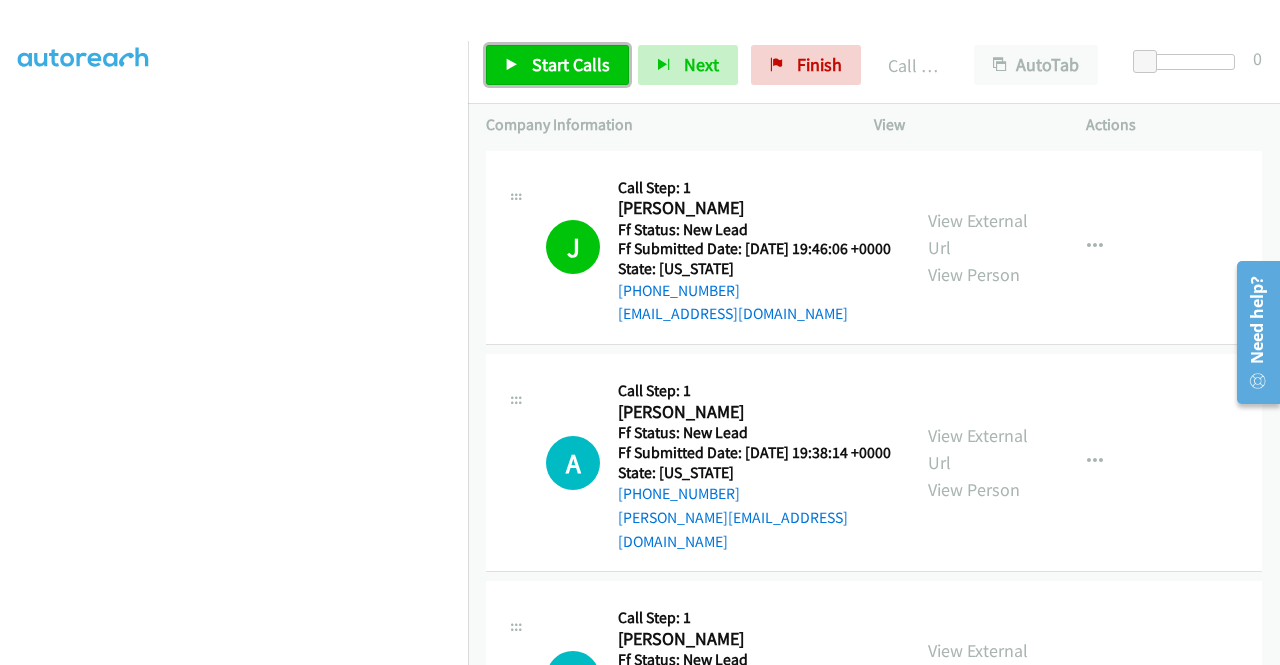 click on "Start Calls" at bounding box center (571, 64) 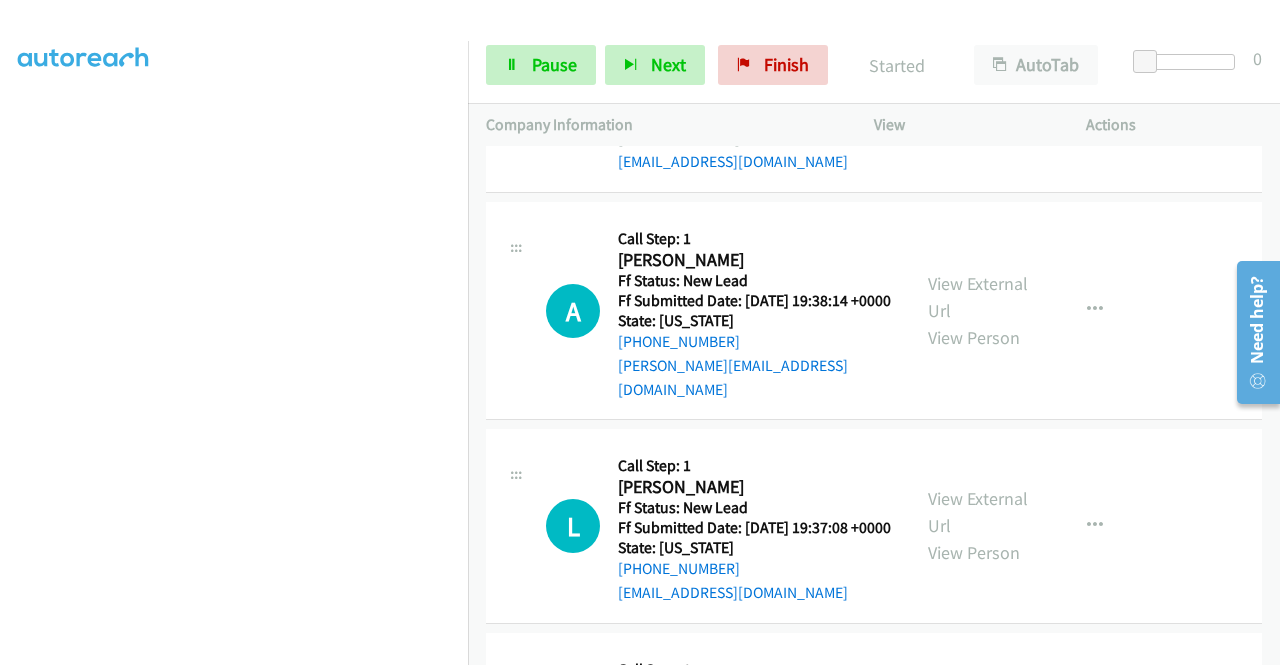 scroll, scrollTop: 201, scrollLeft: 0, axis: vertical 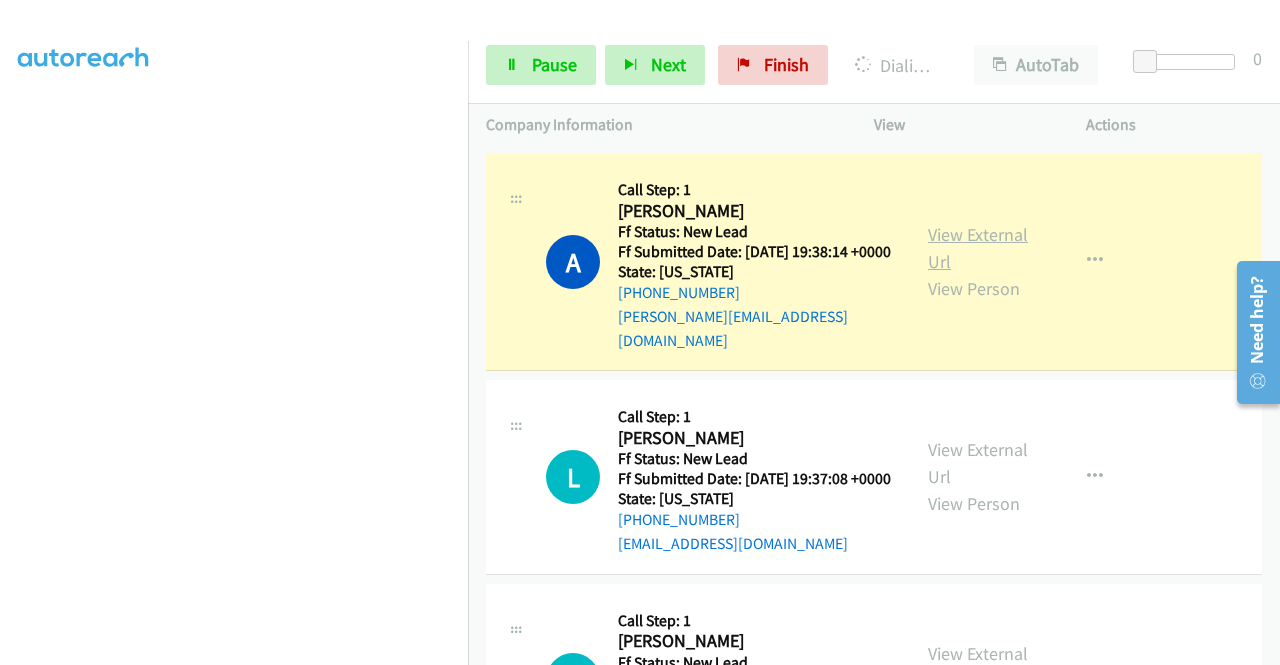click on "View External Url" at bounding box center (978, 248) 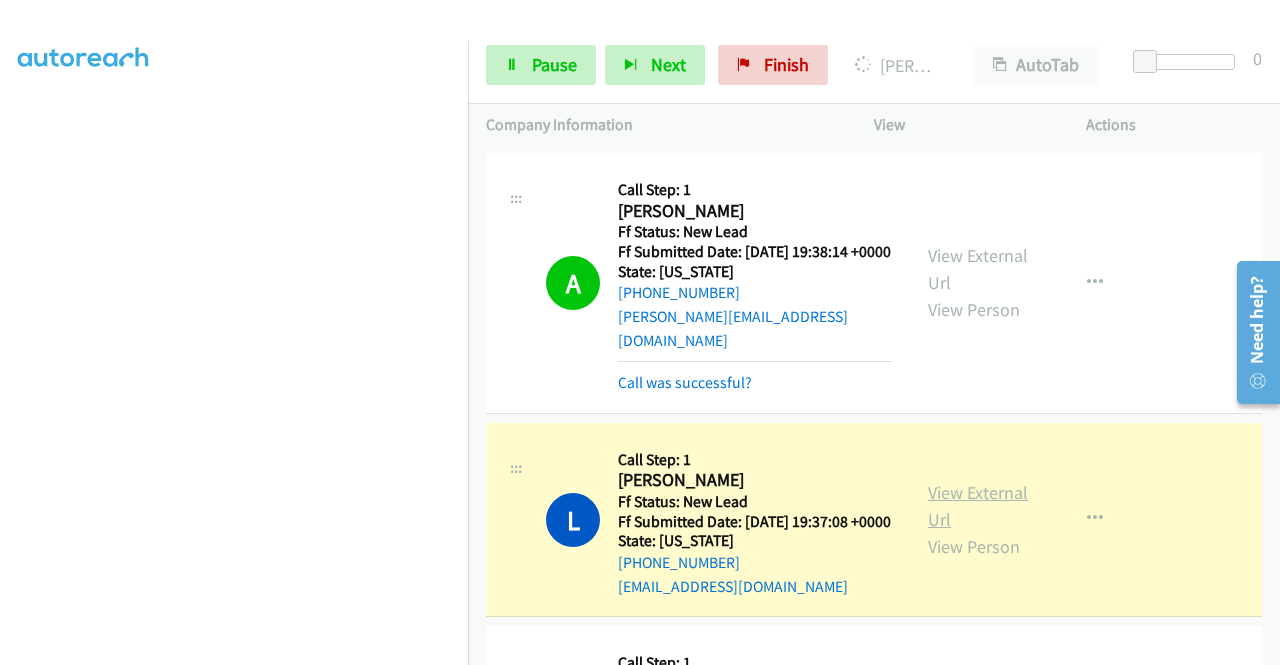 click on "View External Url" at bounding box center (978, 506) 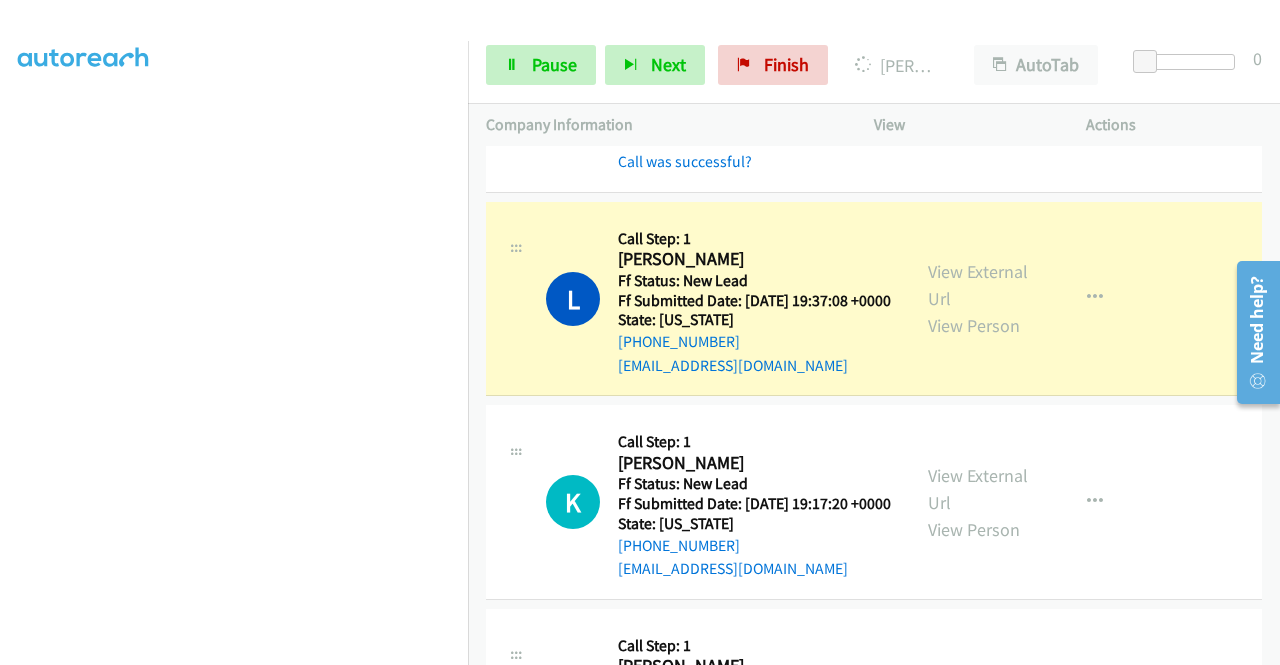 scroll, scrollTop: 428, scrollLeft: 0, axis: vertical 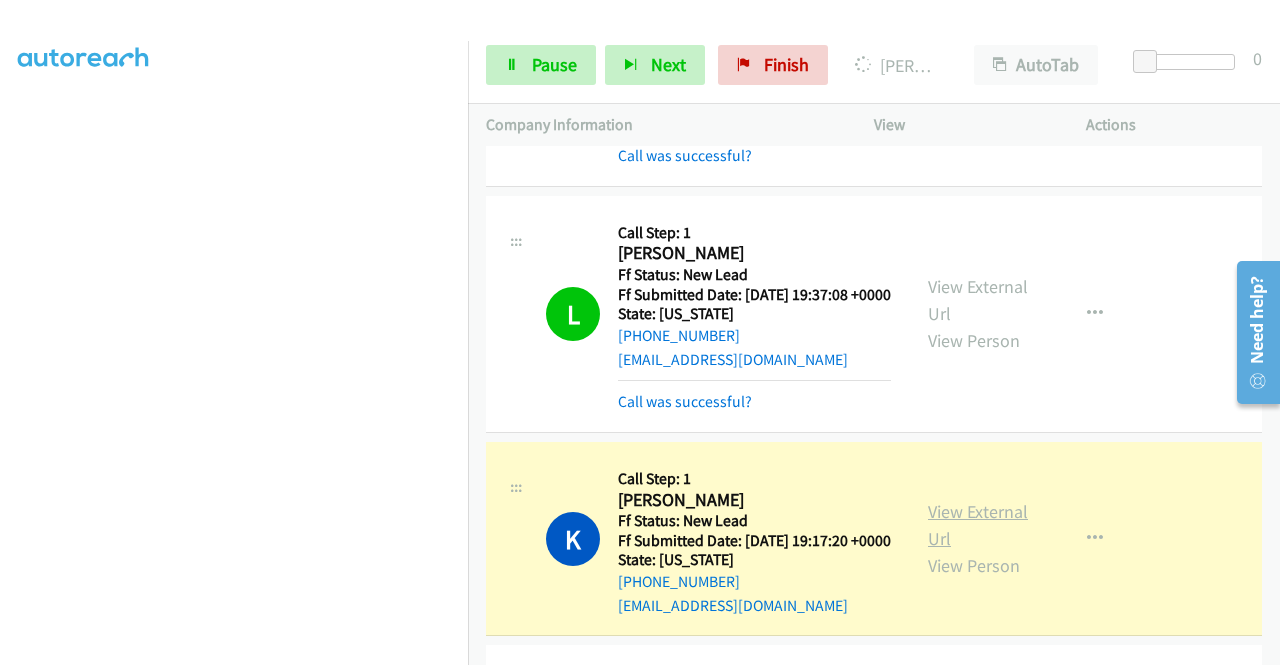 click on "View External Url" at bounding box center [978, 525] 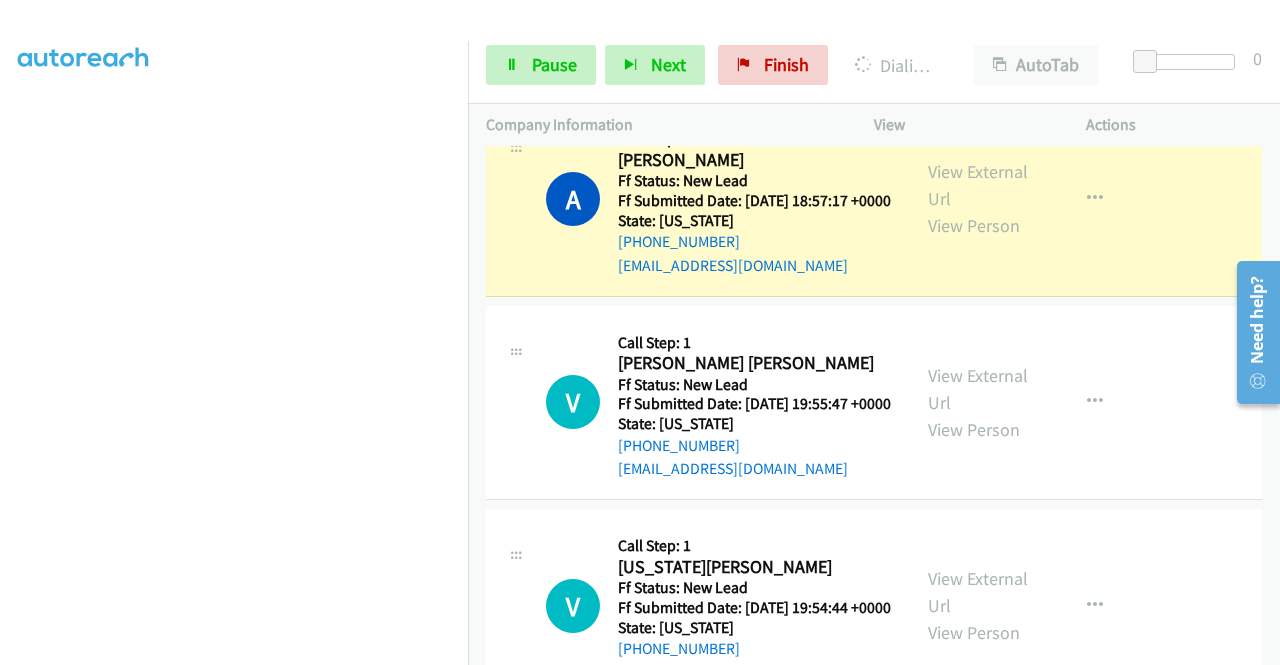 scroll, scrollTop: 1028, scrollLeft: 0, axis: vertical 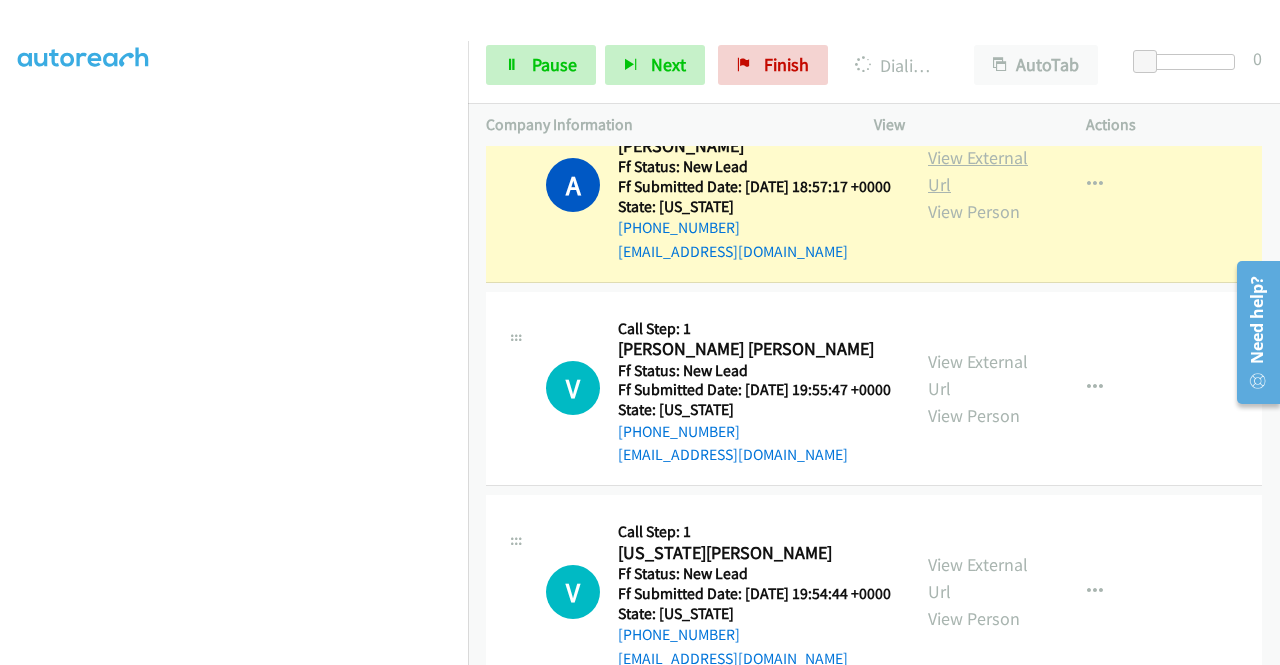 click on "View External Url" at bounding box center [978, 171] 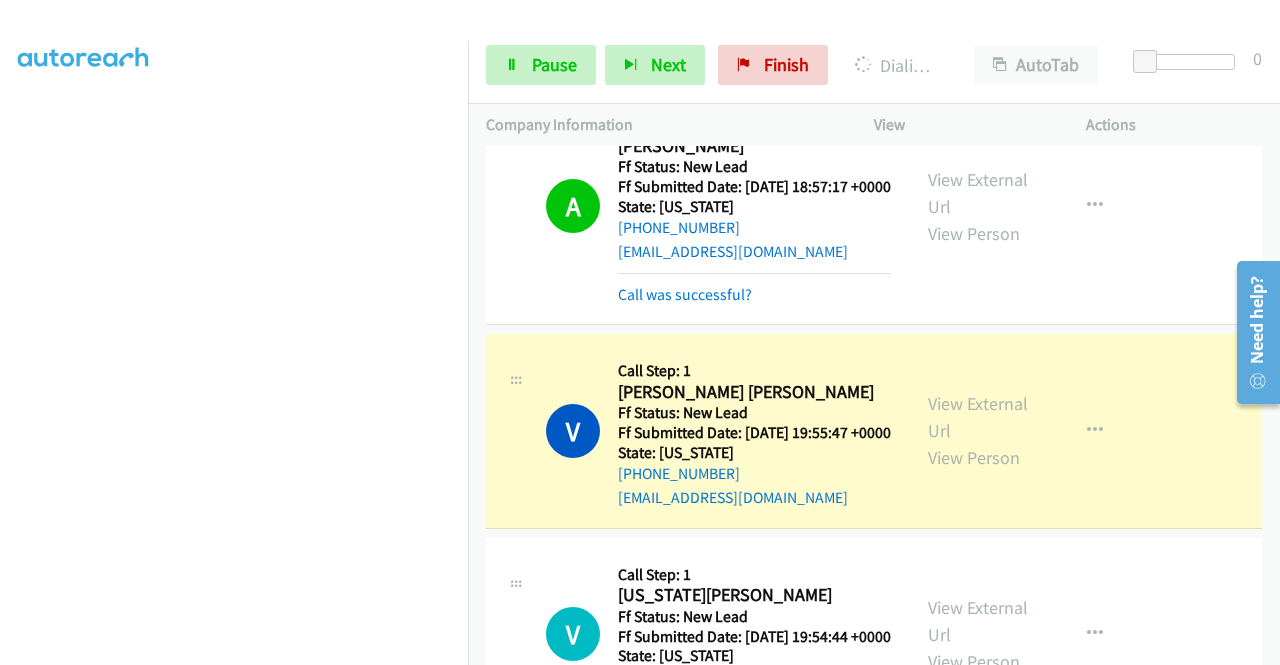 click on "View External Url
View Person
View External Url
Email
Schedule/Manage Callback
Skip Call
Add to do not call list" at bounding box center (1025, 431) 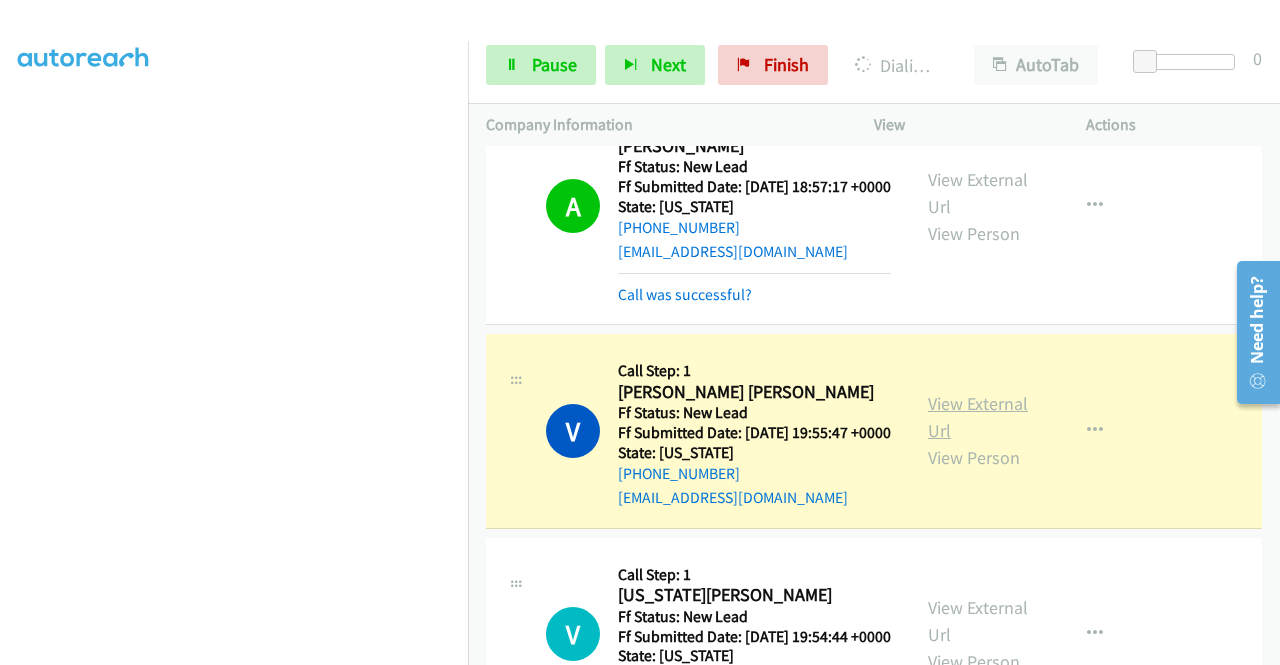 click on "View External Url" at bounding box center (978, 417) 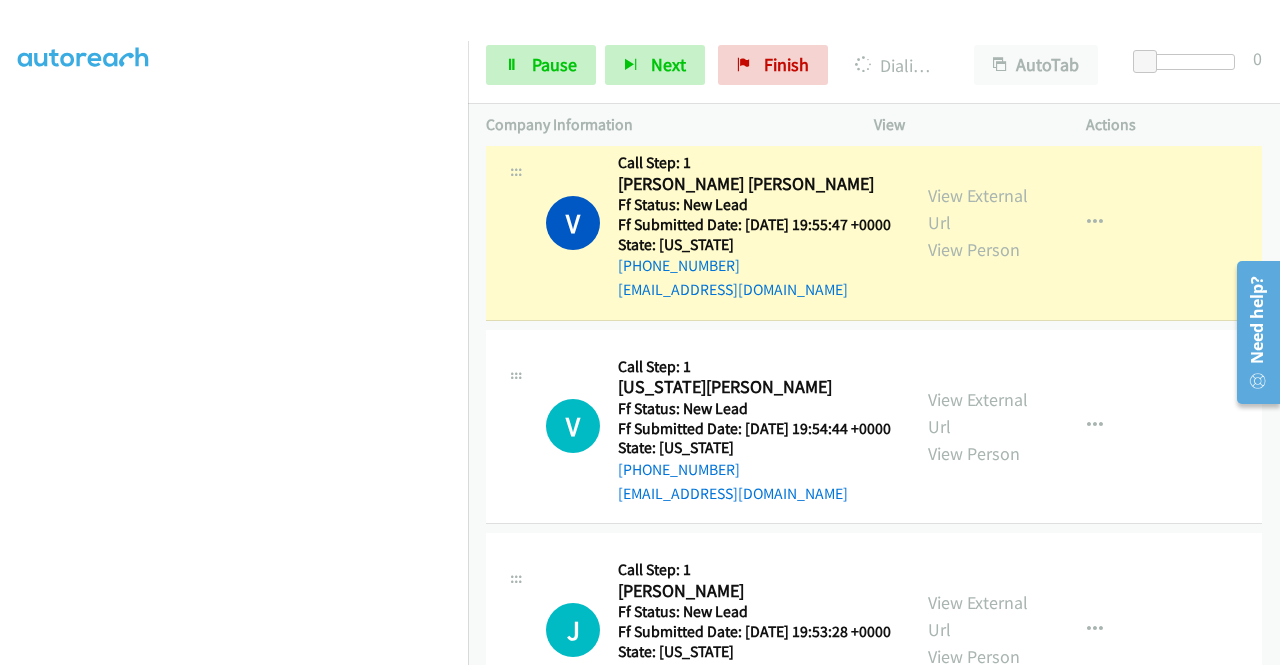 scroll, scrollTop: 1238, scrollLeft: 0, axis: vertical 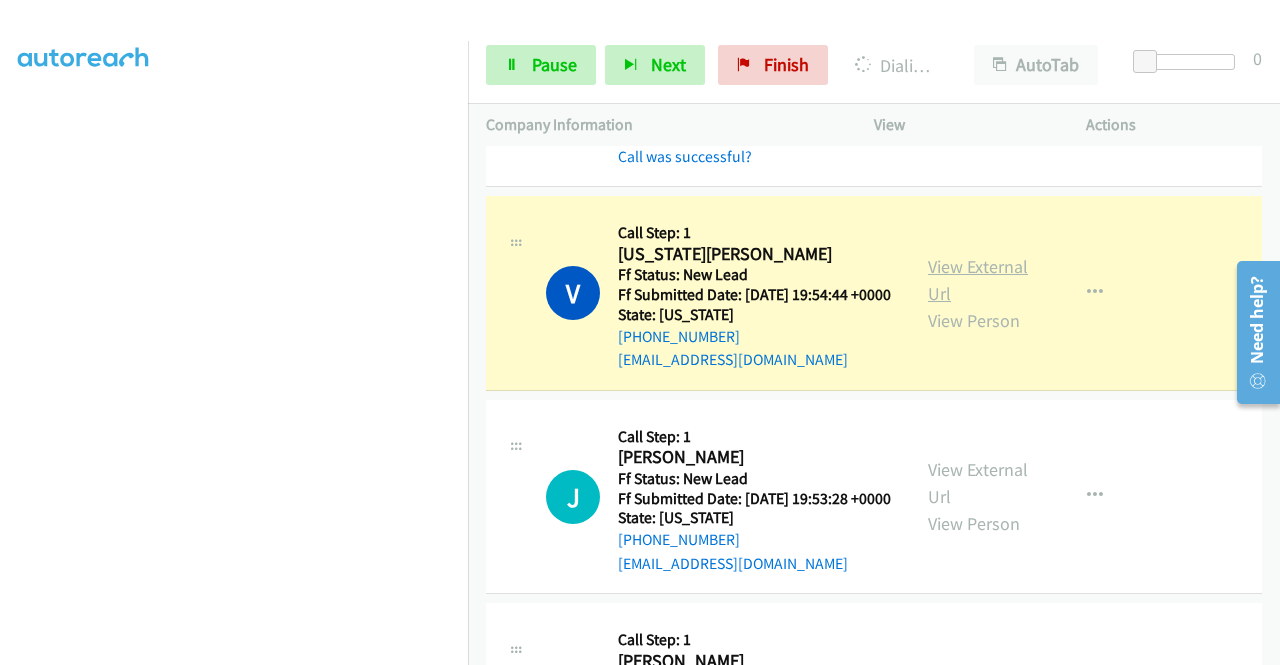 click on "View External Url" at bounding box center [978, 280] 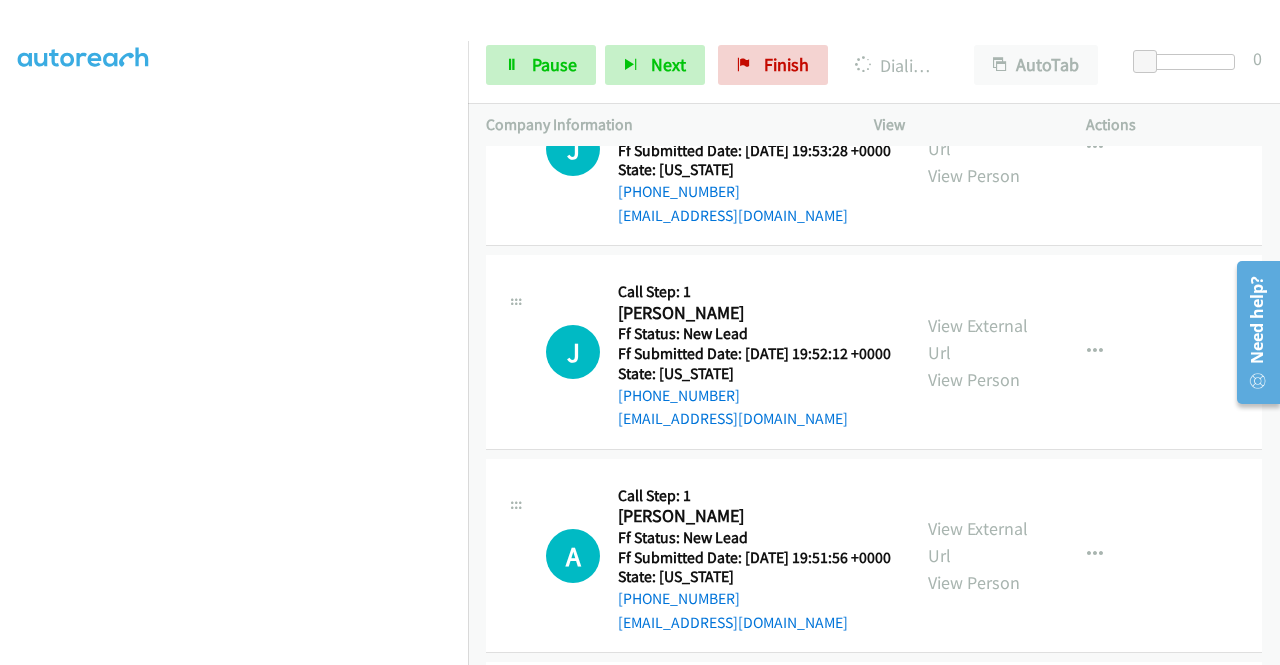 scroll, scrollTop: 1790, scrollLeft: 0, axis: vertical 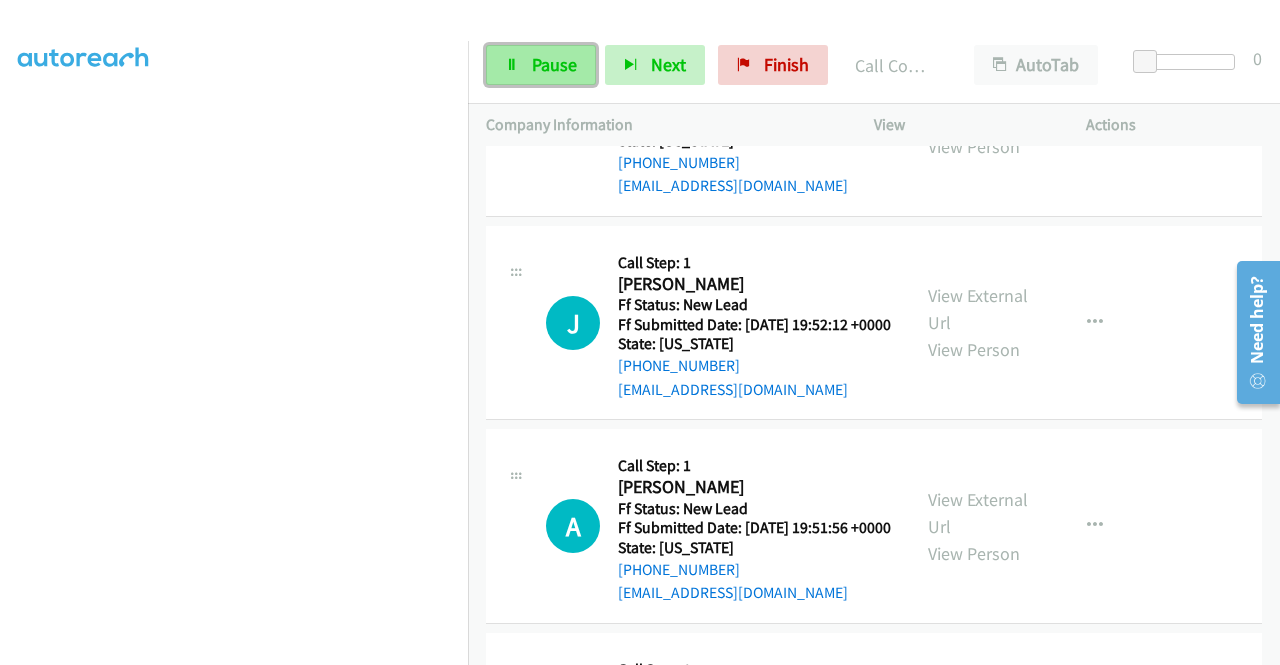 click on "Pause" at bounding box center [554, 64] 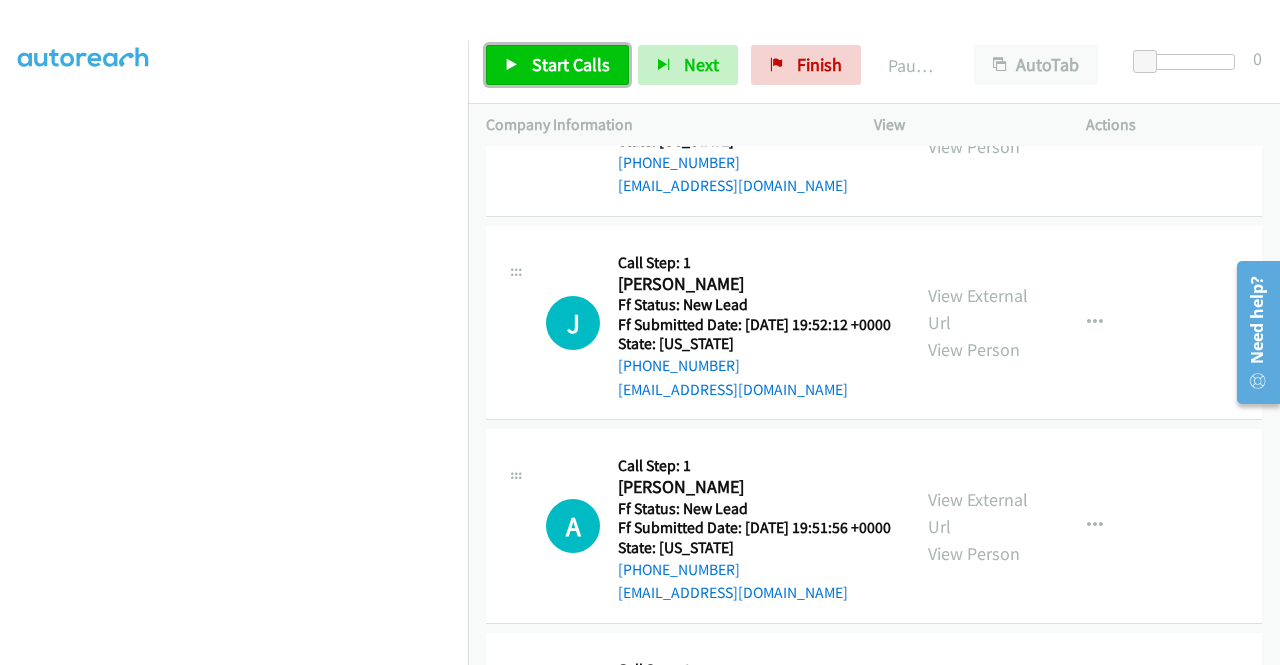 click on "Start Calls" at bounding box center [571, 64] 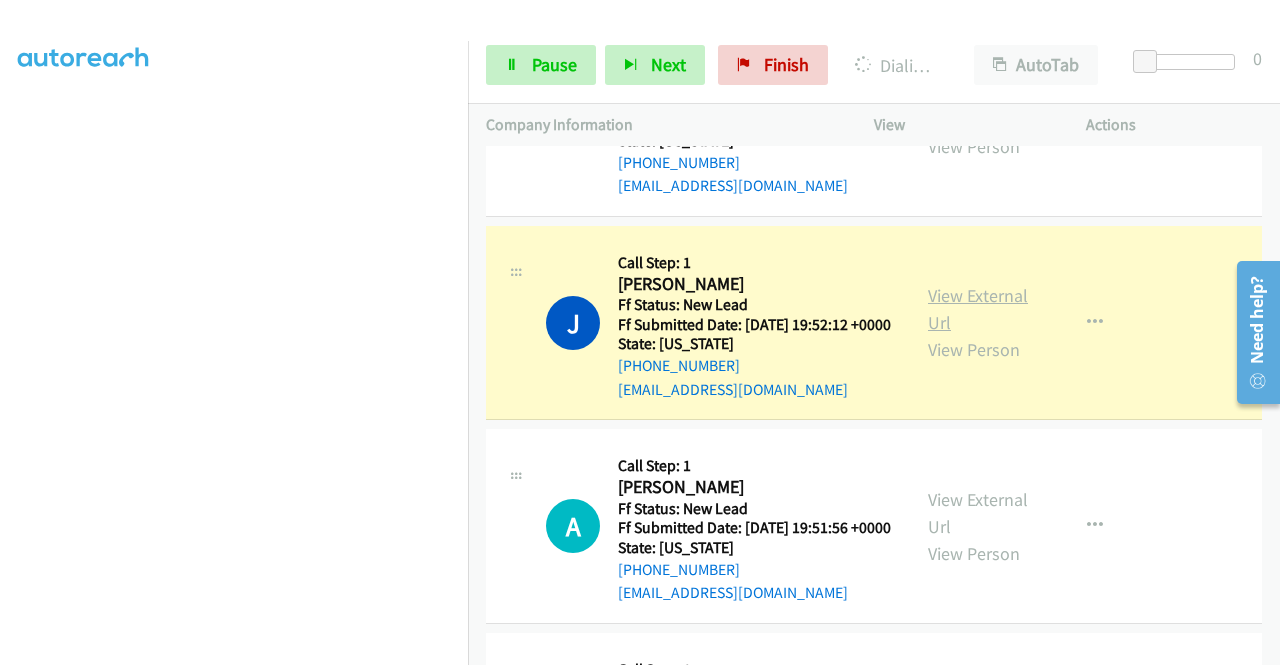 click on "View External Url" at bounding box center (978, 309) 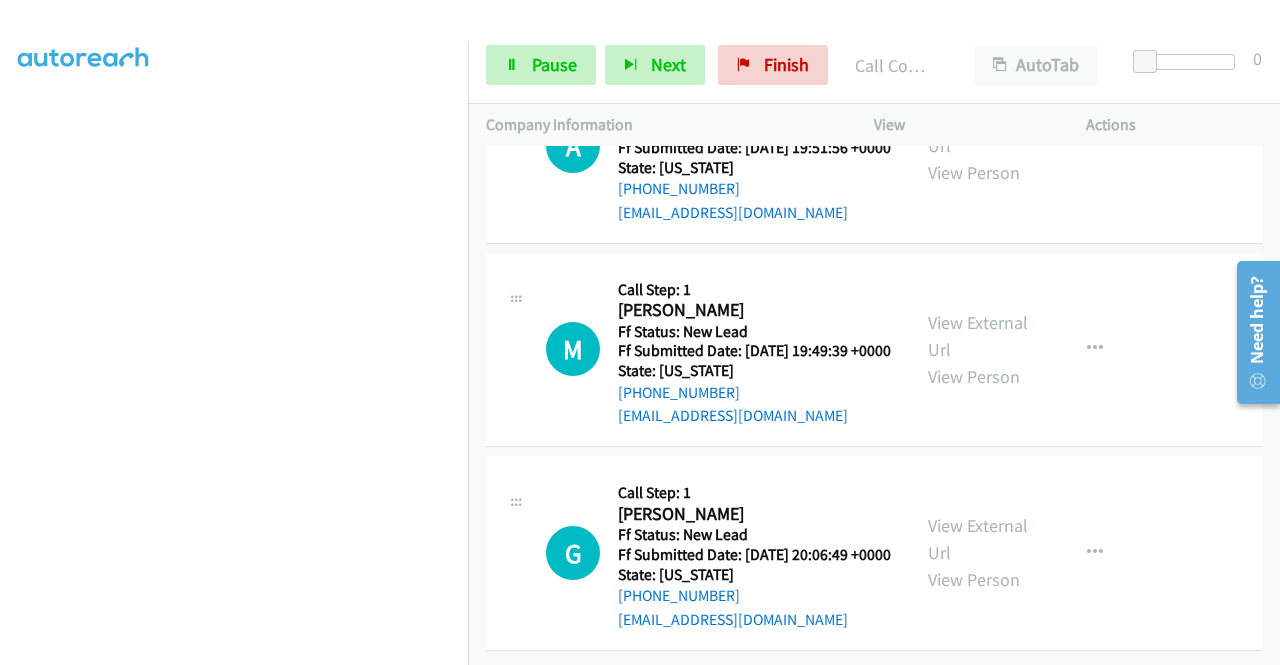 scroll, scrollTop: 2254, scrollLeft: 0, axis: vertical 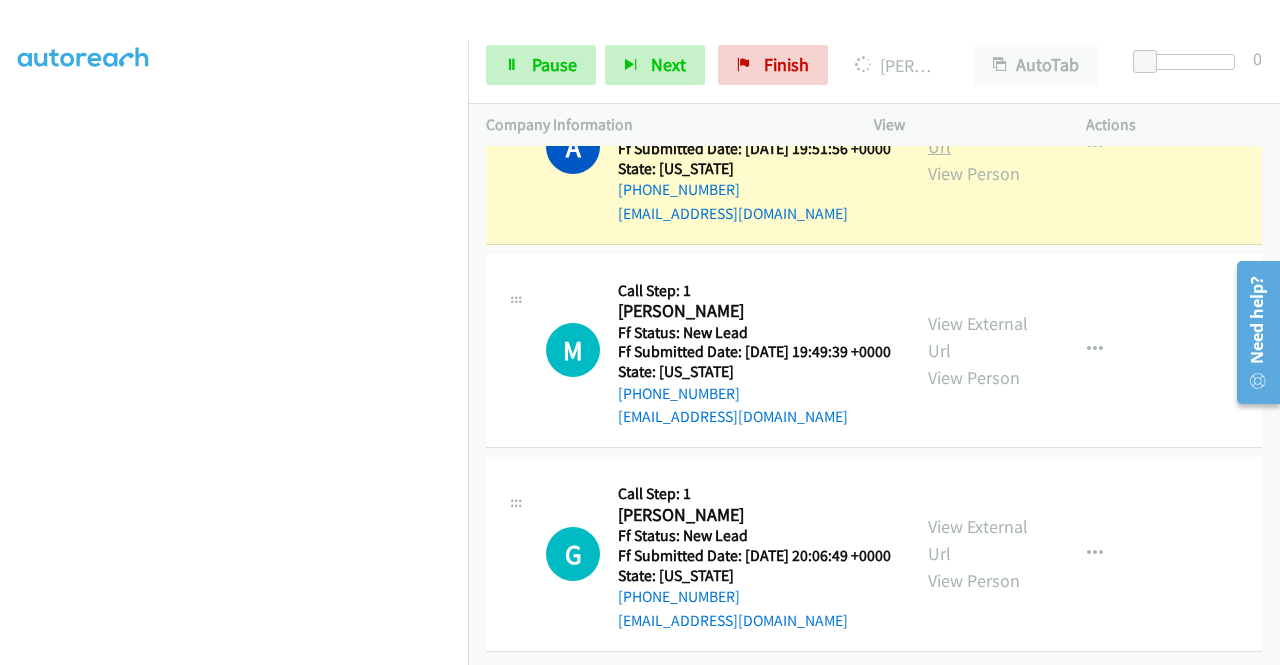 click on "View External Url" at bounding box center (978, 133) 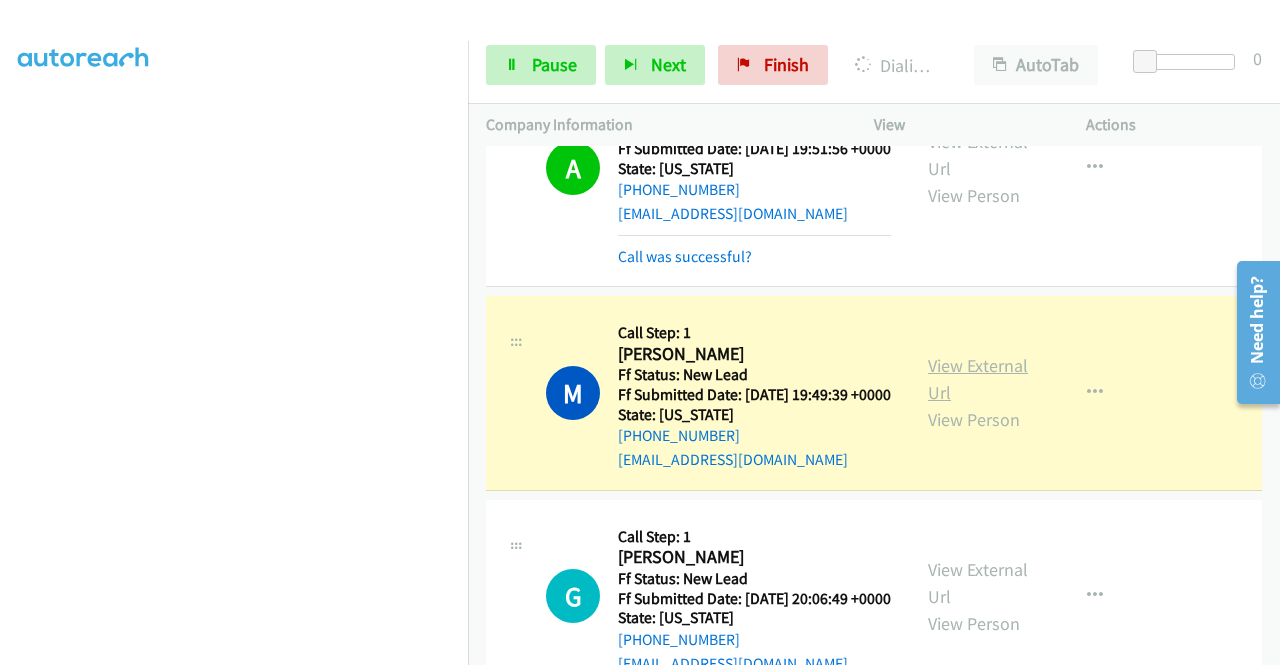 click on "View External Url" at bounding box center [978, 379] 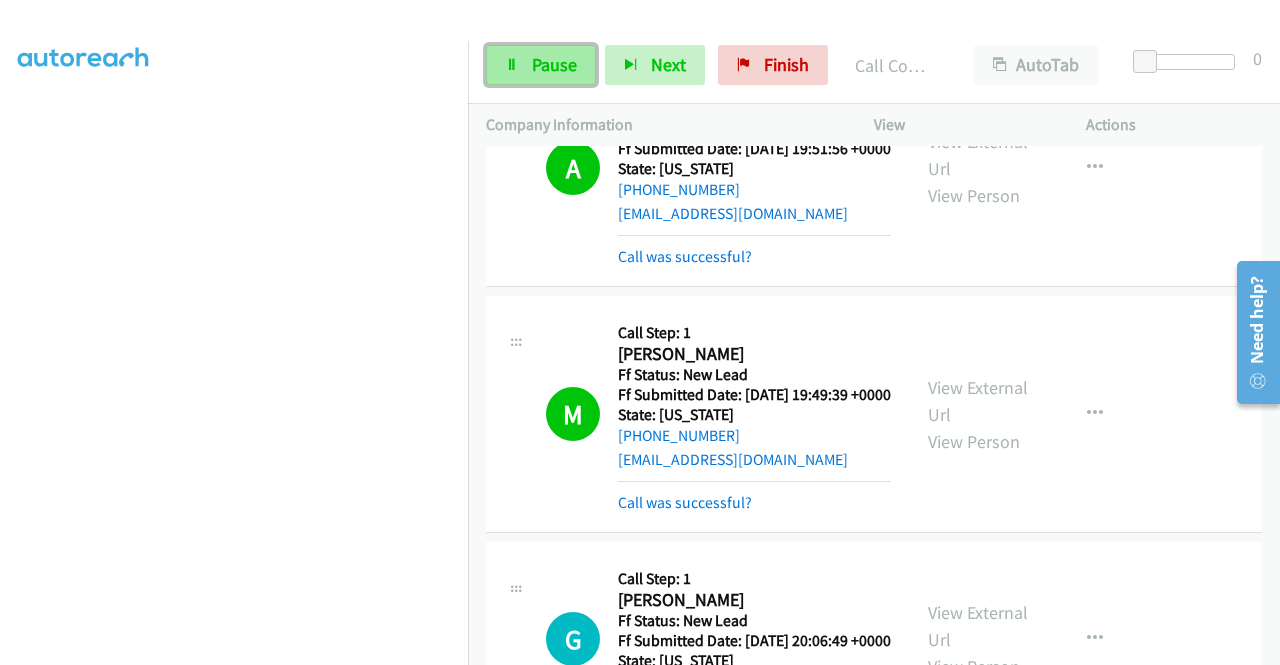 click on "Pause" at bounding box center [541, 65] 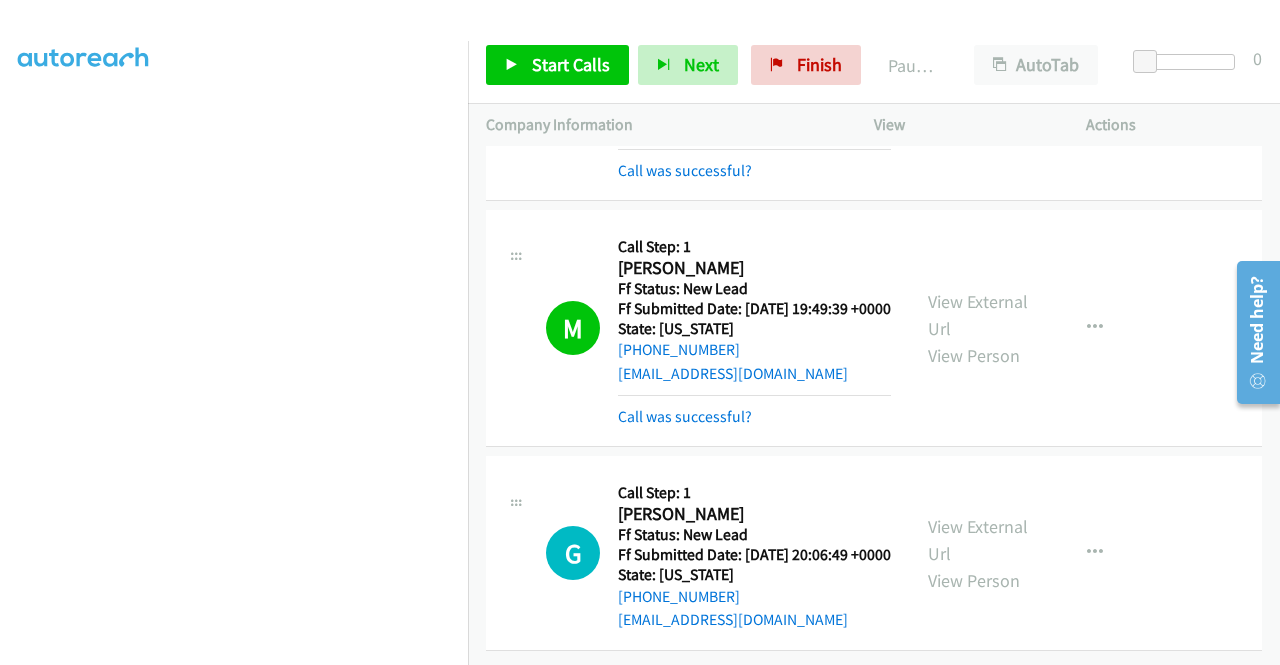 scroll, scrollTop: 2560, scrollLeft: 0, axis: vertical 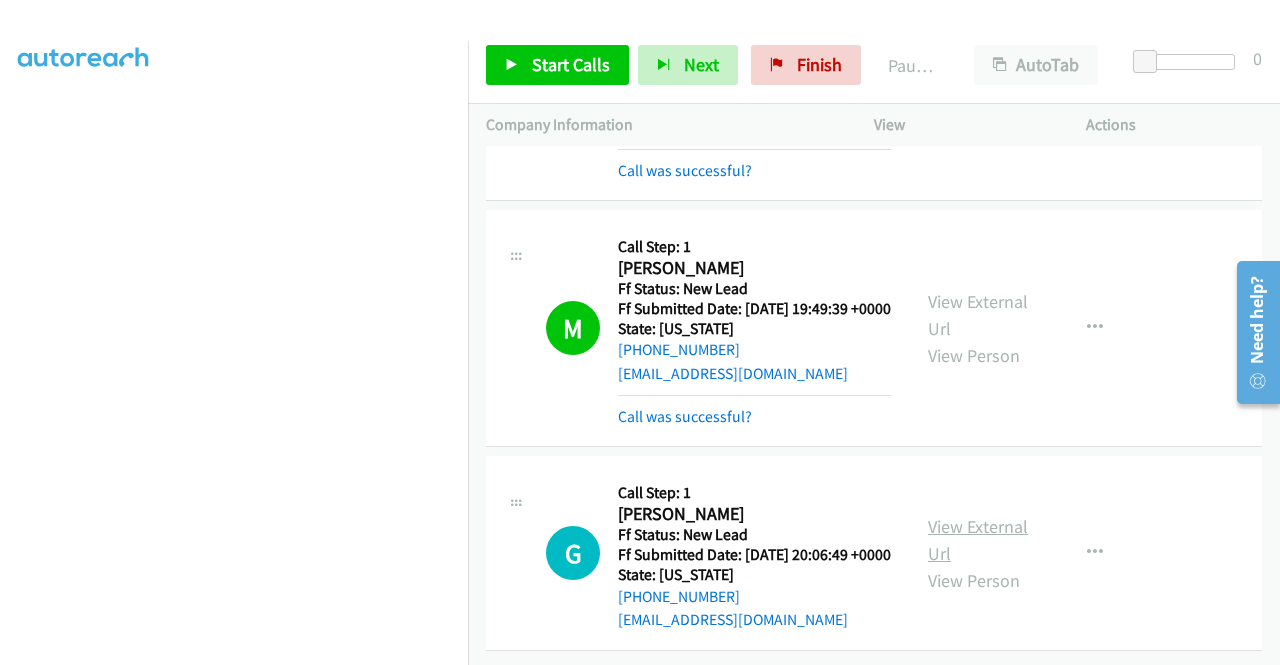 click on "View External Url" at bounding box center (978, 540) 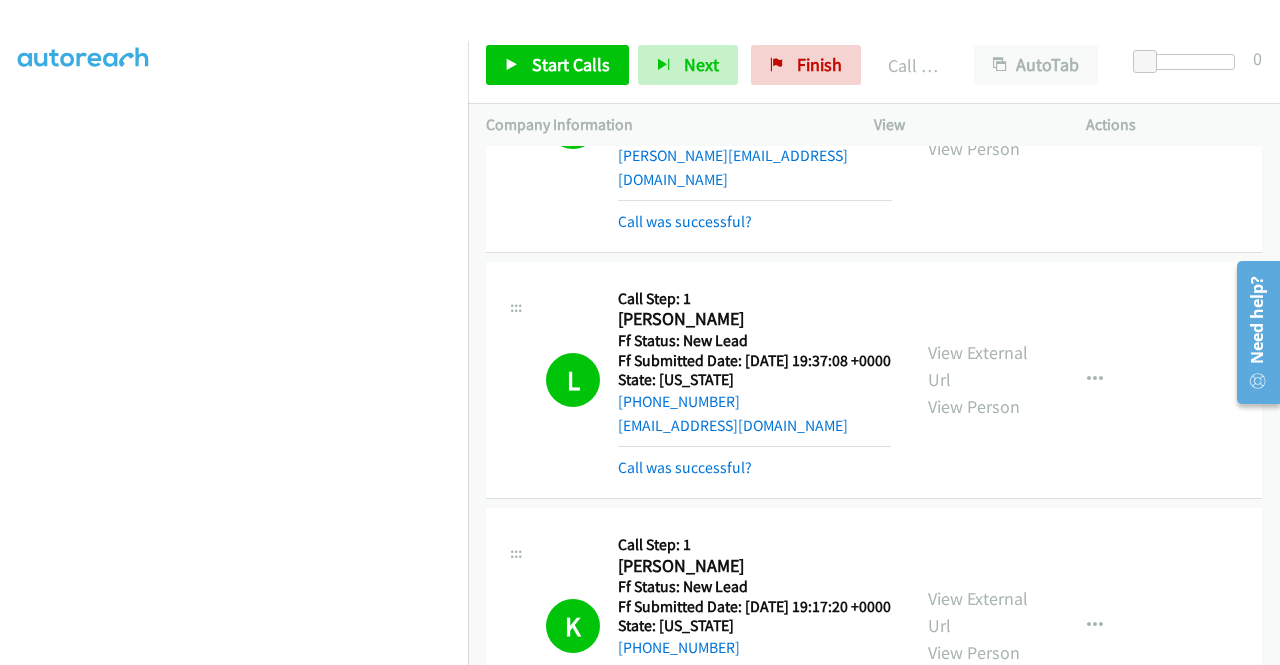 scroll, scrollTop: 0, scrollLeft: 0, axis: both 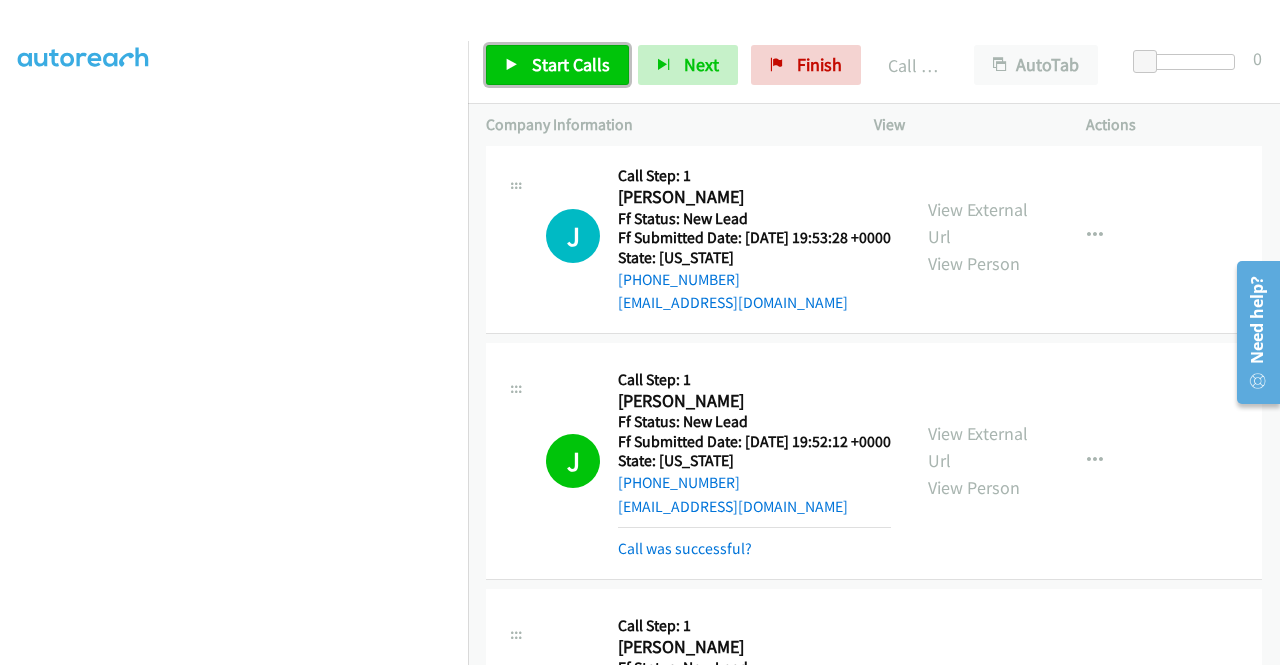 click on "Start Calls" at bounding box center [557, 65] 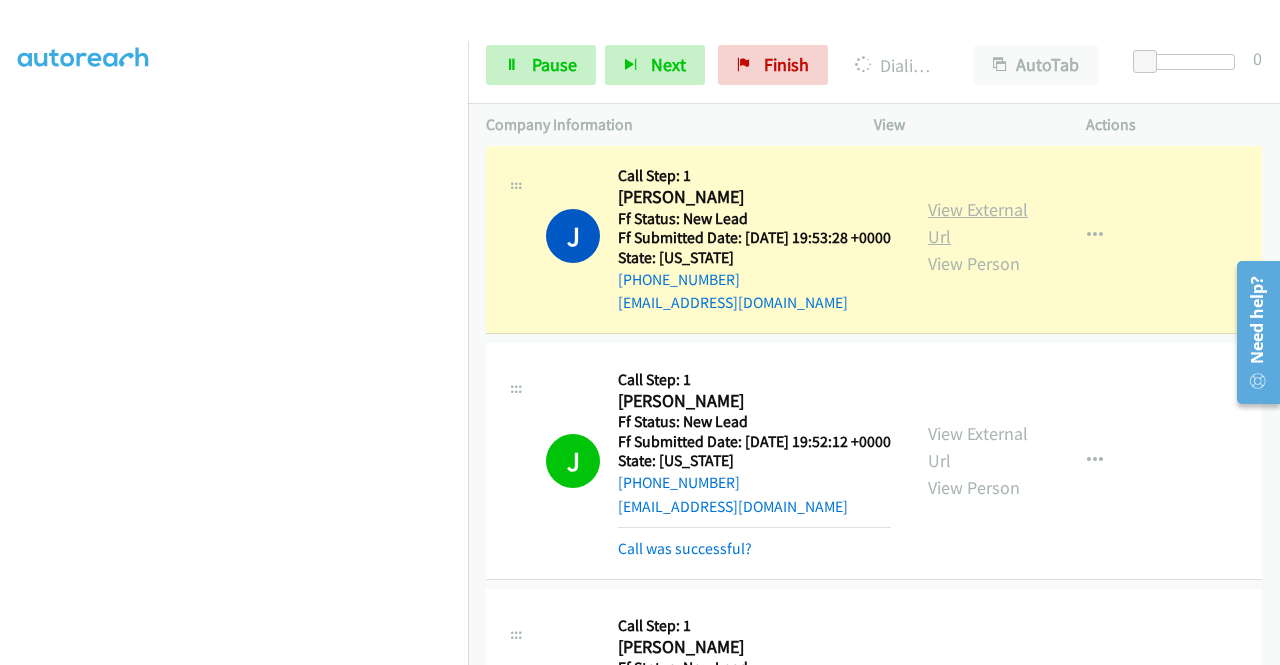 click on "View External Url" at bounding box center (978, 223) 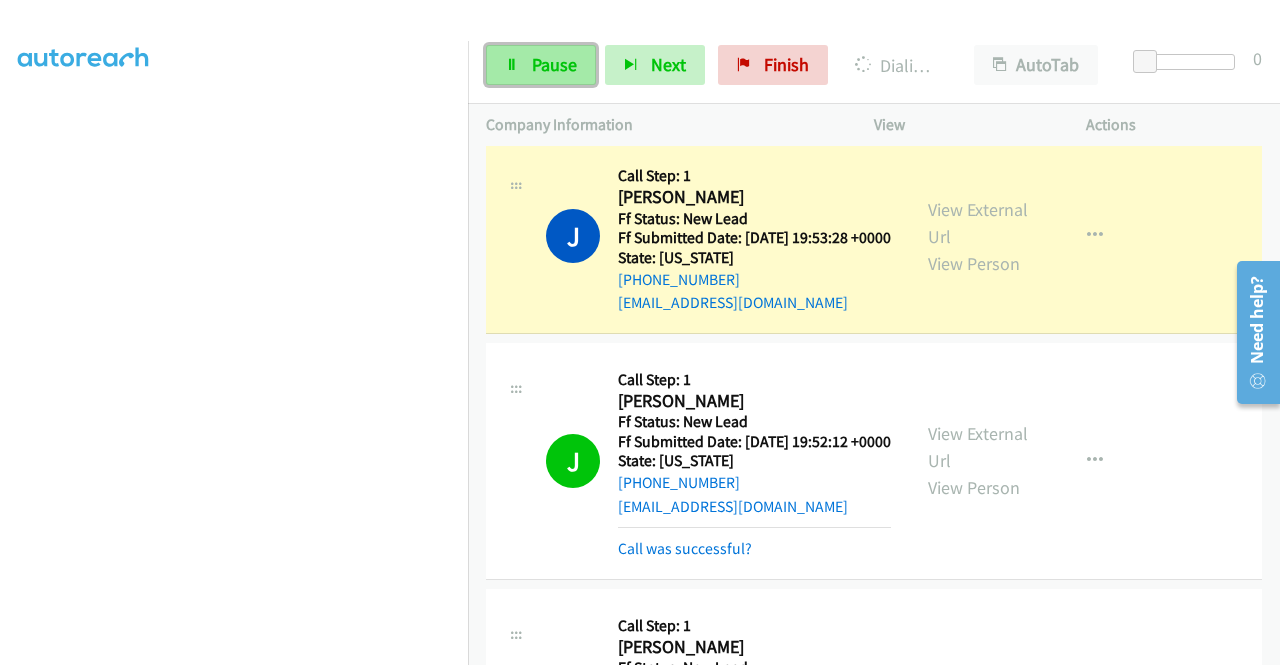 click on "Pause" at bounding box center (554, 64) 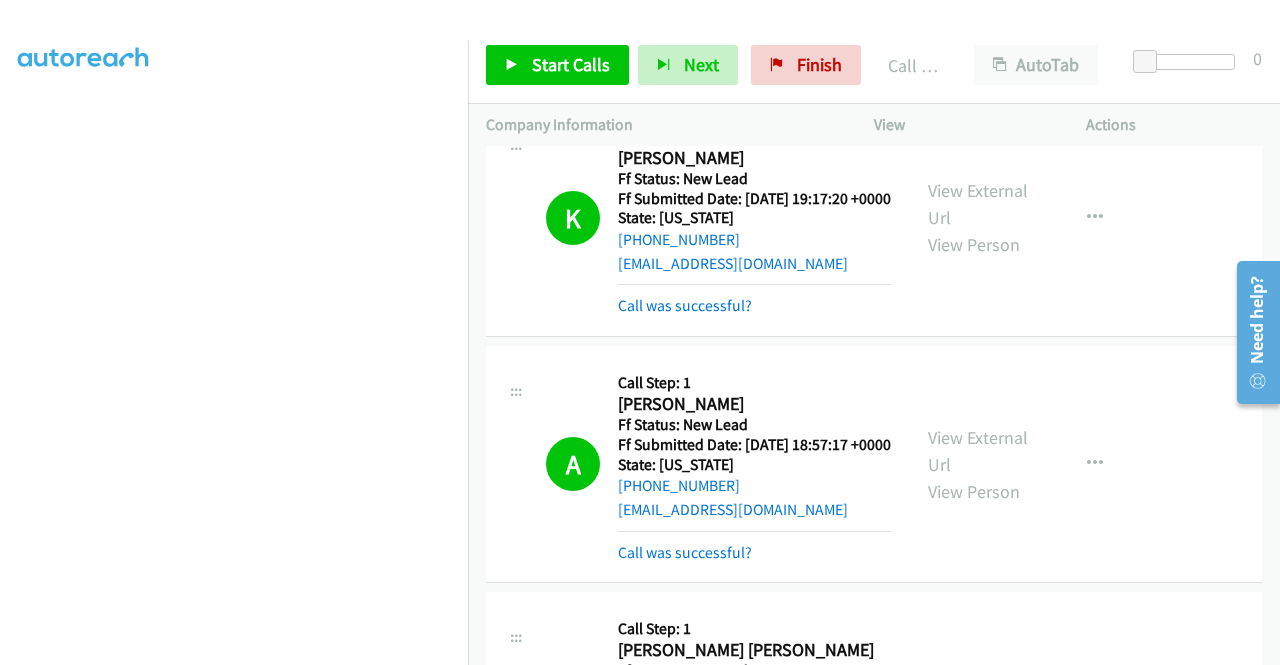 scroll, scrollTop: 246, scrollLeft: 0, axis: vertical 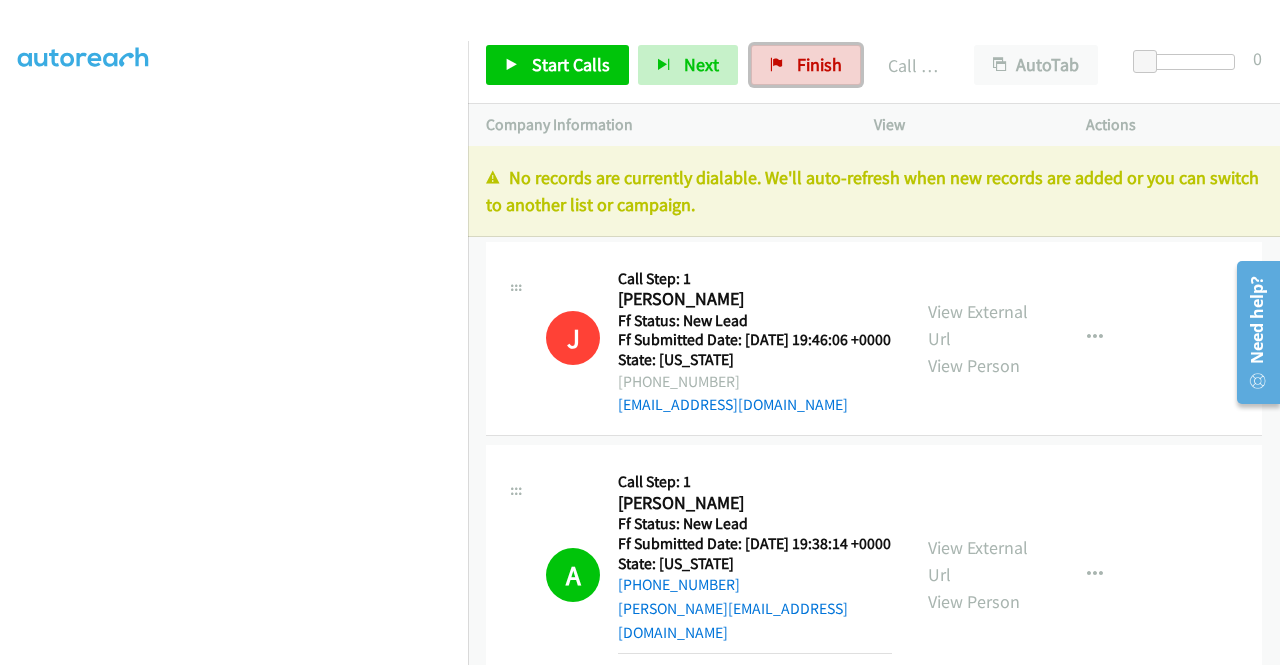 click on "Finish" at bounding box center (819, 64) 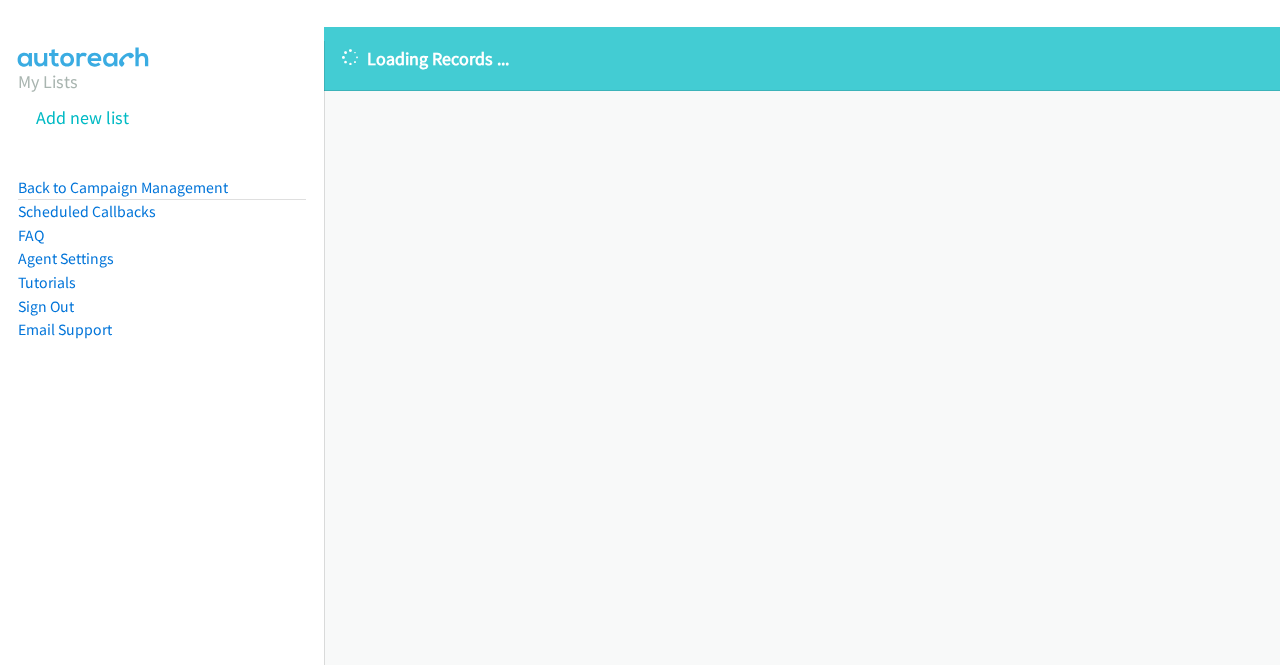 scroll, scrollTop: 0, scrollLeft: 0, axis: both 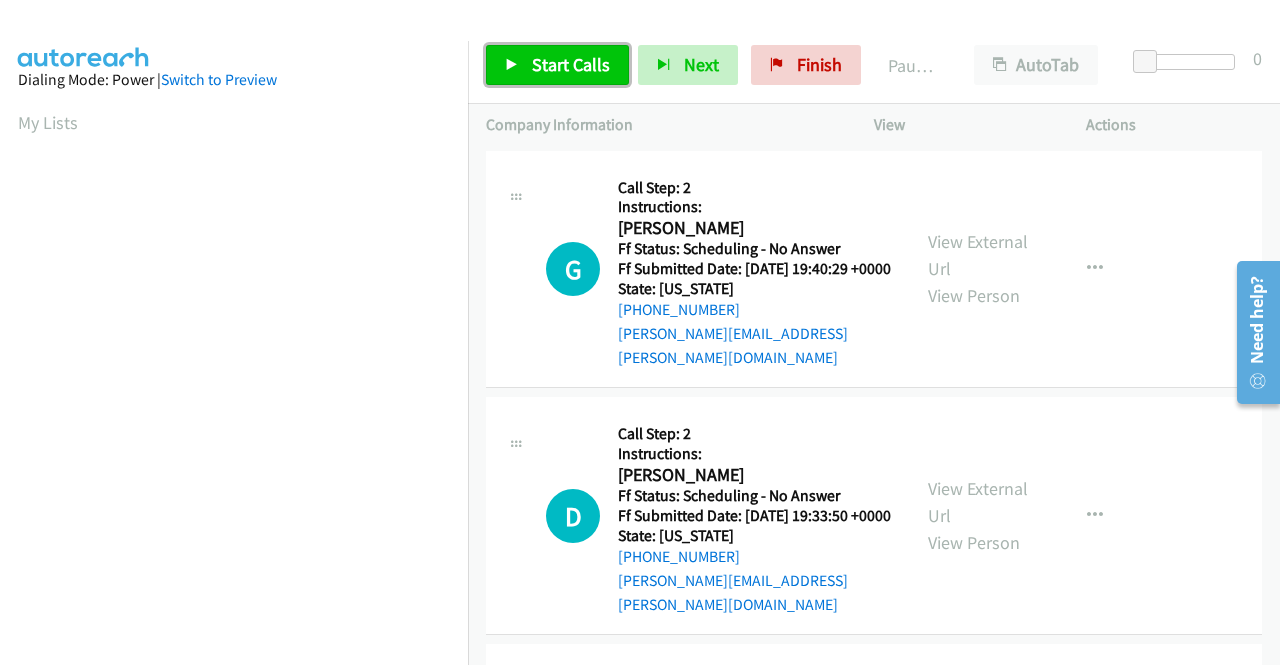 click on "Start Calls" at bounding box center (571, 64) 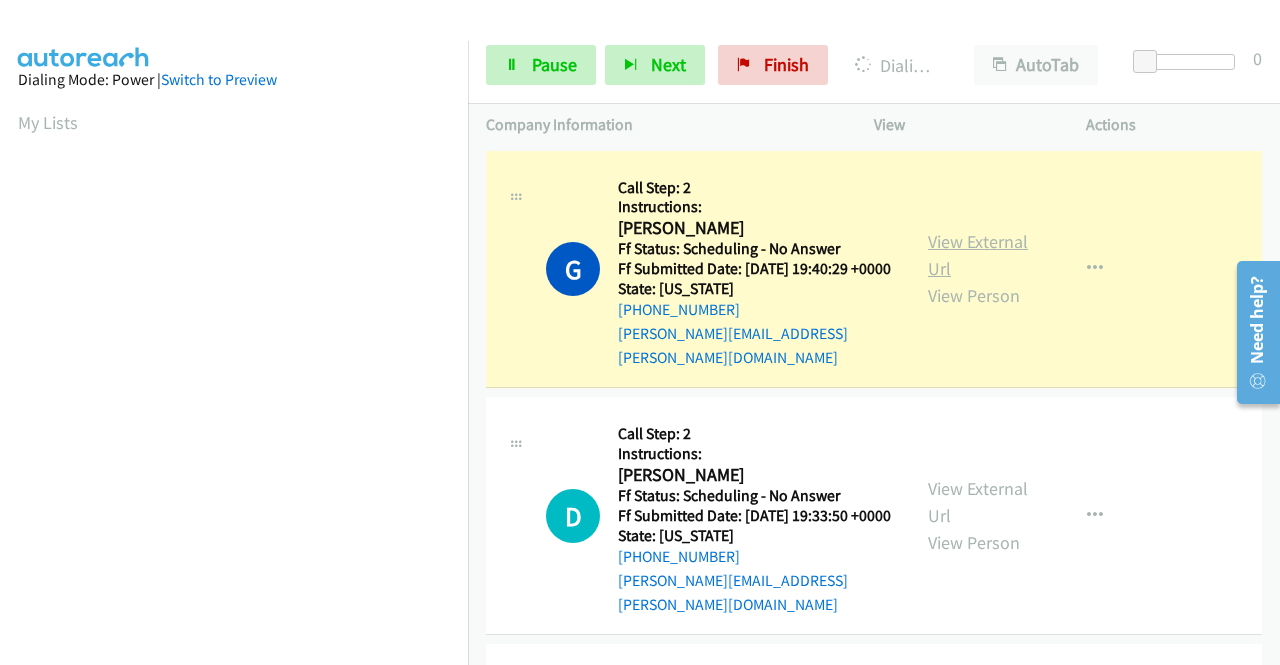 click on "View External Url" at bounding box center [978, 255] 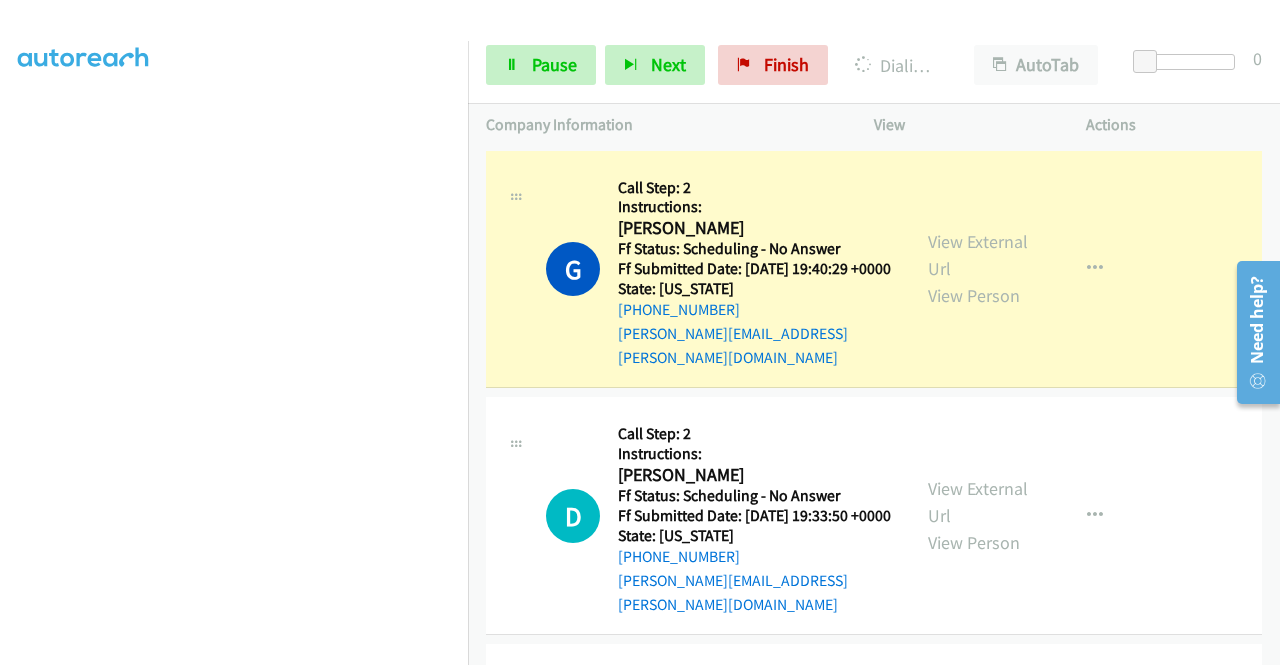 scroll, scrollTop: 454, scrollLeft: 0, axis: vertical 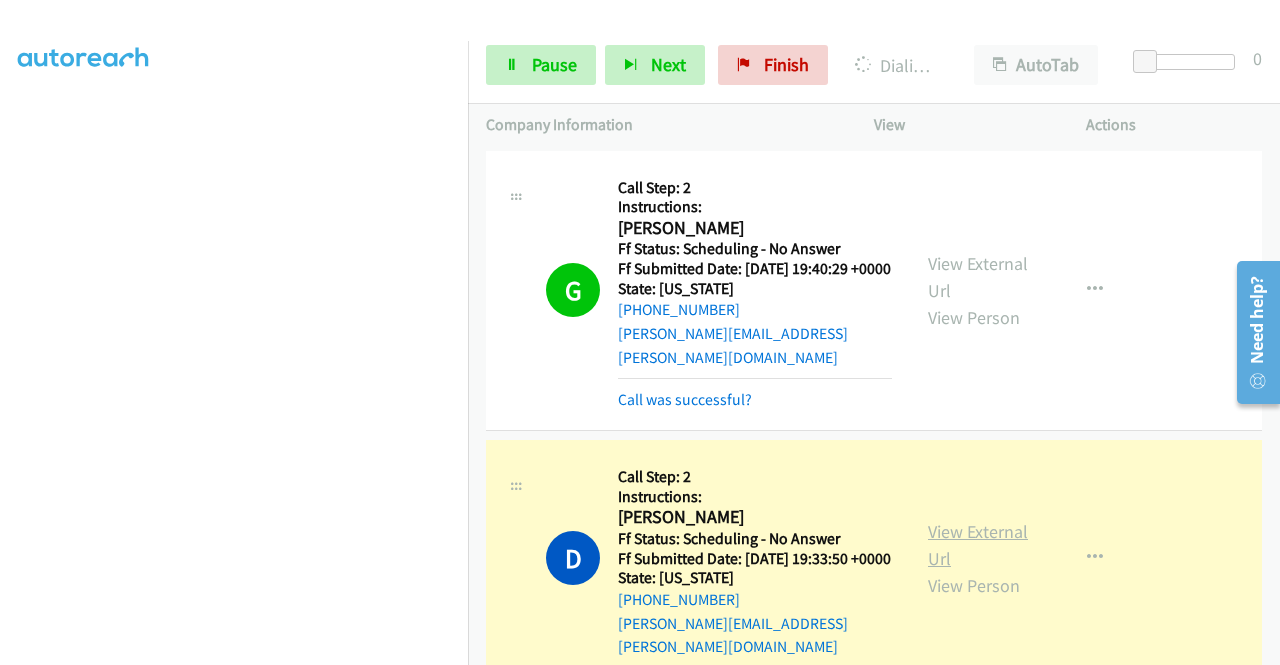 click on "View External Url" at bounding box center [978, 545] 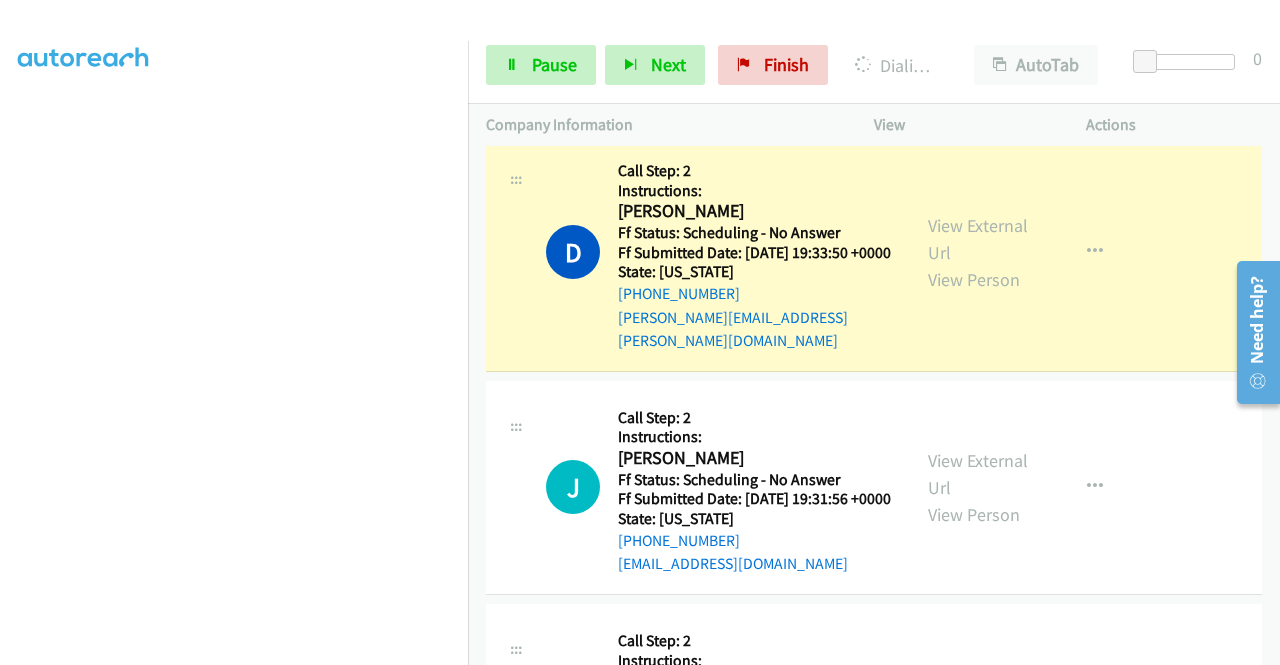 scroll, scrollTop: 346, scrollLeft: 0, axis: vertical 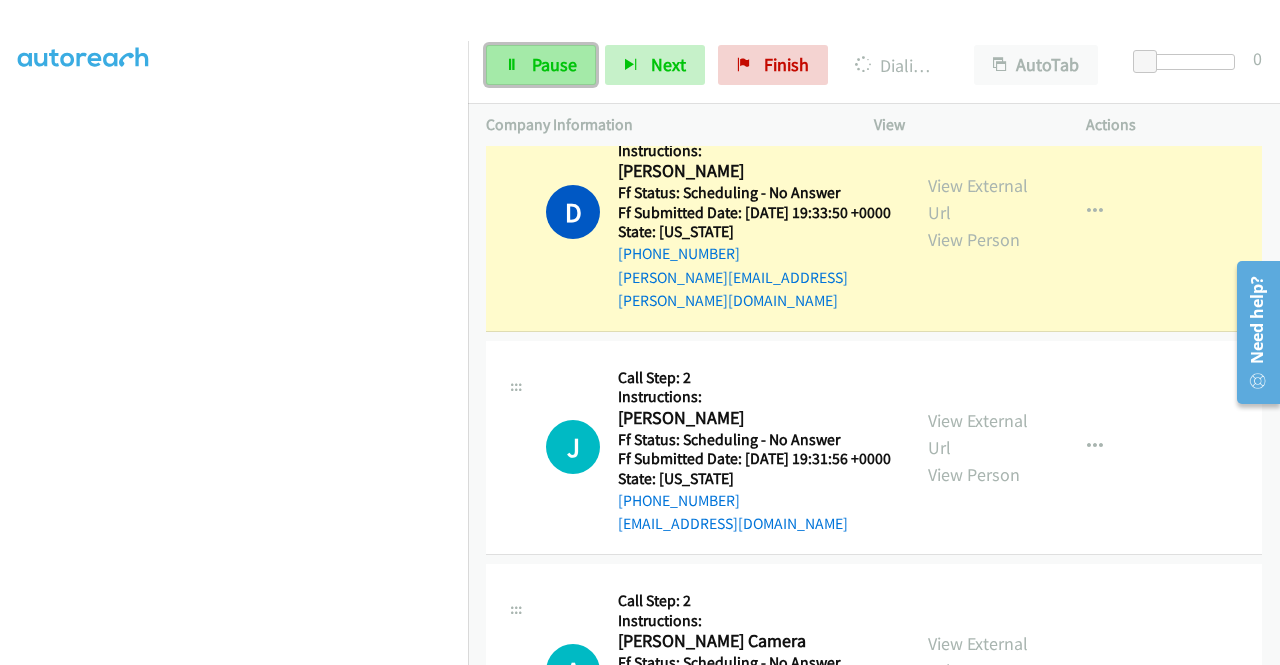 click on "Pause" at bounding box center (541, 65) 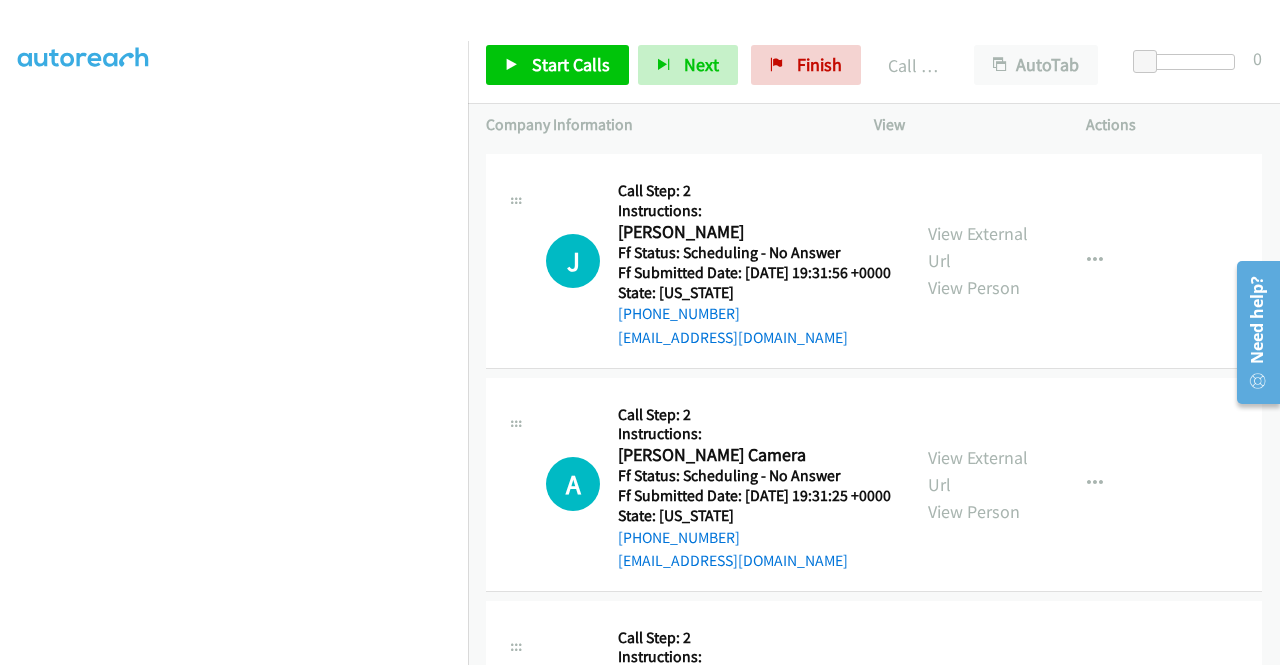 drag, startPoint x: 1278, startPoint y: 223, endPoint x: 49, endPoint y: 1, distance: 1248.8895 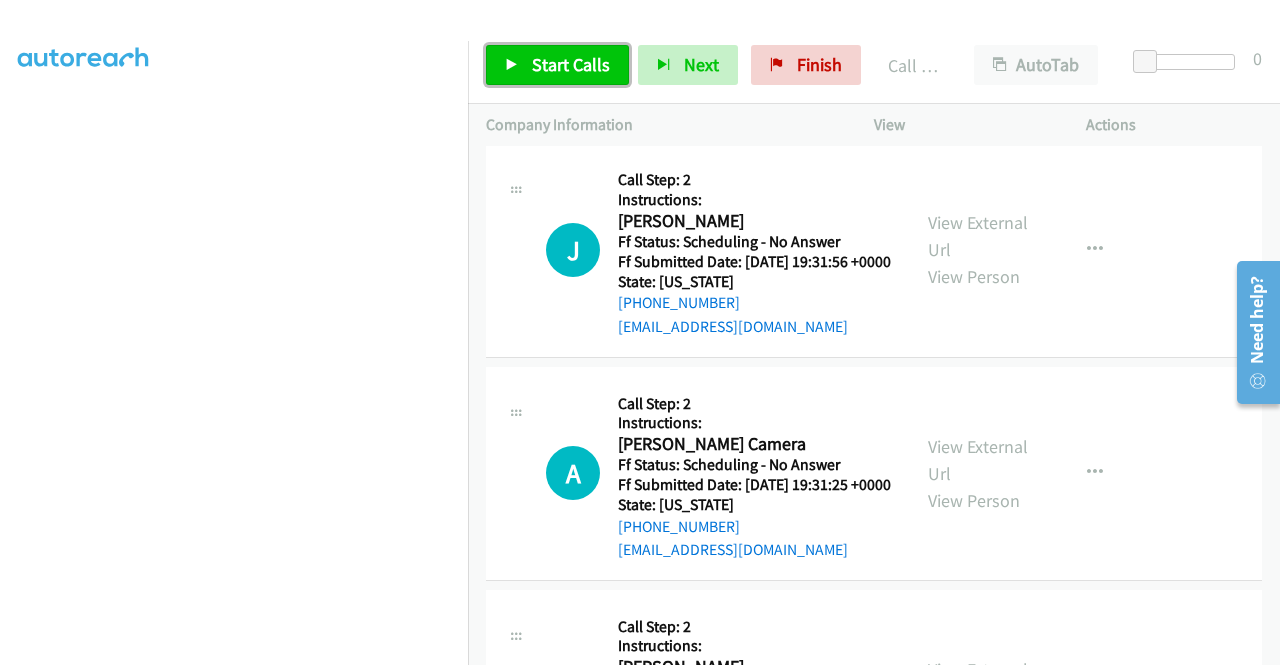 click on "Start Calls" at bounding box center (557, 65) 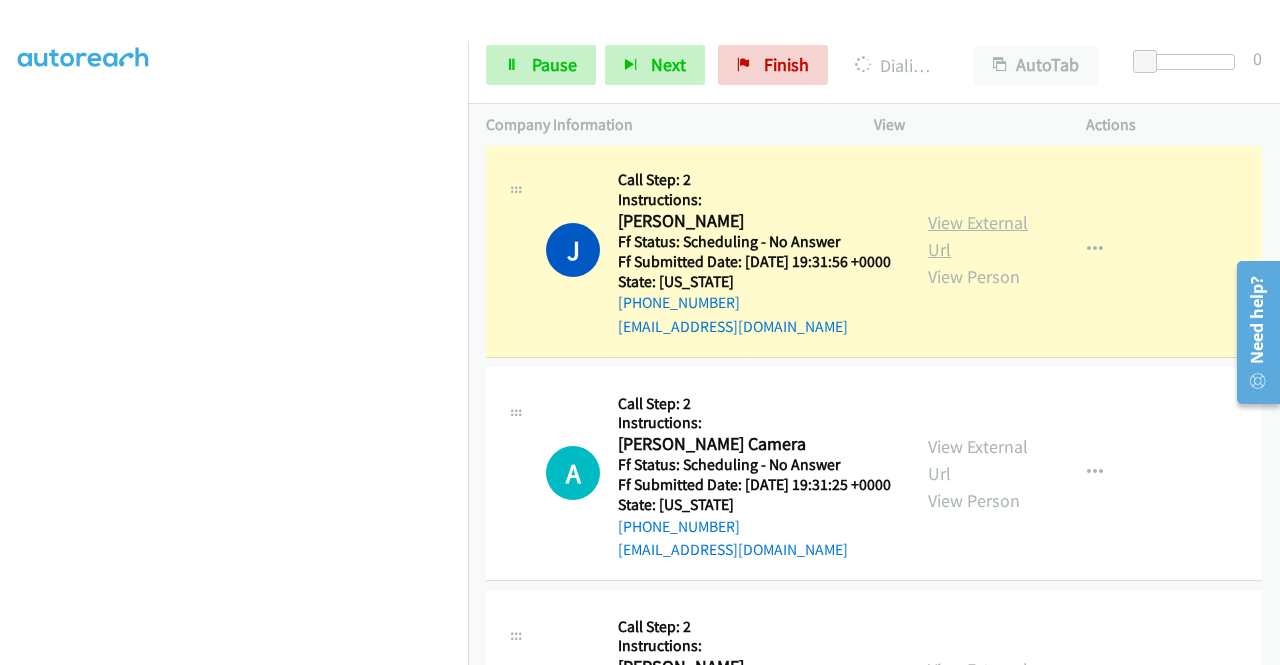 click on "View External Url" at bounding box center (978, 236) 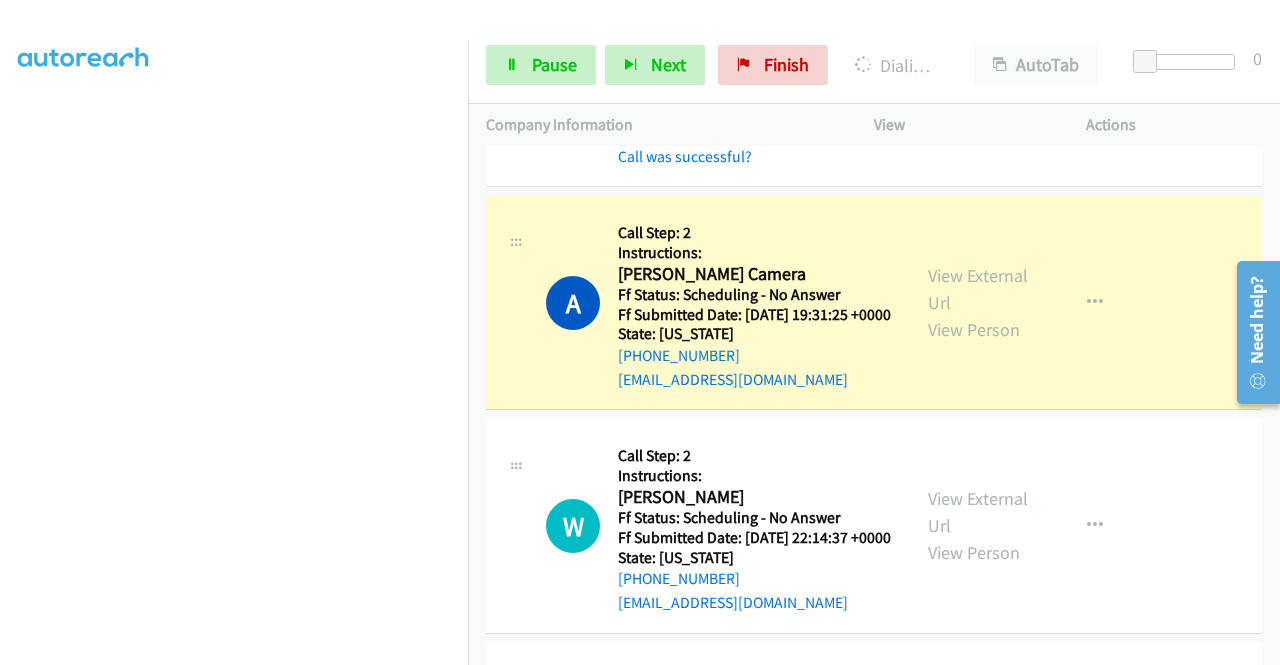 scroll, scrollTop: 826, scrollLeft: 0, axis: vertical 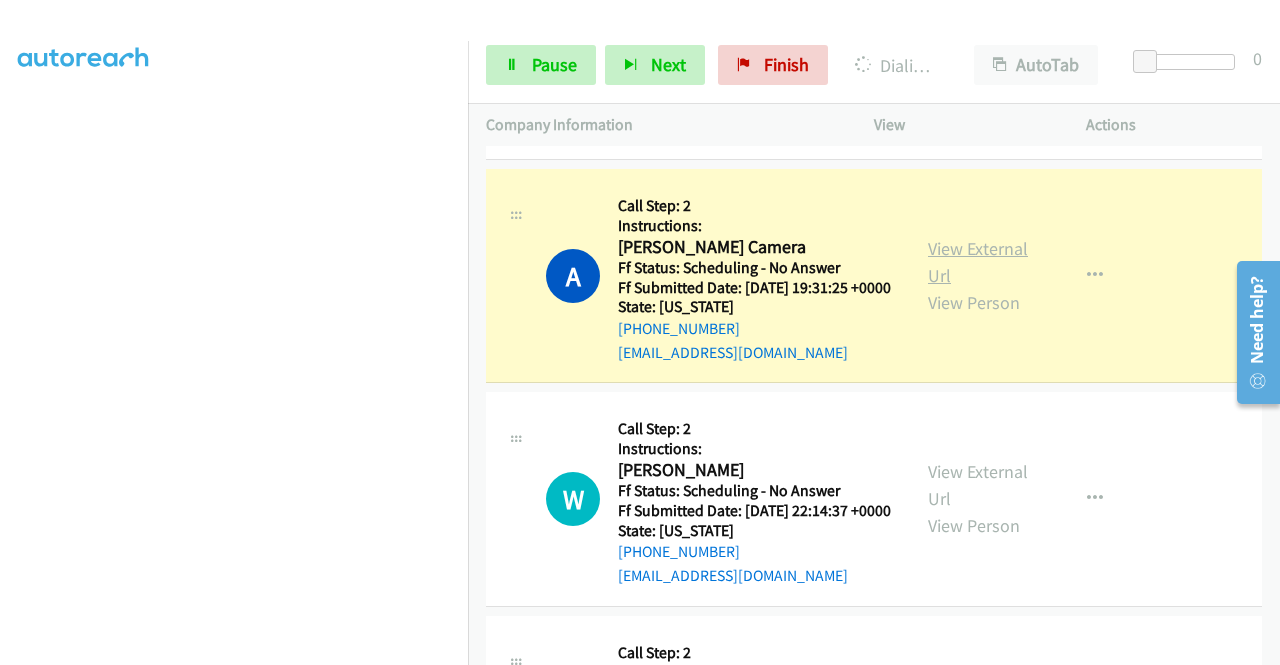click on "View External Url" at bounding box center [978, 262] 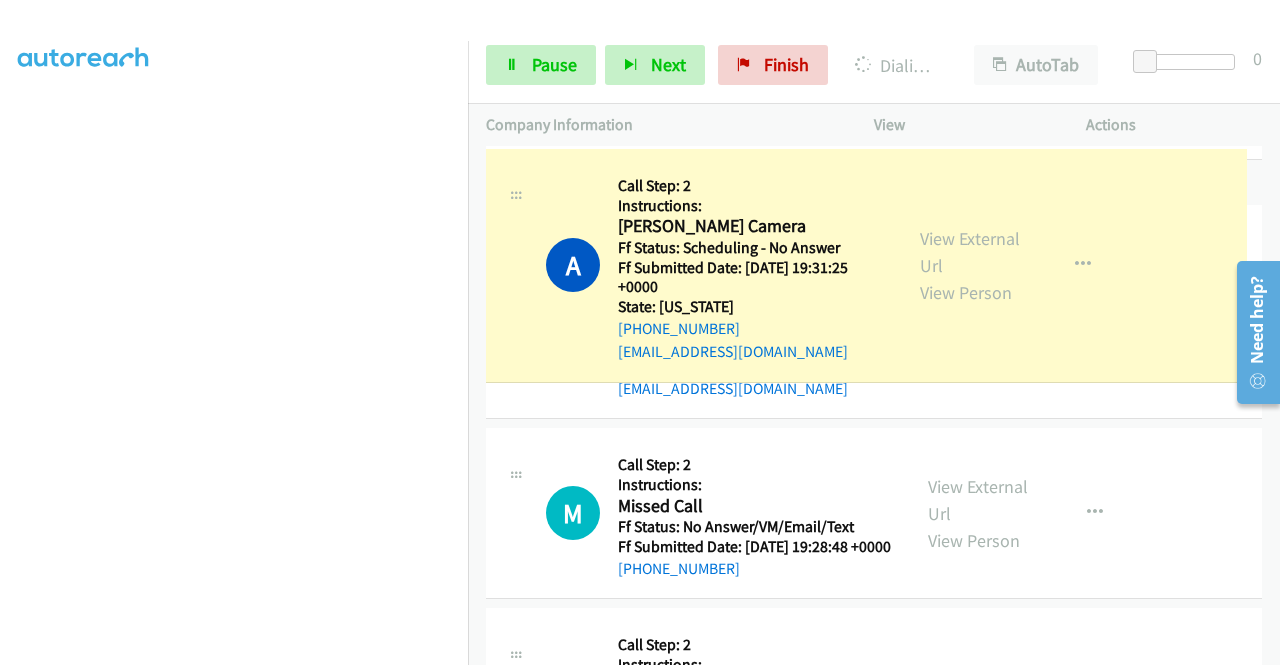 drag, startPoint x: 929, startPoint y: 265, endPoint x: 875, endPoint y: 237, distance: 60.827625 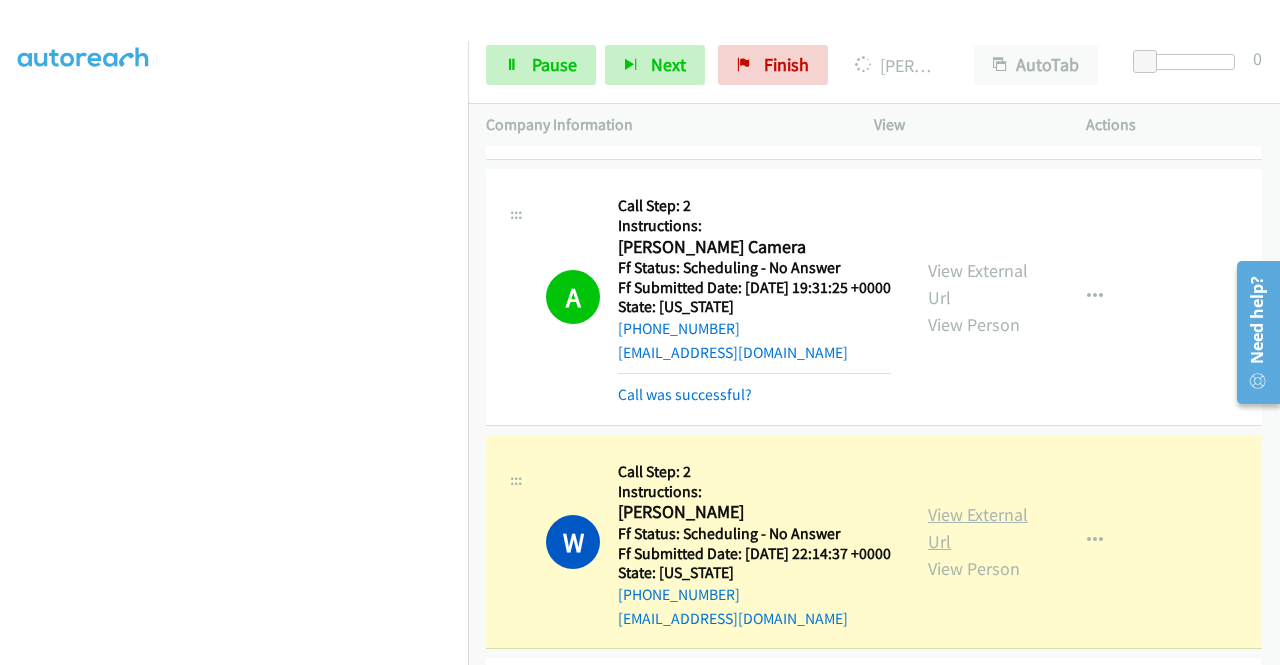 click on "View External Url" at bounding box center (978, 528) 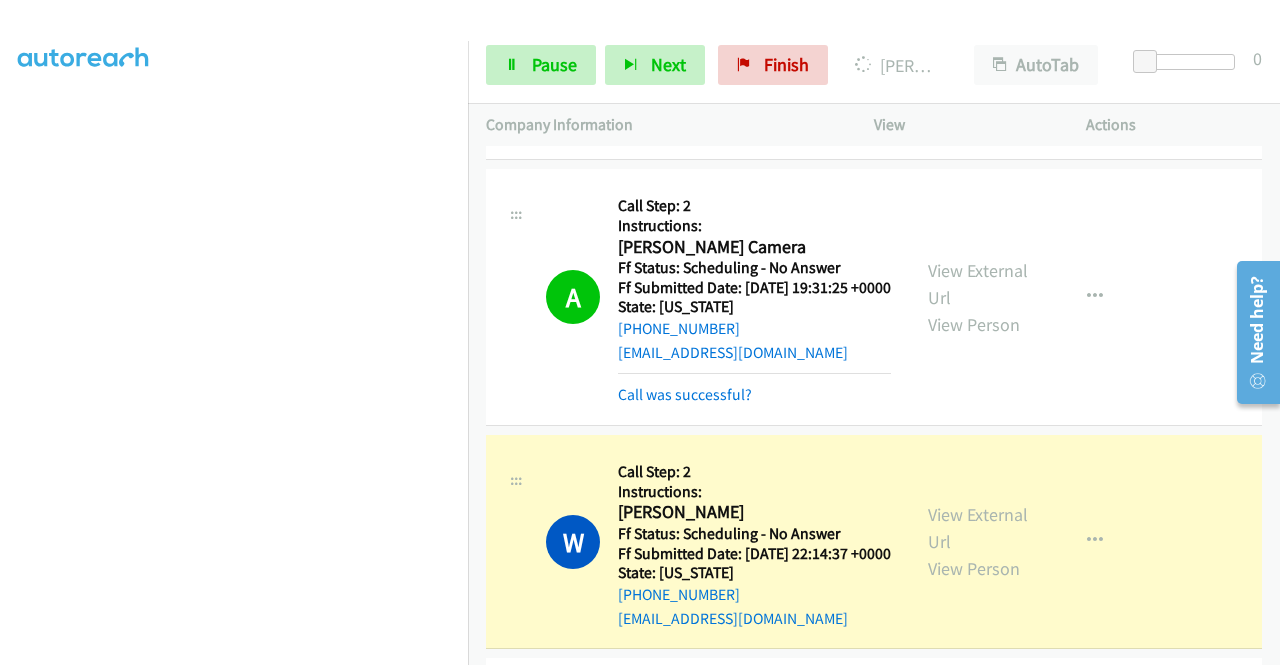 click on "[PHONE_NUMBER]
Call failed - Please reload the list and try again
The Callbar Failed to Load Please Open it and Reload the Page
Hmm something isn't quite right.. Please refresh the page
Hmm something isn't quite right.. Please refresh the page
No records are currently dialable. We'll auto-refresh when new records are added or you can switch to another list or campaign.
Loading New Records ...
G
Callback Scheduled
Call Step: 2
Instructions:
[PERSON_NAME]
America/Los_Angeles
Ff Status: Scheduling - No Answer
Ff Submitted Date: [DATE] 19:40:29 +0000
State: [US_STATE]
[PHONE_NUMBER]
[PERSON_NAME][EMAIL_ADDRESS][PERSON_NAME][DOMAIN_NAME]
Call was successful?
View External Url
View Person
View External Url
Email
Schedule/Manage Callback
Skip Call
Add to do not call list
D" at bounding box center (874, 405) 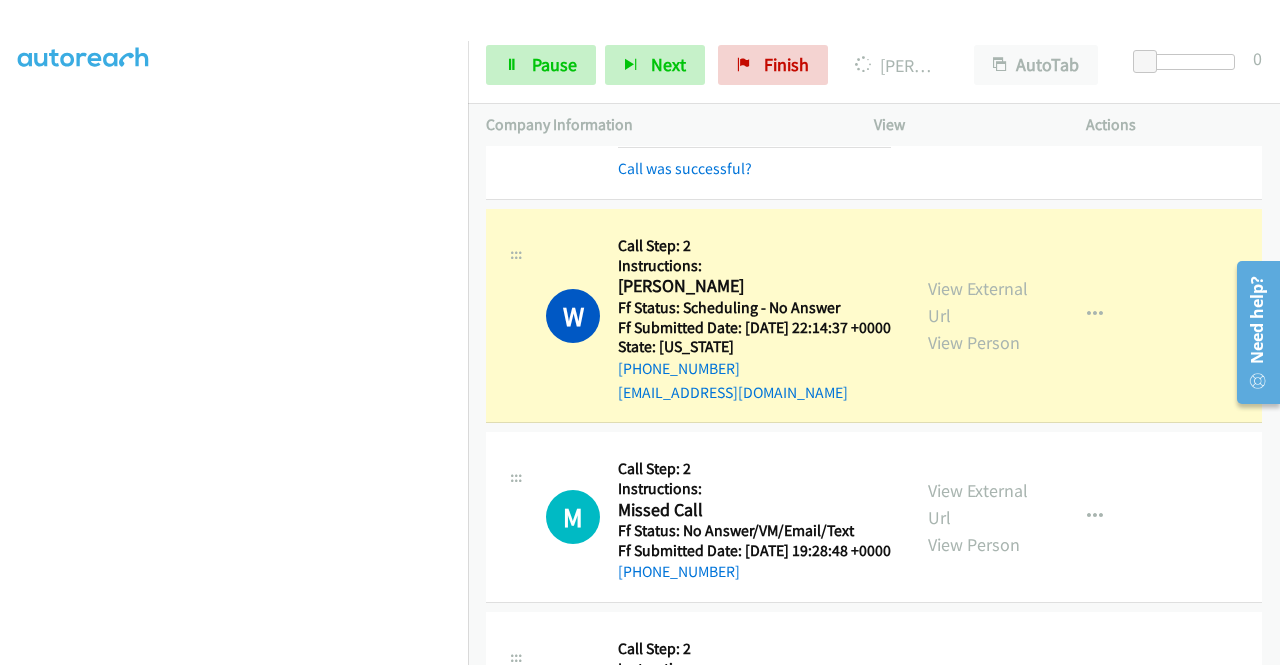 scroll, scrollTop: 1106, scrollLeft: 0, axis: vertical 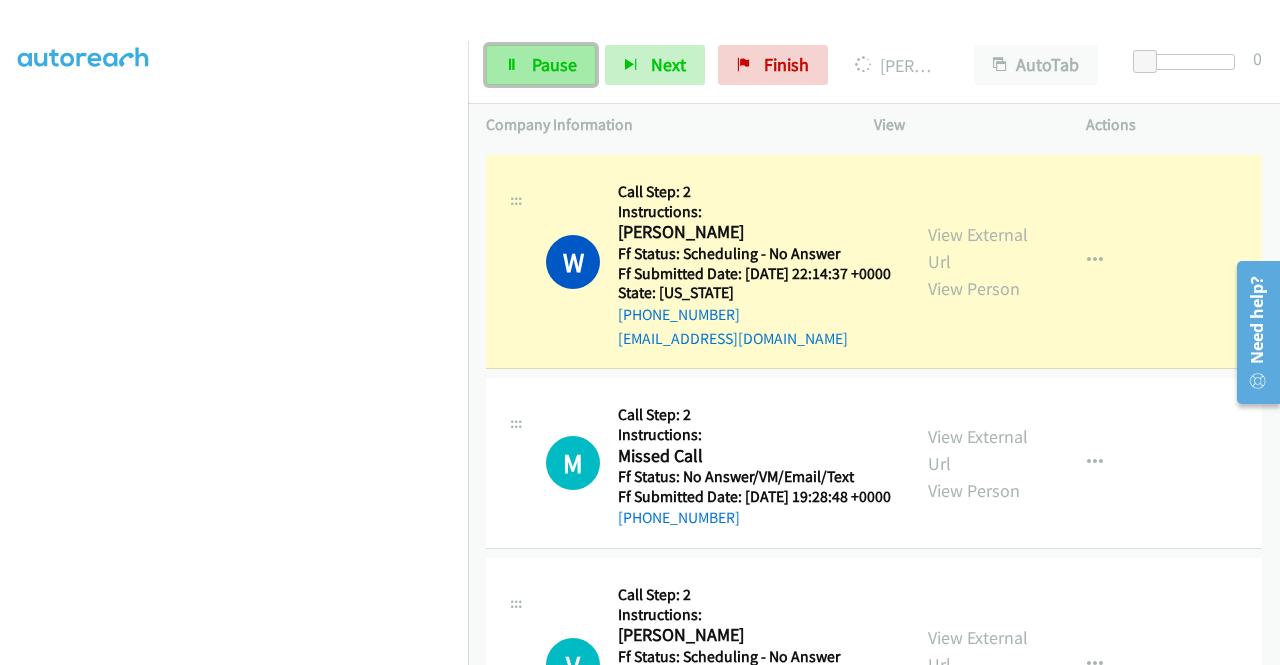 click on "Pause" at bounding box center [554, 64] 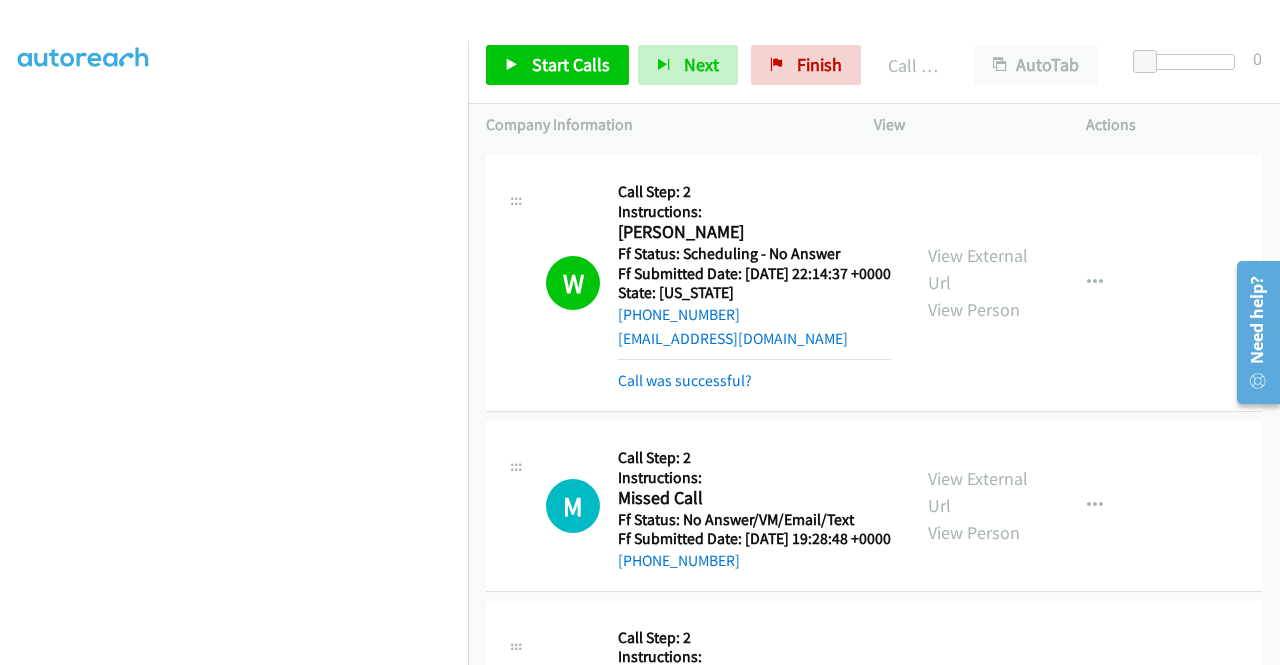 click on "View External Url
View Person
View External Url
Email
Schedule/Manage Callback
Skip Call
Add to do not call list" at bounding box center [1025, 283] 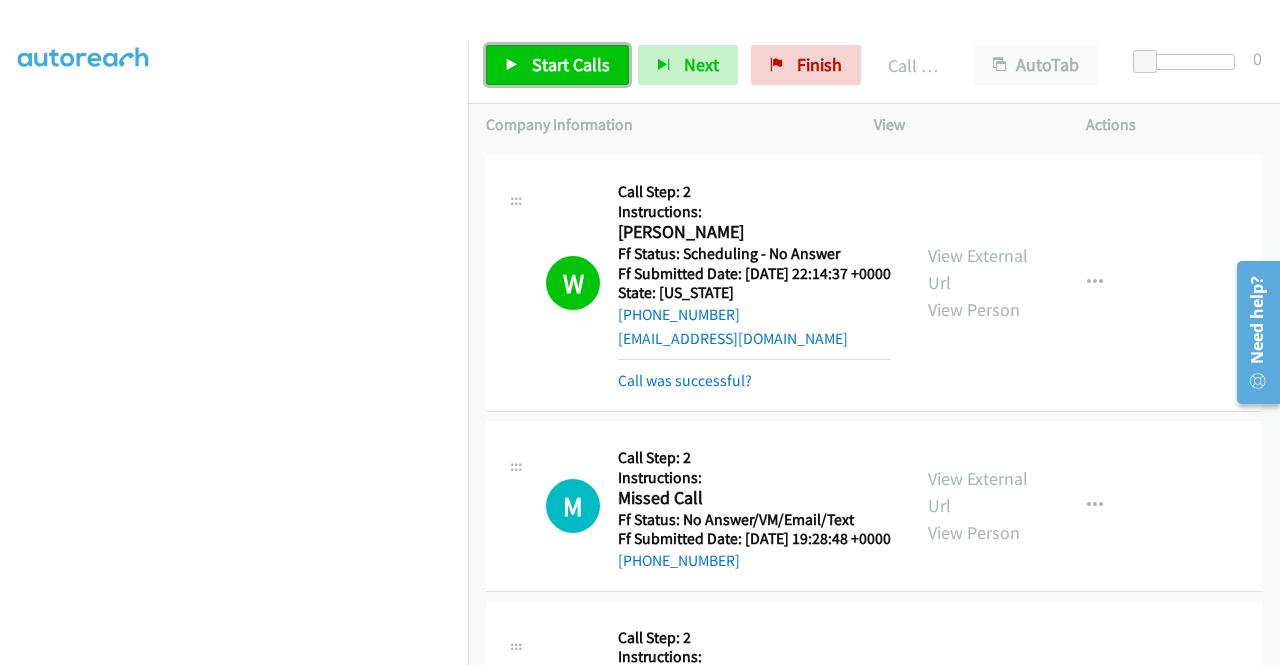 click on "Start Calls" at bounding box center [571, 64] 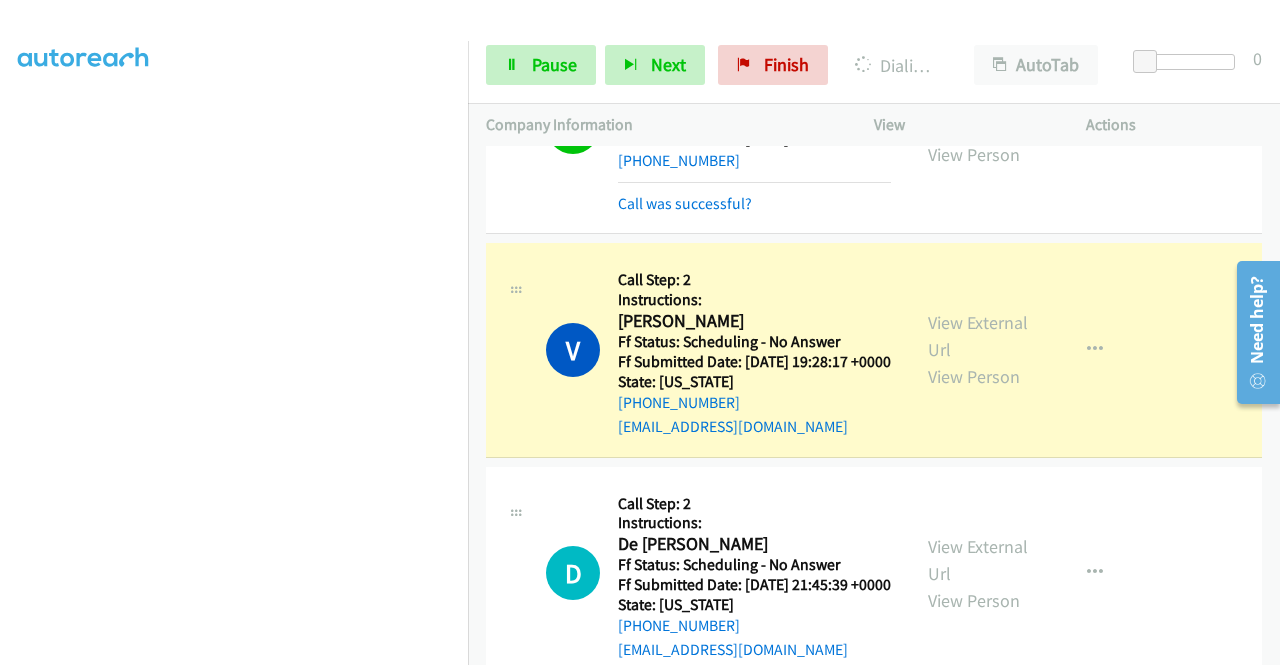 scroll, scrollTop: 1679, scrollLeft: 0, axis: vertical 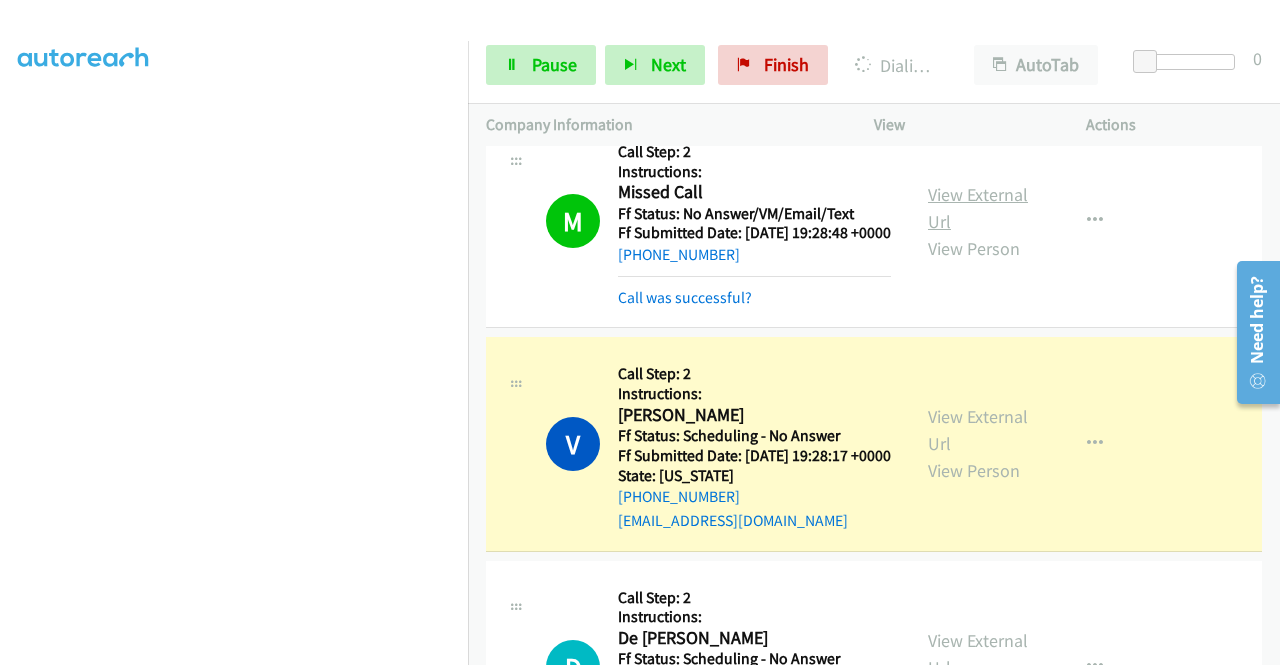 click on "View External Url" at bounding box center [978, 208] 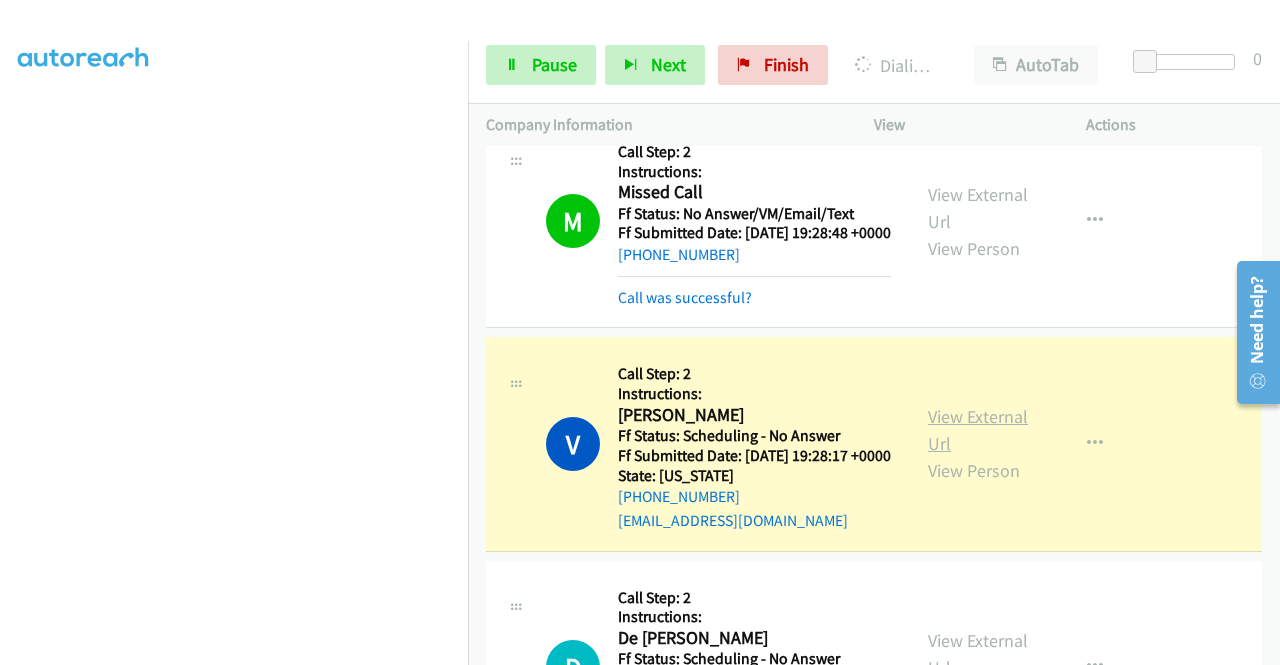 click on "View External Url" at bounding box center (978, 430) 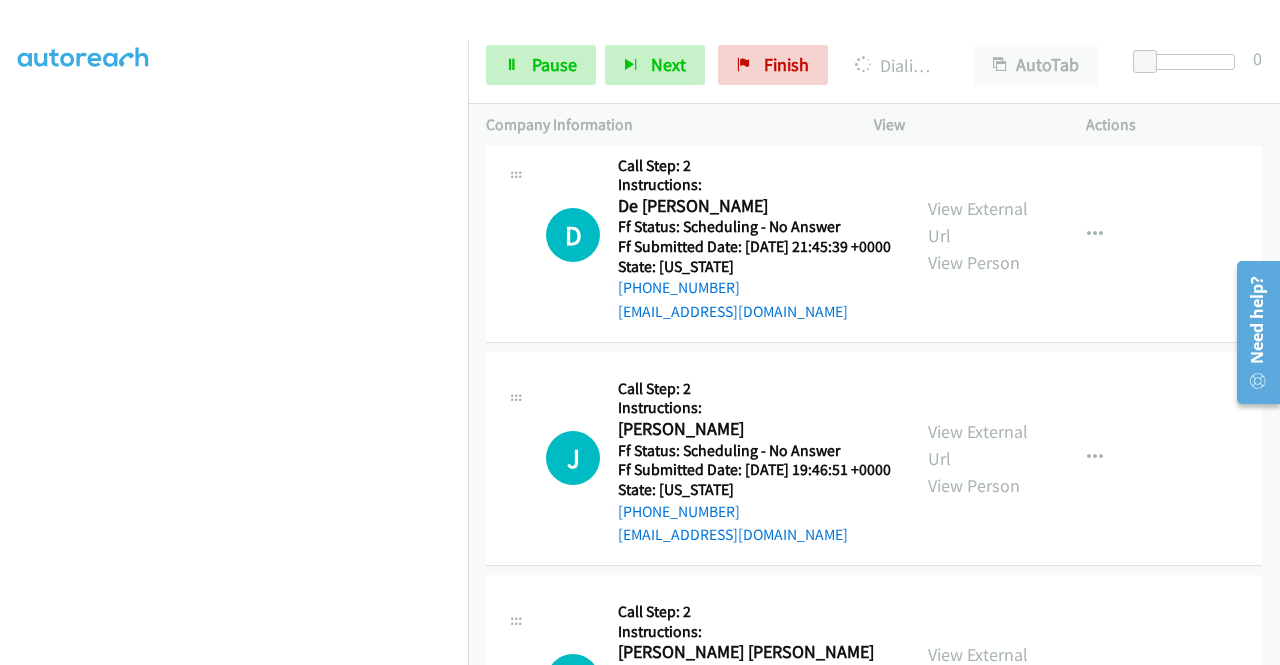scroll, scrollTop: 1879, scrollLeft: 0, axis: vertical 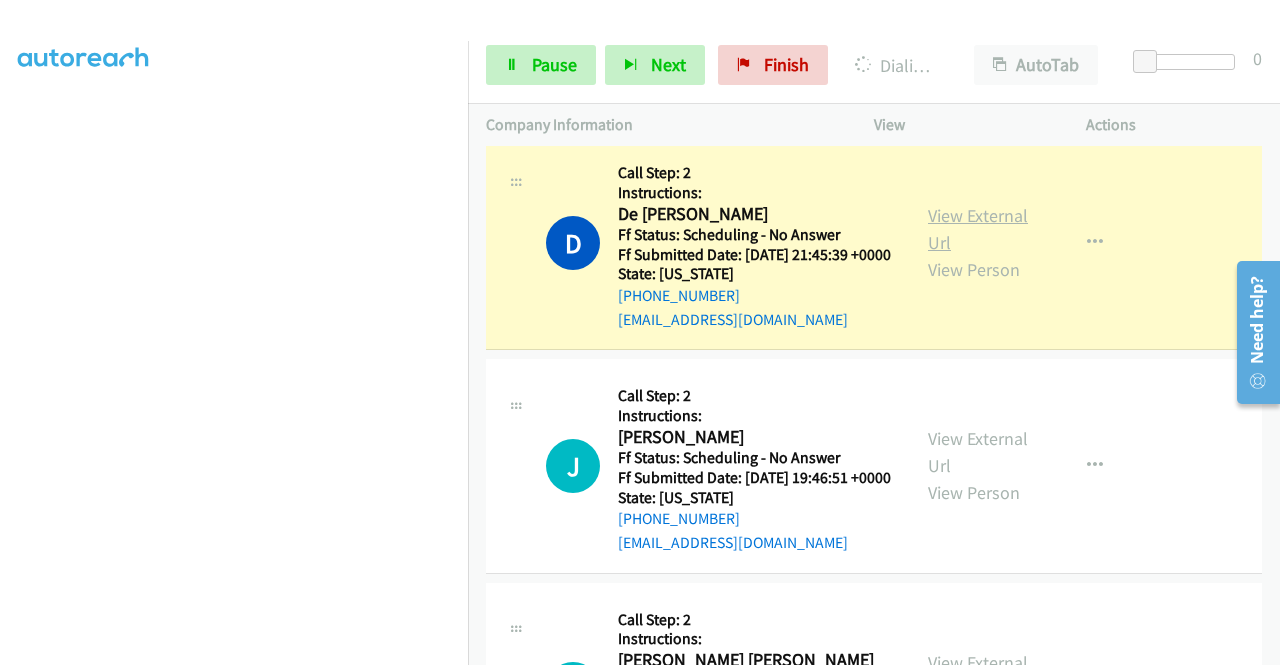 click on "View External Url" at bounding box center (978, 229) 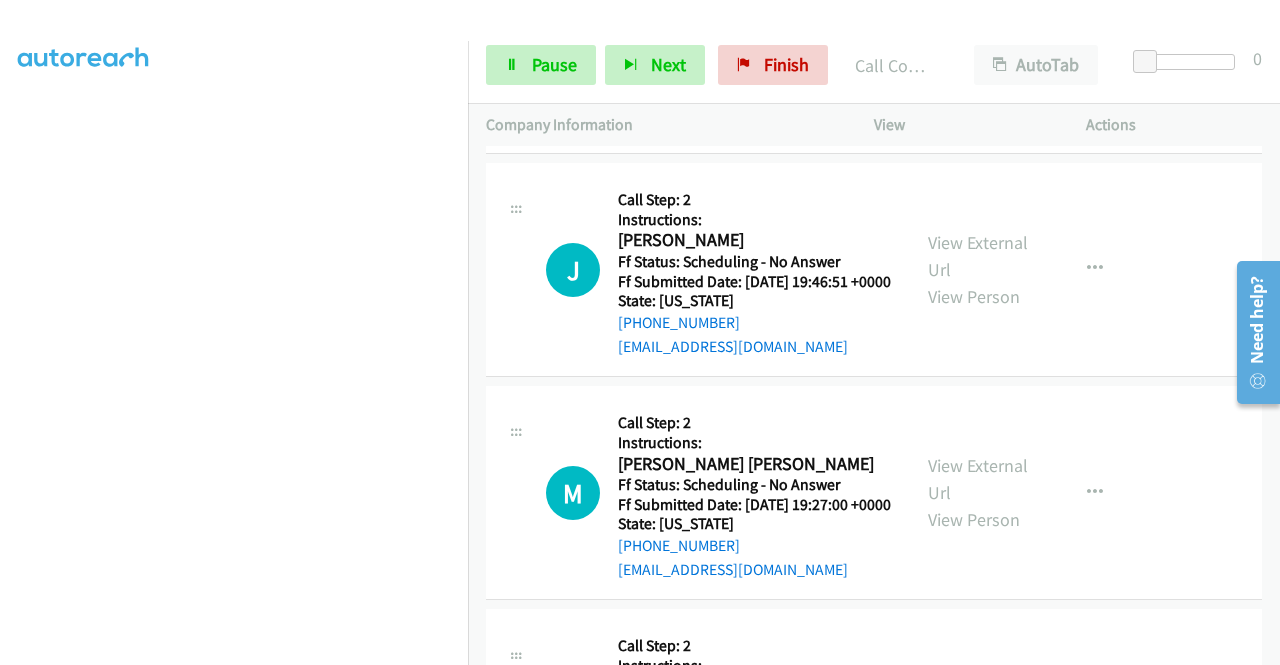 scroll, scrollTop: 2158, scrollLeft: 0, axis: vertical 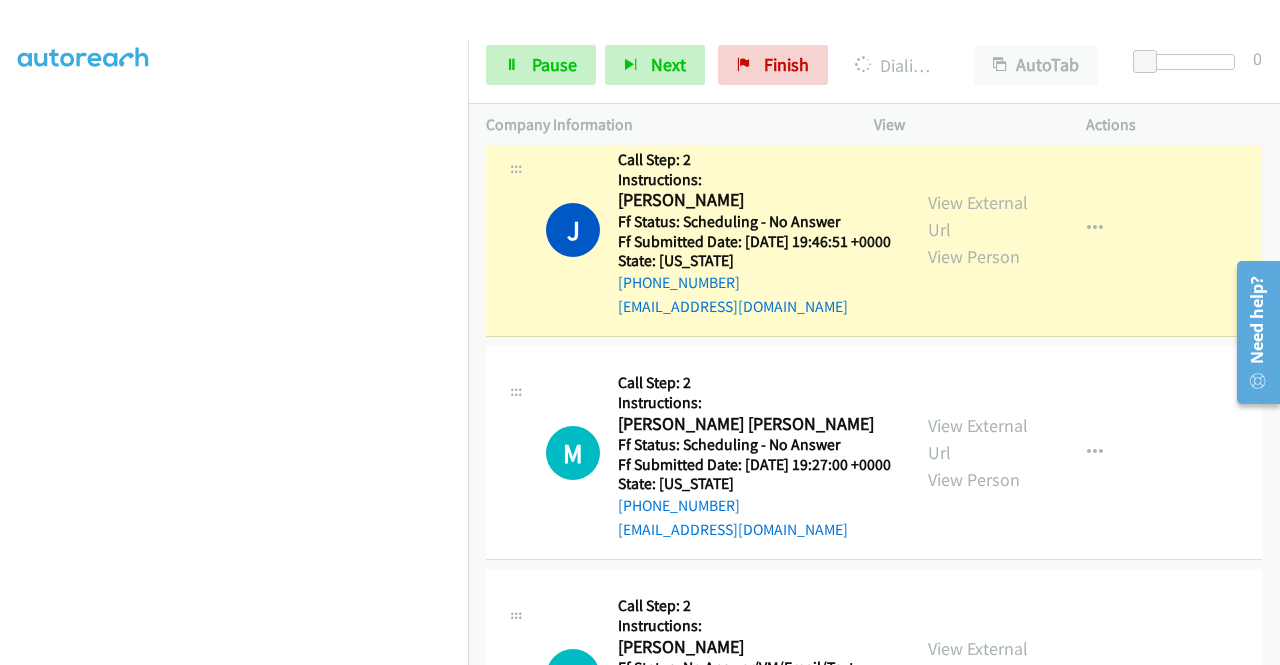 click on "View External Url
View Person" at bounding box center (980, 229) 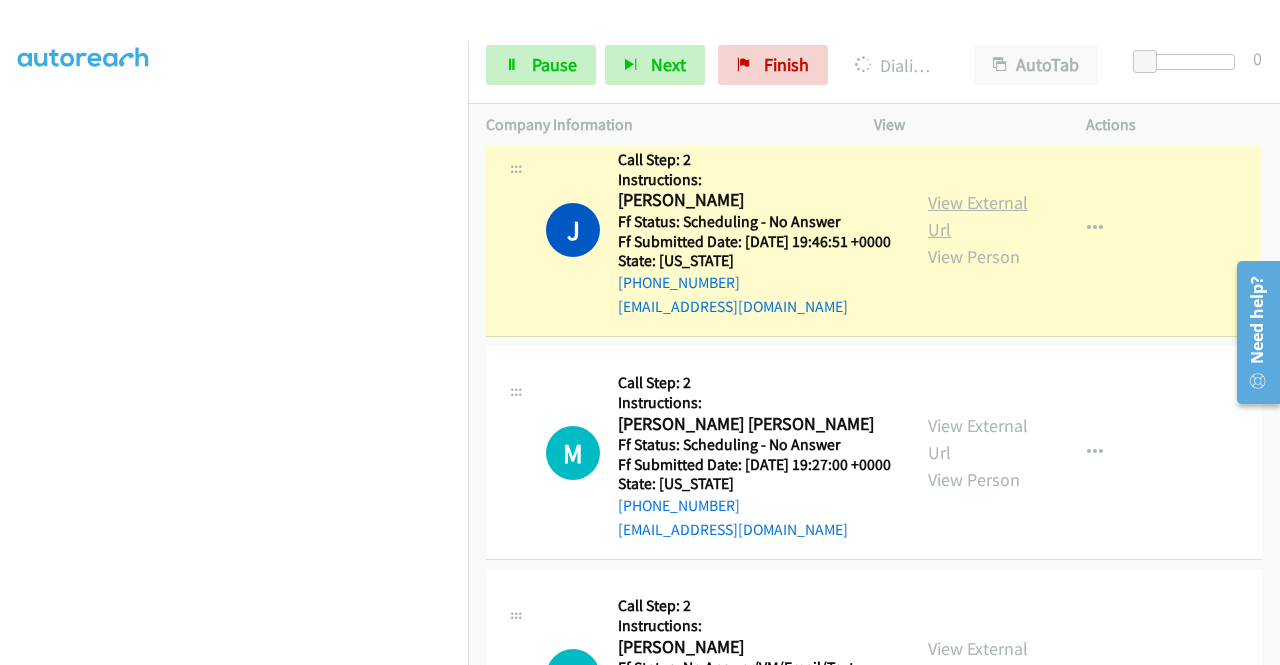 click on "View External Url" at bounding box center [978, 216] 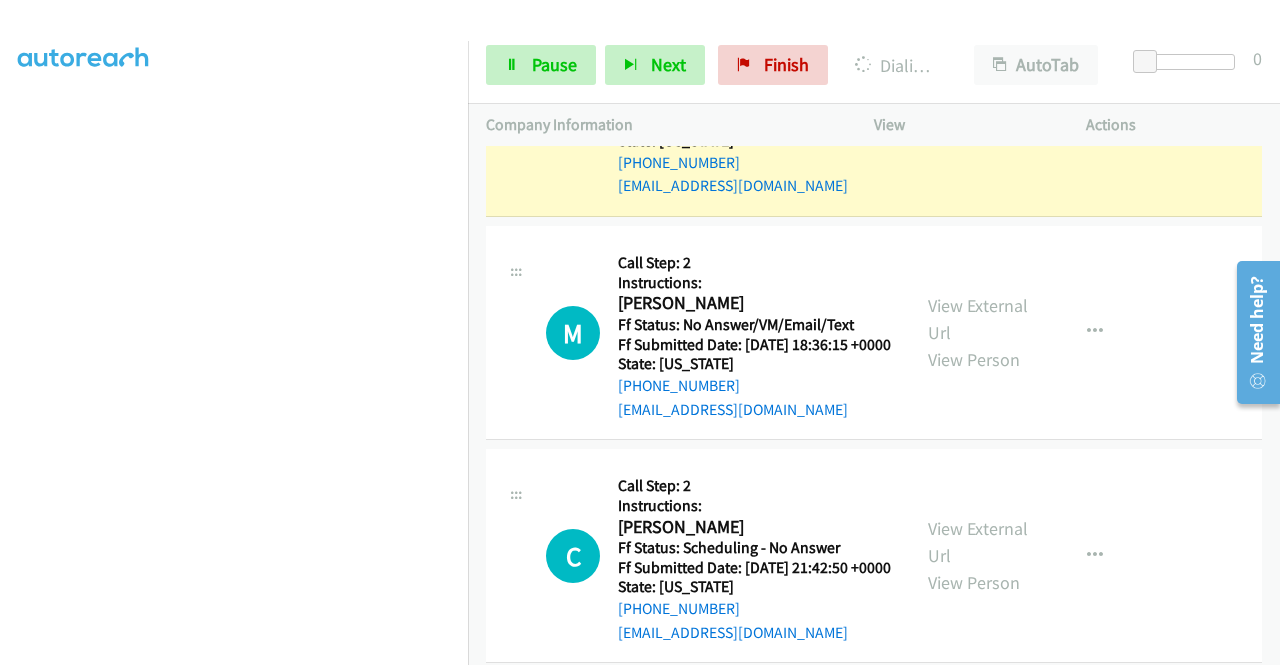 scroll, scrollTop: 2558, scrollLeft: 0, axis: vertical 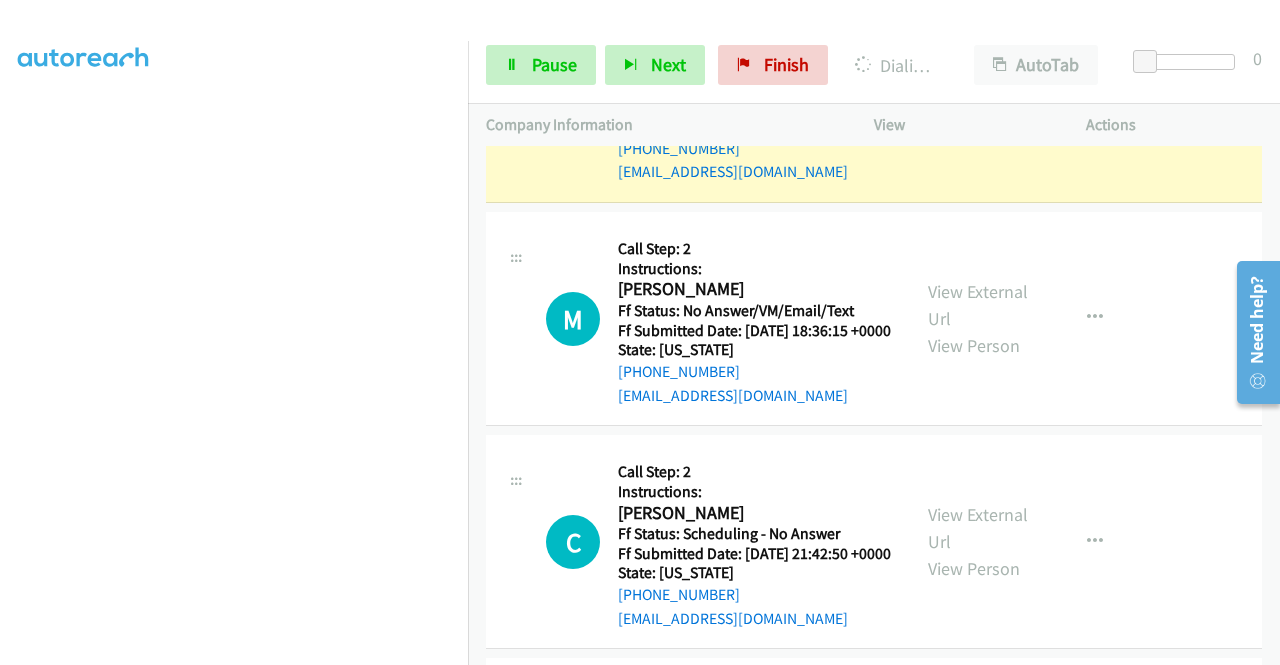 click on "View External Url
View Person" at bounding box center (980, 95) 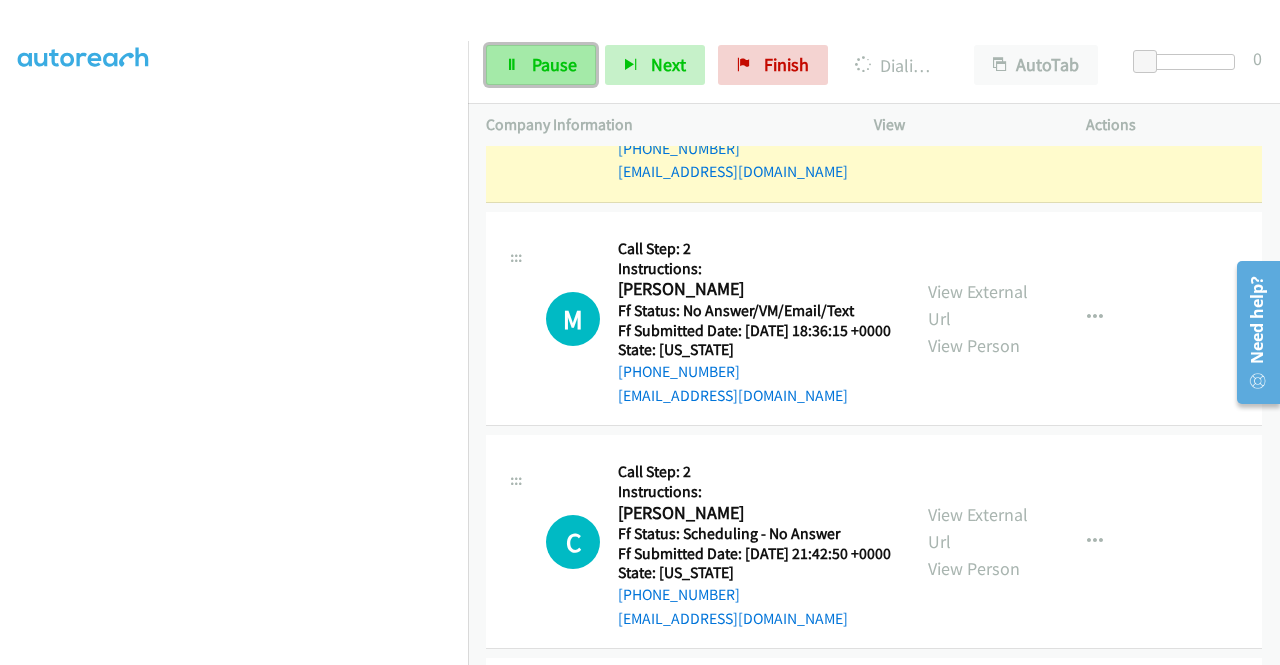 click on "Pause" at bounding box center [541, 65] 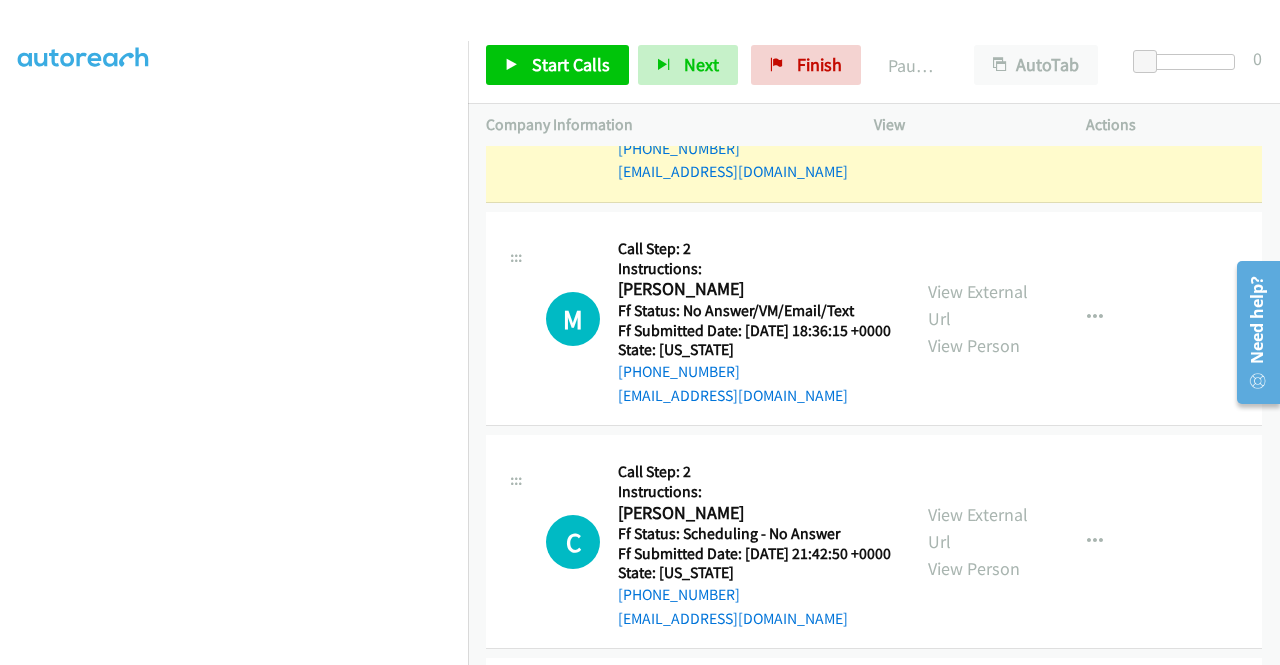 scroll, scrollTop: 456, scrollLeft: 0, axis: vertical 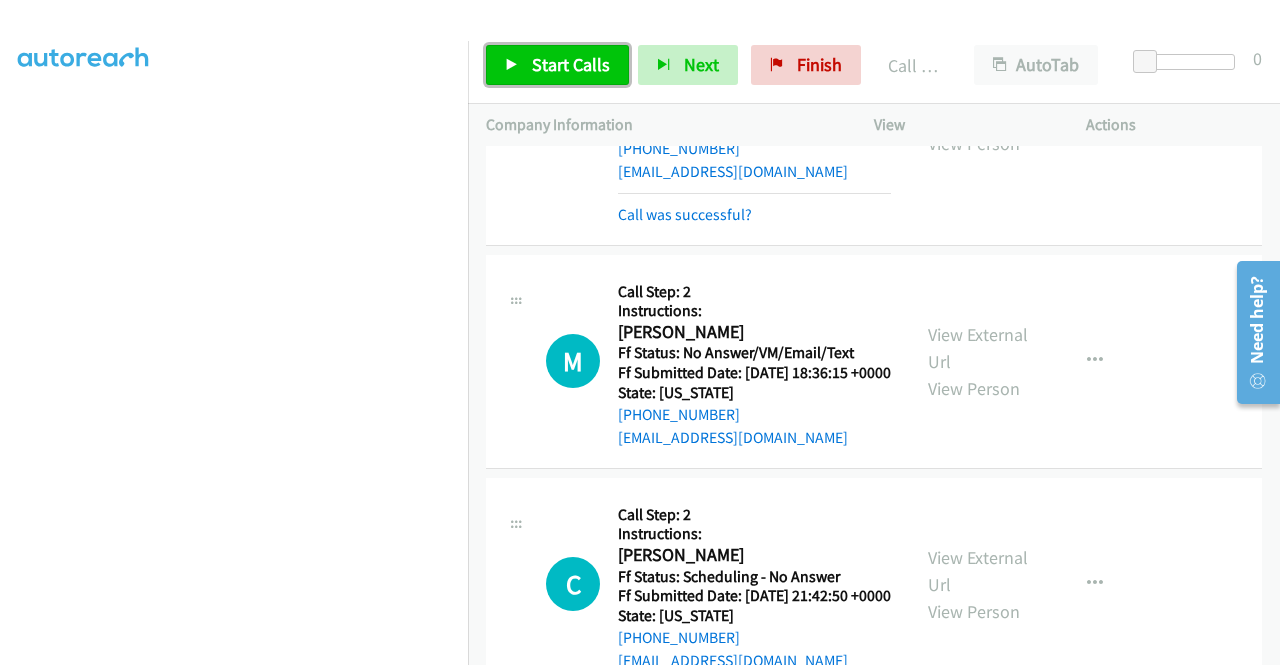 click on "Start Calls" at bounding box center [557, 65] 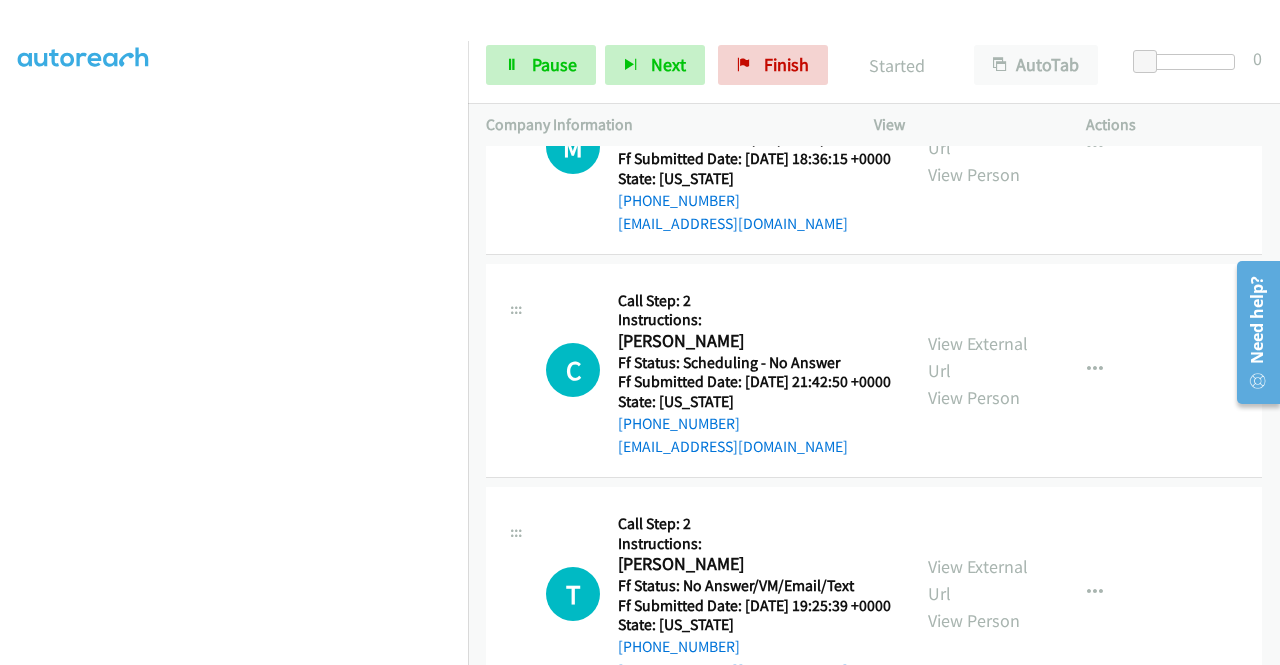 scroll, scrollTop: 2798, scrollLeft: 0, axis: vertical 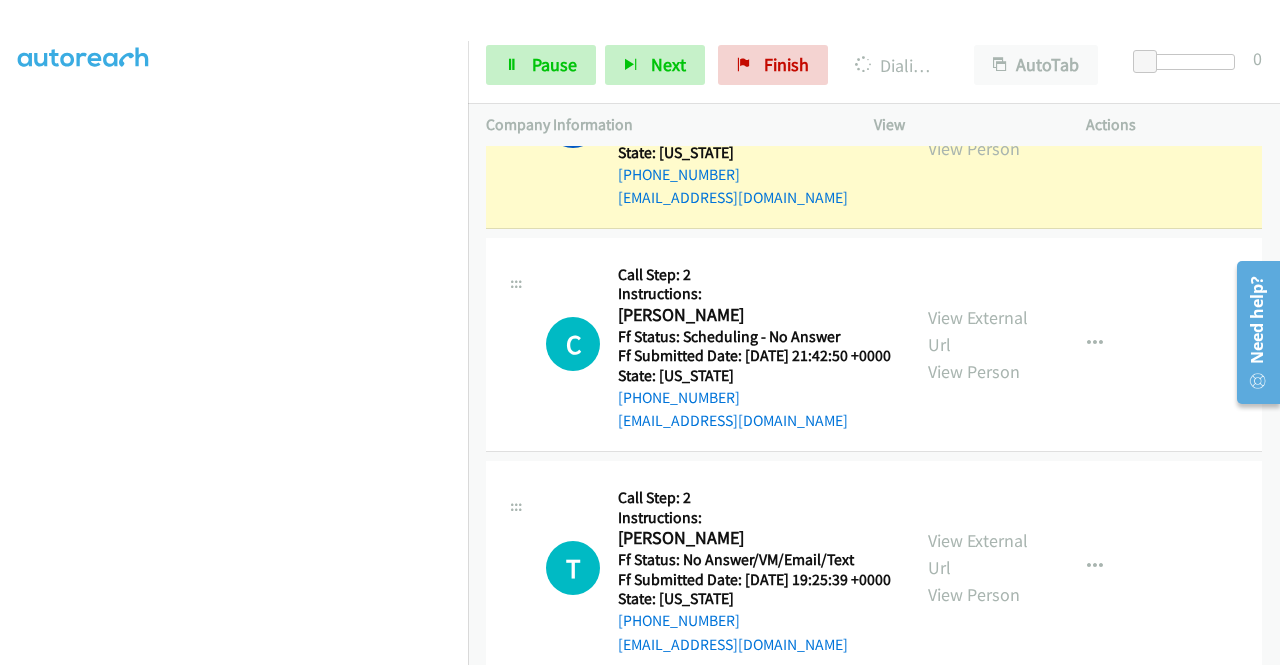 click on "View External Url" at bounding box center (978, 108) 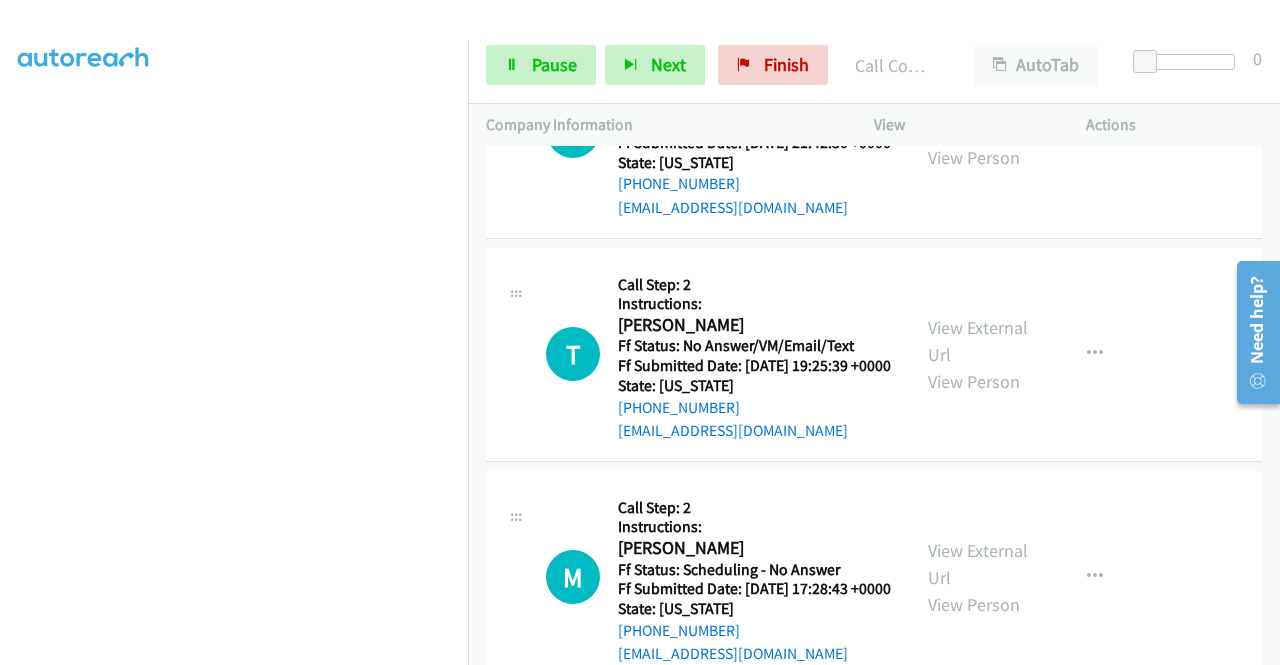 scroll, scrollTop: 3078, scrollLeft: 0, axis: vertical 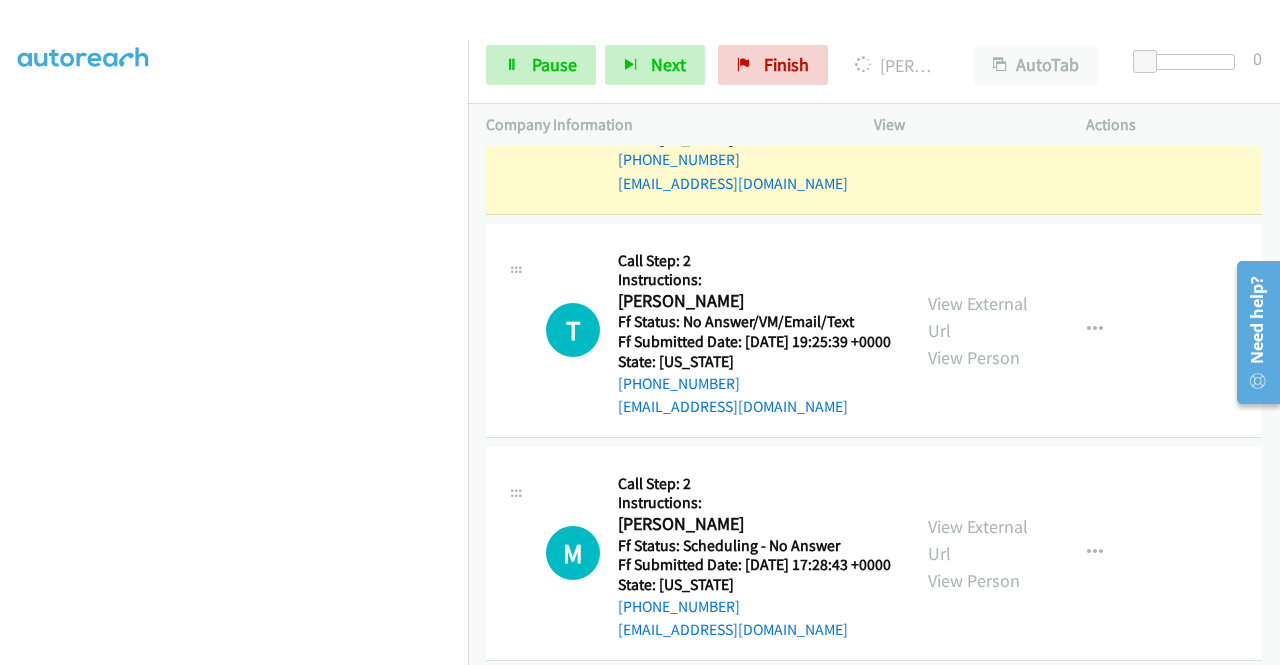click on "View External Url" at bounding box center (978, 93) 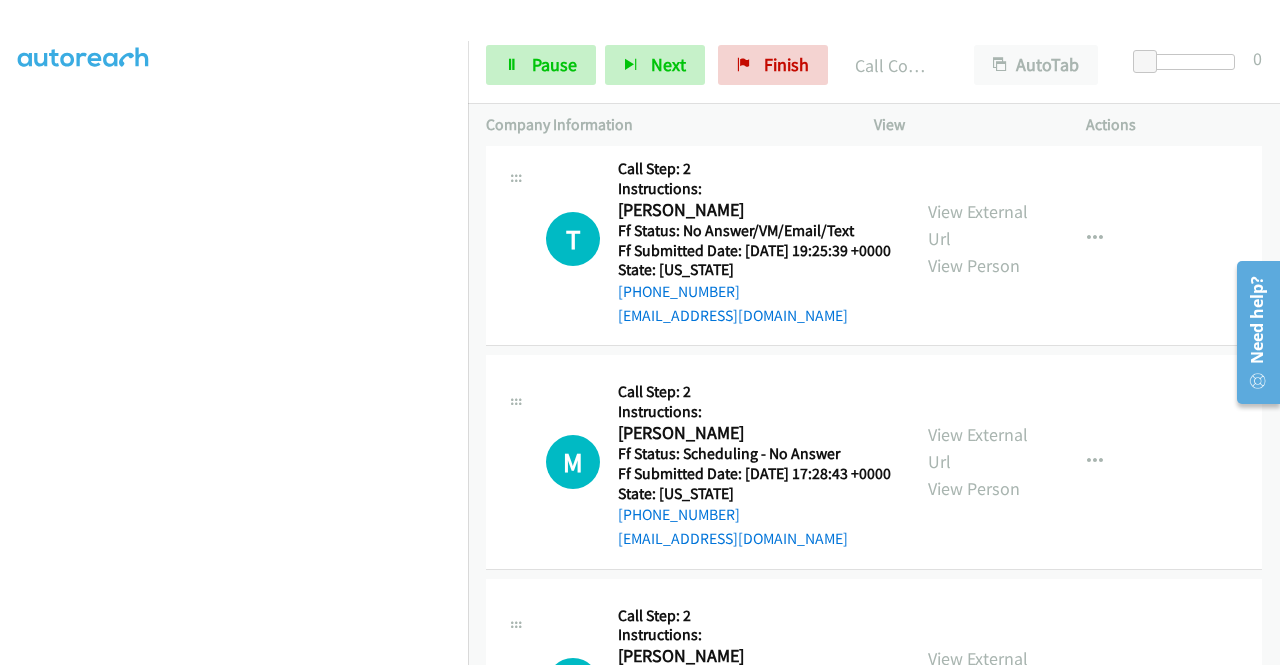 scroll, scrollTop: 3398, scrollLeft: 0, axis: vertical 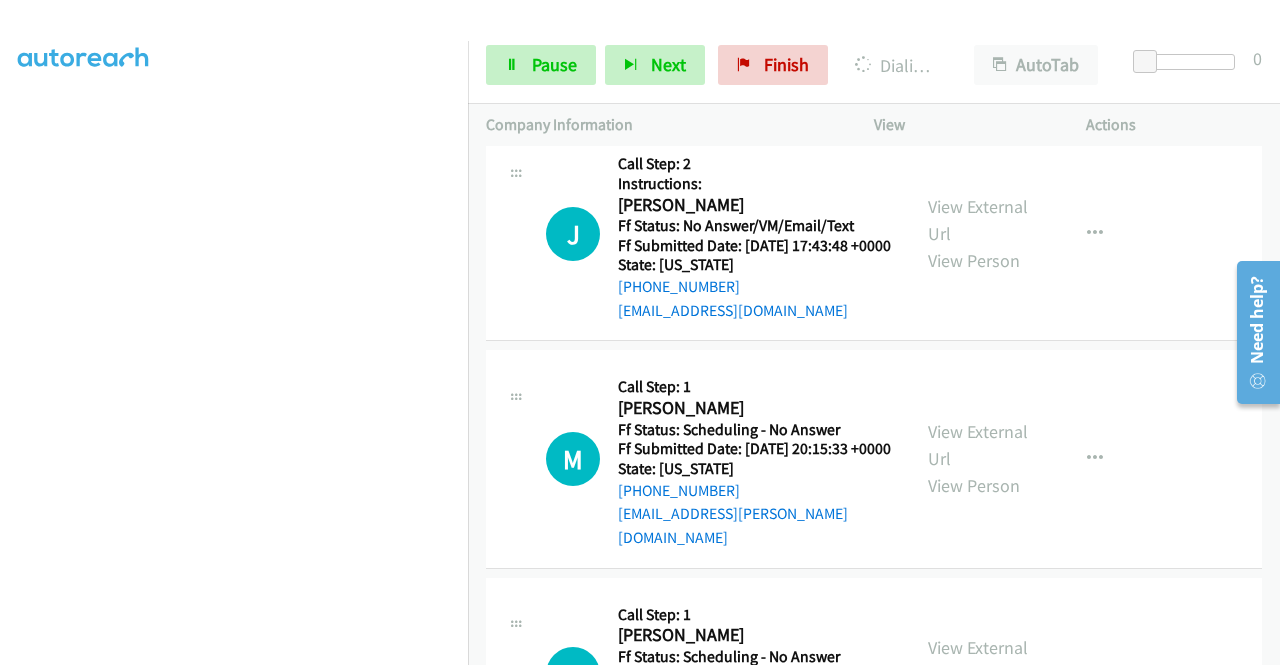 click on "View External Url" at bounding box center [978, -3] 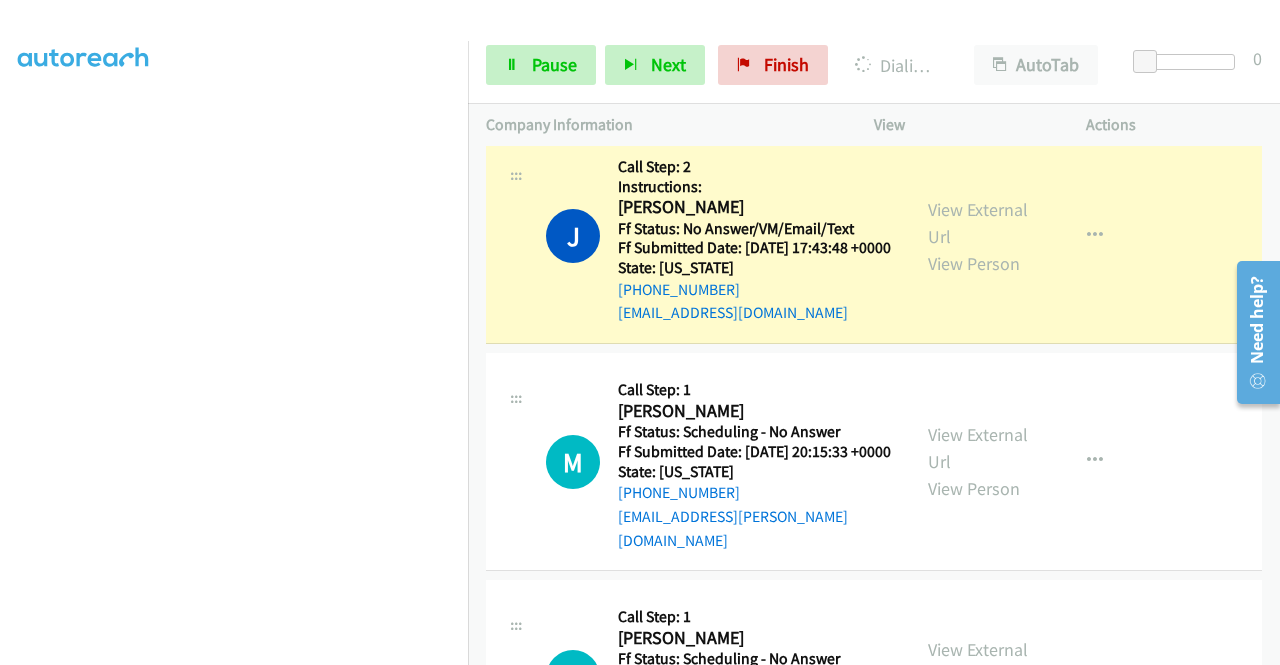 scroll, scrollTop: 3852, scrollLeft: 0, axis: vertical 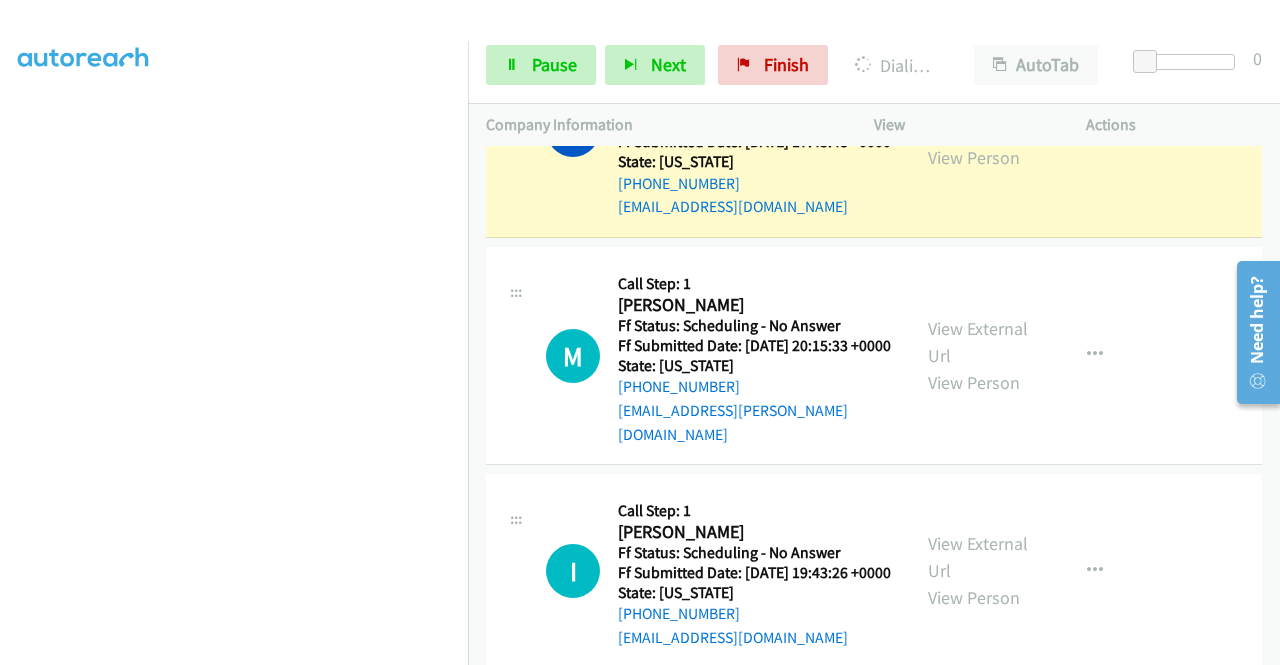 click on "View External Url" at bounding box center (978, 117) 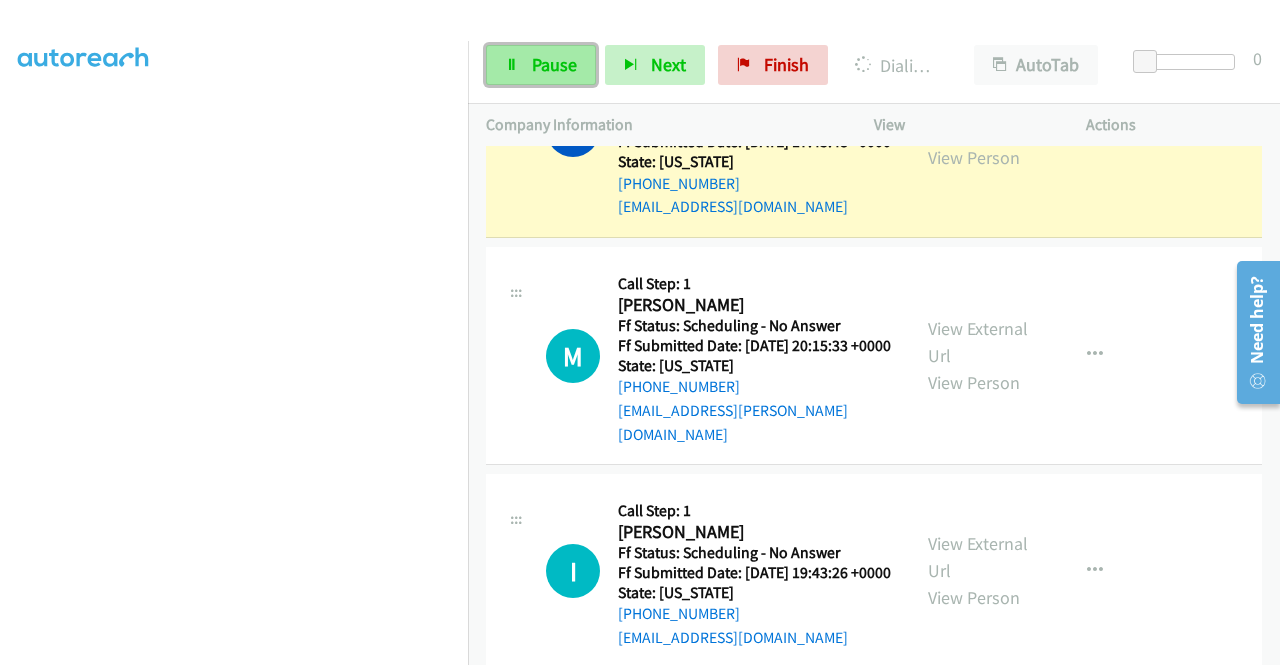 click on "Pause" at bounding box center (554, 64) 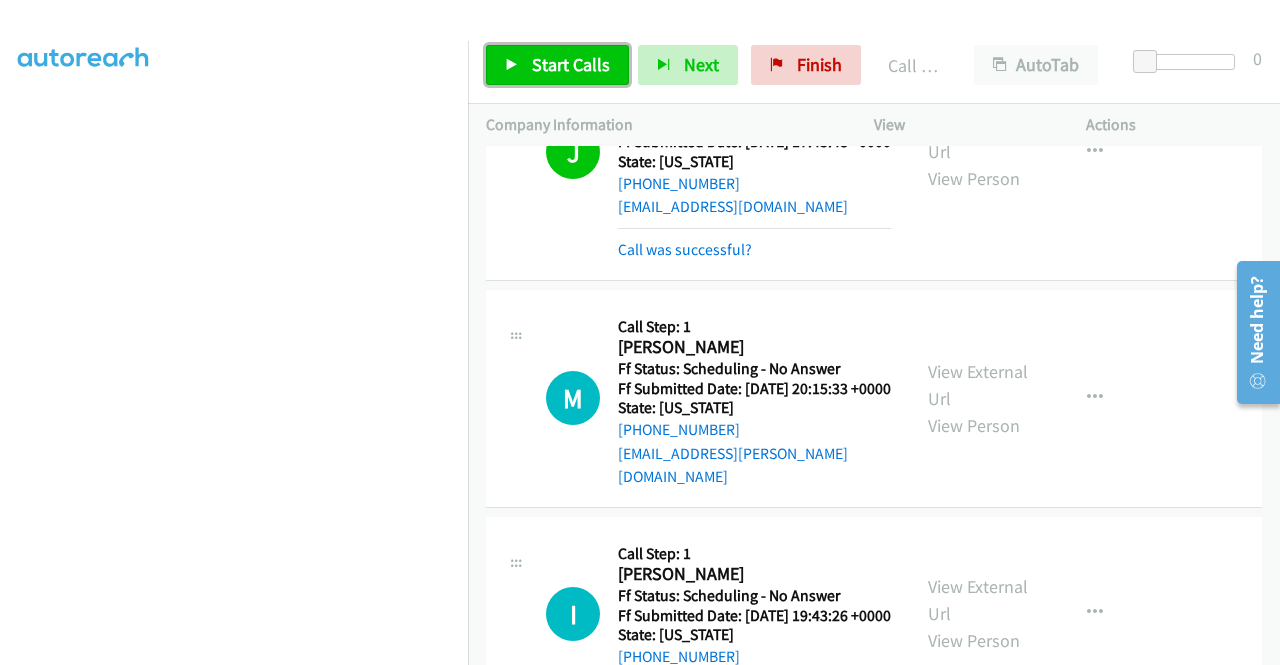click on "Start Calls" at bounding box center (557, 65) 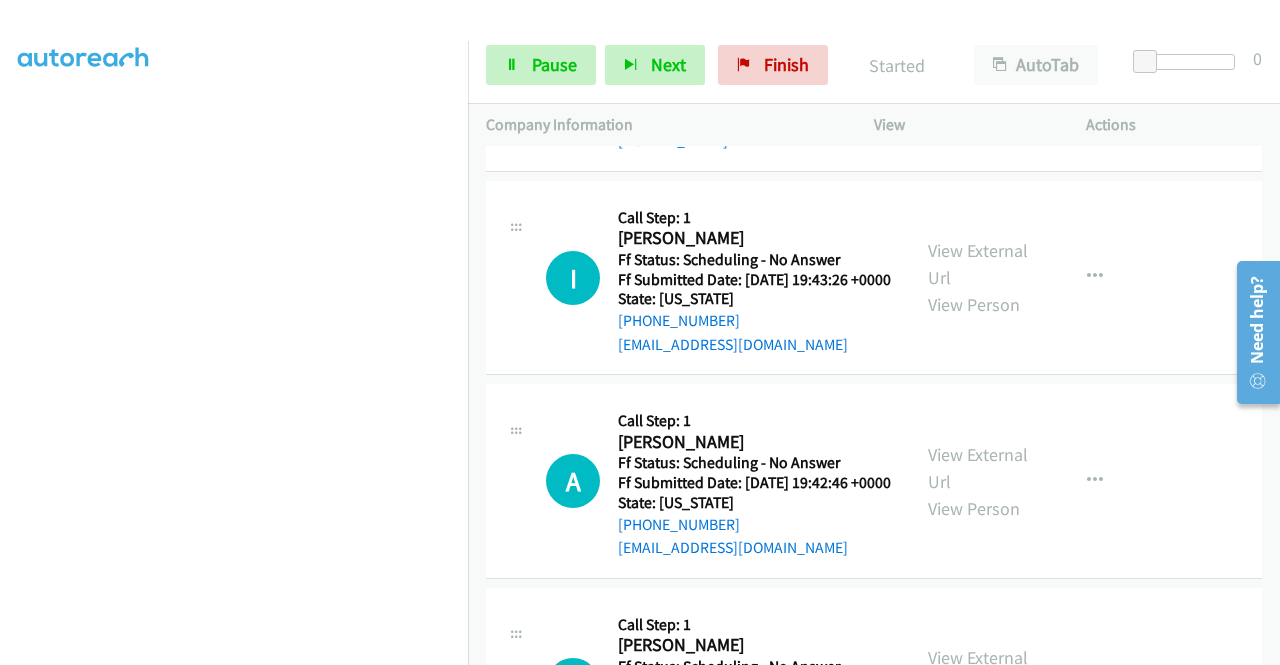 scroll, scrollTop: 4216, scrollLeft: 0, axis: vertical 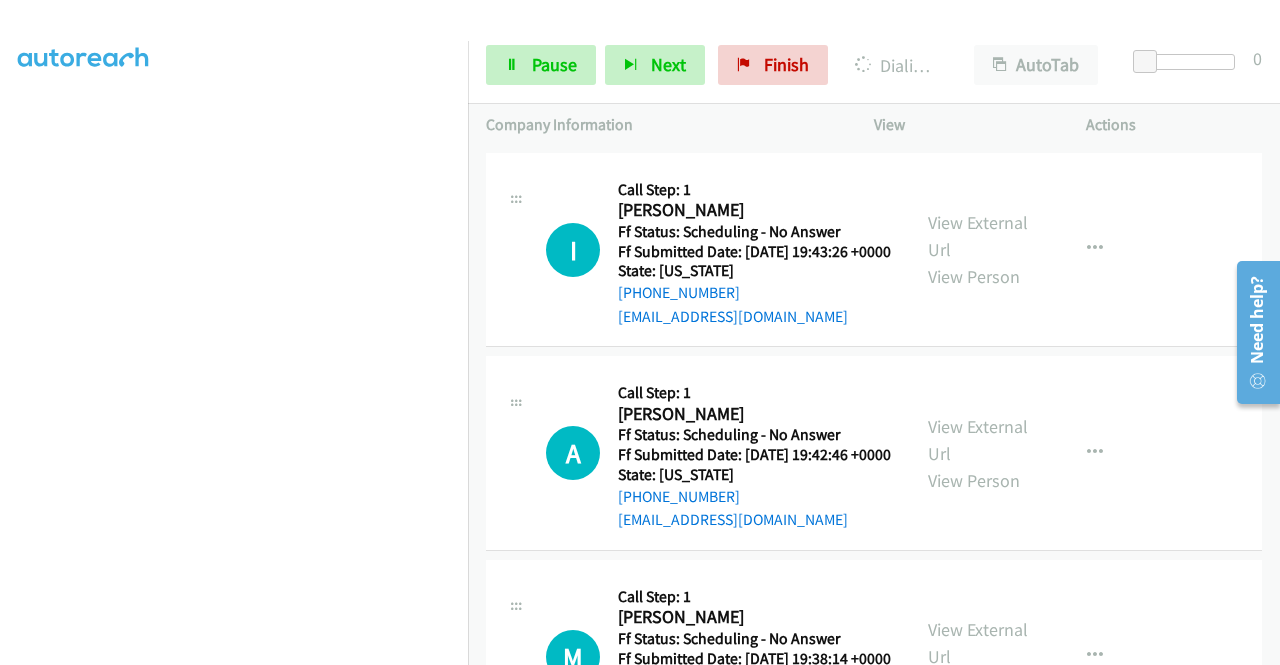 click on "View External Url" at bounding box center (978, 21) 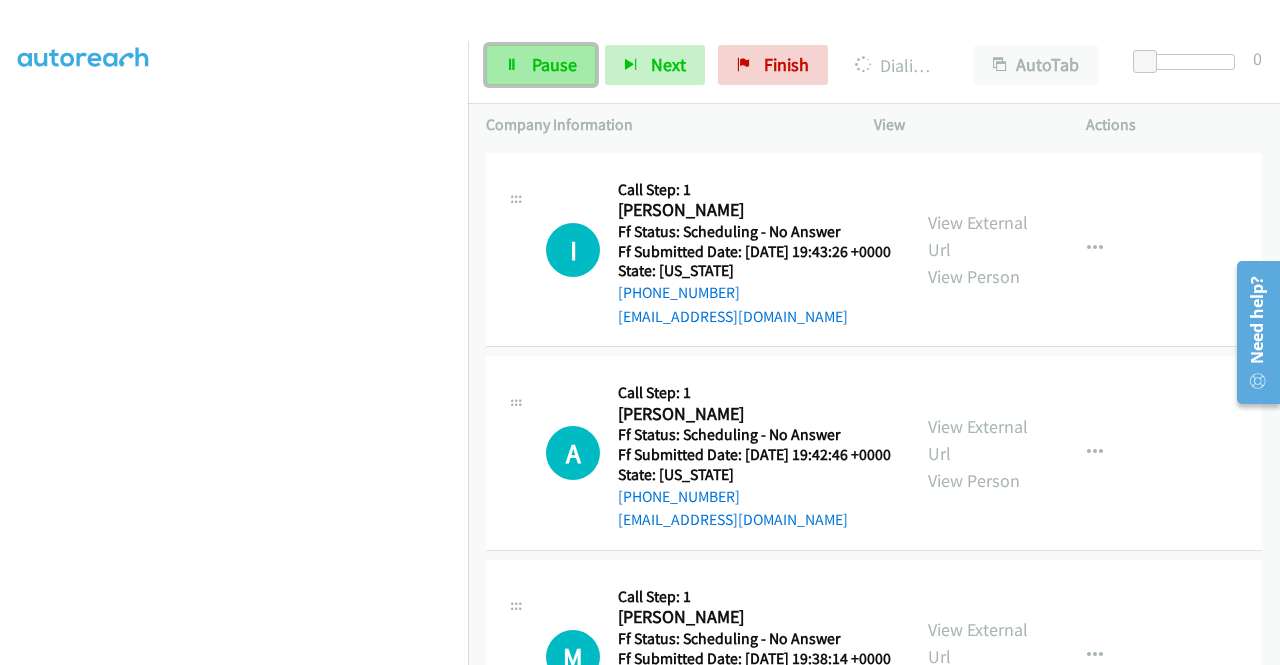 click on "Pause" at bounding box center [554, 64] 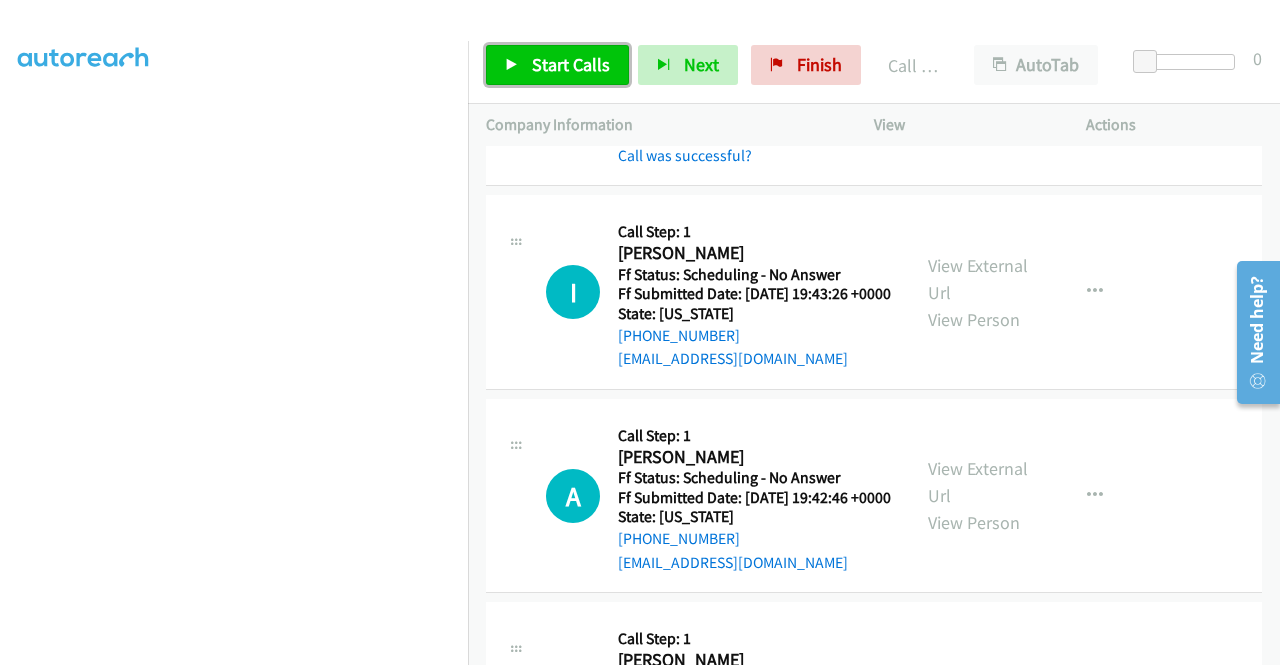 click on "Start Calls" at bounding box center (571, 64) 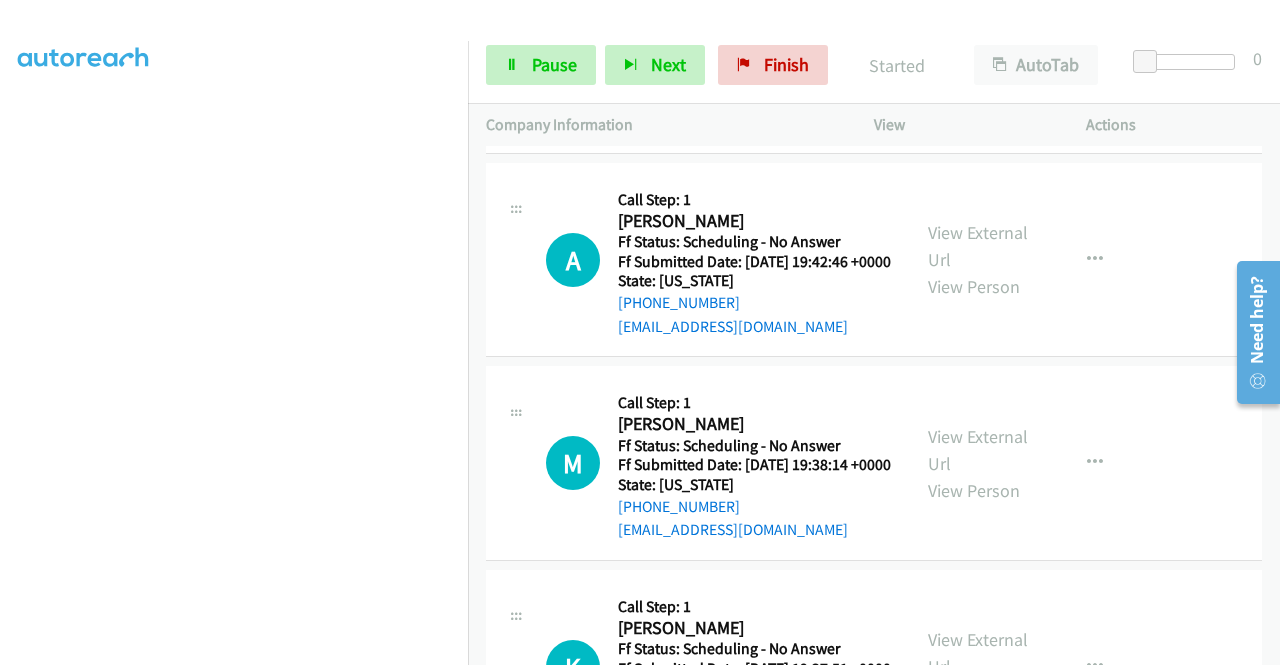 scroll, scrollTop: 4456, scrollLeft: 0, axis: vertical 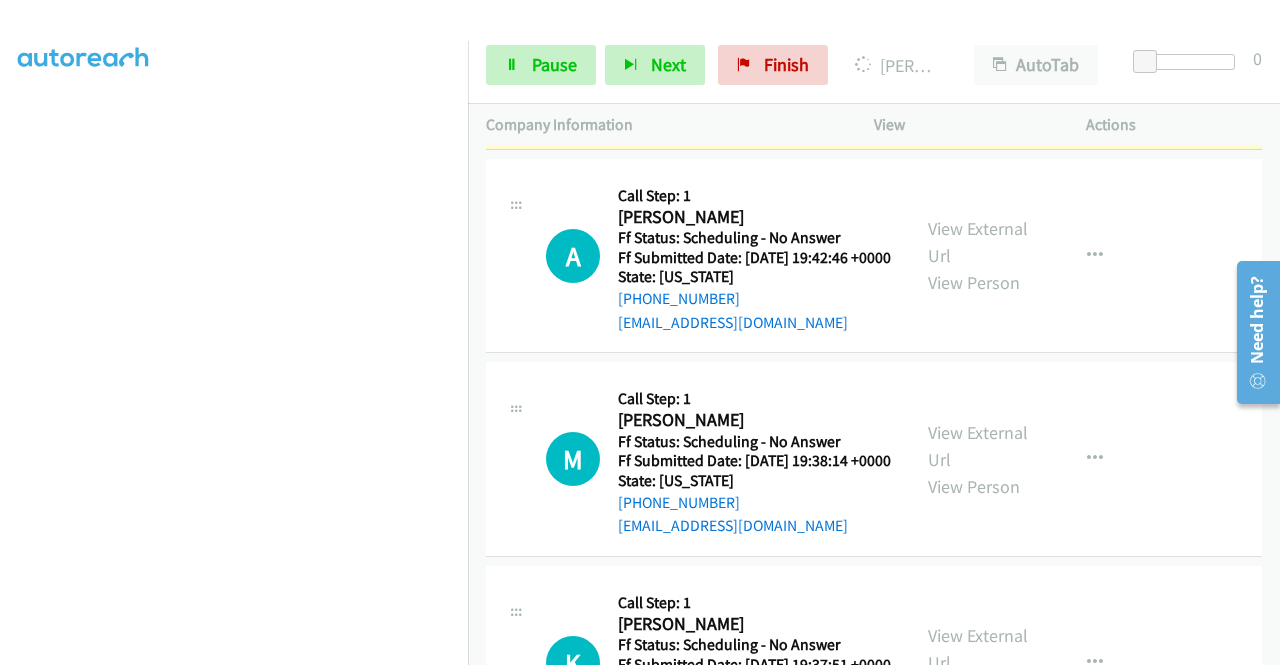 click on "View External Url" at bounding box center [978, 39] 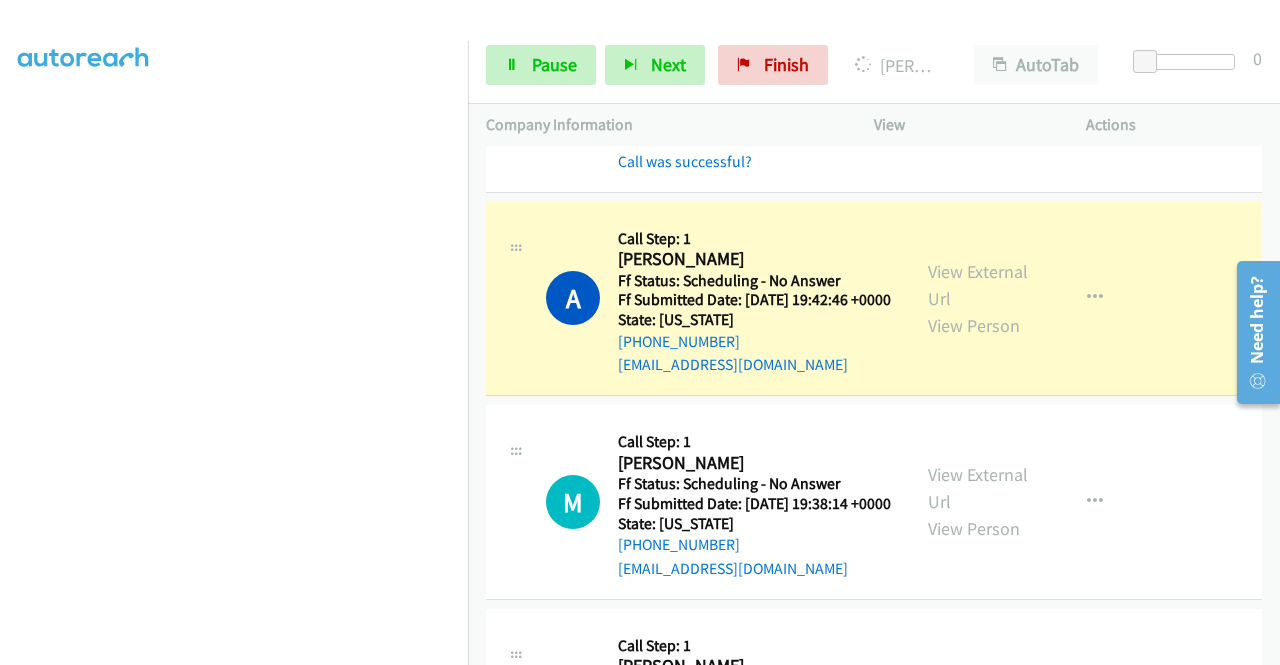 click on "[PHONE_NUMBER]
Call failed - Please reload the list and try again
The Callbar Failed to Load Please Open it and Reload the Page
Hmm something isn't quite right.. Please refresh the page
Hmm something isn't quite right.. Please refresh the page
No records are currently dialable. We'll auto-refresh when new records are added or you can switch to another list or campaign.
Loading New Records ...
G
Callback Scheduled
Call Step: 2
Instructions:
[PERSON_NAME]
America/Los_Angeles
Ff Status: Scheduling - No Answer
Ff Submitted Date: [DATE] 19:40:29 +0000
State: [US_STATE]
[PHONE_NUMBER]
[PERSON_NAME][EMAIL_ADDRESS][PERSON_NAME][DOMAIN_NAME]
Call was successful?
View External Url
View Person
View External Url
Email
Schedule/Manage Callback
Skip Call
Add to do not call list
D" at bounding box center [874, 405] 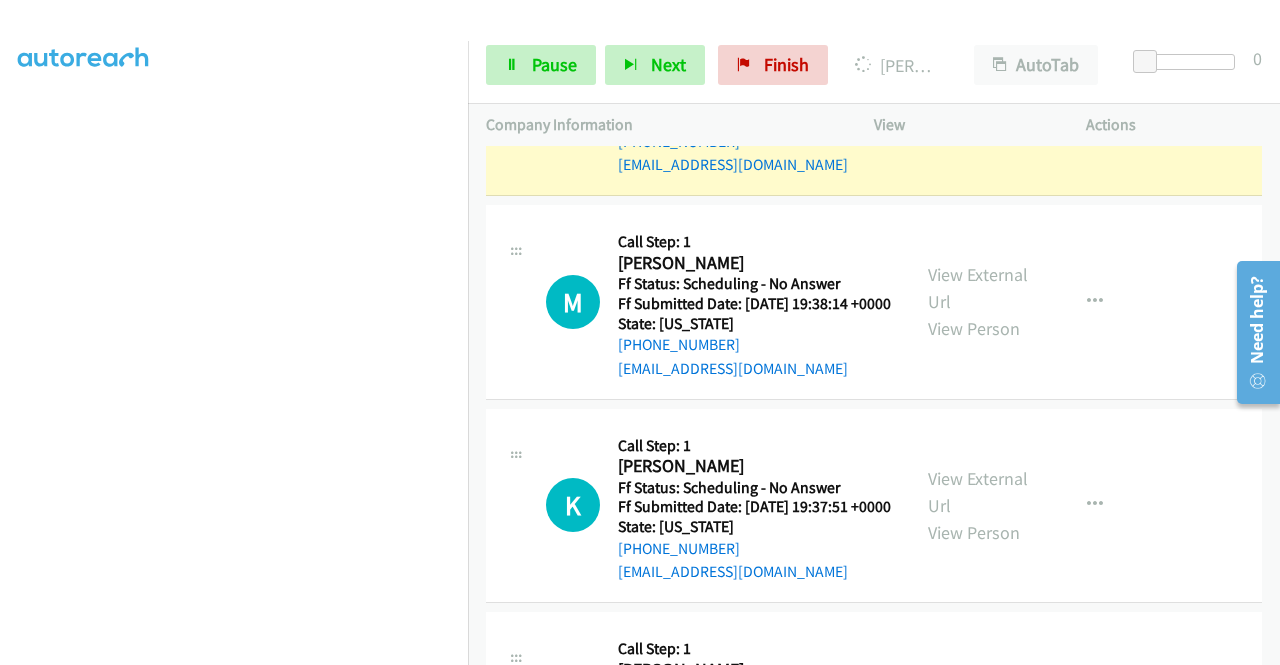 scroll, scrollTop: 4736, scrollLeft: 0, axis: vertical 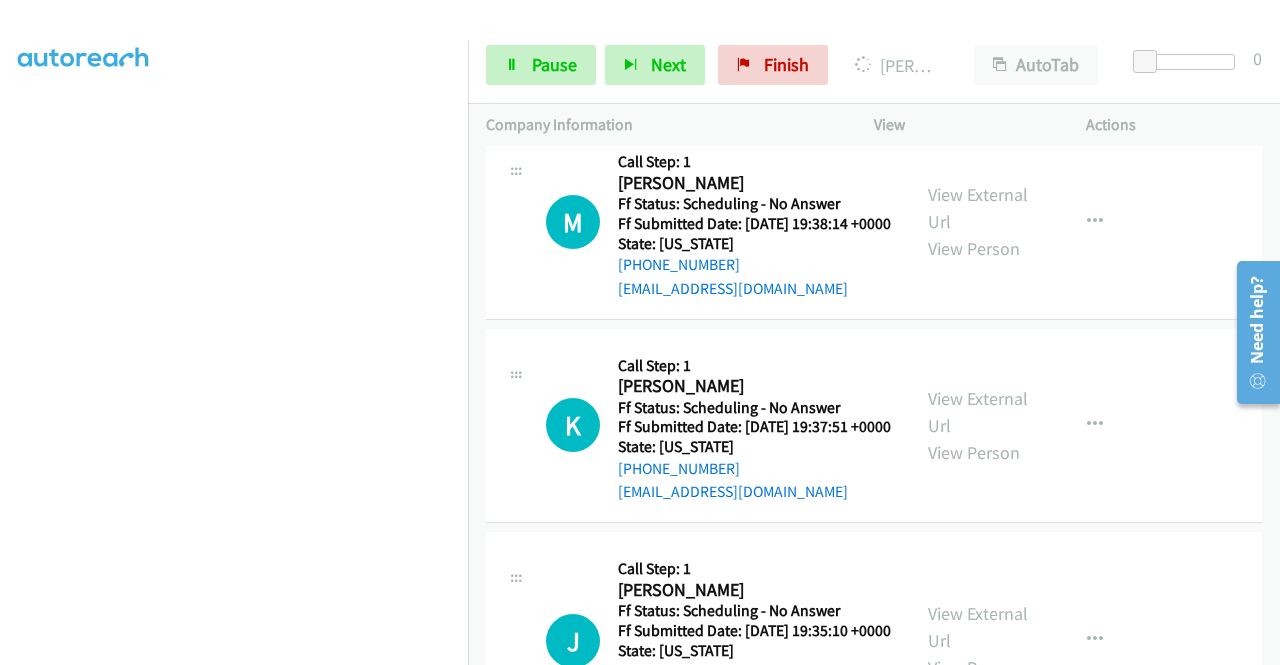 click on "View External Url" at bounding box center (978, 5) 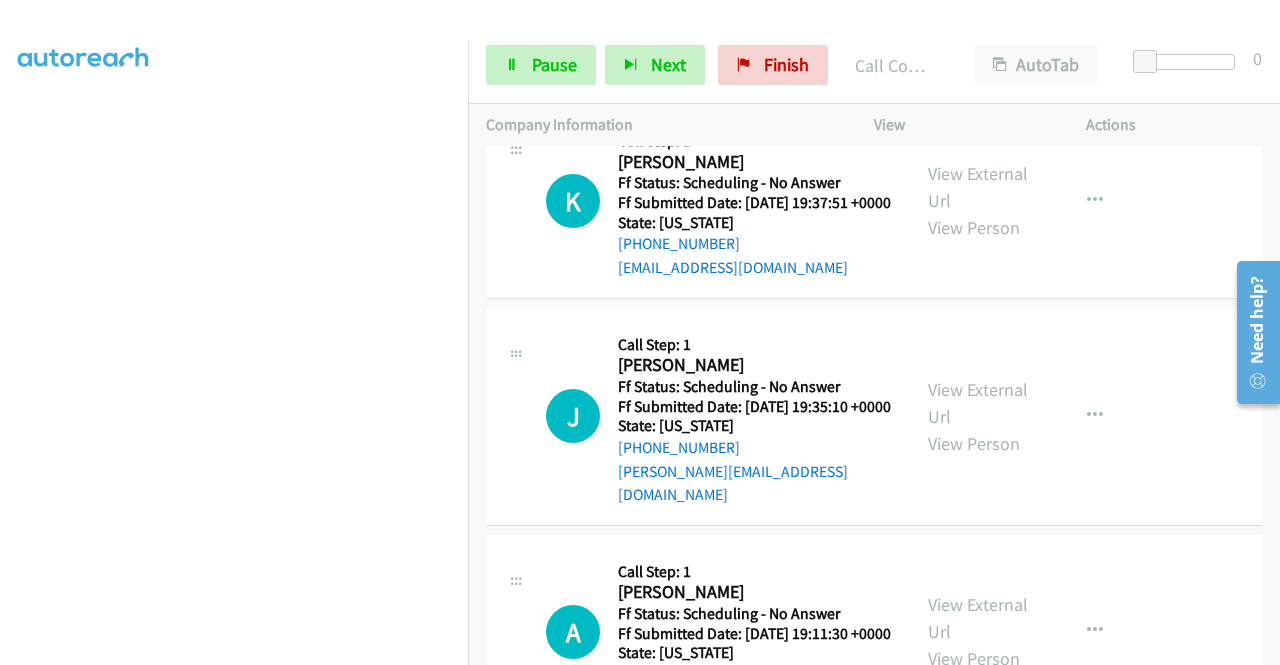scroll, scrollTop: 5046, scrollLeft: 0, axis: vertical 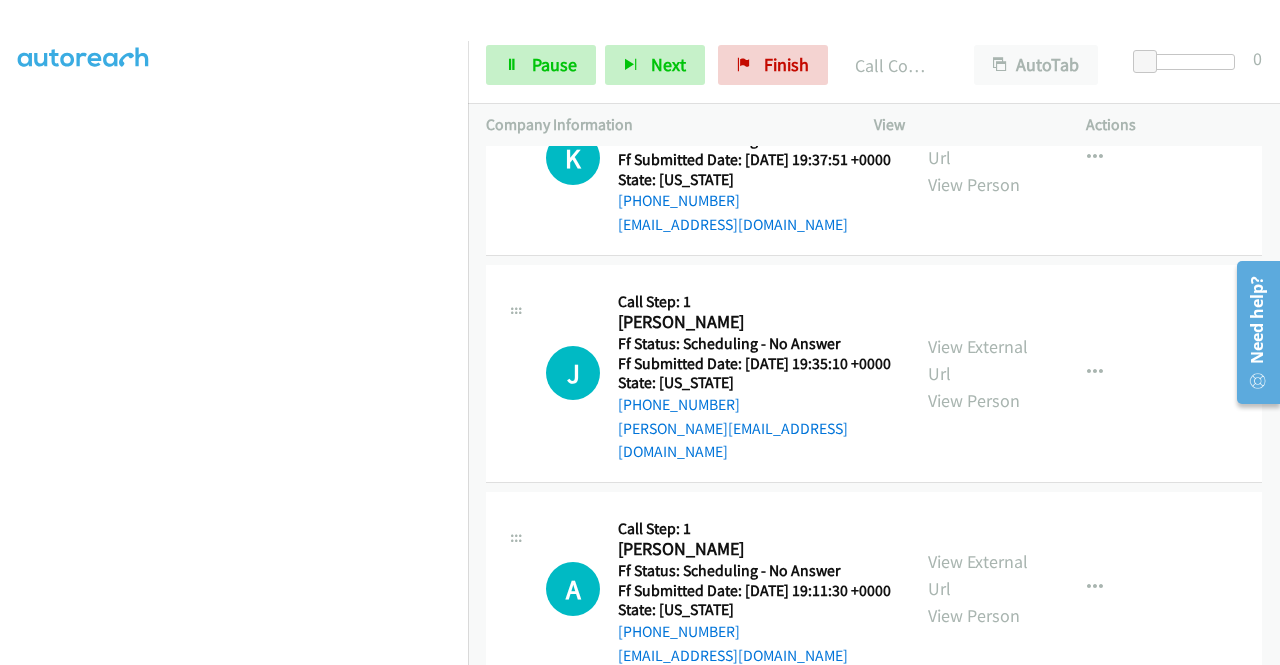 click on "View External Url" at bounding box center (978, -59) 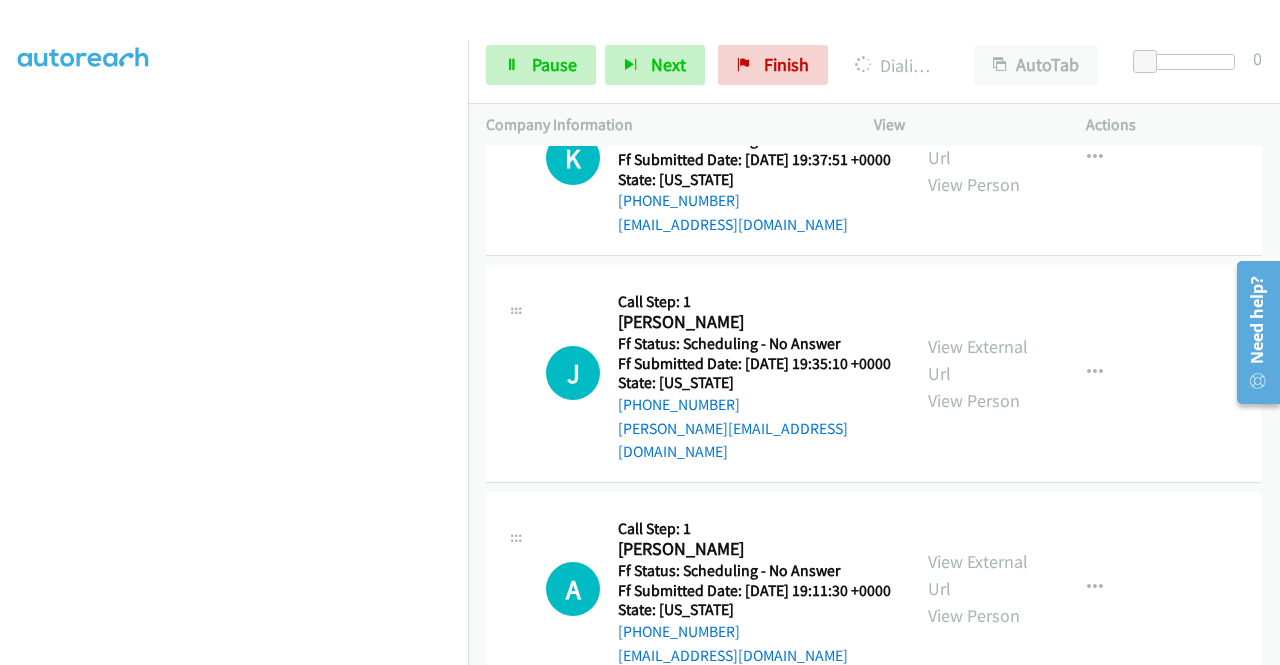 scroll, scrollTop: 0, scrollLeft: 0, axis: both 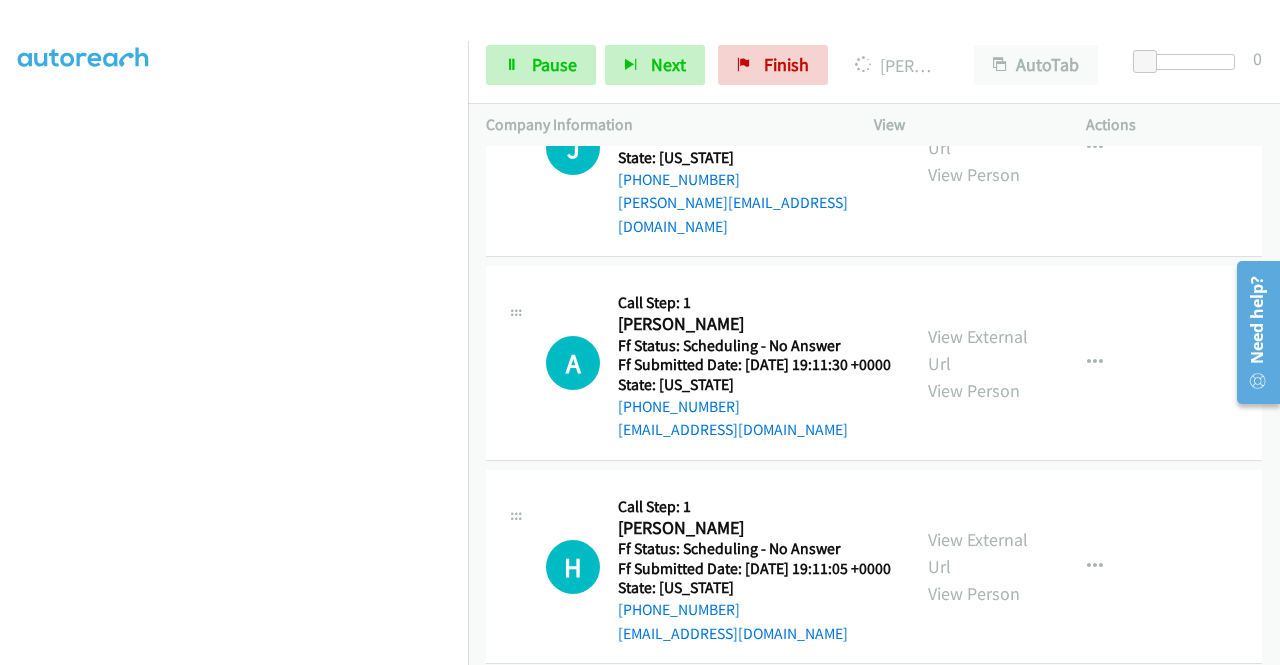 click on "View External Url" at bounding box center [978, -81] 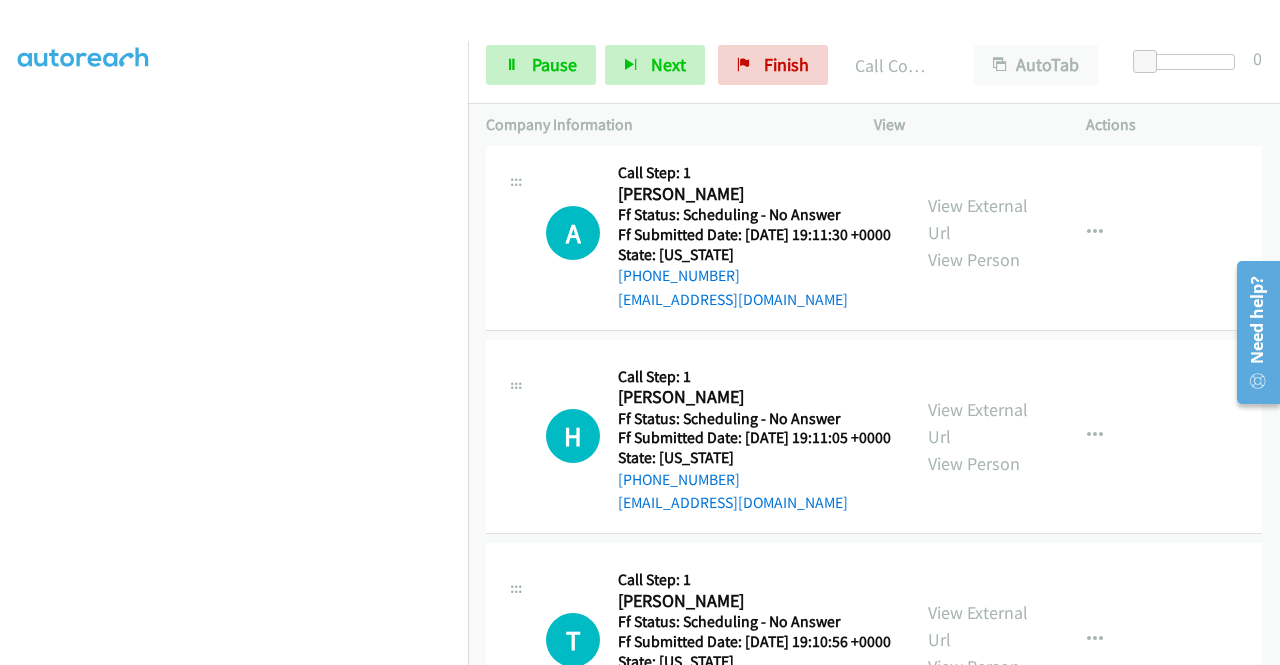 scroll, scrollTop: 5527, scrollLeft: 0, axis: vertical 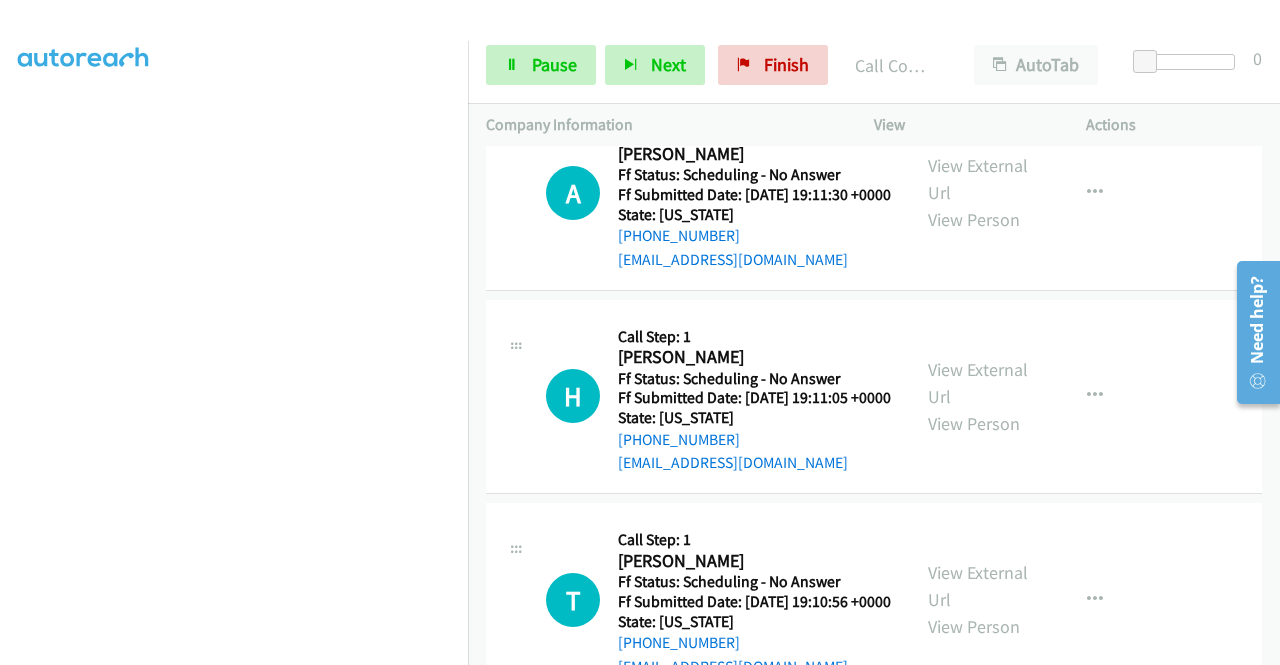 click on "View External Url
View Person" at bounding box center [980, -23] 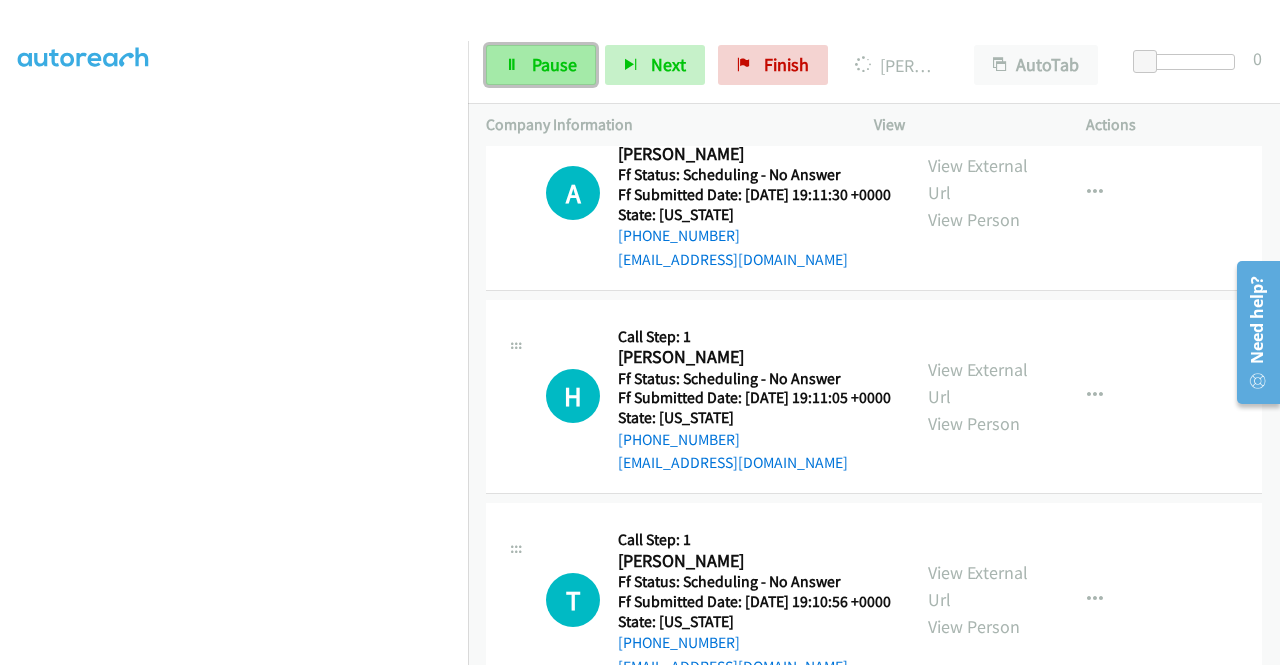 click on "Pause" at bounding box center (541, 65) 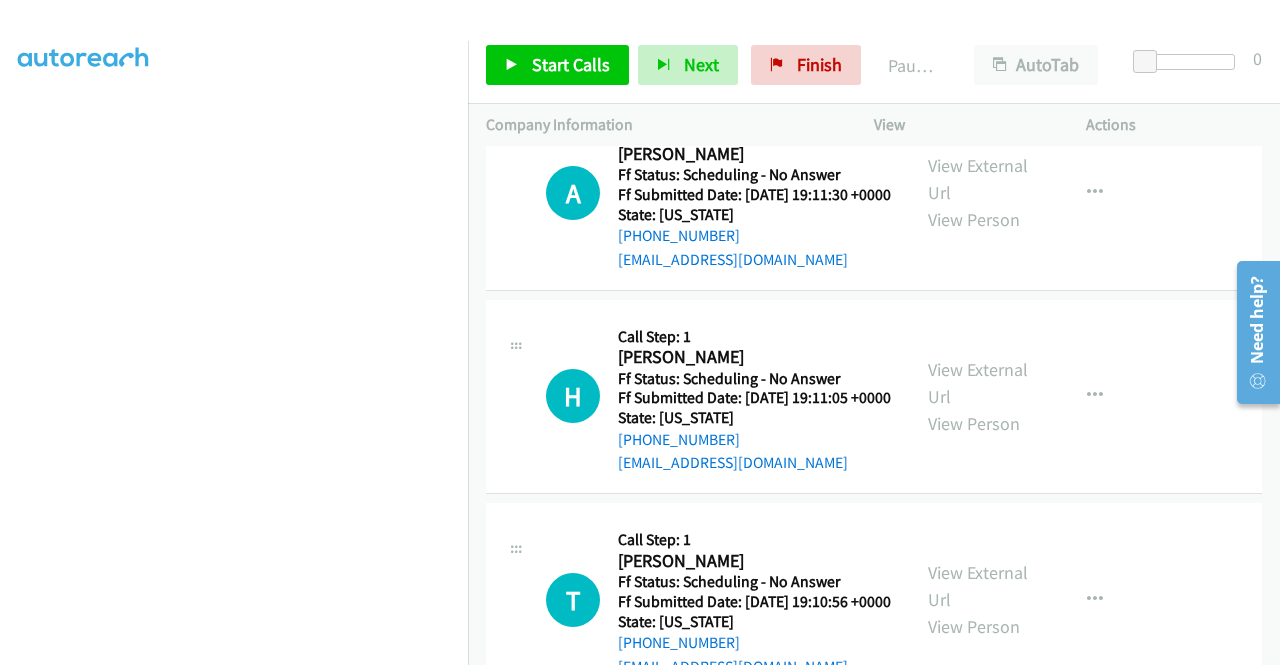 scroll, scrollTop: 0, scrollLeft: 0, axis: both 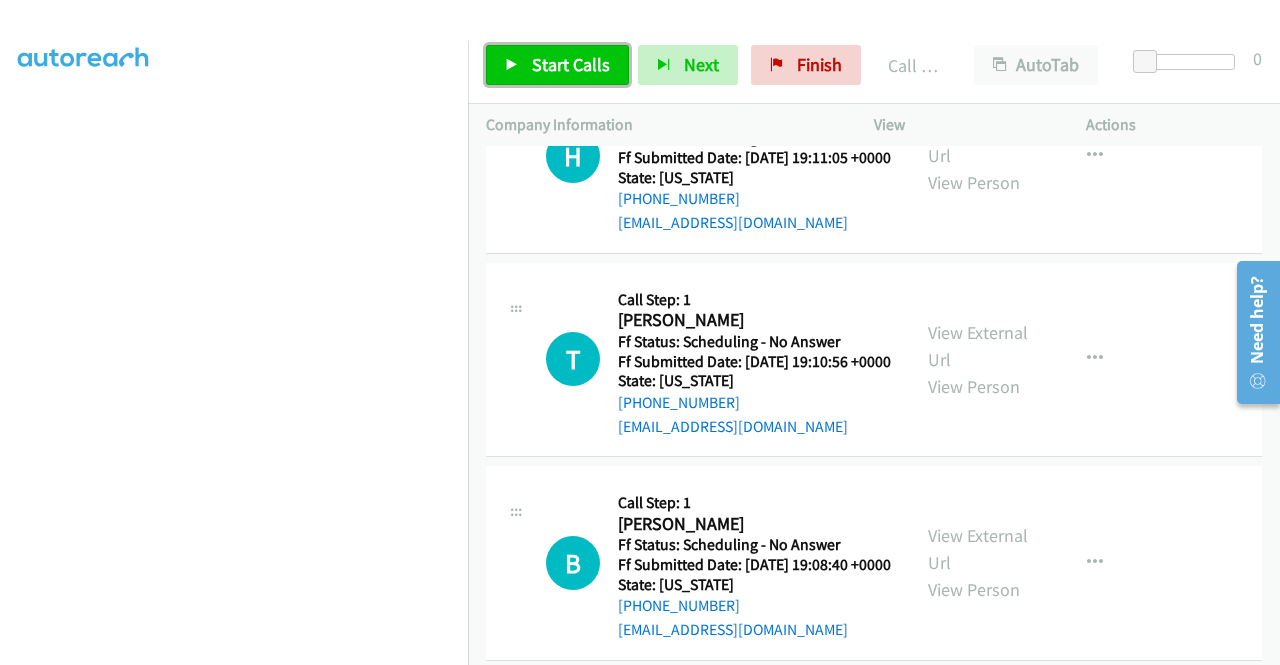 click on "Start Calls" at bounding box center [571, 64] 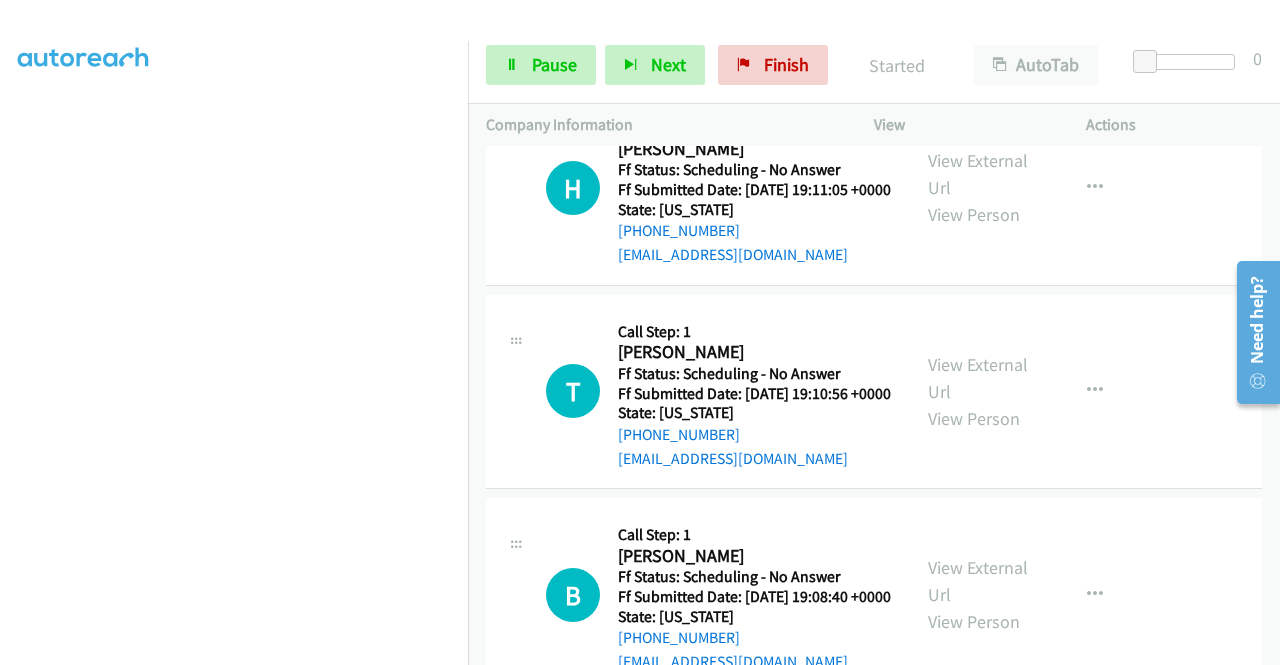 scroll, scrollTop: 5766, scrollLeft: 0, axis: vertical 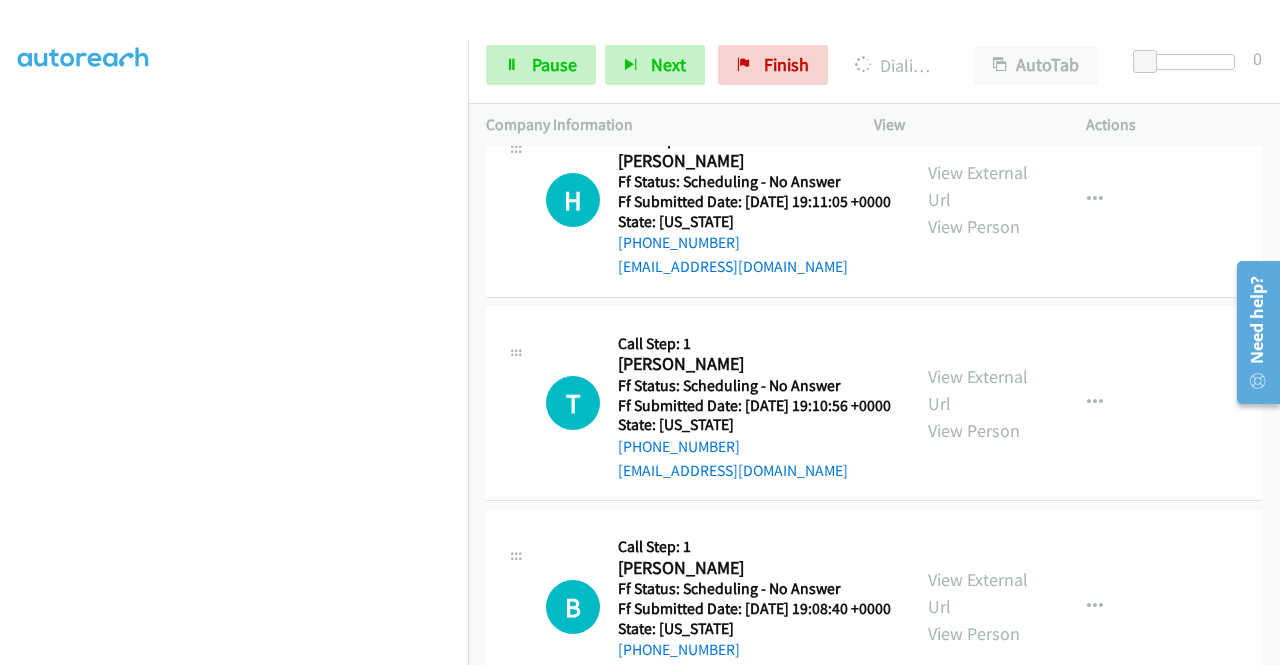 click on "View External Url" at bounding box center [978, -17] 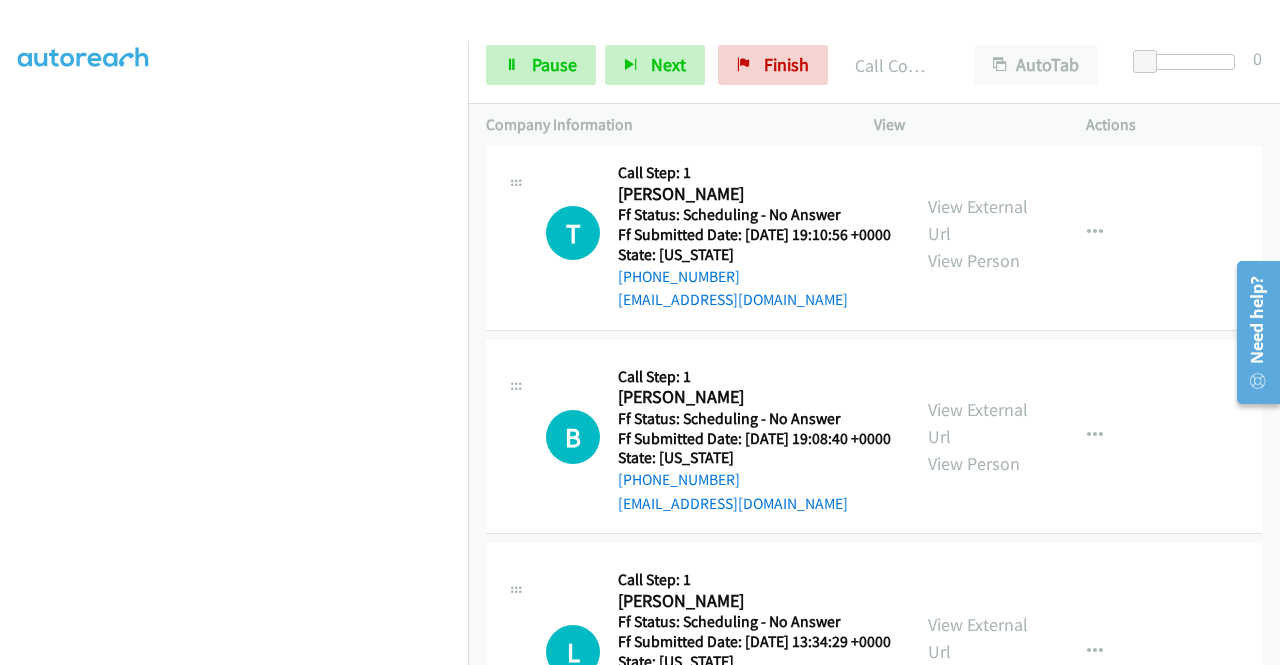 scroll, scrollTop: 6019, scrollLeft: 0, axis: vertical 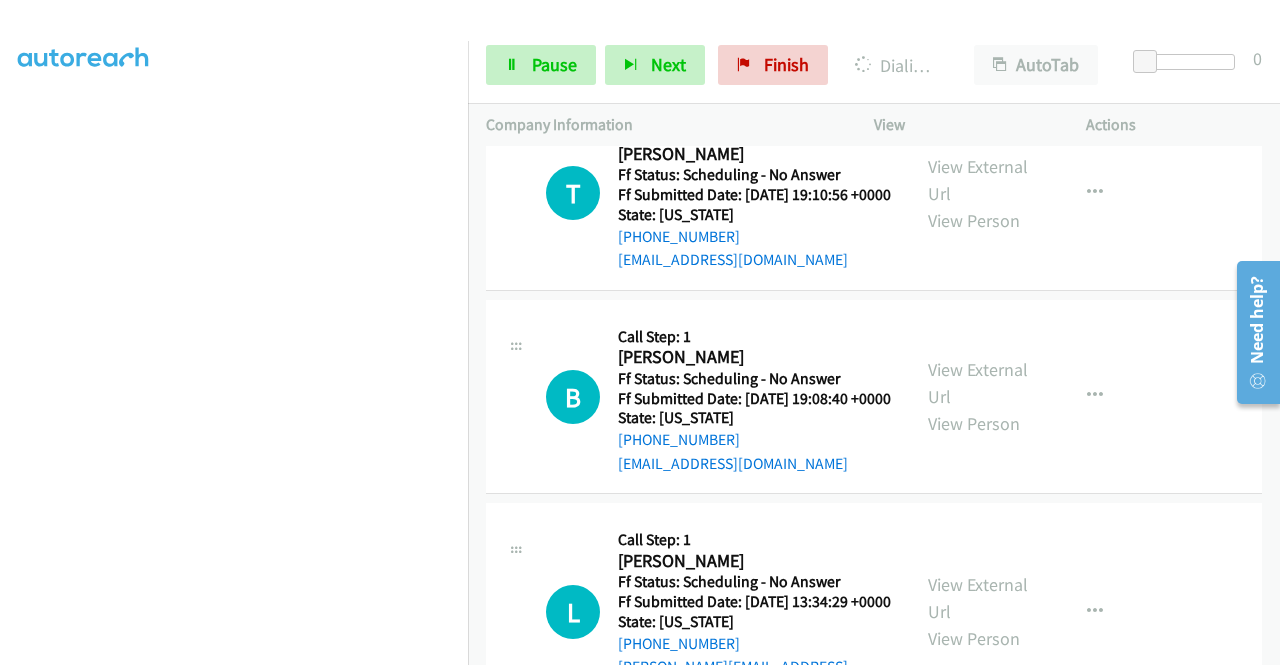 click on "View External Url
View Person" at bounding box center [980, -11] 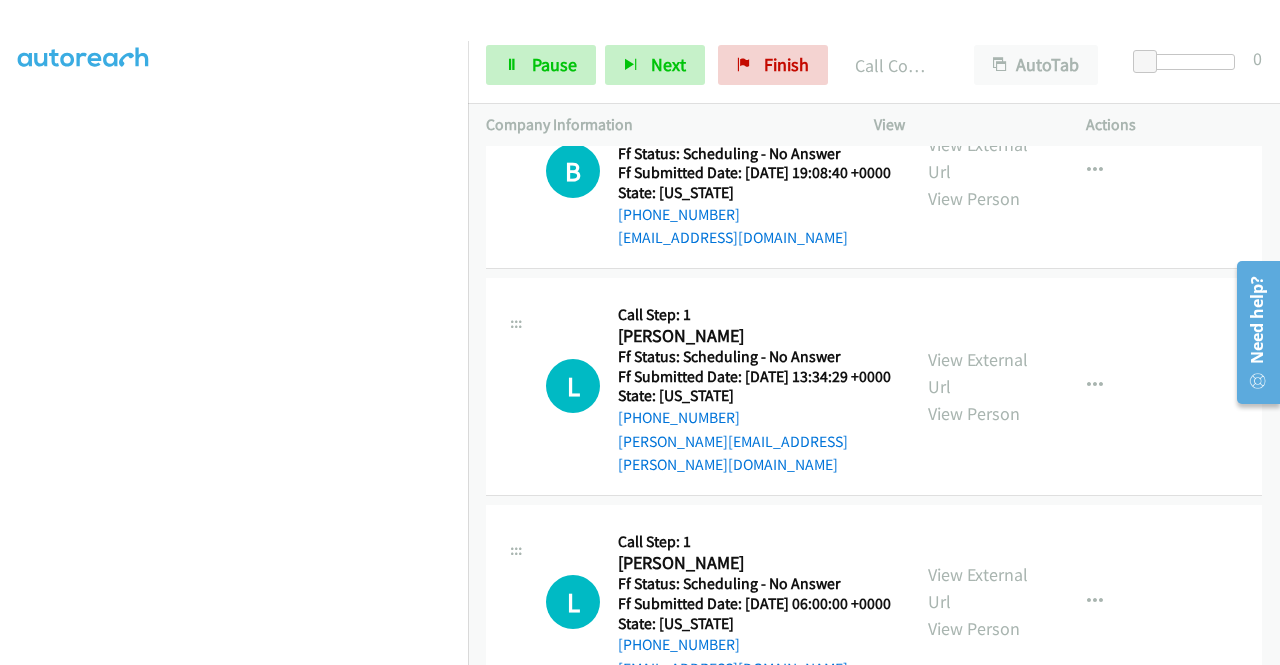 scroll, scrollTop: 6299, scrollLeft: 0, axis: vertical 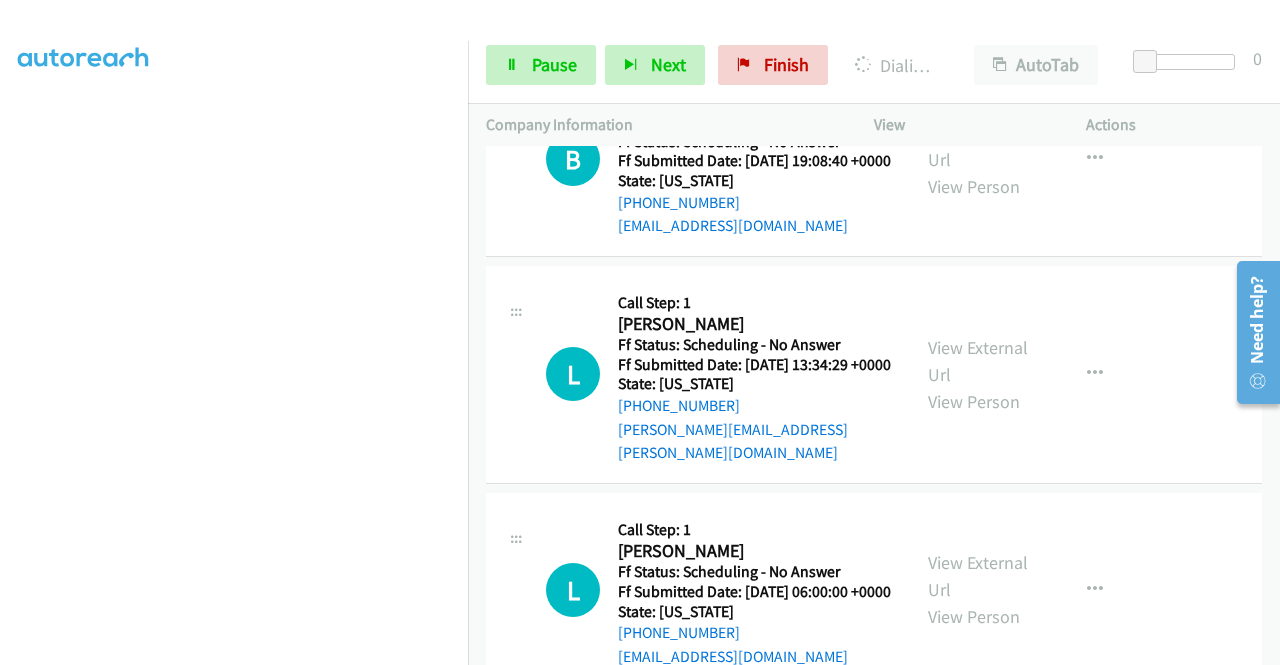 click on "View External Url" at bounding box center (978, -58) 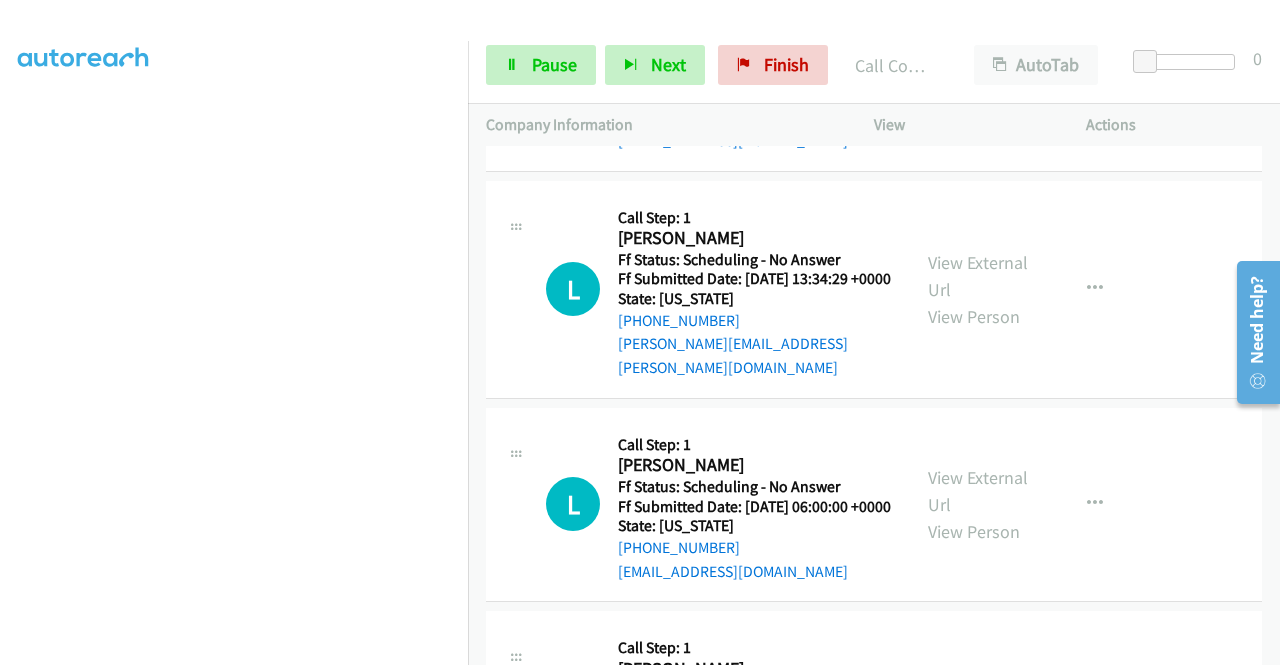 scroll, scrollTop: 6446, scrollLeft: 0, axis: vertical 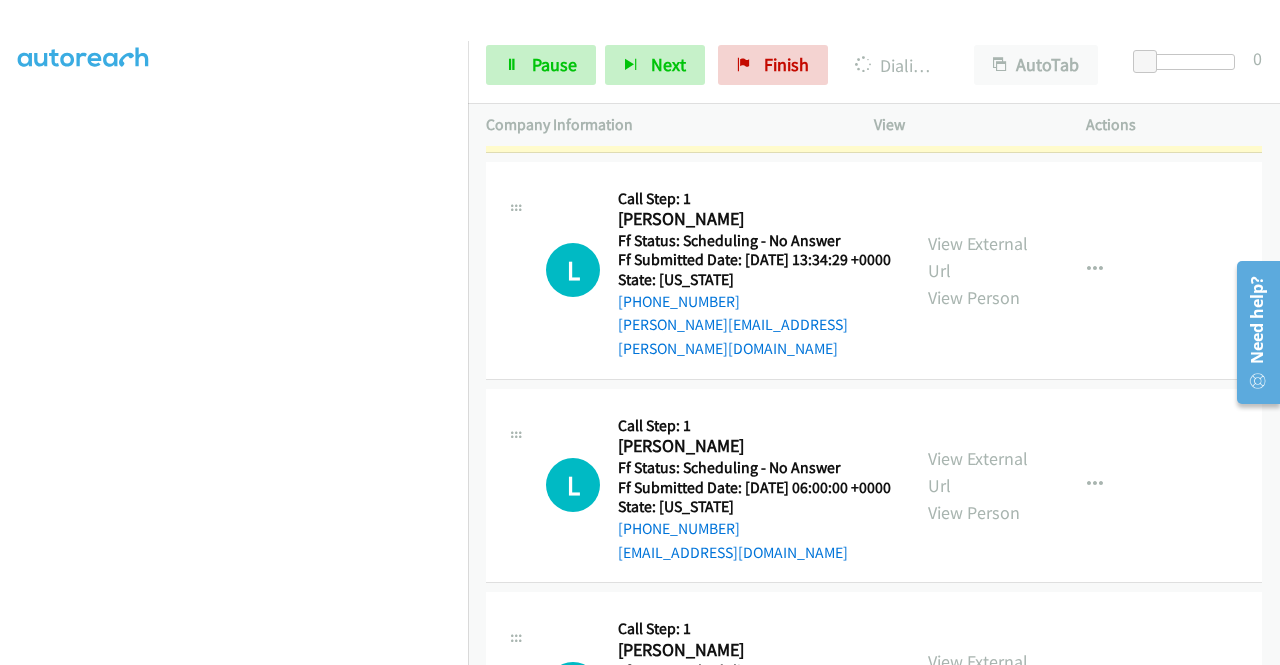 click on "View External Url" at bounding box center (978, 41) 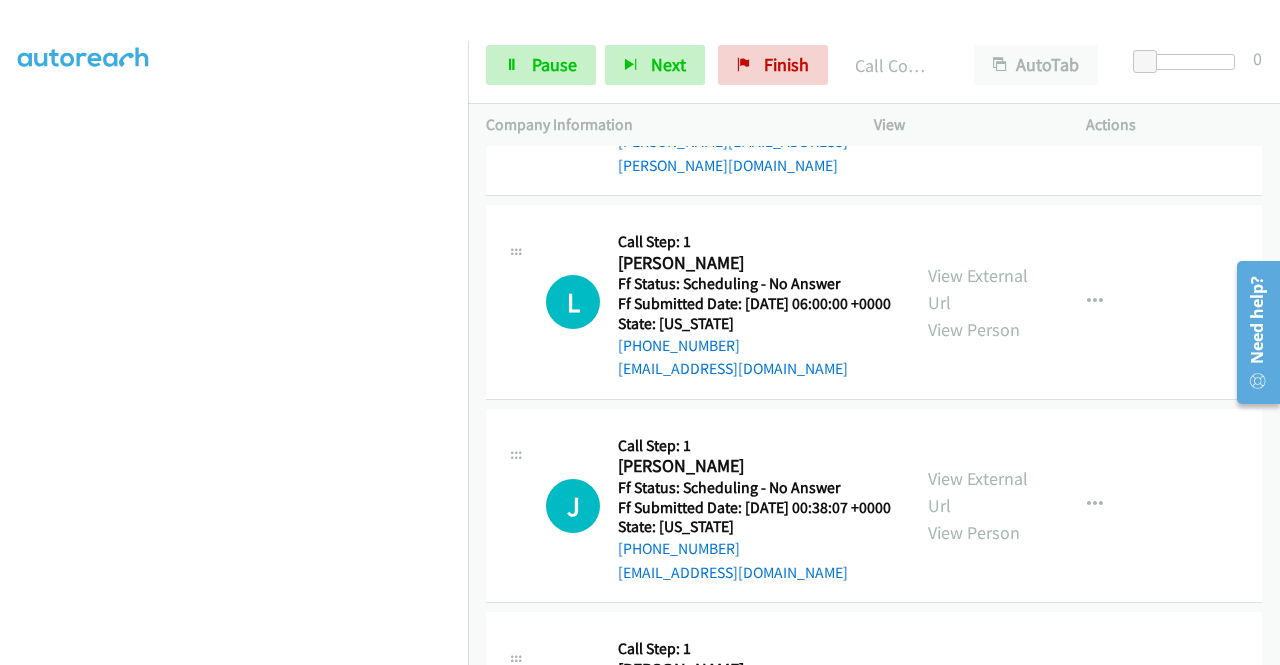 scroll, scrollTop: 6859, scrollLeft: 0, axis: vertical 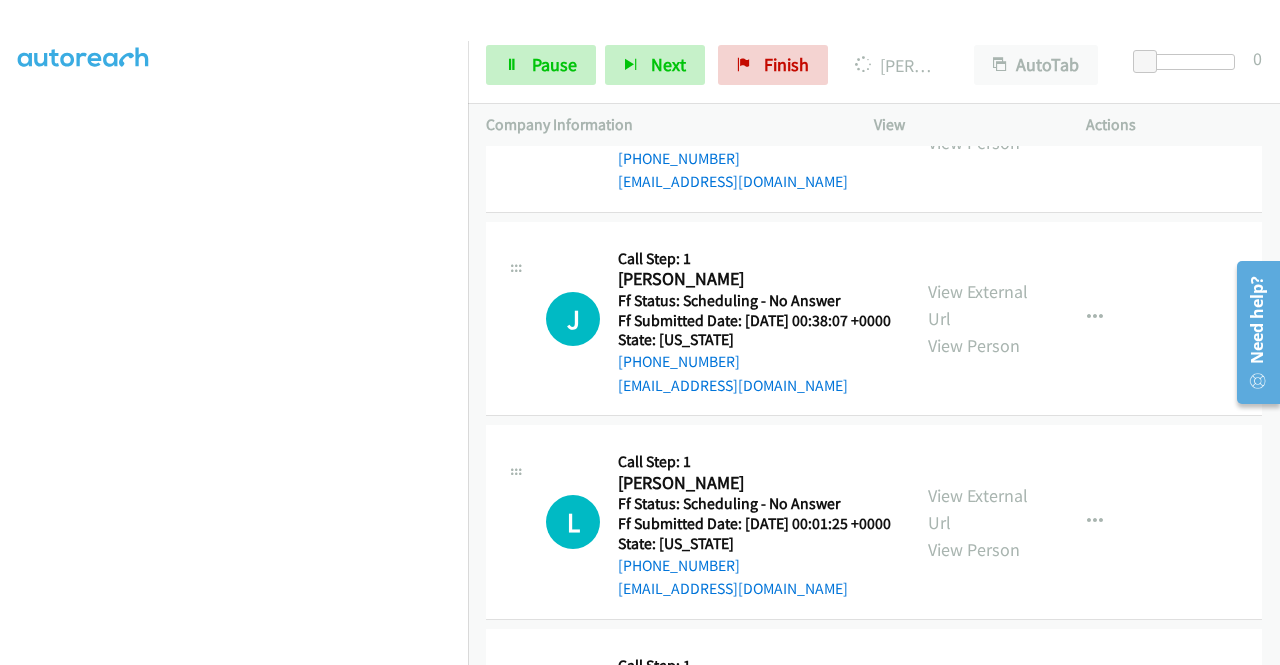click on "View External Url" at bounding box center [978, -114] 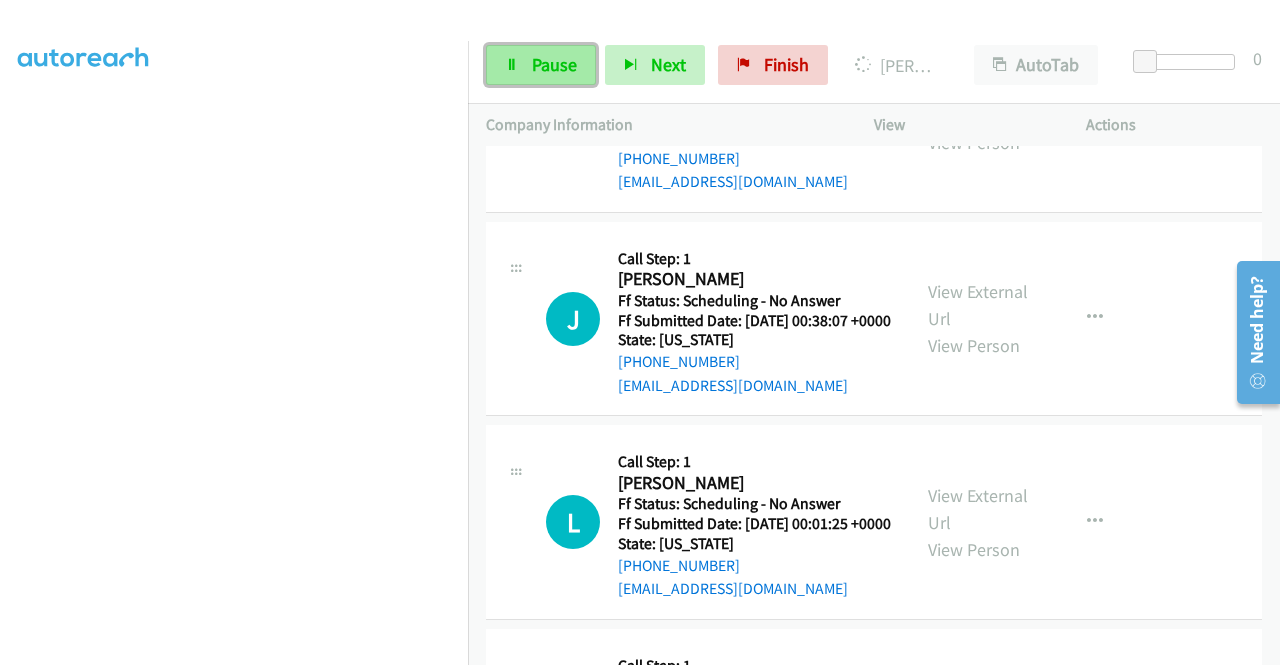 click at bounding box center [512, 66] 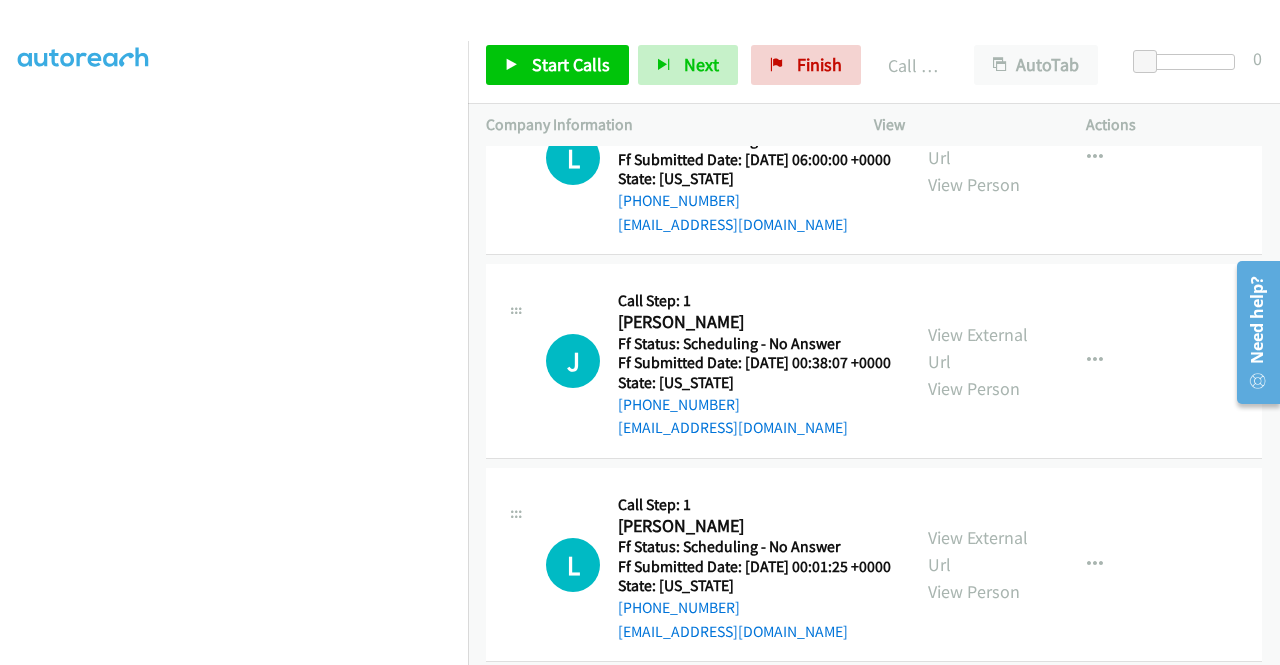 scroll, scrollTop: 7071, scrollLeft: 0, axis: vertical 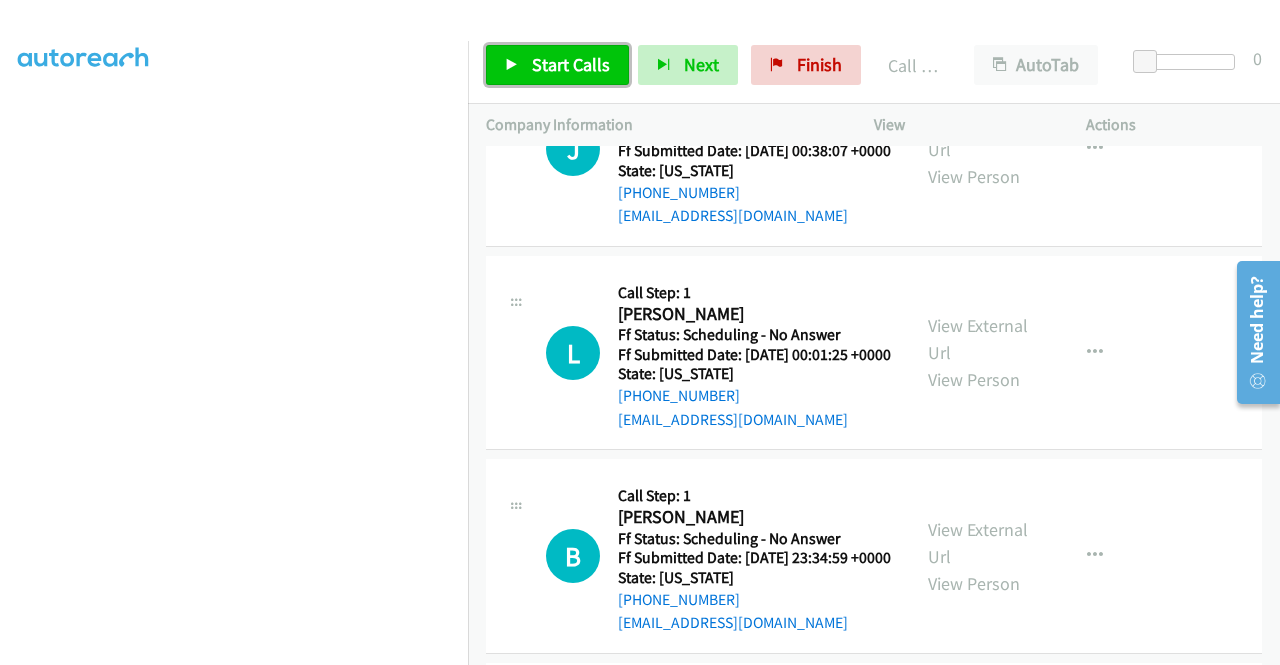 click on "Start Calls" at bounding box center [571, 64] 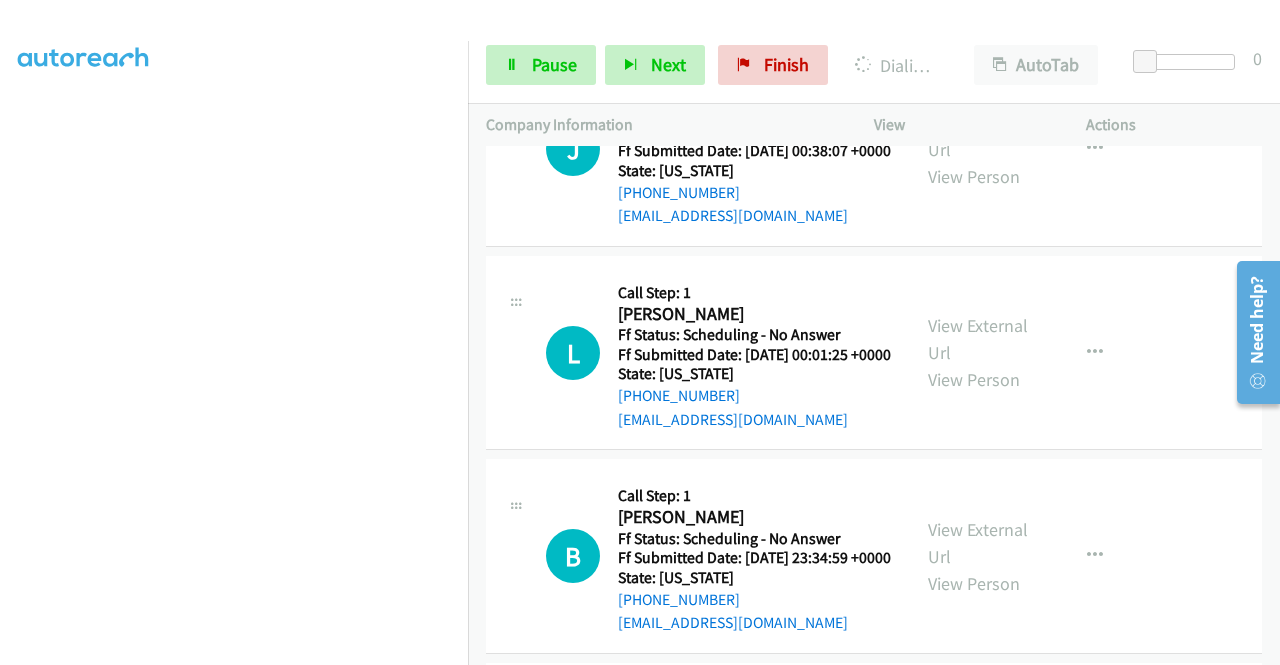 click on "View External Url" at bounding box center [978, -68] 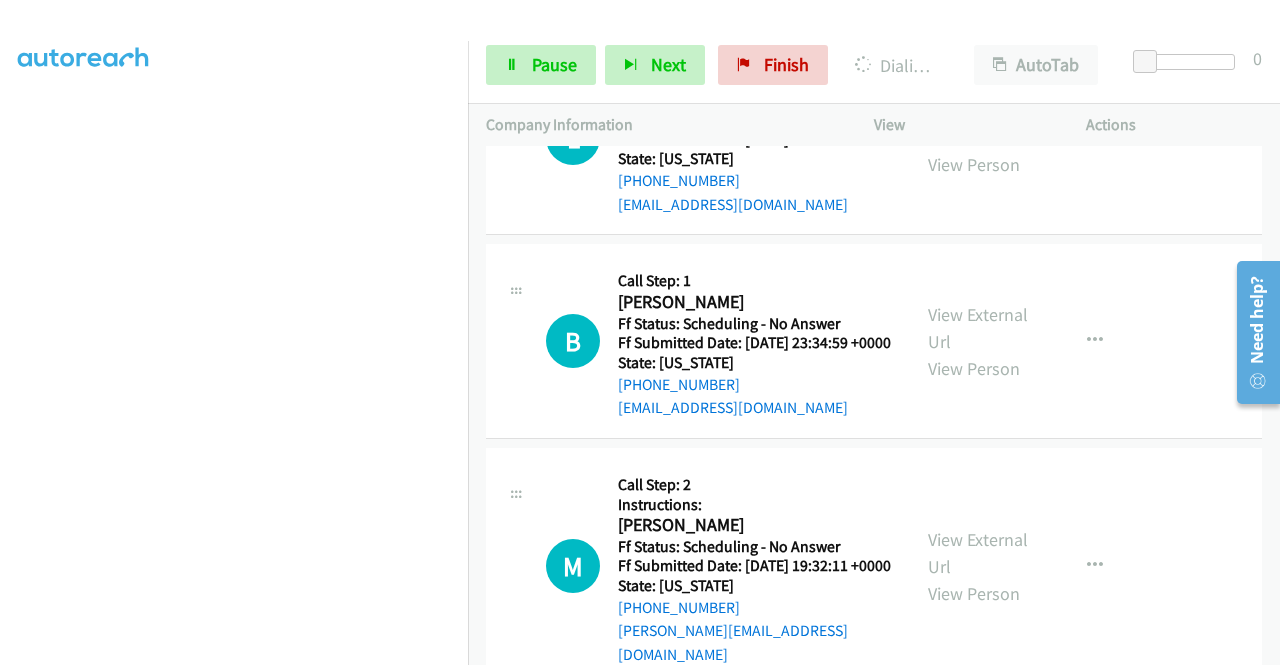 scroll, scrollTop: 7324, scrollLeft: 0, axis: vertical 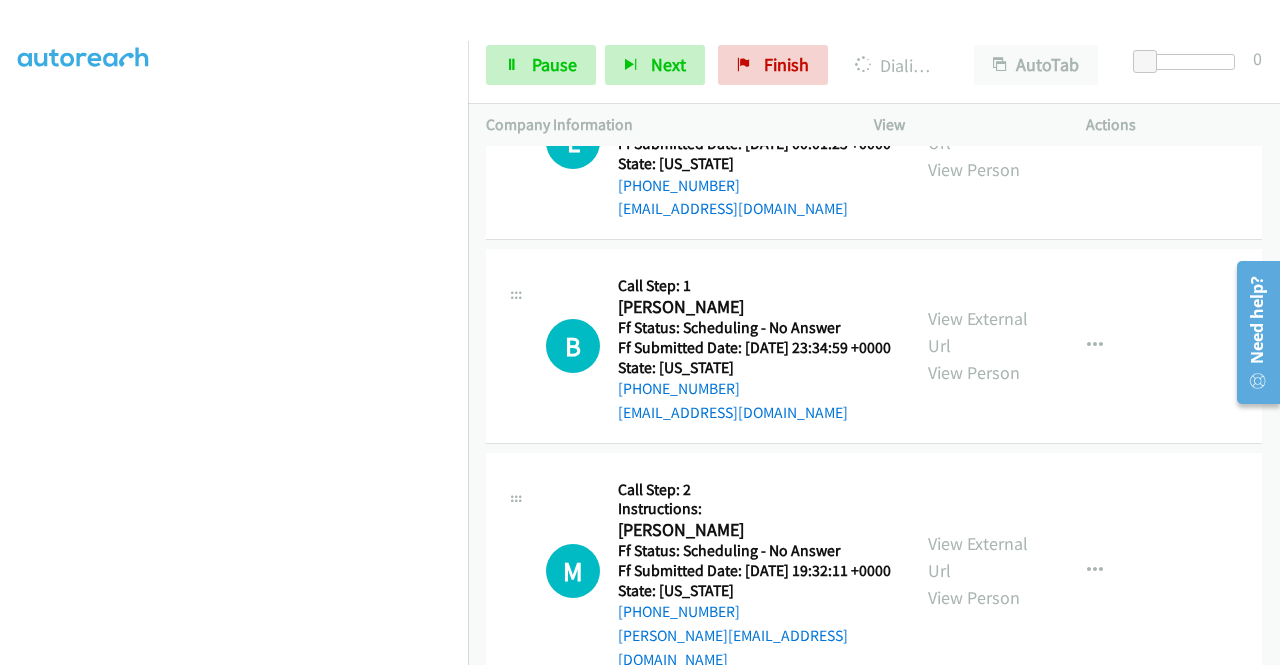 click on "View External Url
View Person" at bounding box center [980, -62] 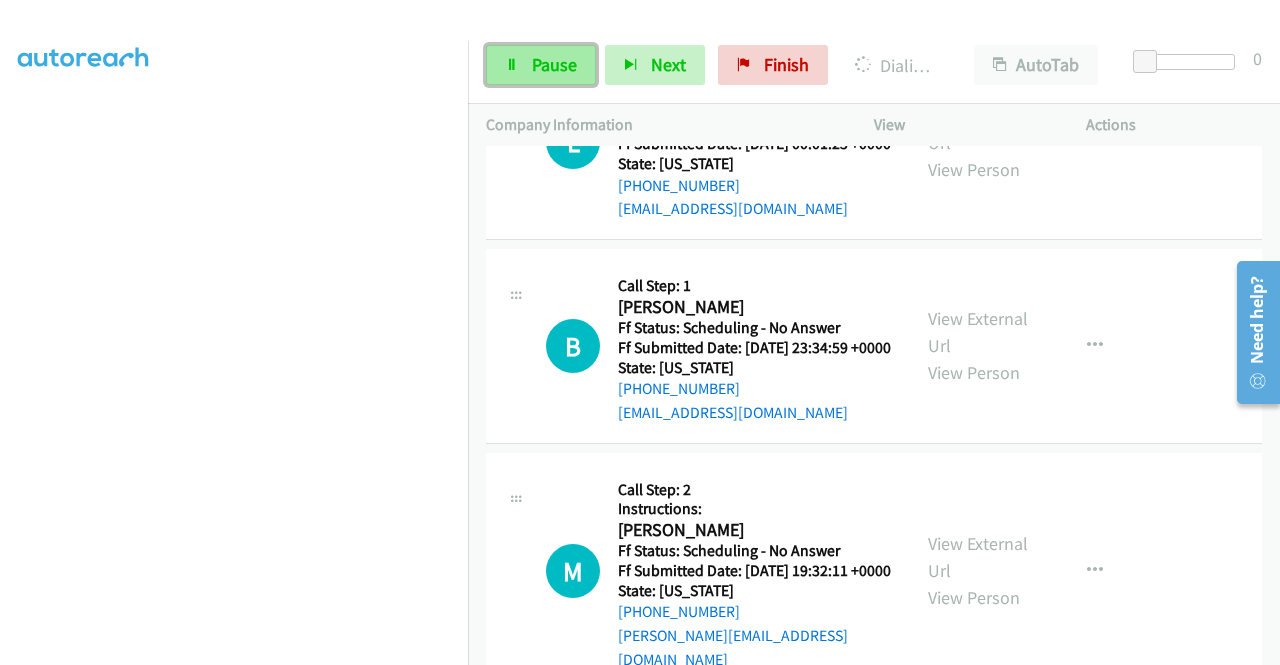 click on "Pause" at bounding box center (554, 64) 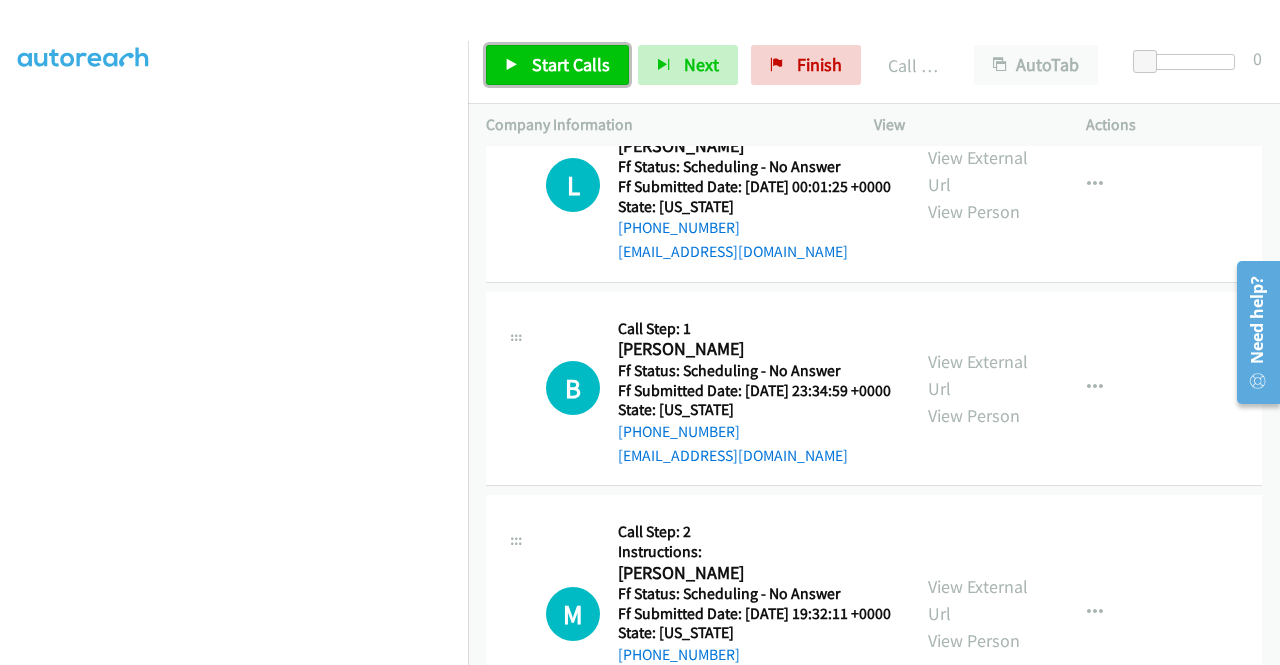 click on "Start Calls" at bounding box center (571, 64) 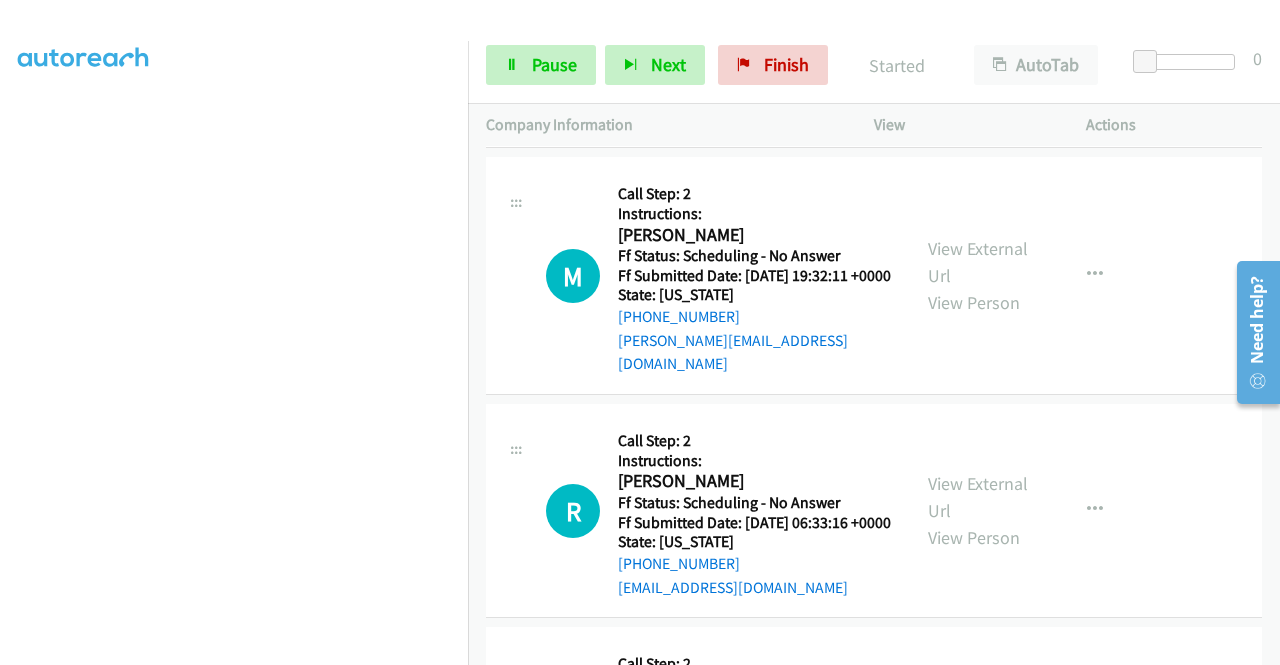 scroll, scrollTop: 7671, scrollLeft: 0, axis: vertical 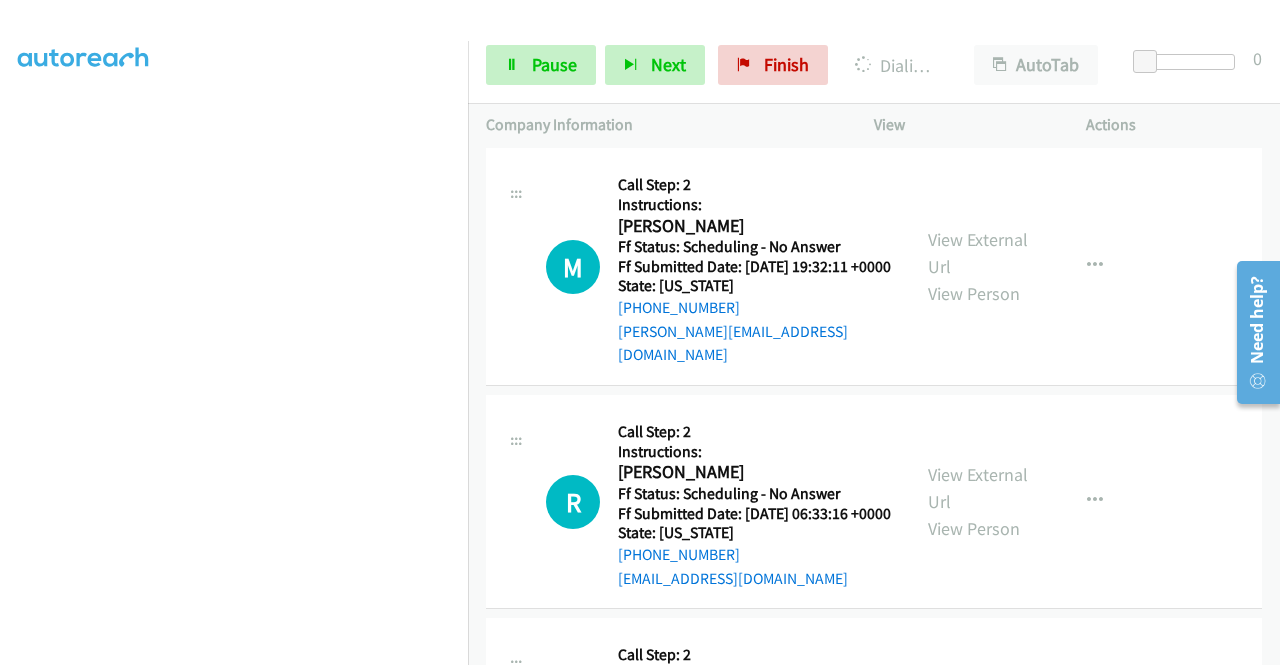click on "View External Url" at bounding box center (978, -176) 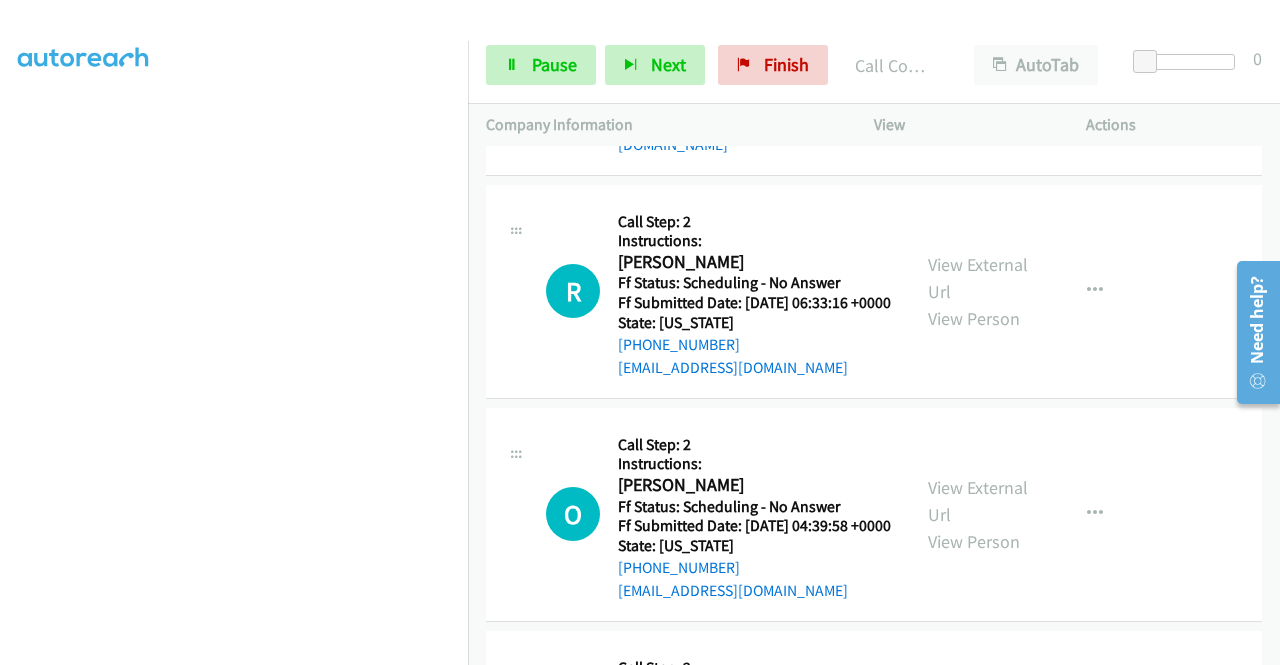 scroll, scrollTop: 7964, scrollLeft: 0, axis: vertical 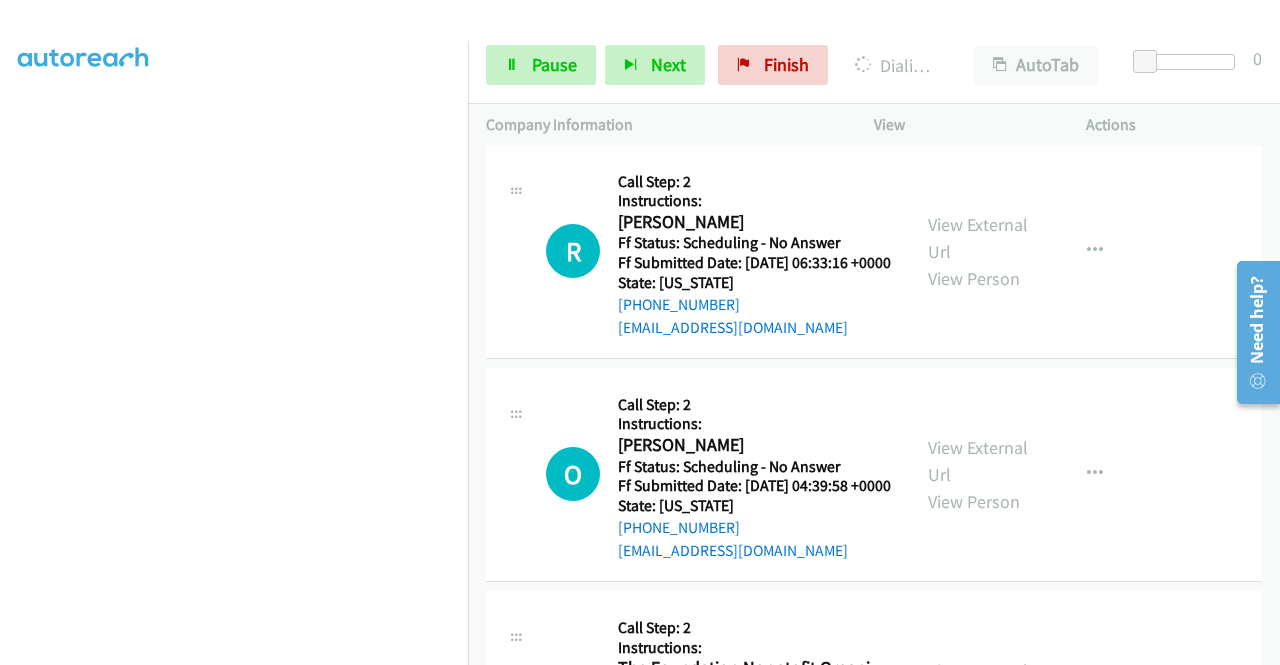 click on "View External Url
View Person" at bounding box center [980, -209] 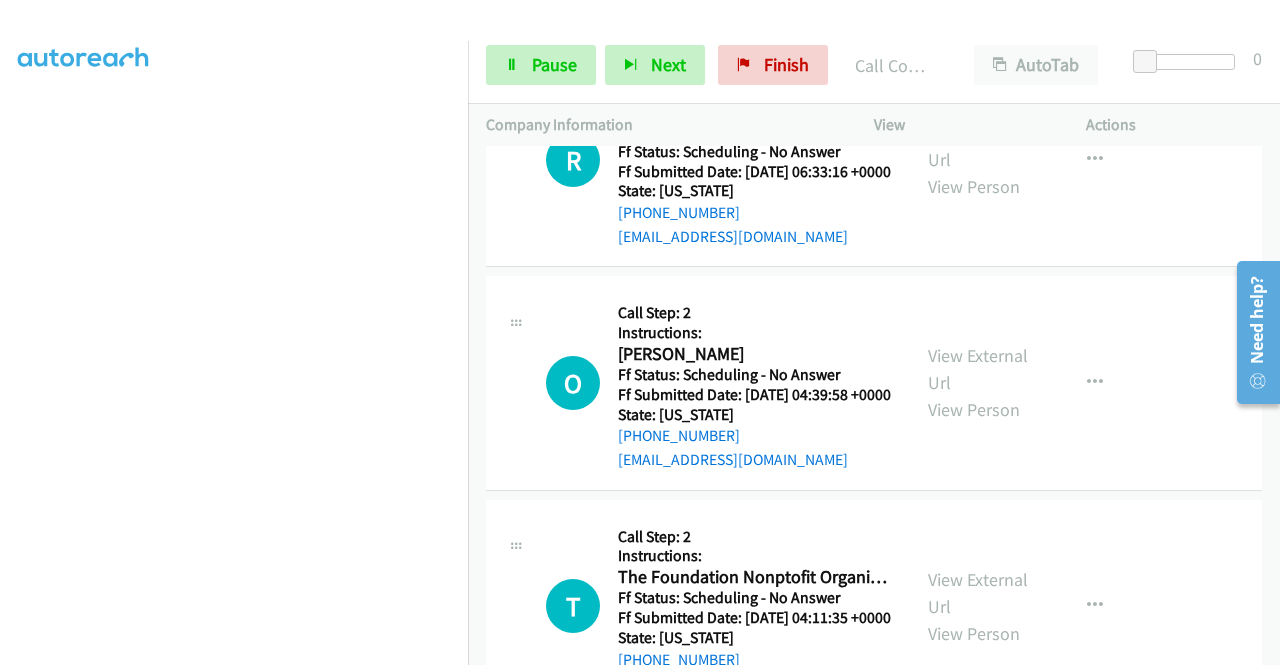 scroll, scrollTop: 8191, scrollLeft: 0, axis: vertical 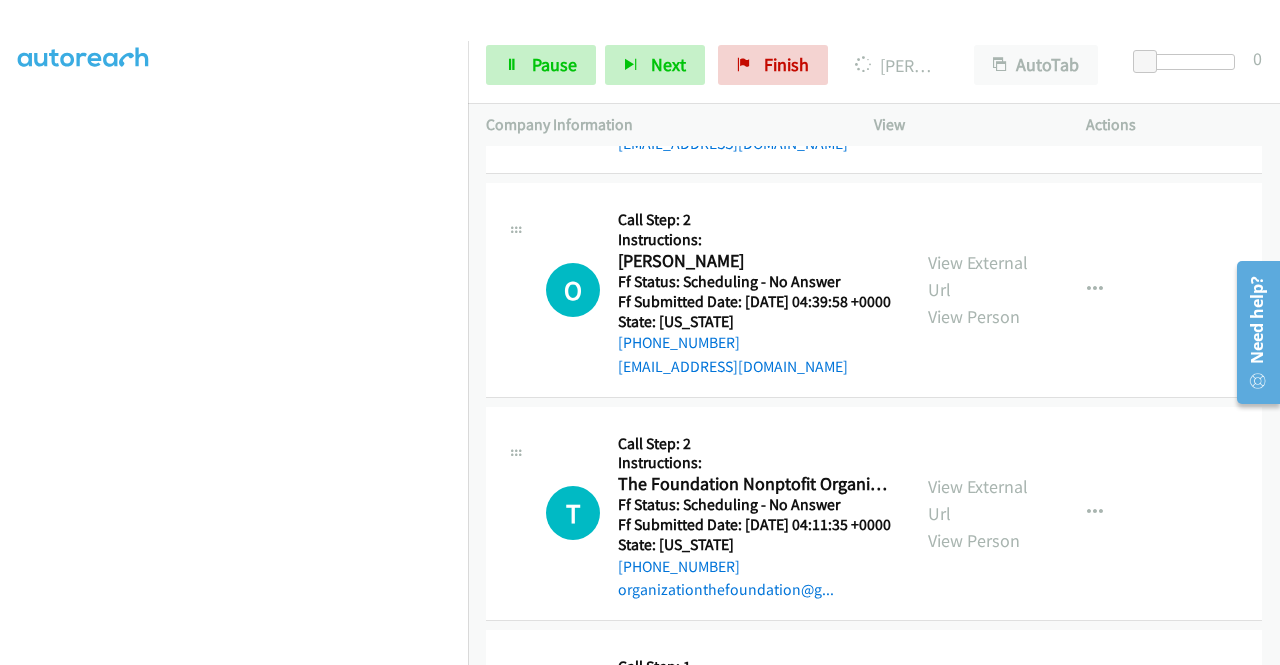 click on "View External Url" at bounding box center (978, -182) 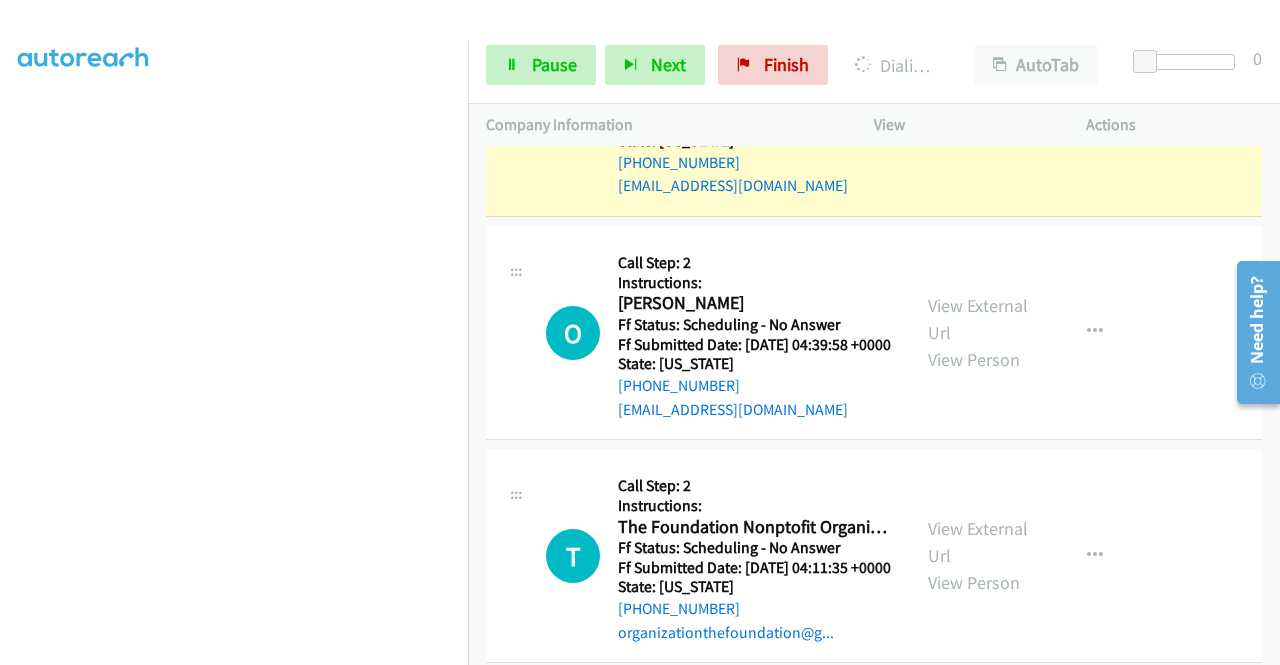 click on "View External Url" at bounding box center [978, 96] 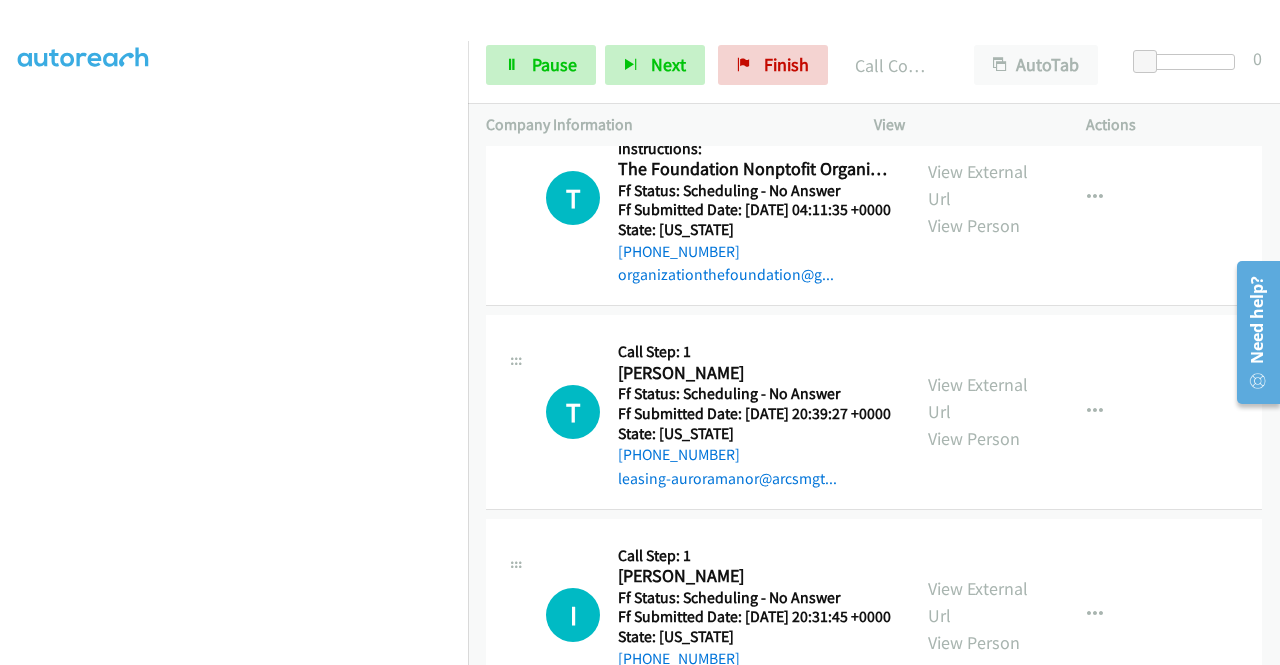 scroll, scrollTop: 8685, scrollLeft: 0, axis: vertical 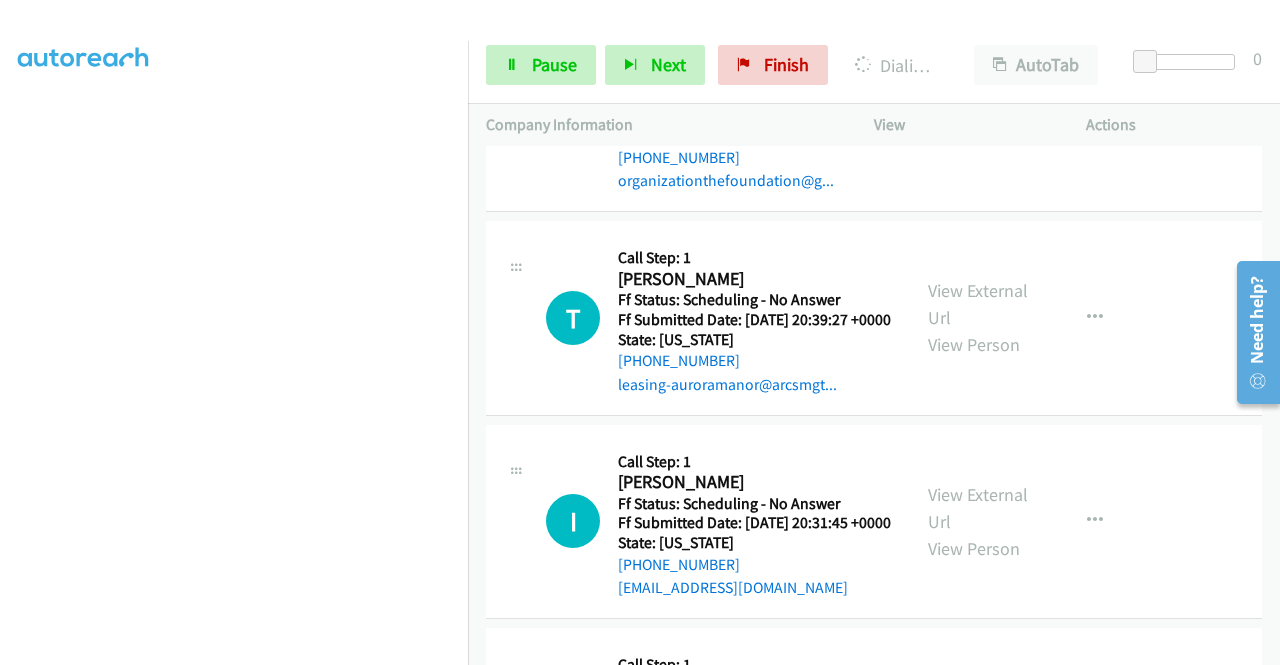 click on "View External Url
View Person" at bounding box center [980, -119] 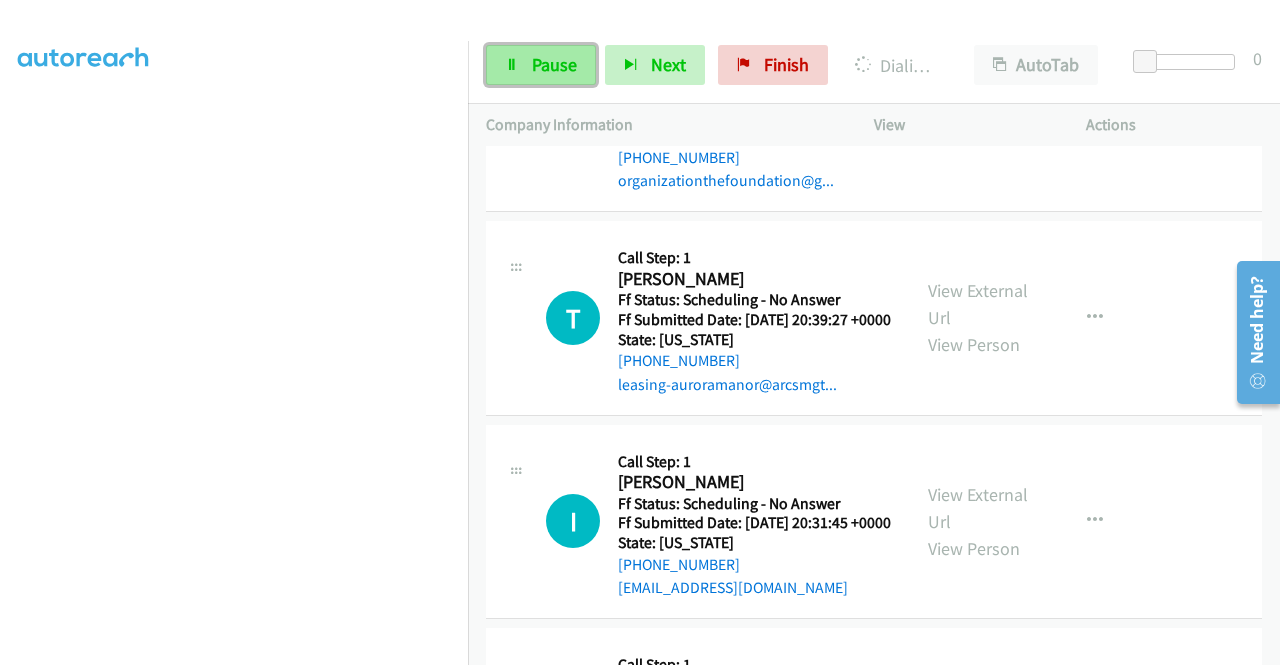 click on "Pause" at bounding box center [541, 65] 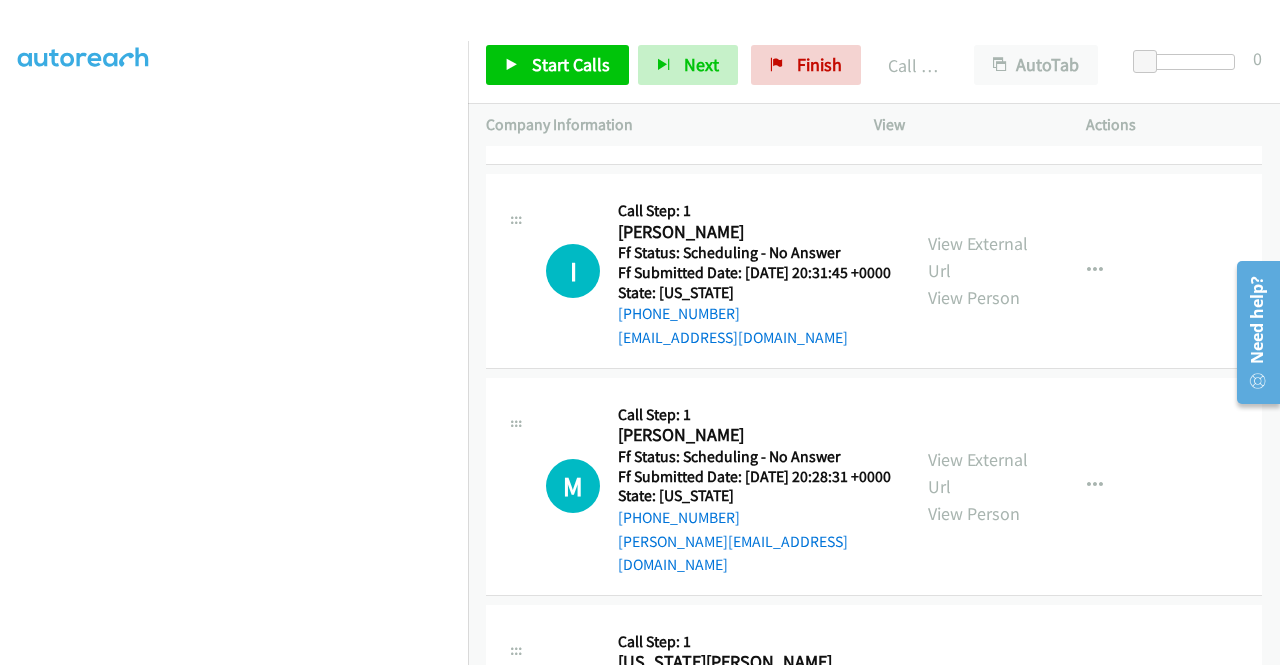 scroll, scrollTop: 9018, scrollLeft: 0, axis: vertical 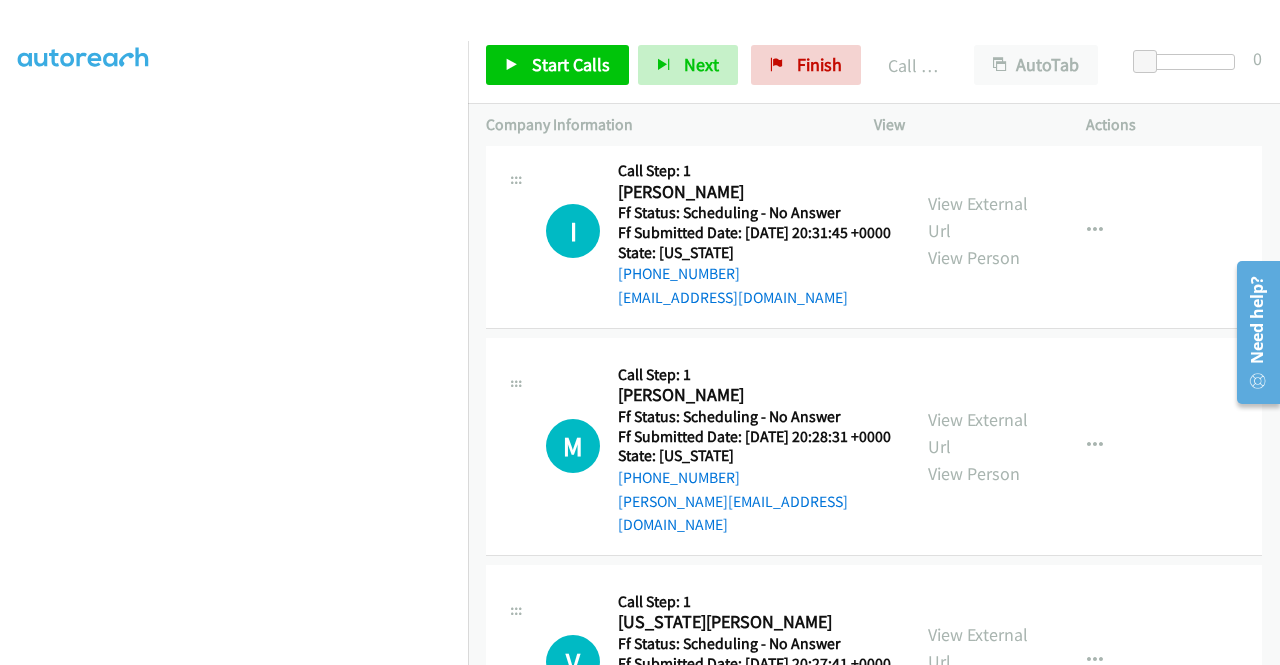 drag, startPoint x: 811, startPoint y: 664, endPoint x: 784, endPoint y: 201, distance: 463.7866 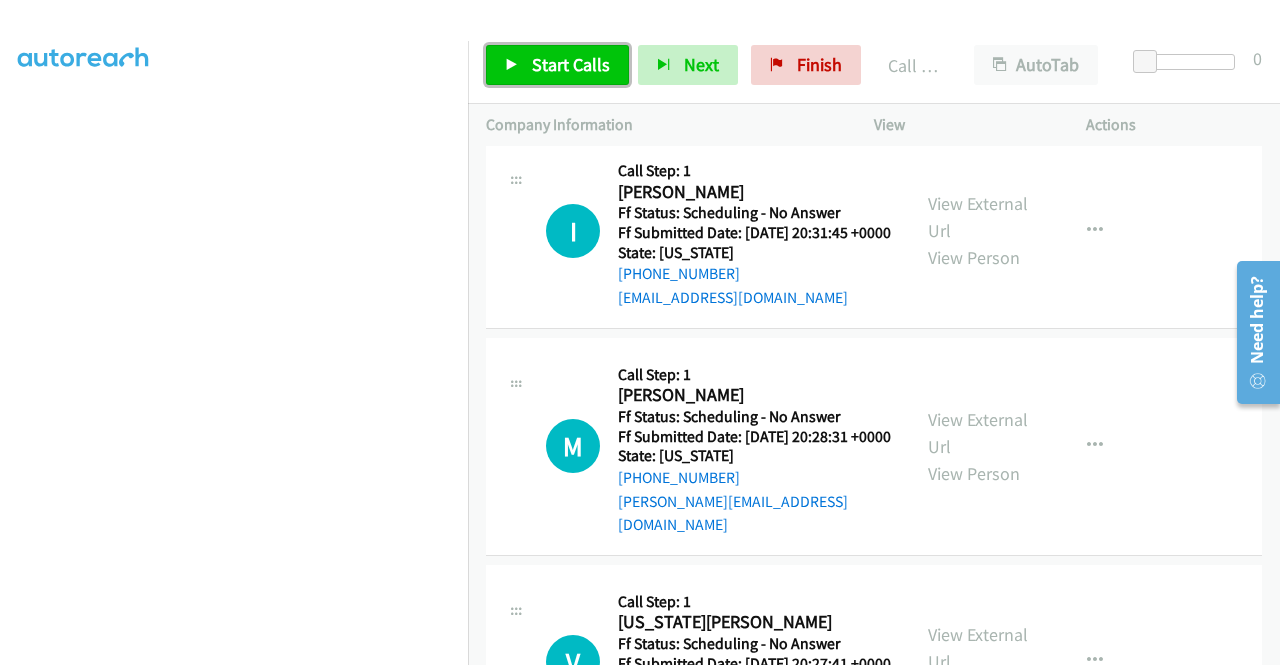 click on "Start Calls" at bounding box center (571, 64) 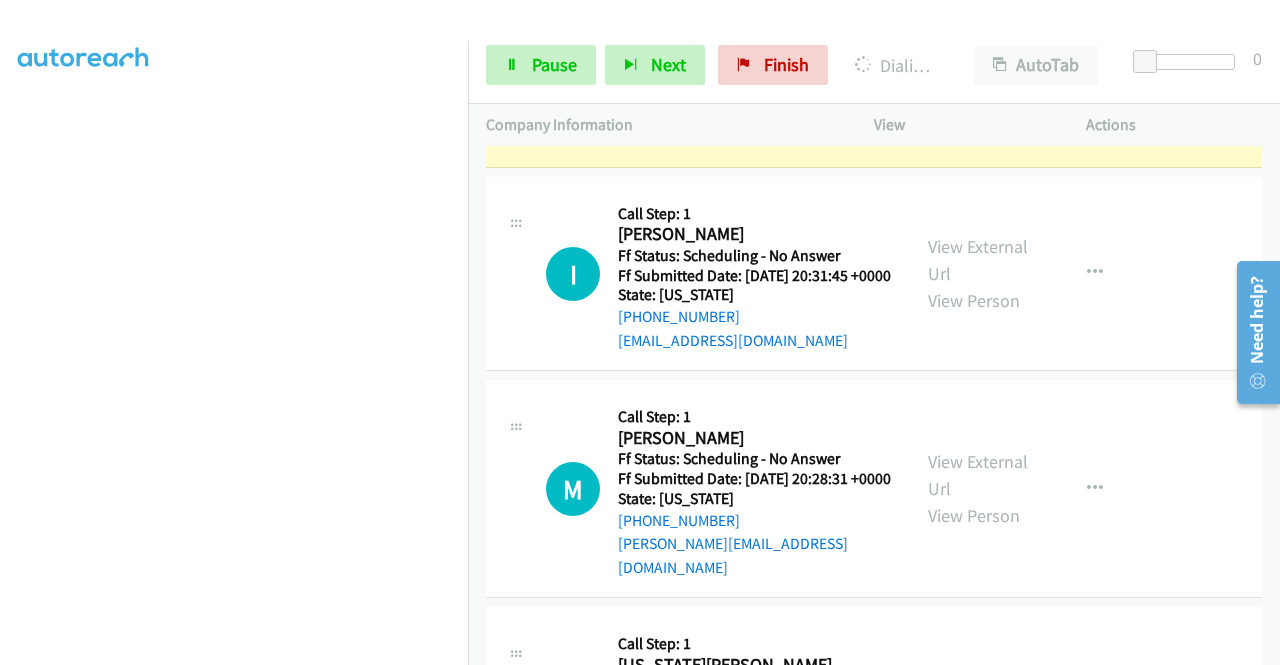 click on "View External Url
View Person
View External Url
Email
Schedule/Manage Callback
Skip Call
Add to do not call list" at bounding box center [1025, -165] 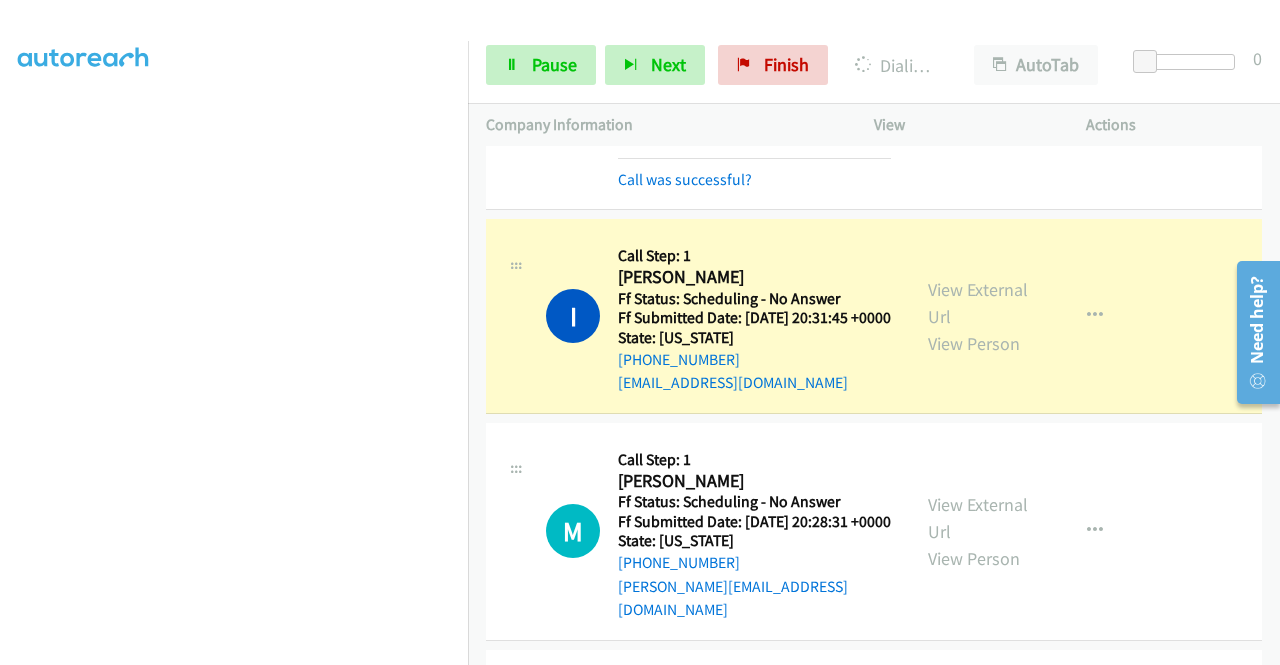 click on "[PHONE_NUMBER]
Call failed - Please reload the list and try again
The Callbar Failed to Load Please Open it and Reload the Page
Hmm something isn't quite right.. Please refresh the page
Hmm something isn't quite right.. Please refresh the page
No records are currently dialable. We'll auto-refresh when new records are added or you can switch to another list or campaign.
Loading New Records ...
G
Callback Scheduled
Call Step: 2
Instructions:
[PERSON_NAME]
America/Los_Angeles
Ff Status: Scheduling - No Answer
Ff Submitted Date: [DATE] 19:40:29 +0000
State: [US_STATE]
[PHONE_NUMBER]
[PERSON_NAME][EMAIL_ADDRESS][PERSON_NAME][DOMAIN_NAME]
Call was successful?
View External Url
View Person
View External Url
Email
Schedule/Manage Callback
Skip Call
Add to do not call list
D" at bounding box center (874, 405) 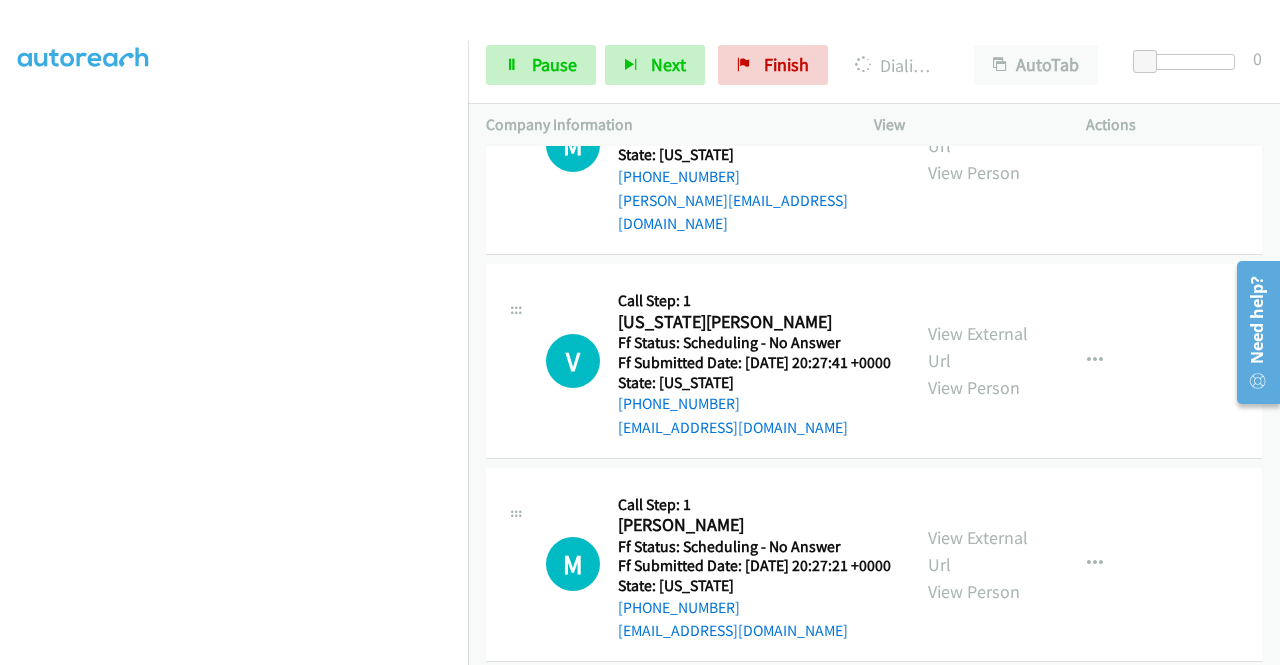 scroll, scrollTop: 9551, scrollLeft: 0, axis: vertical 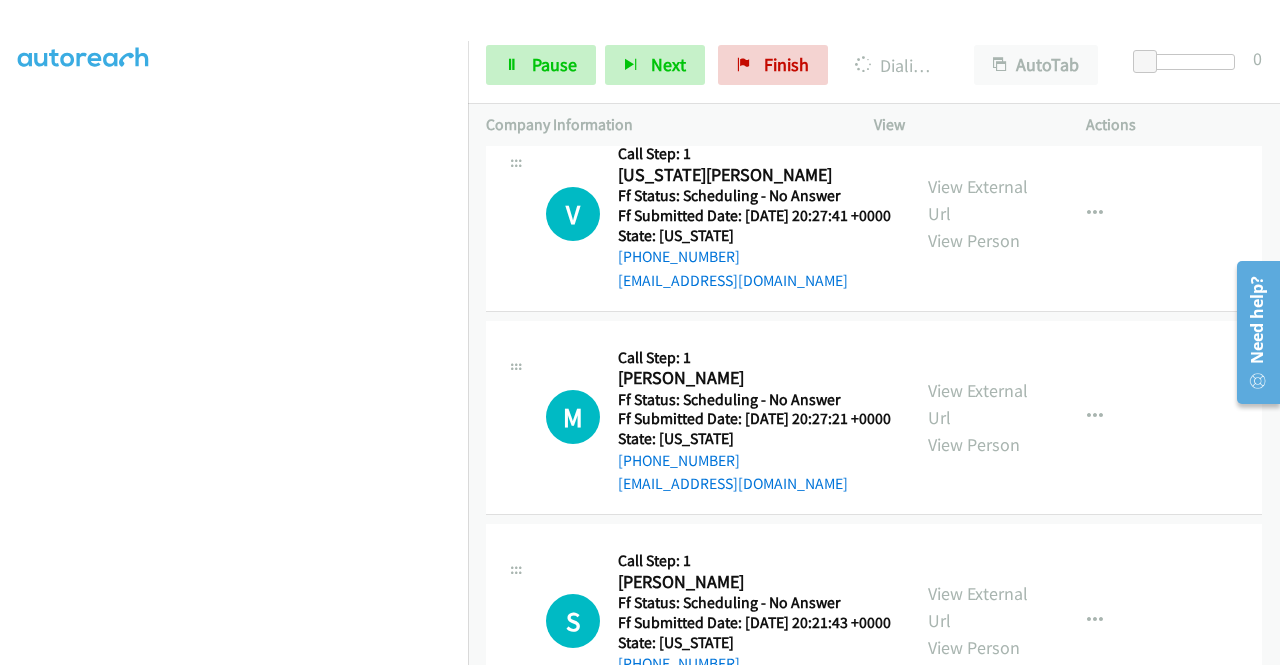 click on "View External Url" at bounding box center (978, -230) 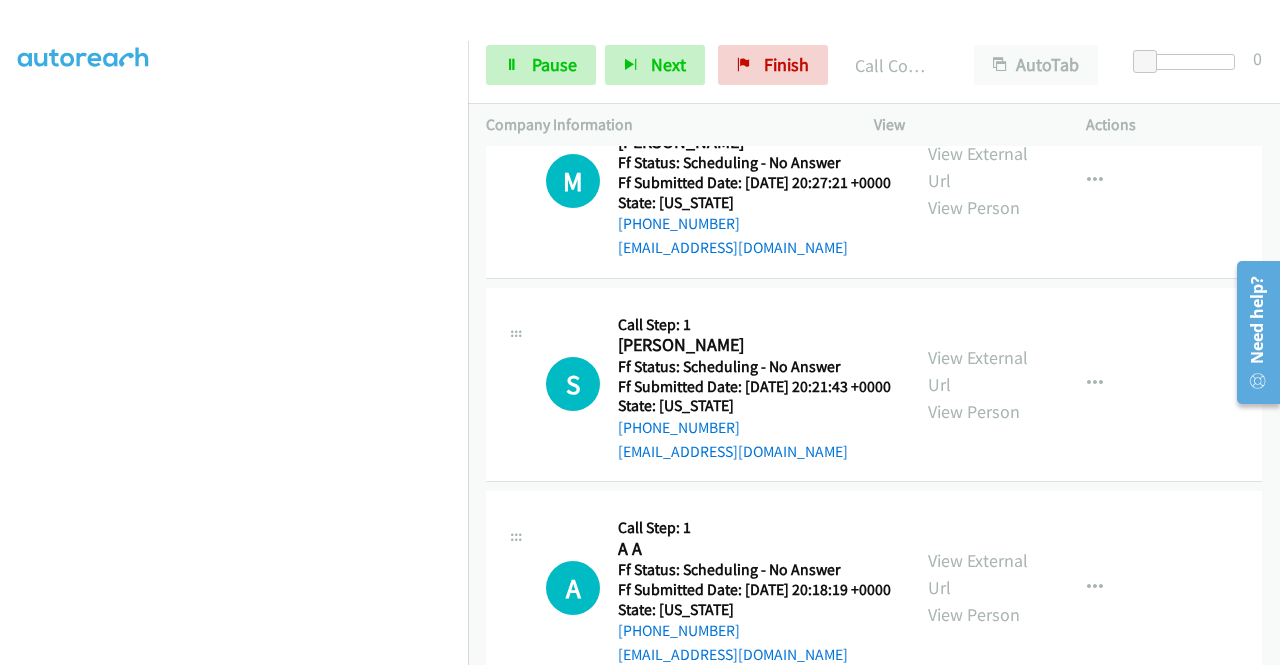 scroll, scrollTop: 9831, scrollLeft: 0, axis: vertical 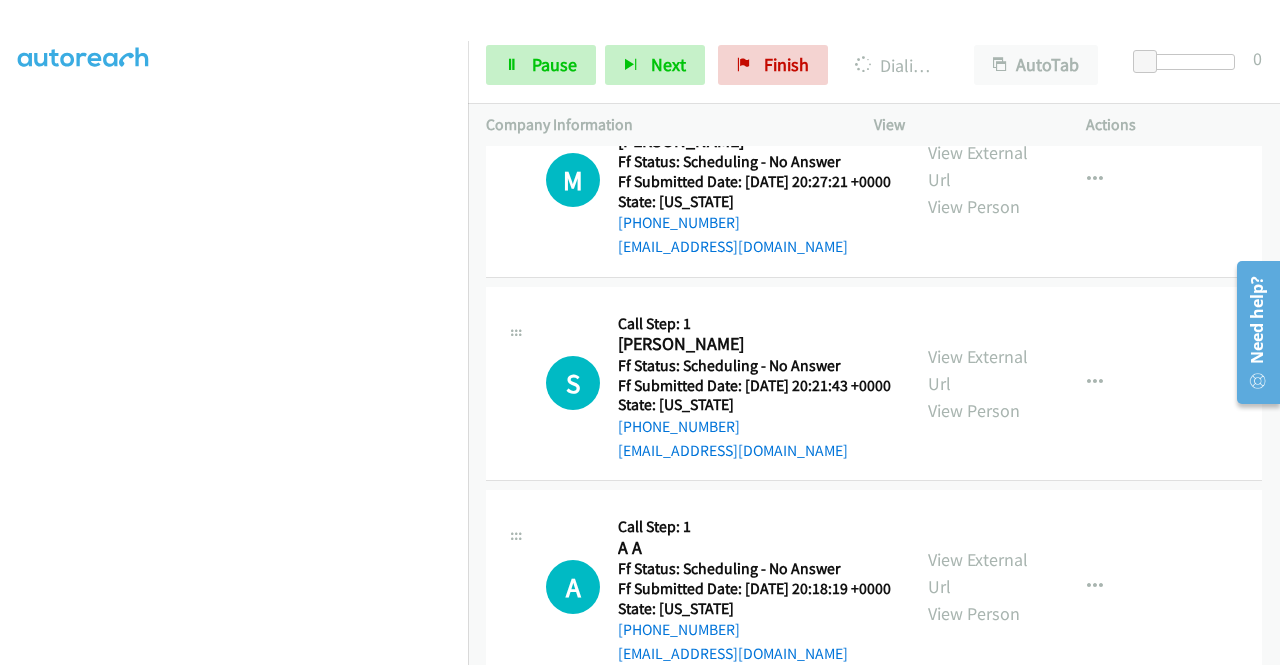 click on "View External Url" at bounding box center (978, -252) 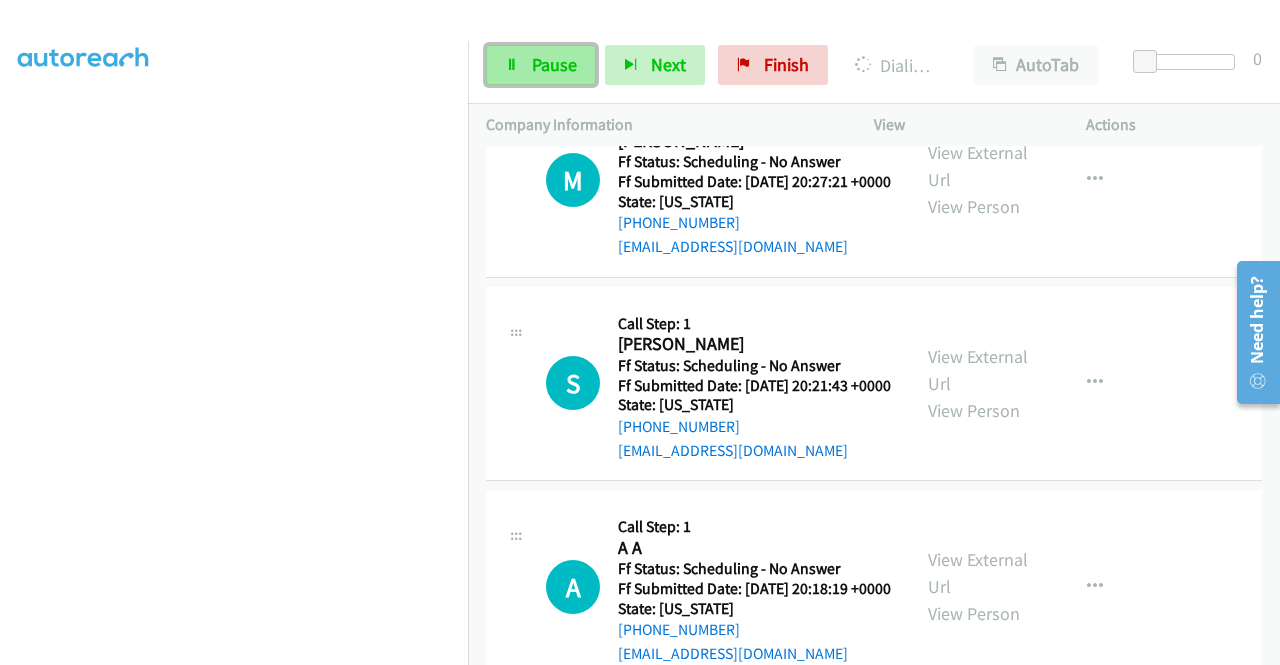 click on "Pause" at bounding box center (554, 64) 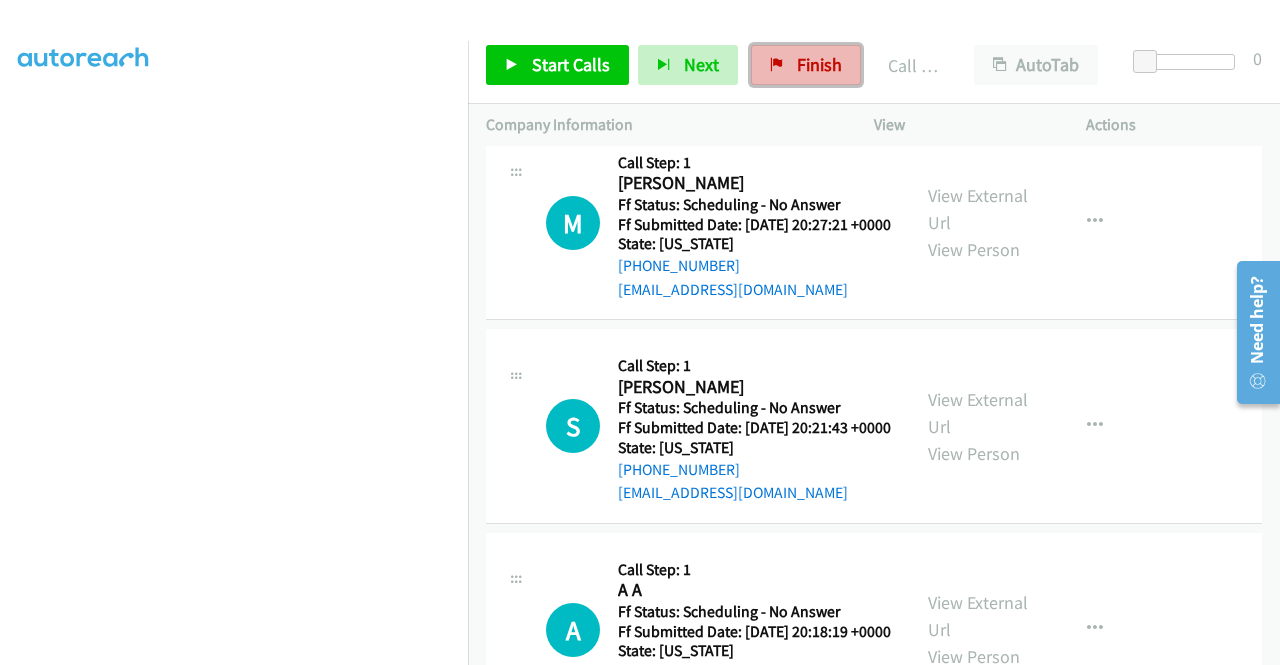 click on "Finish" at bounding box center (806, 65) 